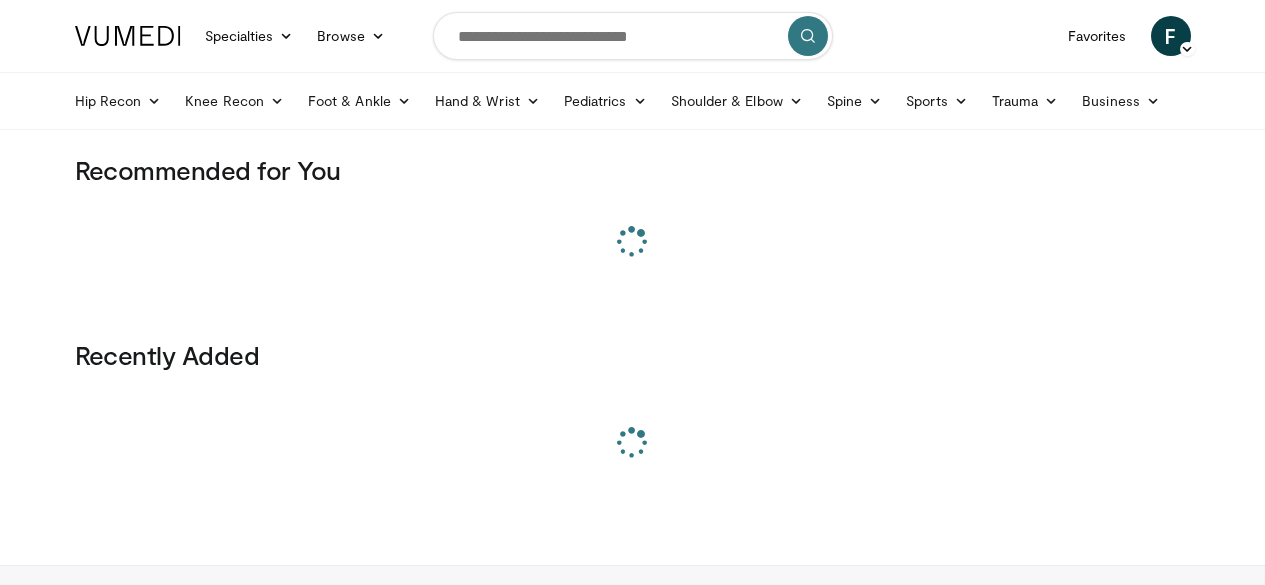 scroll, scrollTop: 0, scrollLeft: 0, axis: both 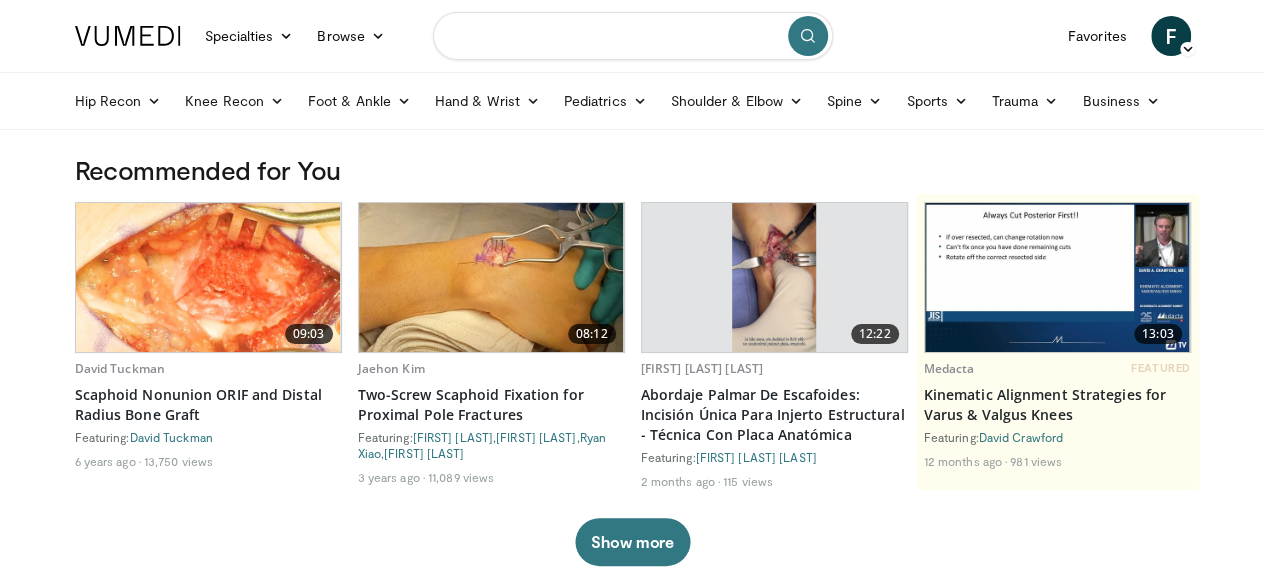 click at bounding box center [633, 36] 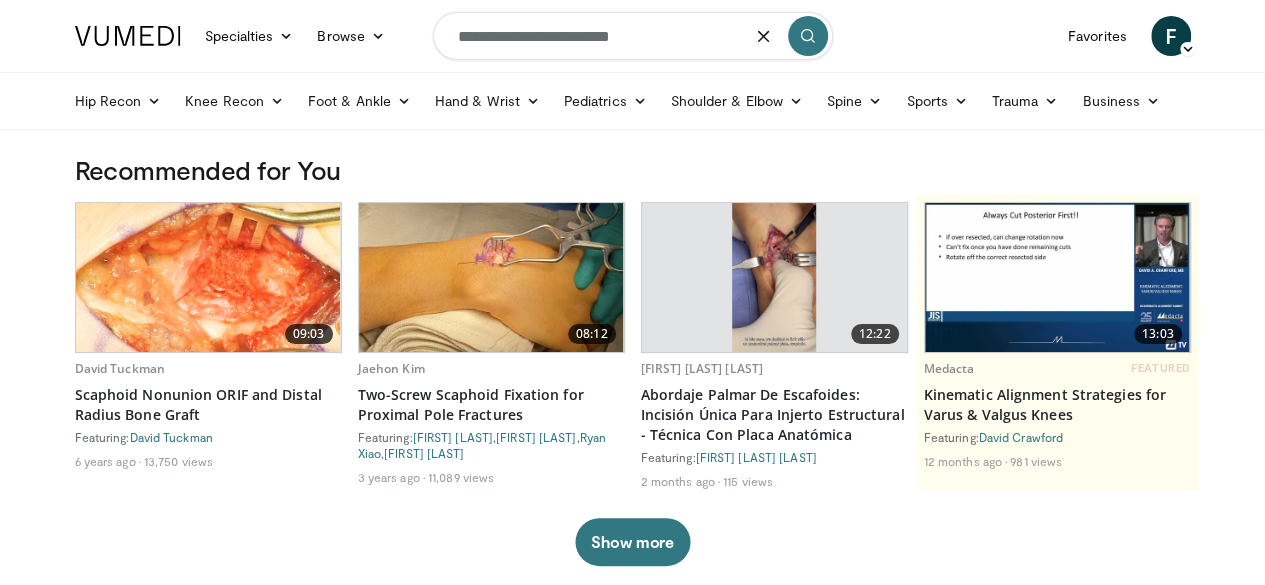 type on "**********" 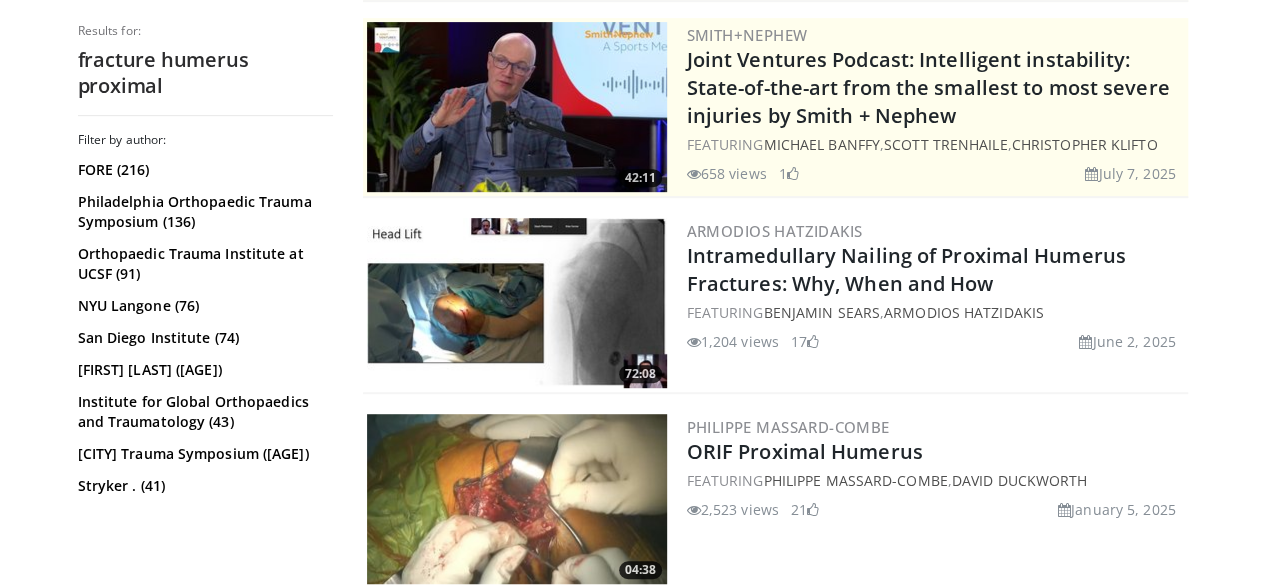 scroll, scrollTop: 500, scrollLeft: 0, axis: vertical 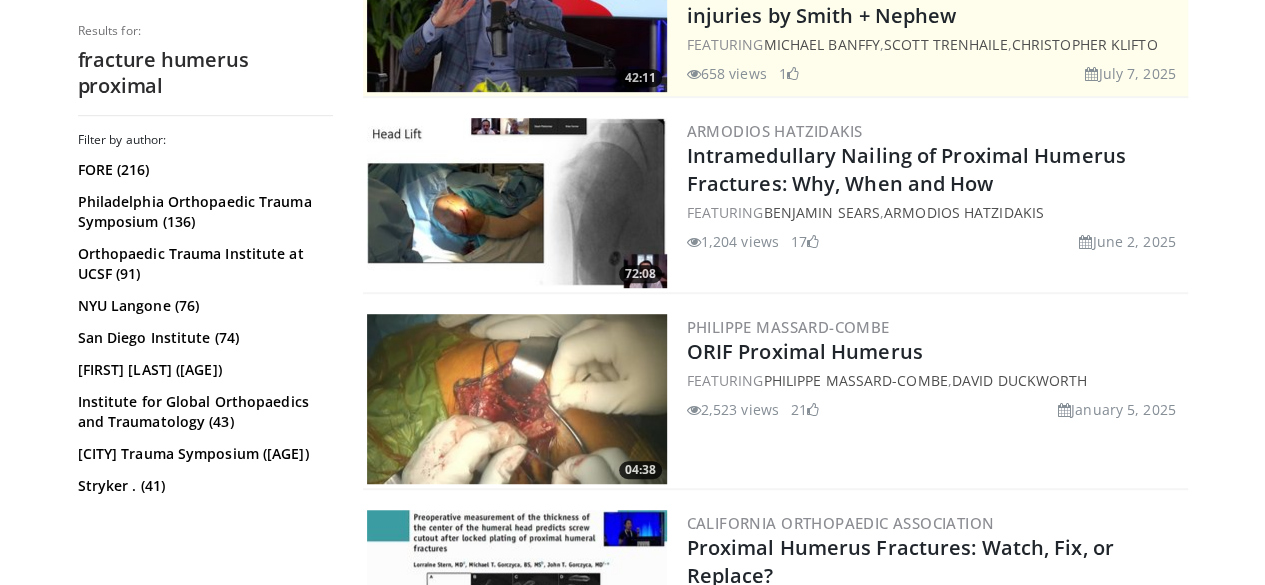 click at bounding box center (517, 399) 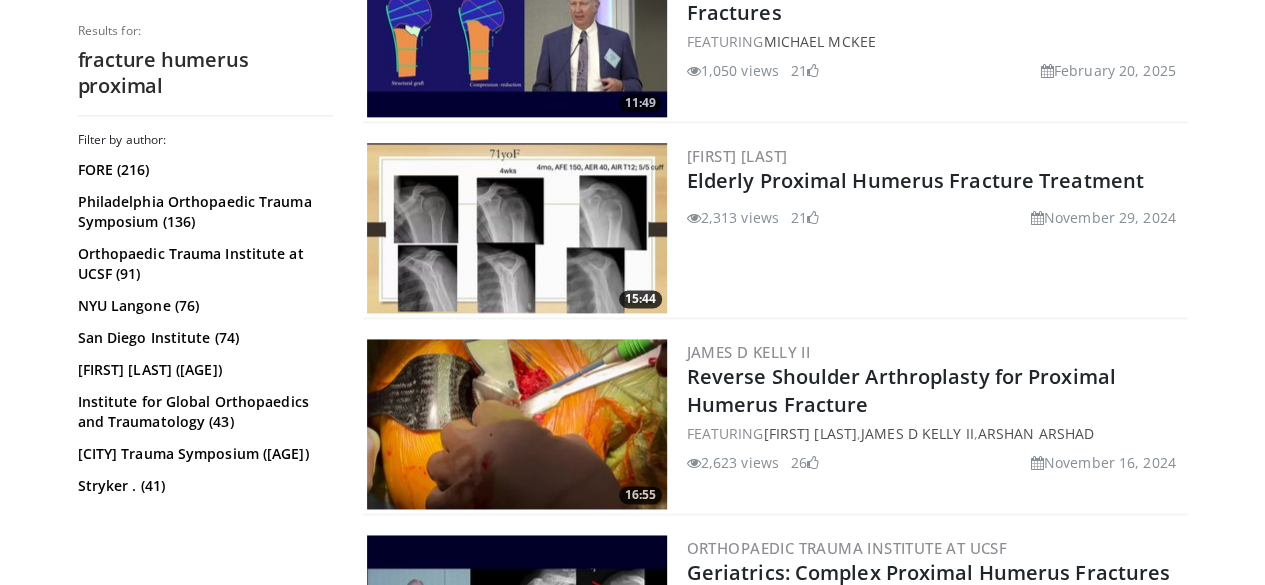 scroll, scrollTop: 1300, scrollLeft: 0, axis: vertical 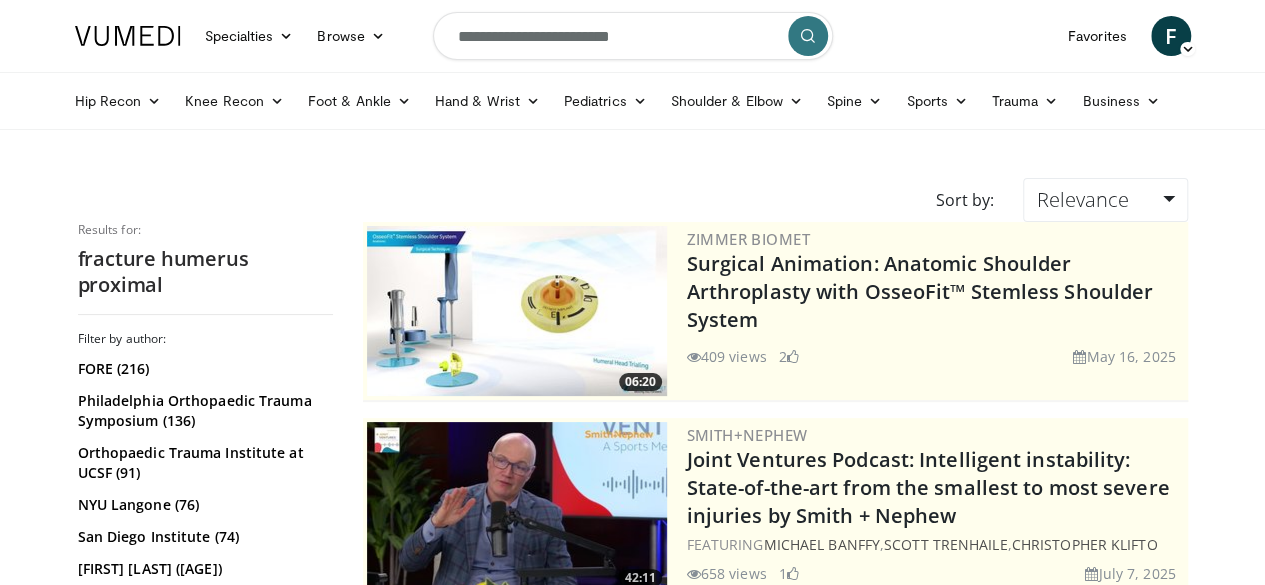 click on "**********" at bounding box center [633, 36] 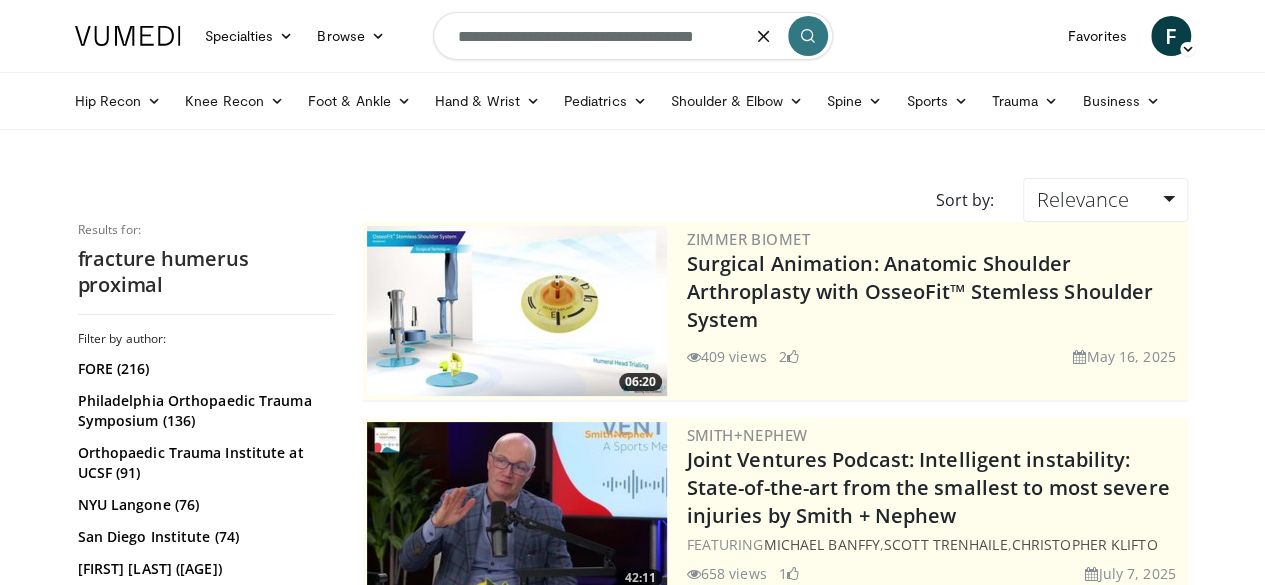 type on "**********" 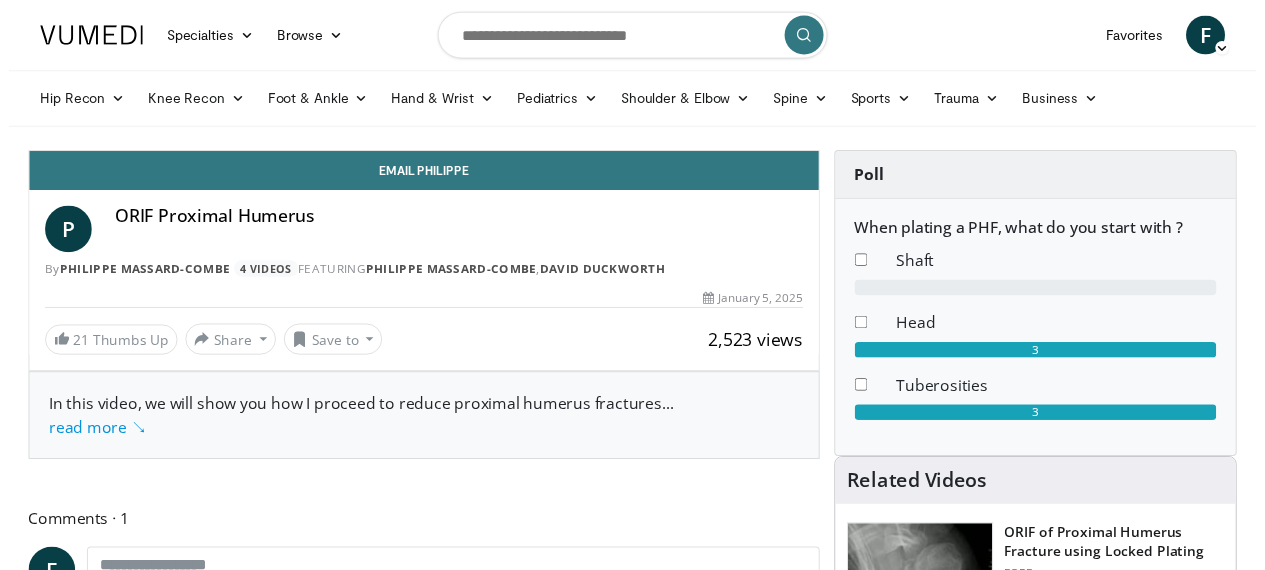 scroll, scrollTop: 0, scrollLeft: 0, axis: both 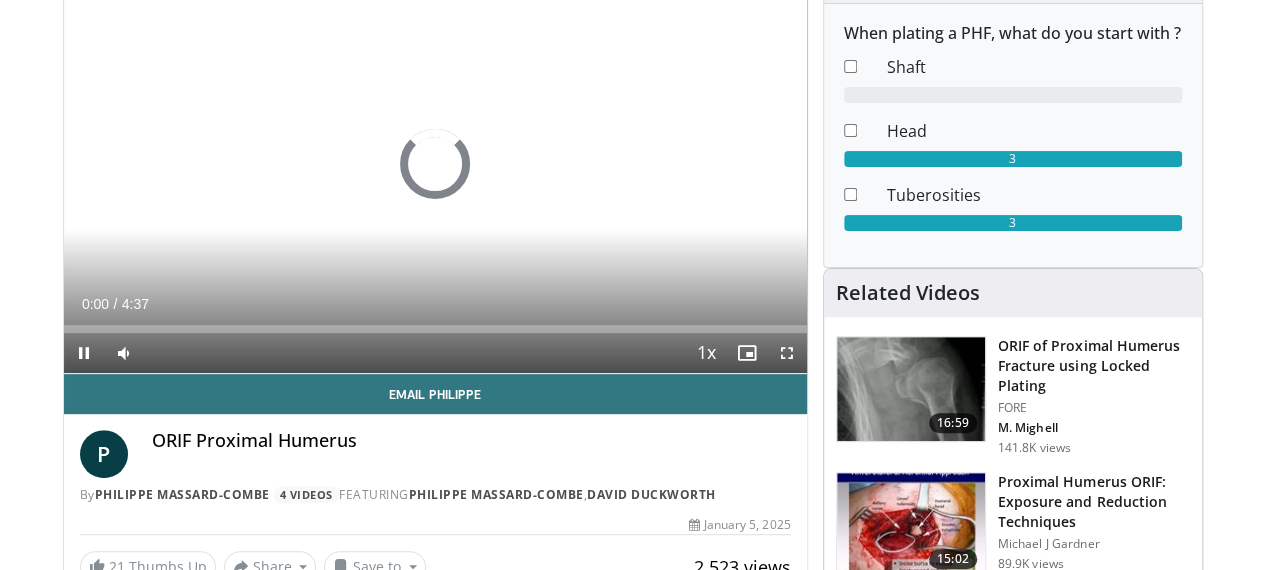 click on "Loaded :  0.00% 0:10 0:00" at bounding box center (435, 329) 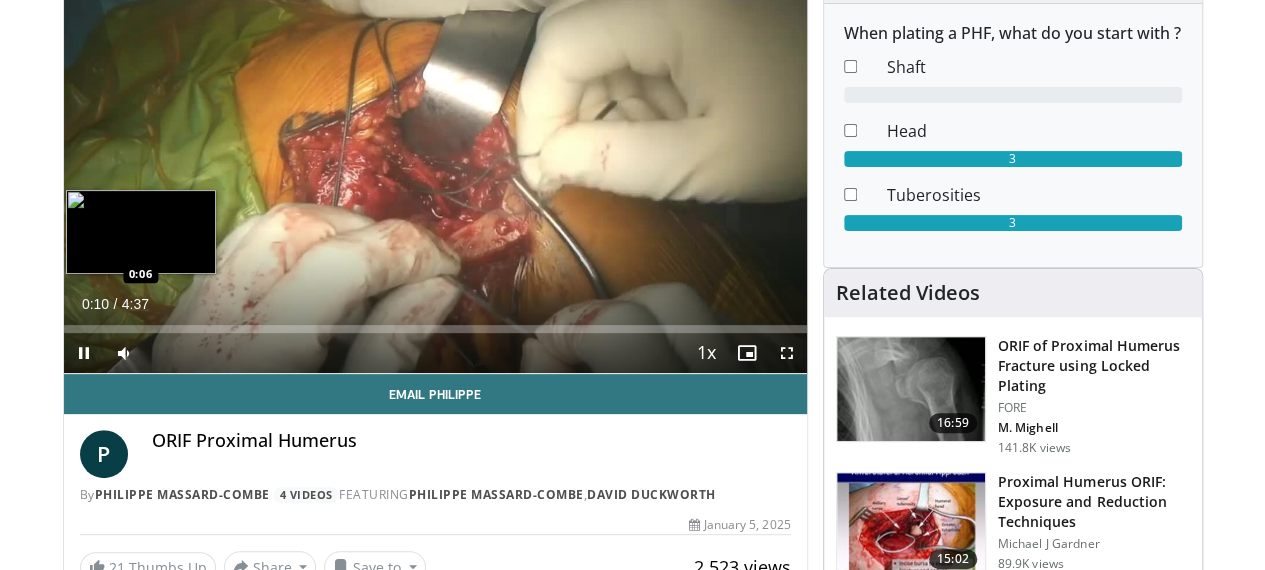 click on "0:10" at bounding box center (64, 329) 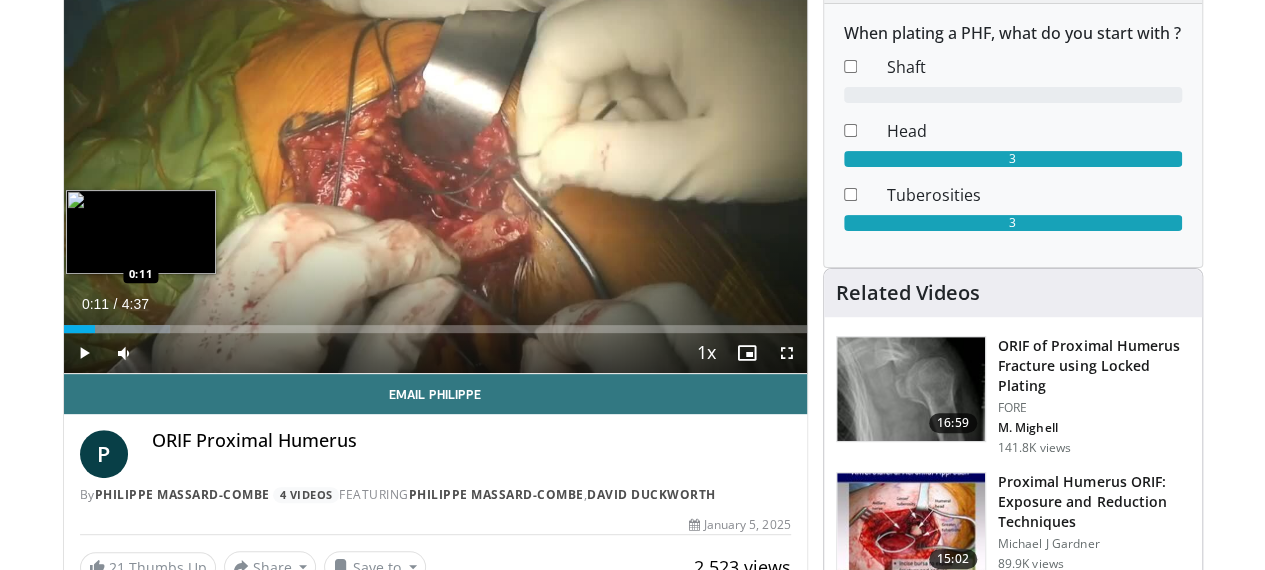 click at bounding box center [117, 329] 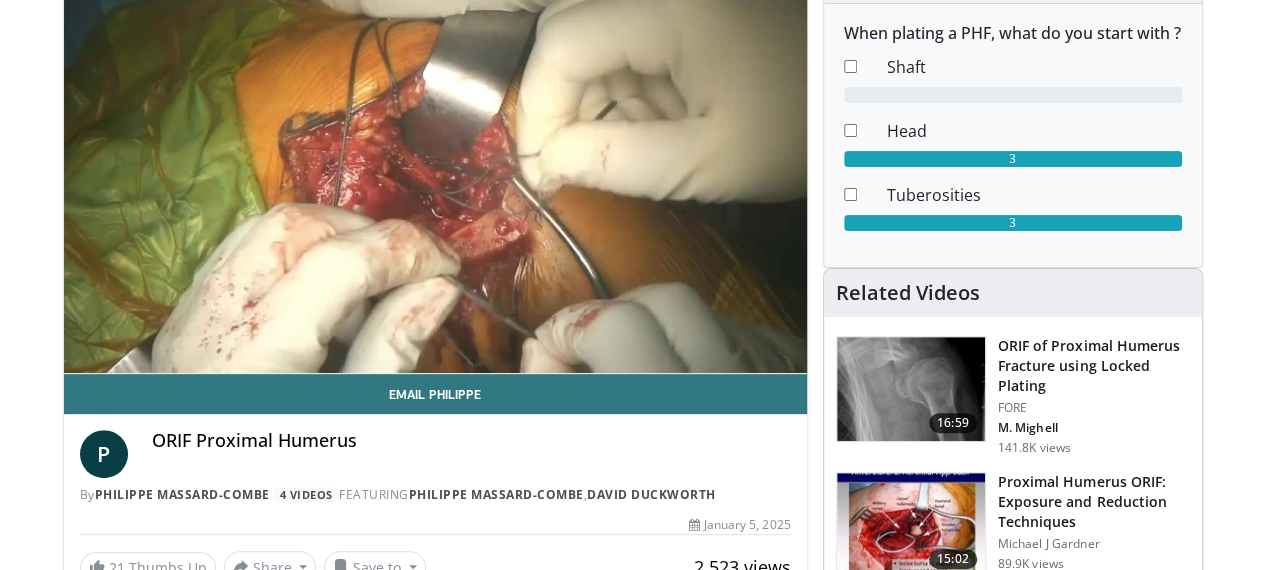 click on "10 seconds
Tap to unmute" at bounding box center (435, 164) 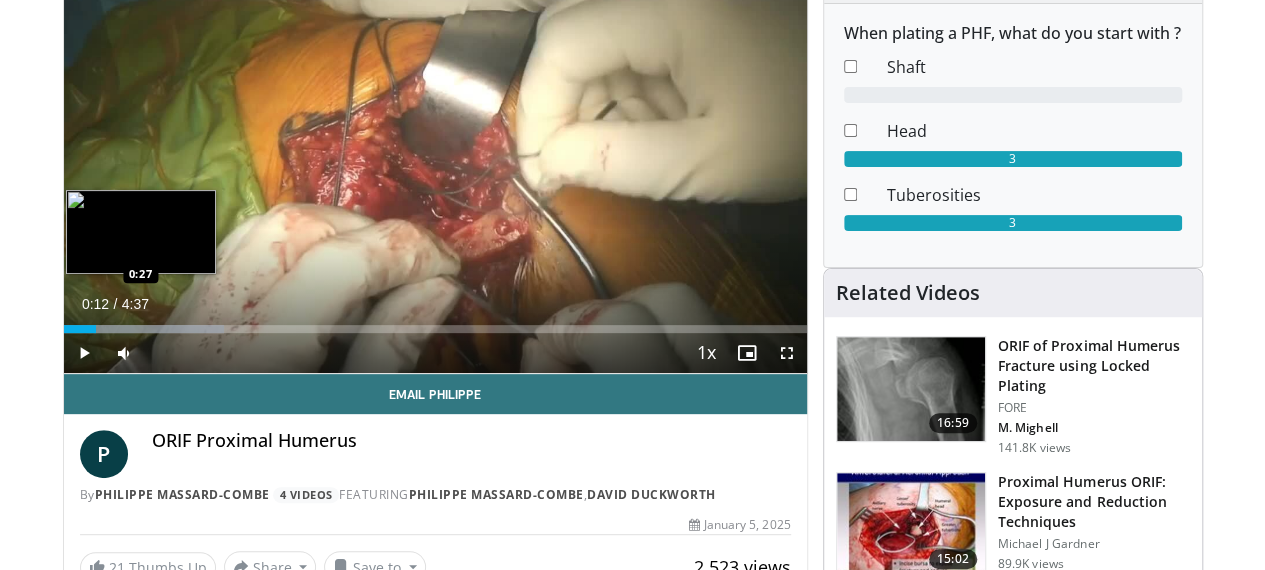 click at bounding box center (144, 329) 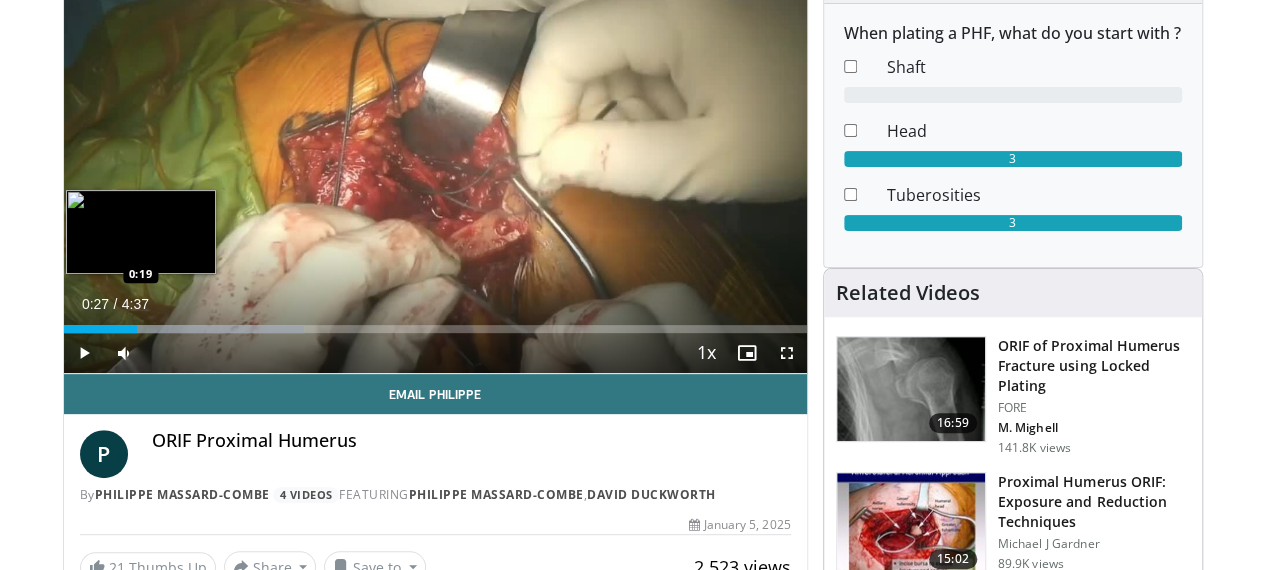 click on "0:27" at bounding box center [100, 329] 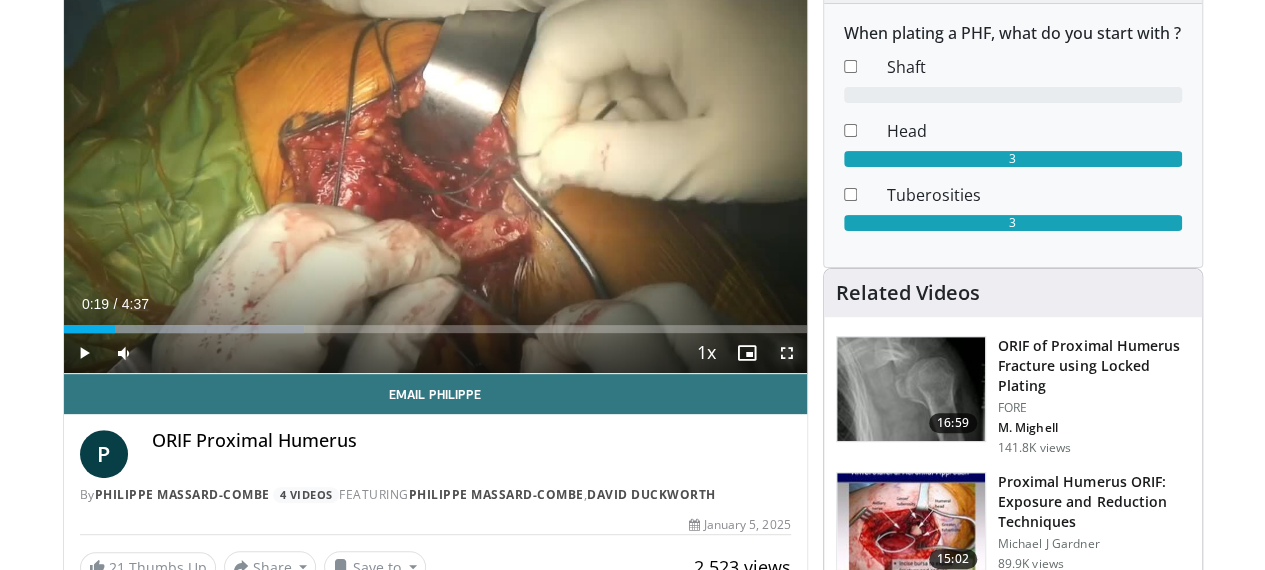 click at bounding box center (787, 353) 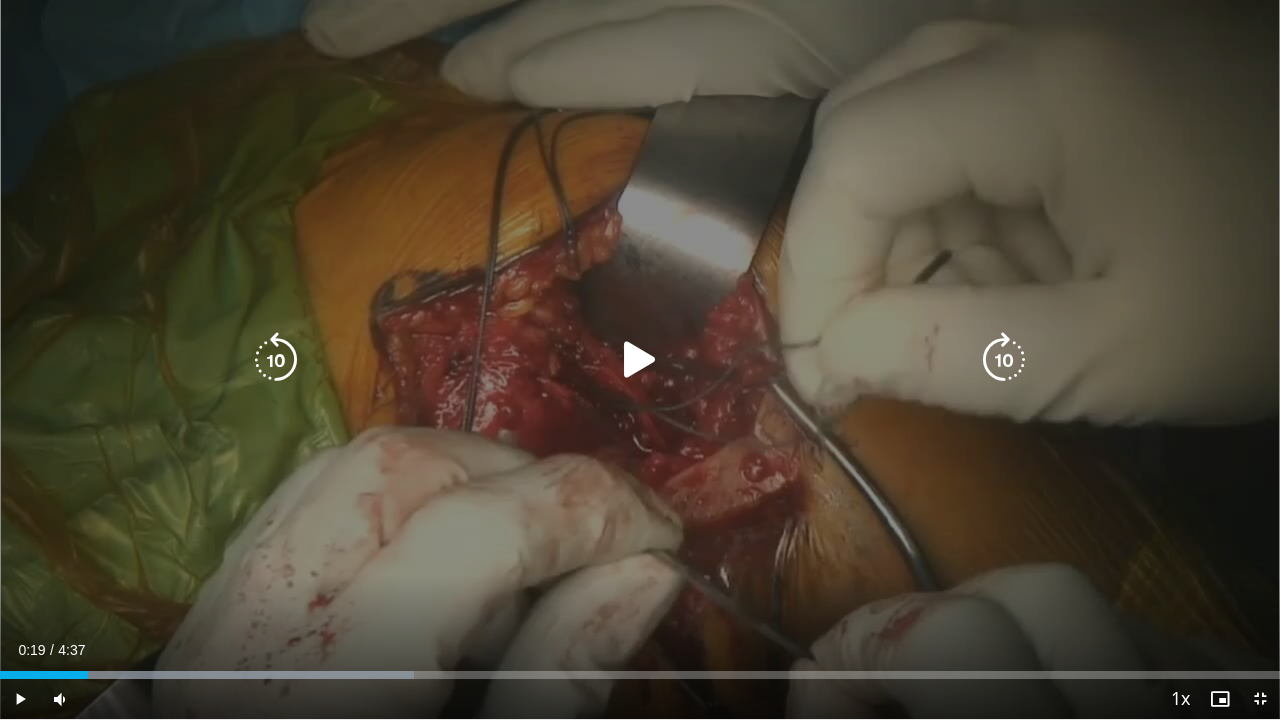 click at bounding box center (640, 360) 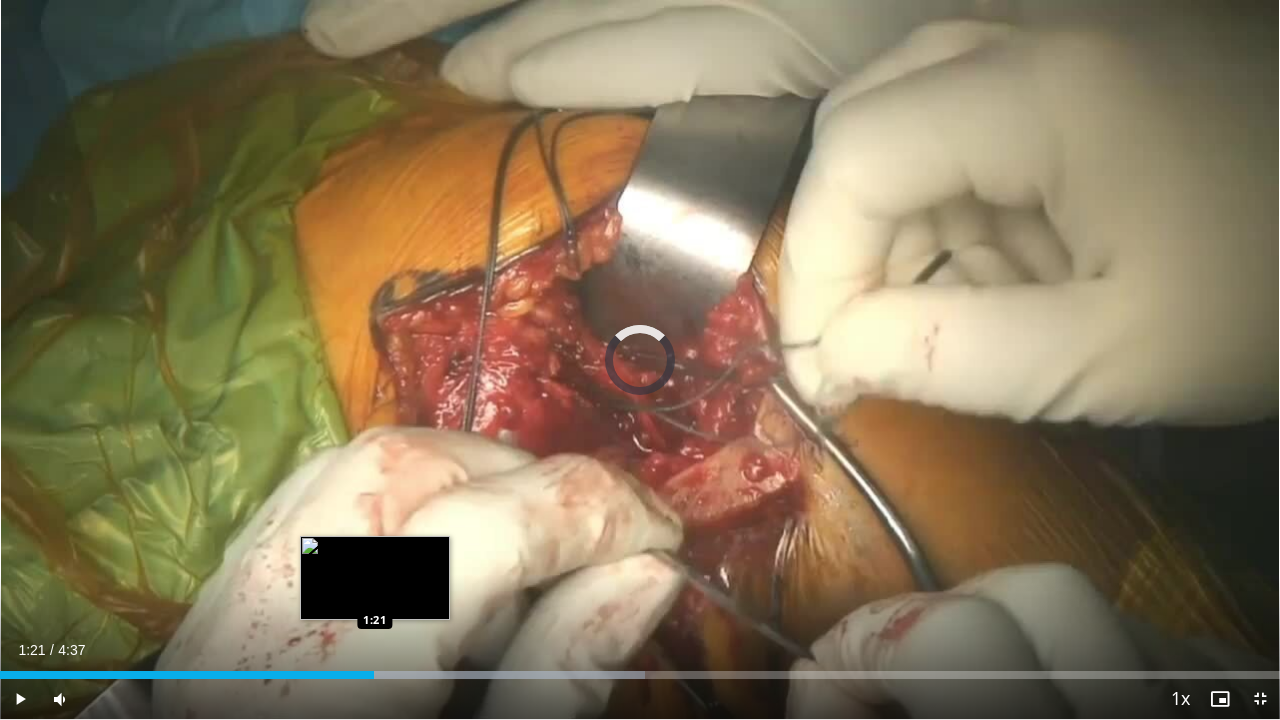 click on "Loaded :  50.36% 1:16 1:21" at bounding box center (640, 675) 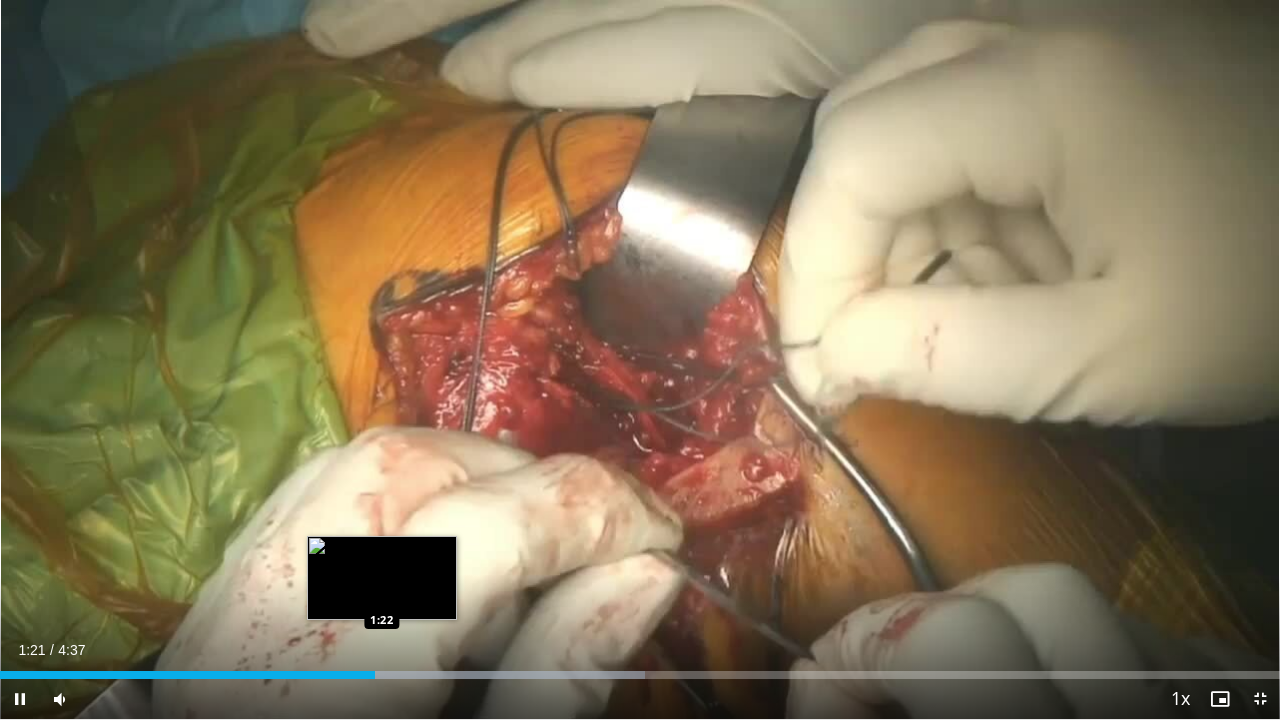 click at bounding box center [442, 675] 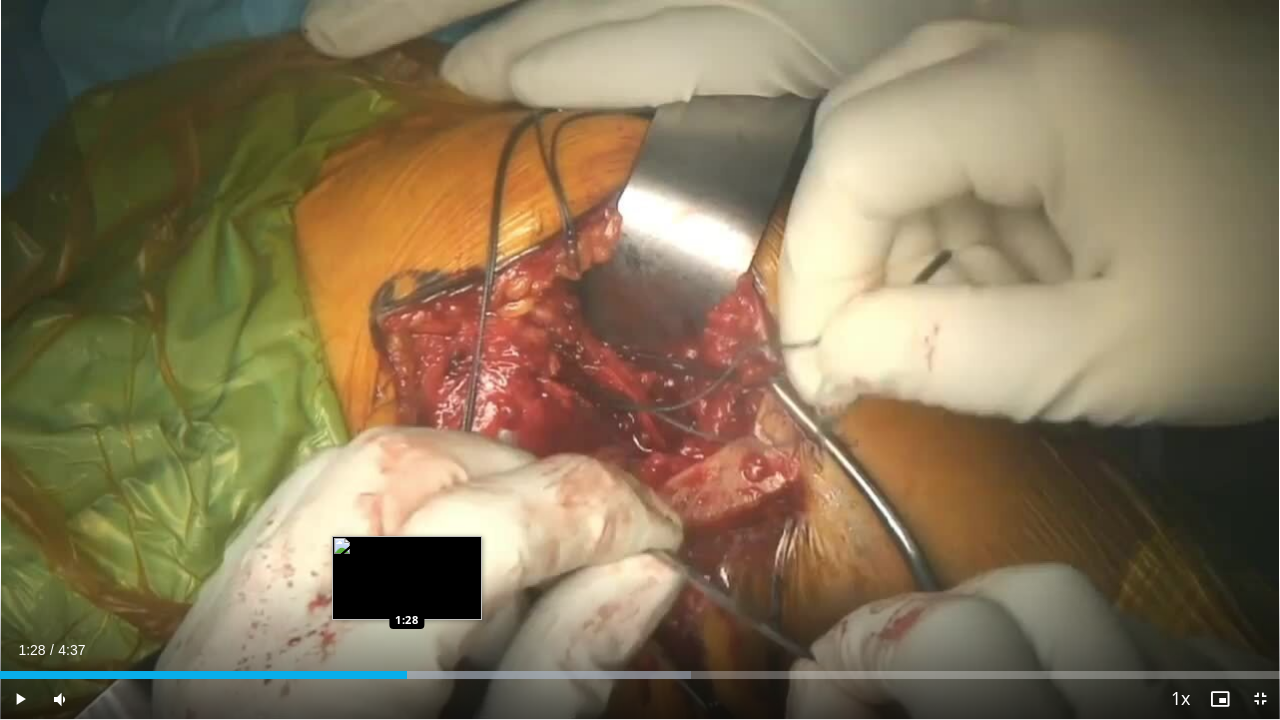 click at bounding box center [465, 675] 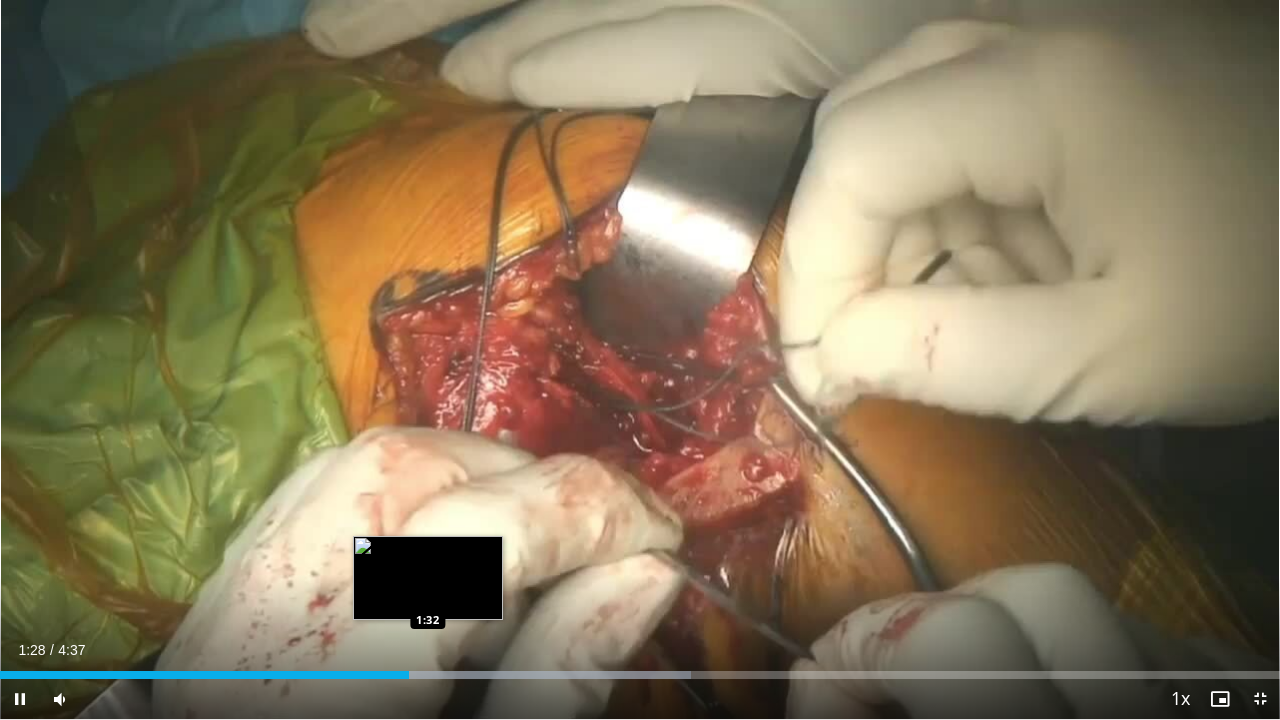 click at bounding box center (465, 675) 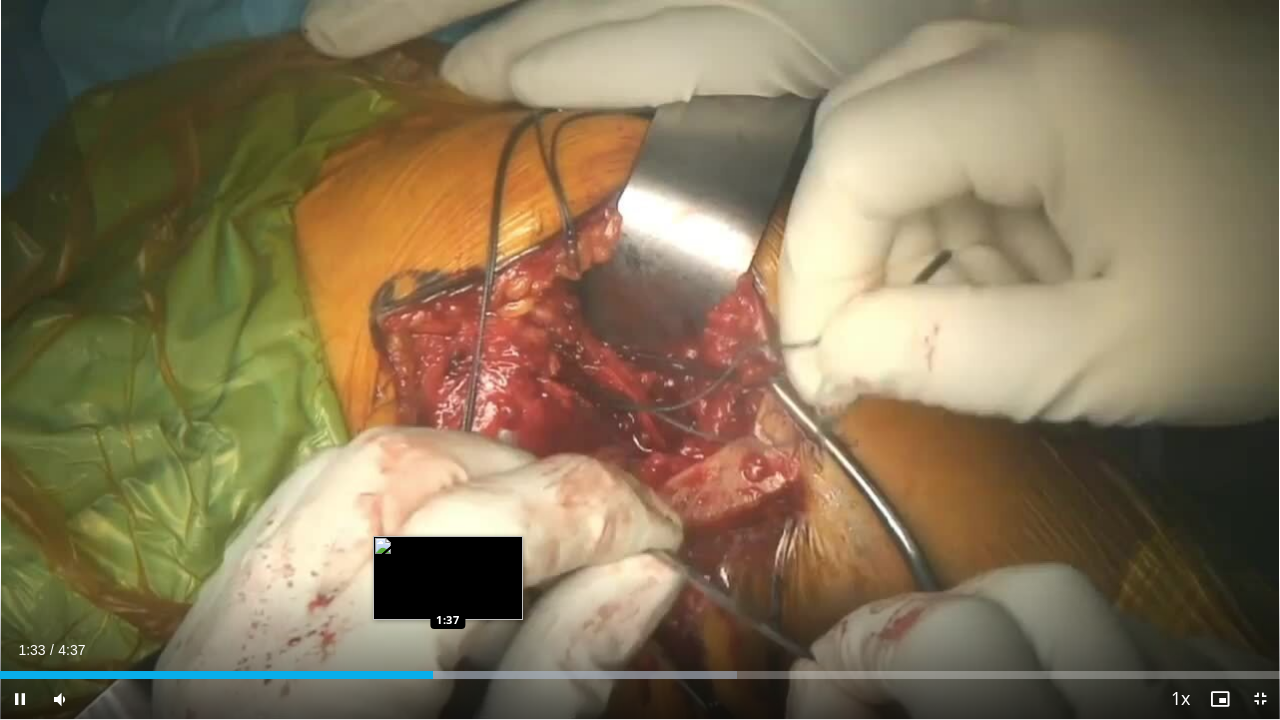 click on "Loaded :  57.56% 1:33 1:37" at bounding box center [640, 675] 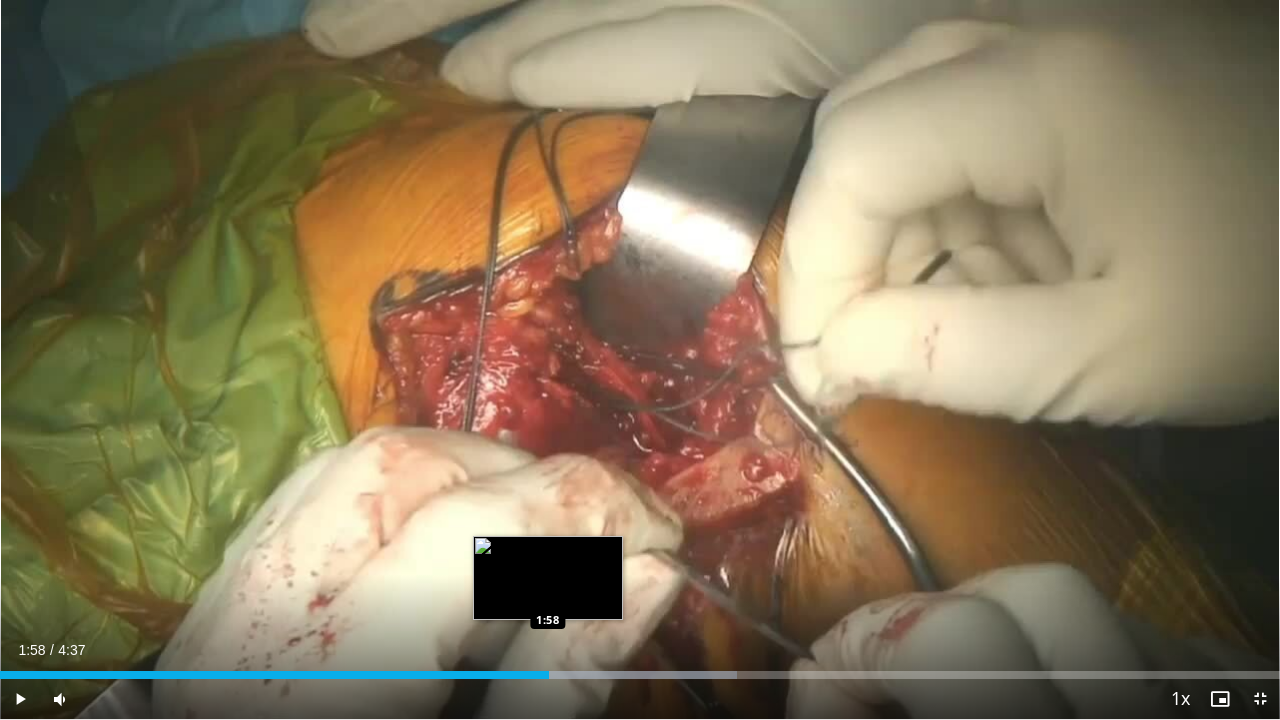 click on "Loaded :  57.56% 1:58 1:58" at bounding box center [640, 669] 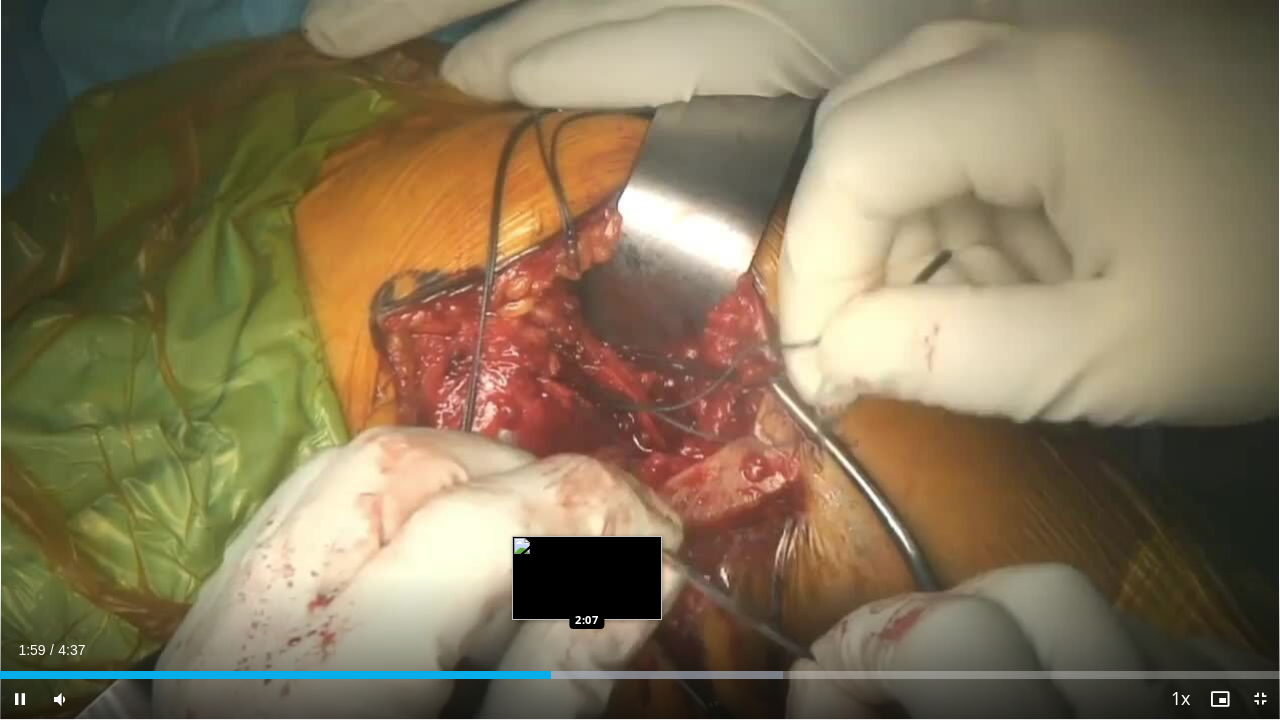 click on "Loaded :  61.16% 1:59 2:07" at bounding box center [640, 669] 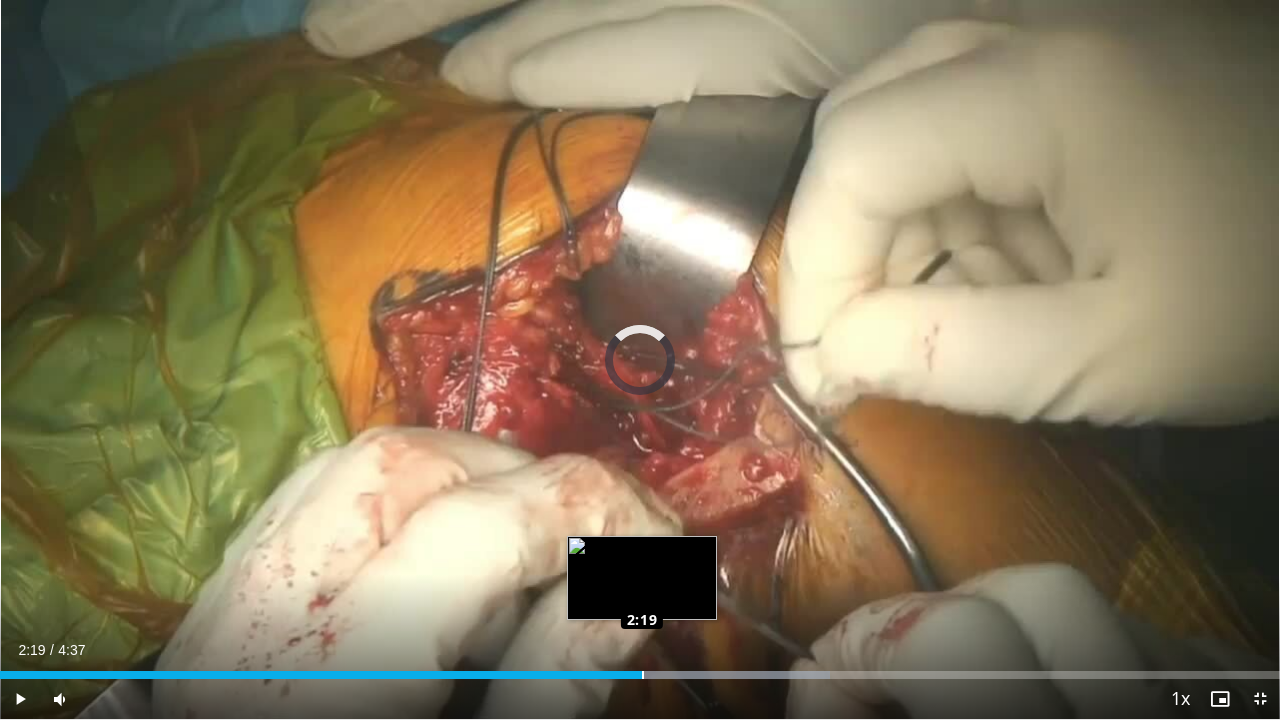 click on "Loaded :  64.88% 2:18 2:19" at bounding box center [640, 669] 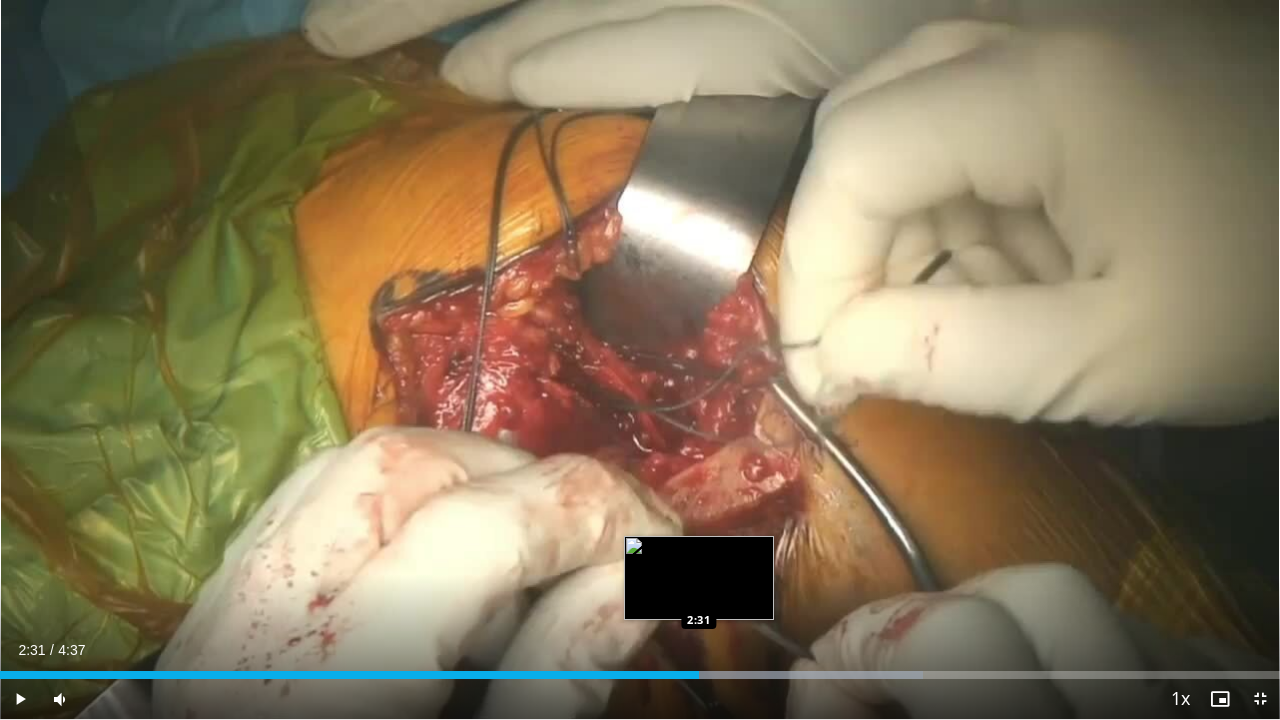 click on "Loaded :  72.09% 2:31 2:31" at bounding box center [640, 669] 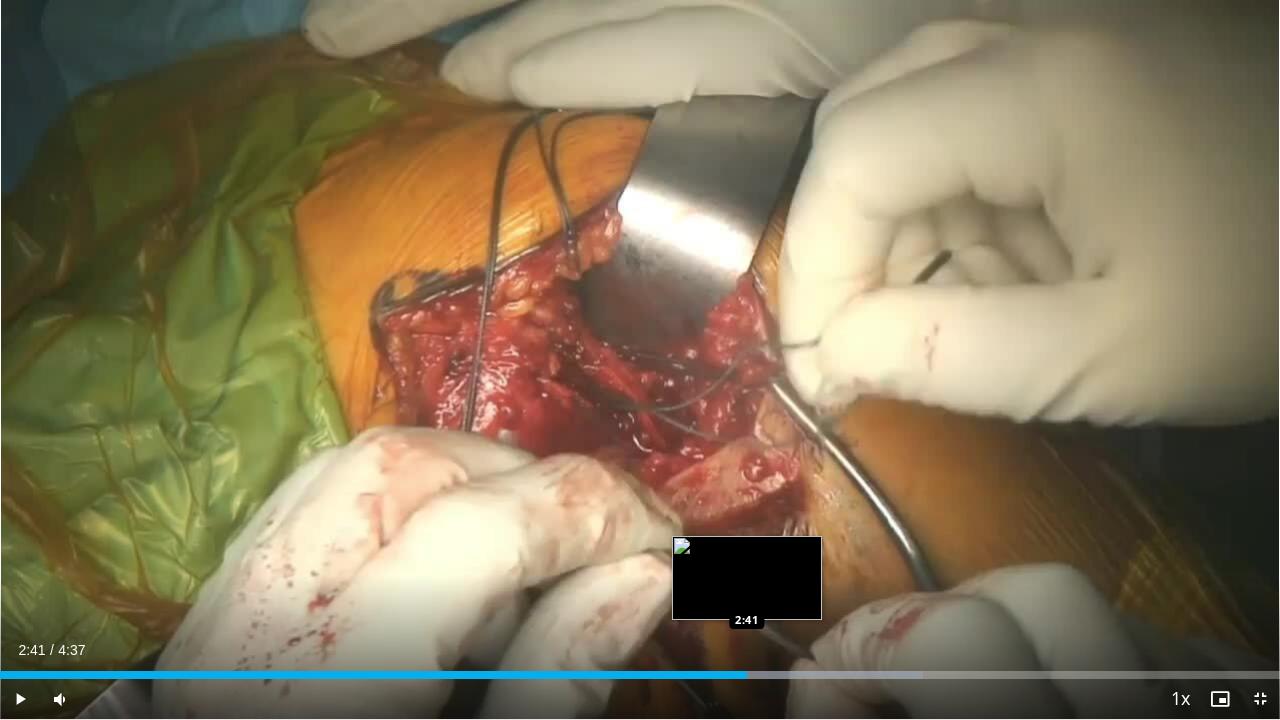 click on "Loaded :  72.09% 2:31 2:41" at bounding box center (640, 669) 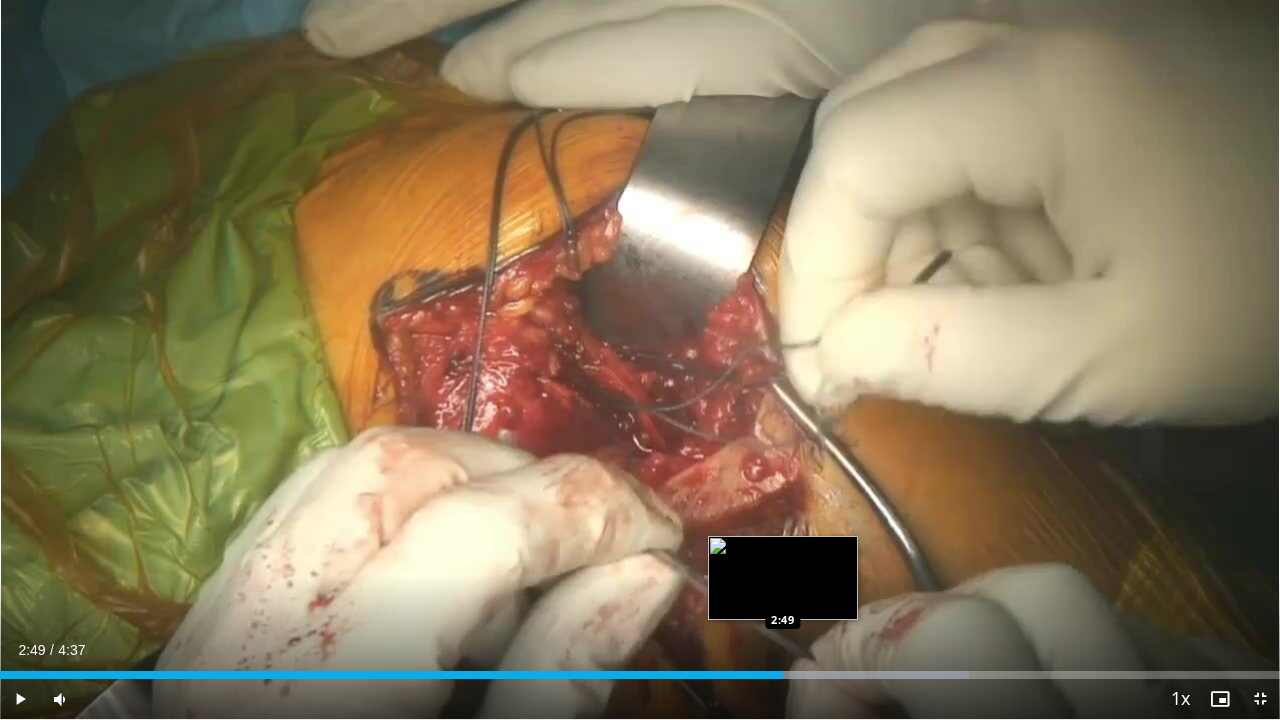 click on "Loaded :  75.69% 2:42 2:49" at bounding box center (640, 669) 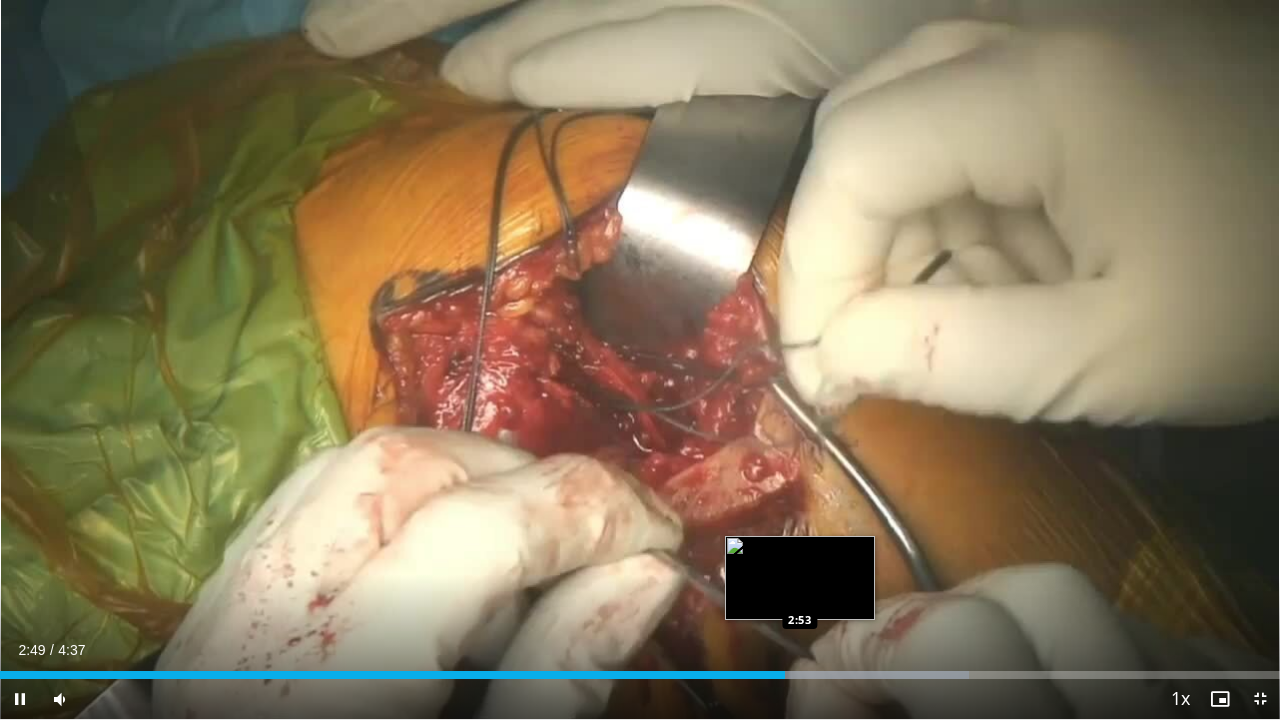 click on "Loaded :  75.69% 2:50 2:53" at bounding box center (640, 669) 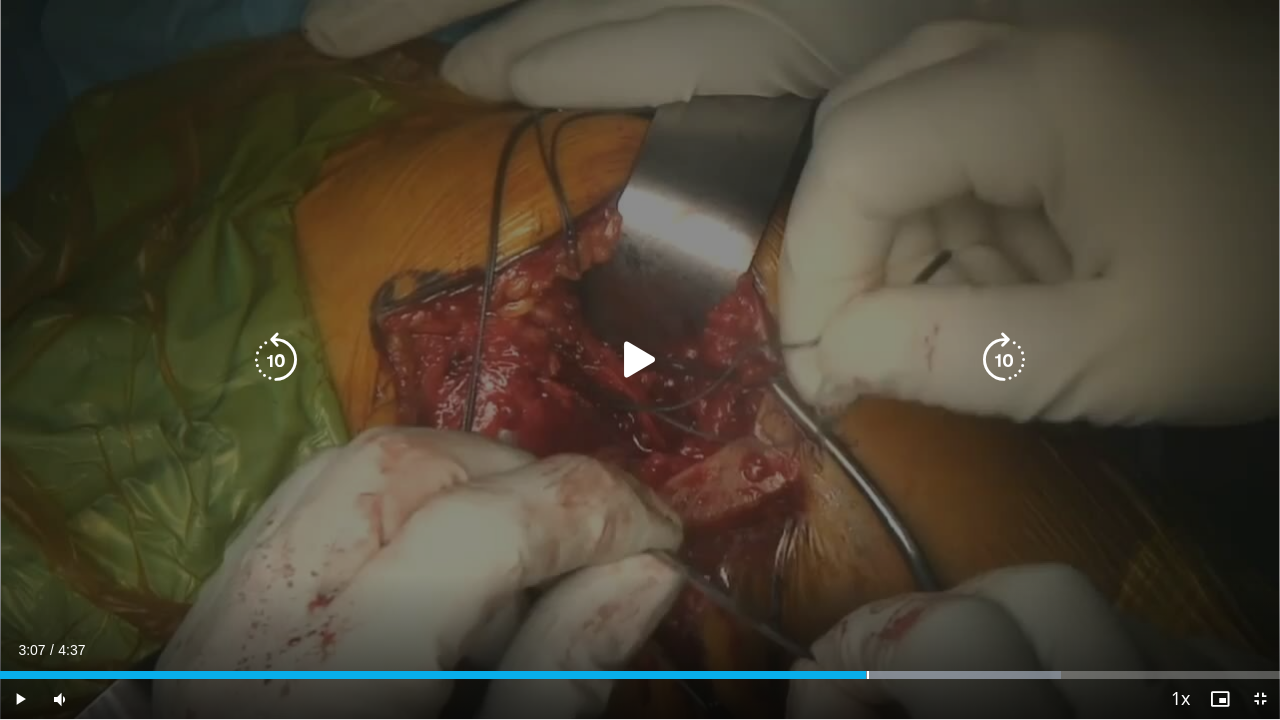 drag, startPoint x: 868, startPoint y: 667, endPoint x: 887, endPoint y: 666, distance: 19.026299 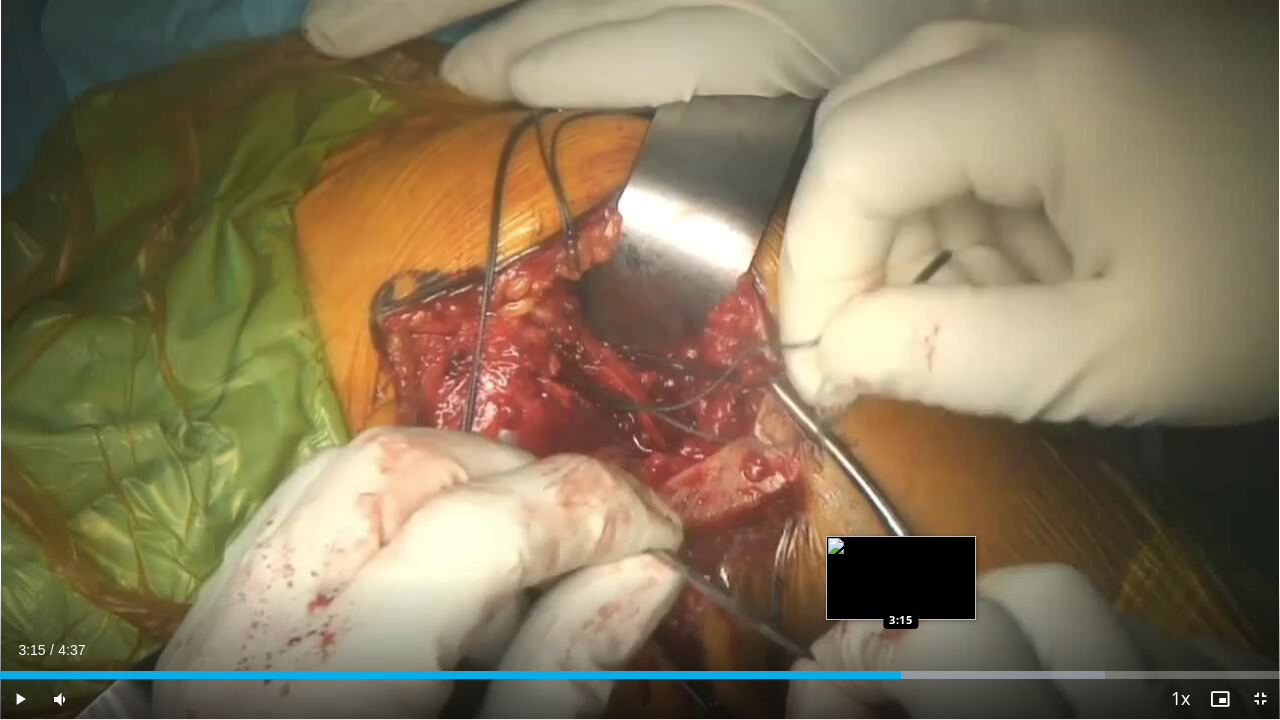 click on "Loaded :  86.35% 3:15 3:15" at bounding box center (640, 669) 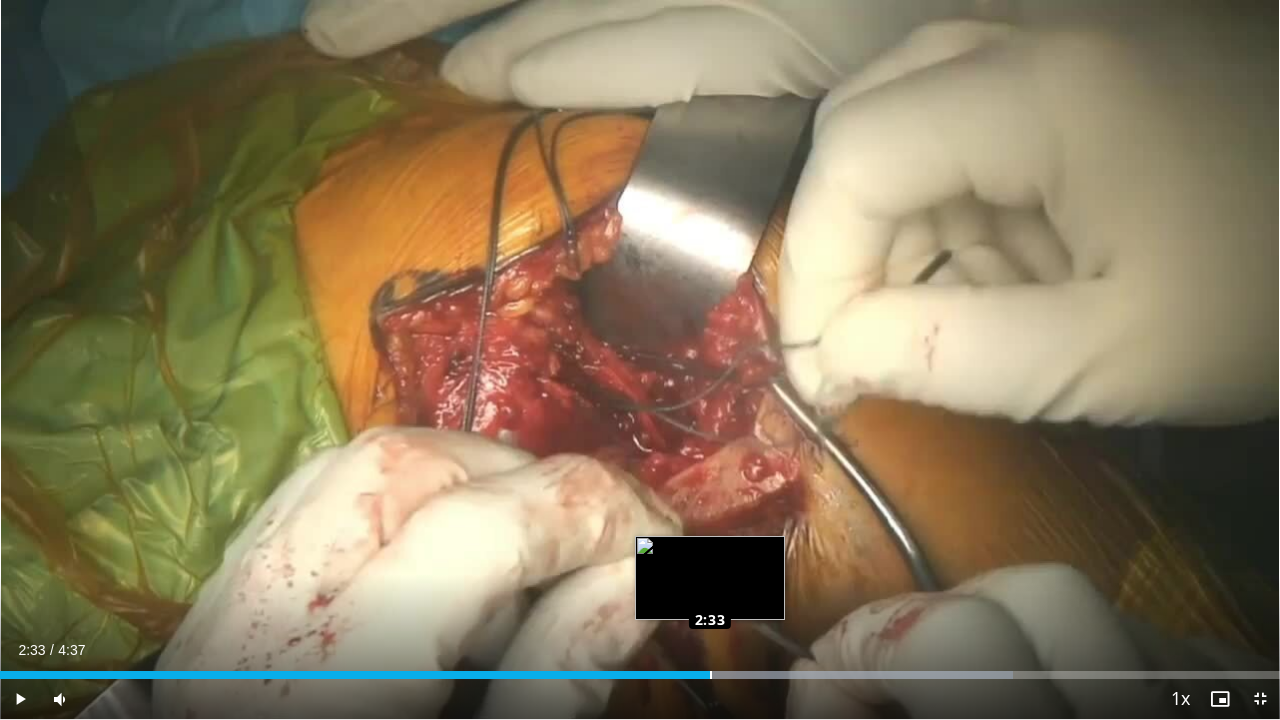 drag, startPoint x: 946, startPoint y: 662, endPoint x: 710, endPoint y: 663, distance: 236.00212 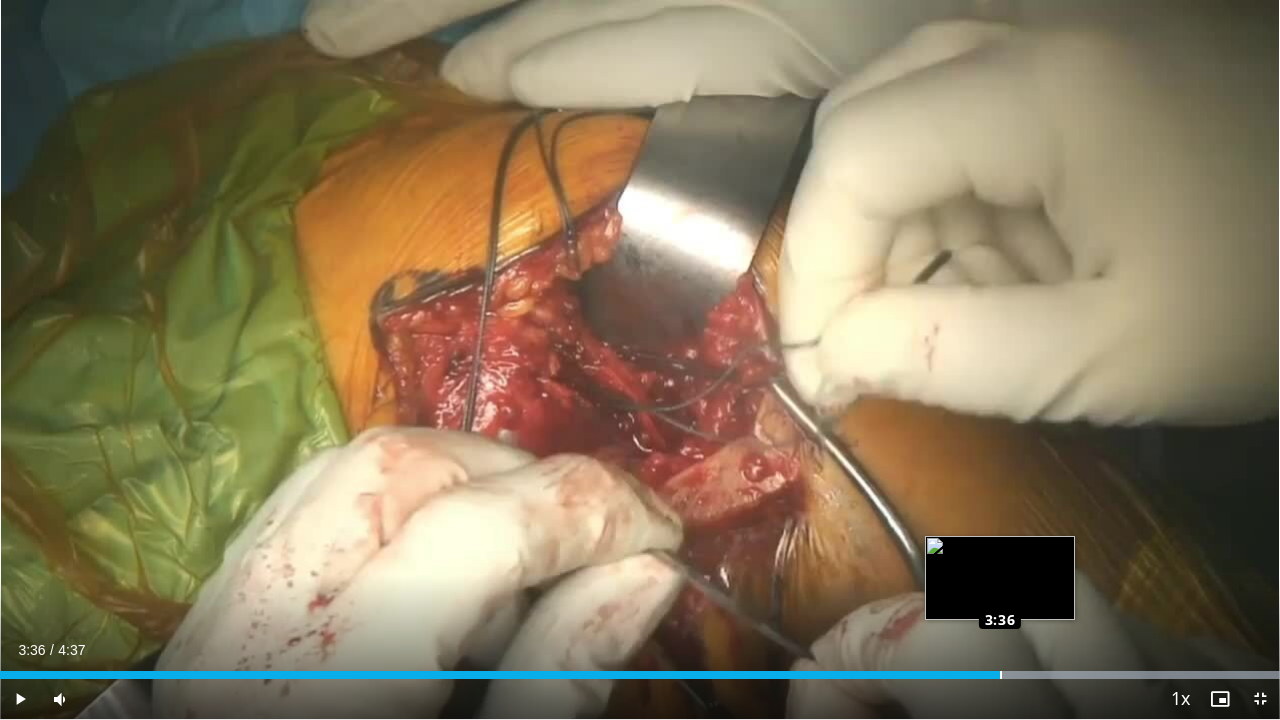 click on "Loaded :  100.00% 3:36 3:36" at bounding box center (640, 669) 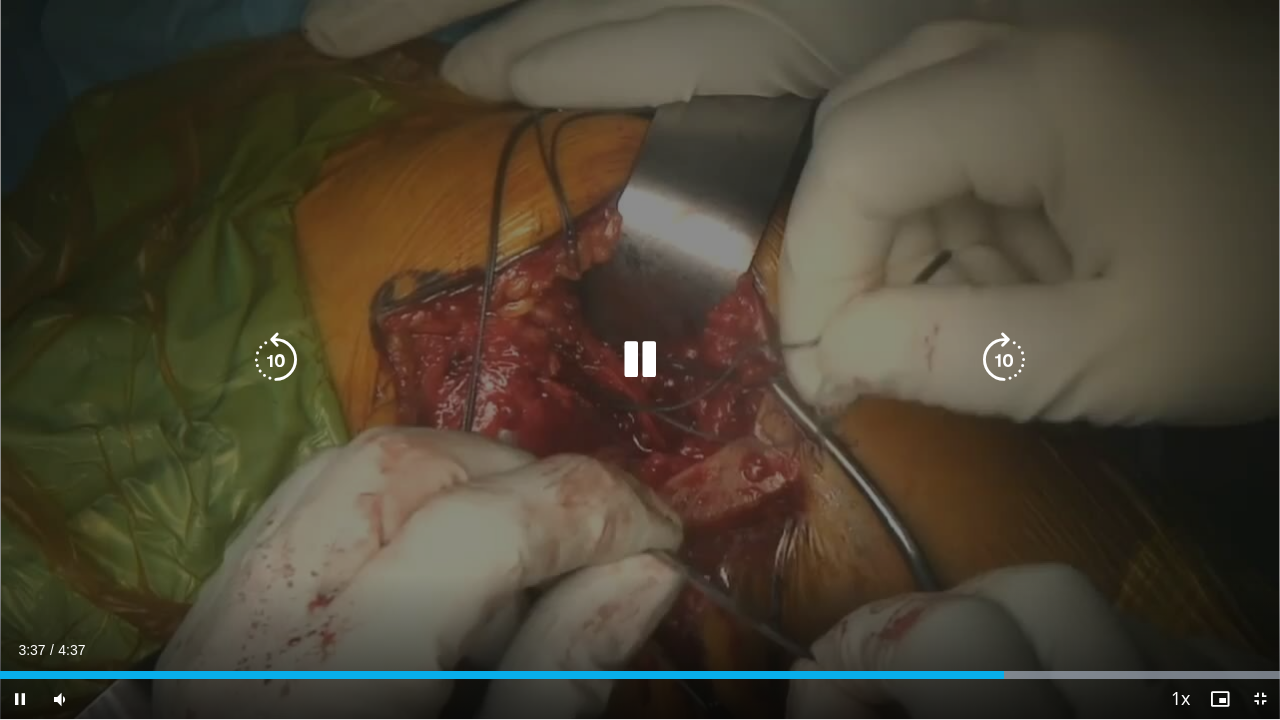 click on "Loaded :  100.00% 3:37 3:36" at bounding box center (640, 669) 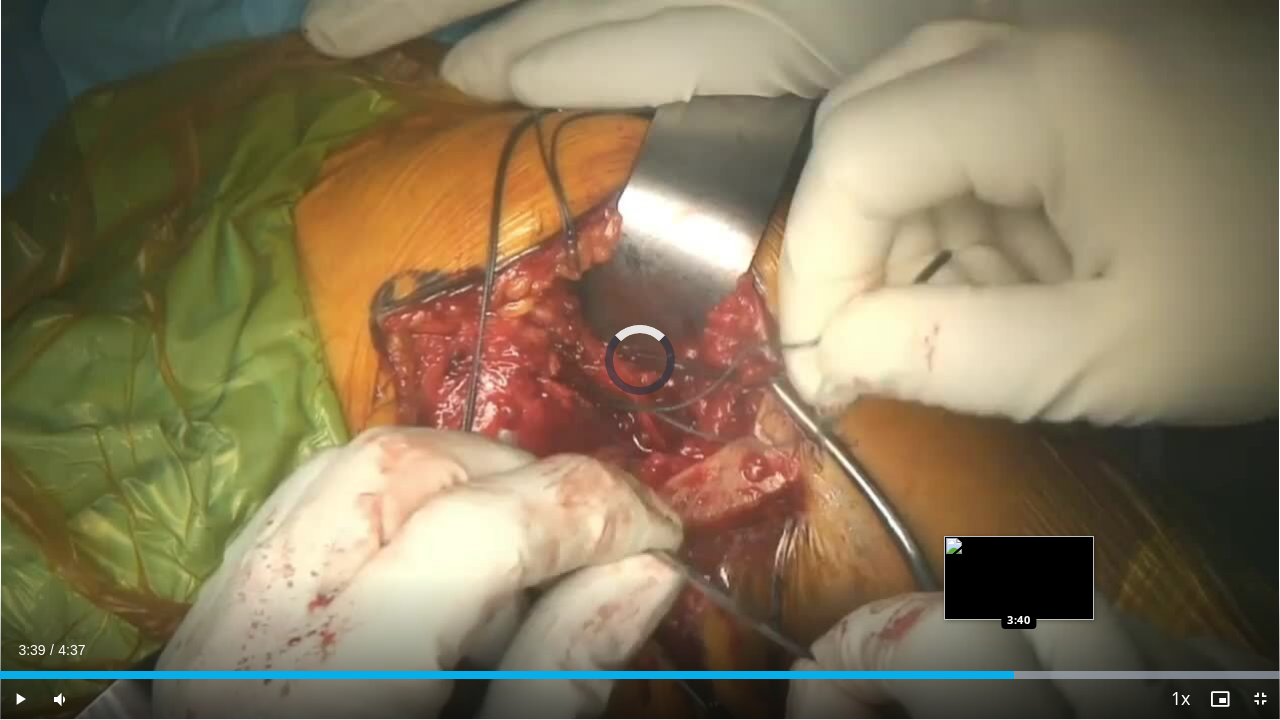 click on "Loaded :  100.00% 3:39 3:40" at bounding box center [640, 669] 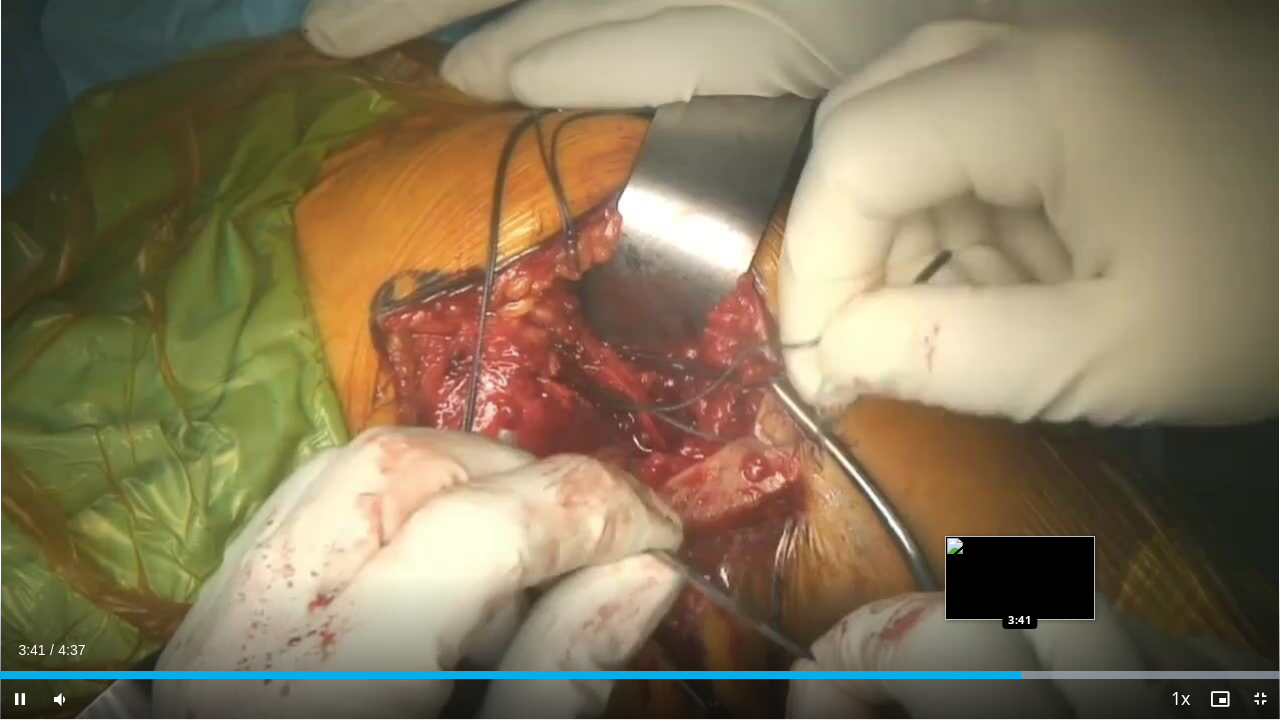 click on "Loaded :  100.00% 3:41 3:41" at bounding box center (640, 669) 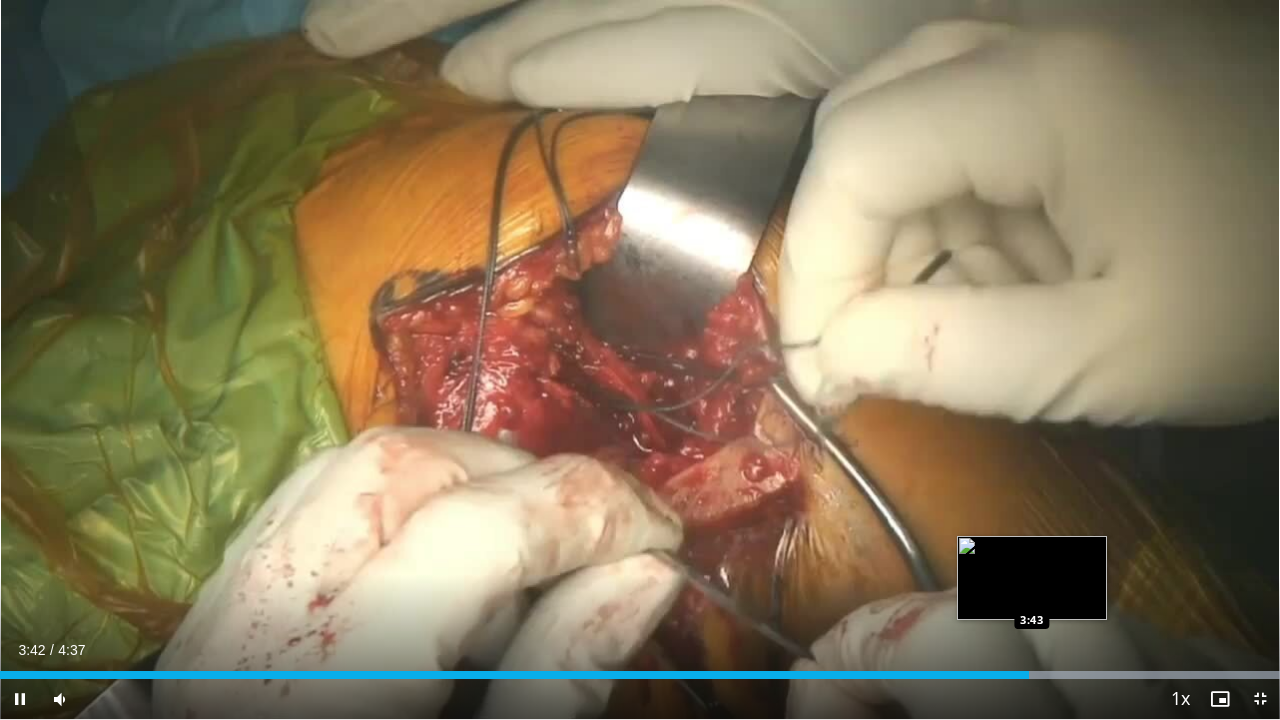 click on "Loaded :  100.00% 3:43 3:43" at bounding box center [640, 669] 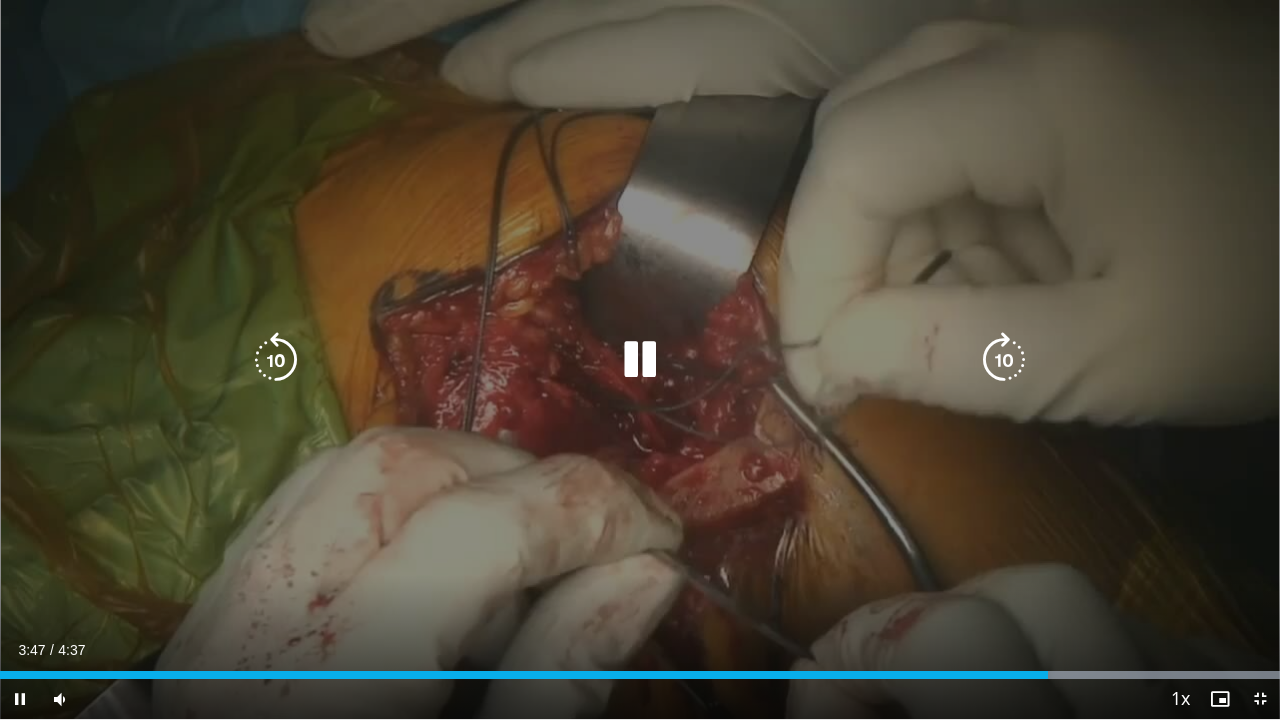 click on "10 seconds
Tap to unmute" at bounding box center (640, 359) 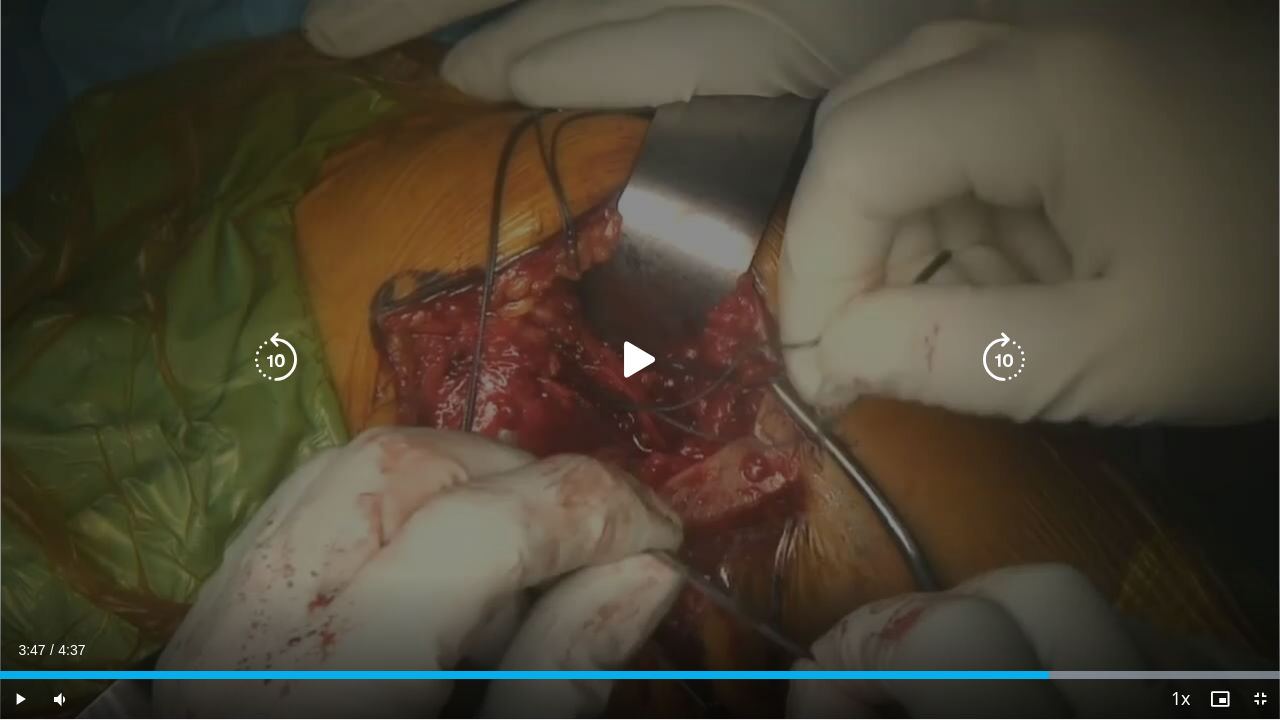 click on "10 seconds
Tap to unmute" at bounding box center [640, 359] 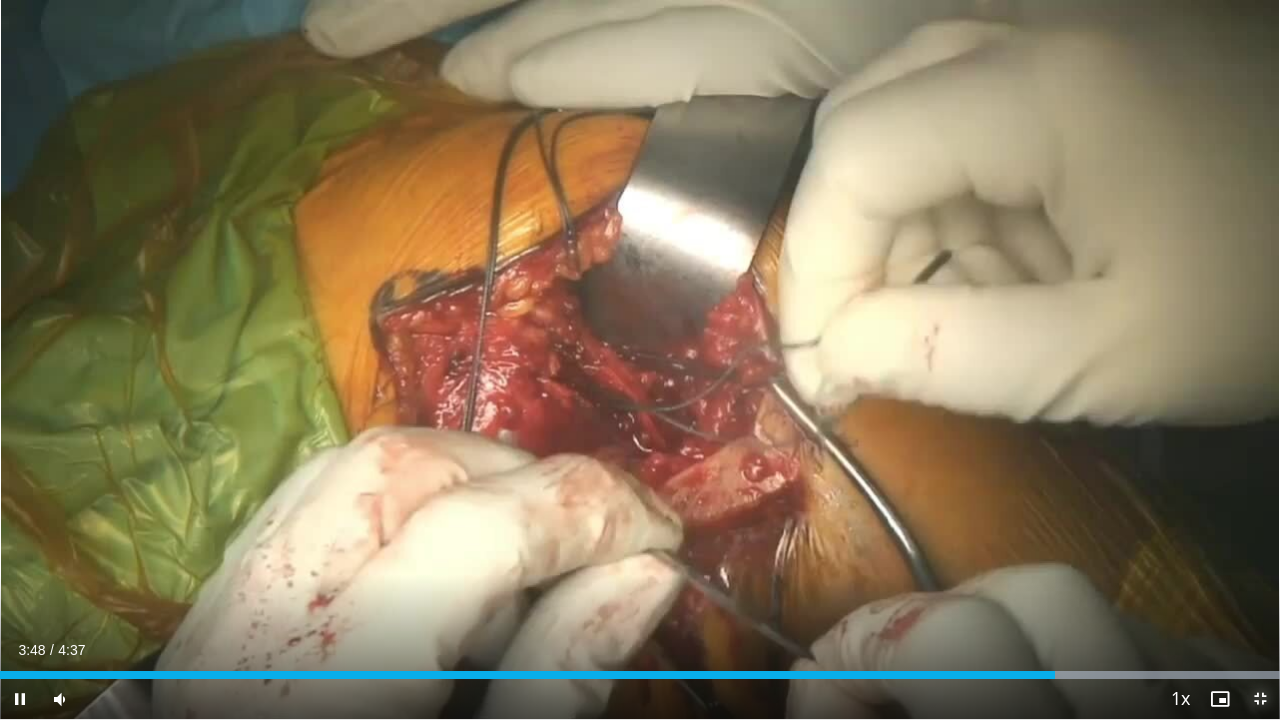 click at bounding box center [1260, 699] 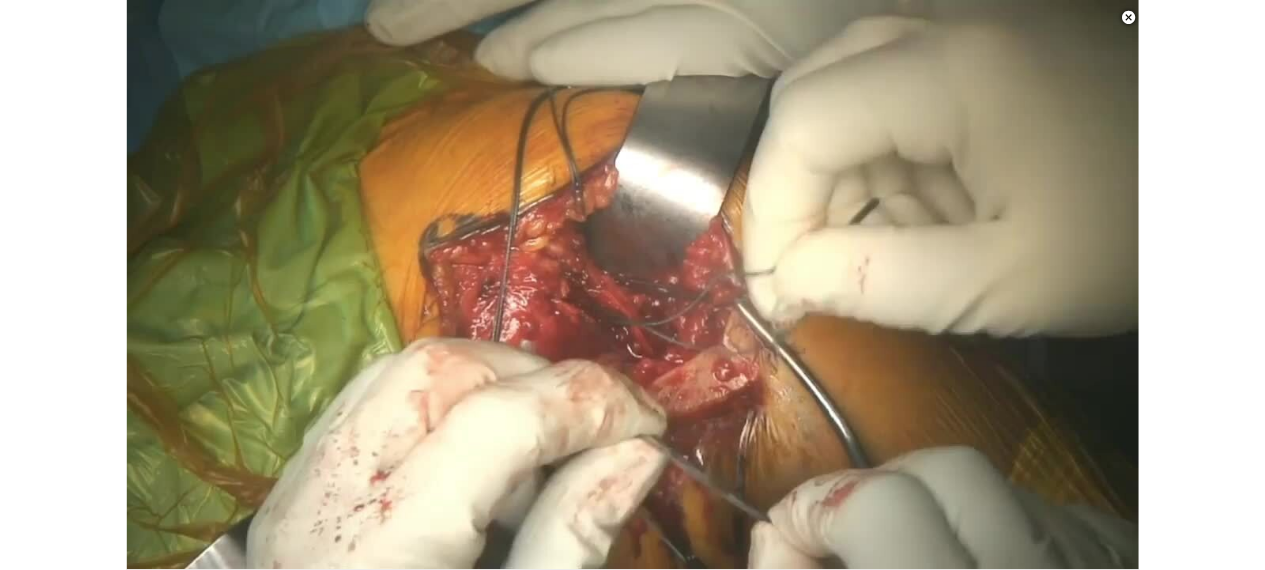 scroll, scrollTop: 656, scrollLeft: 0, axis: vertical 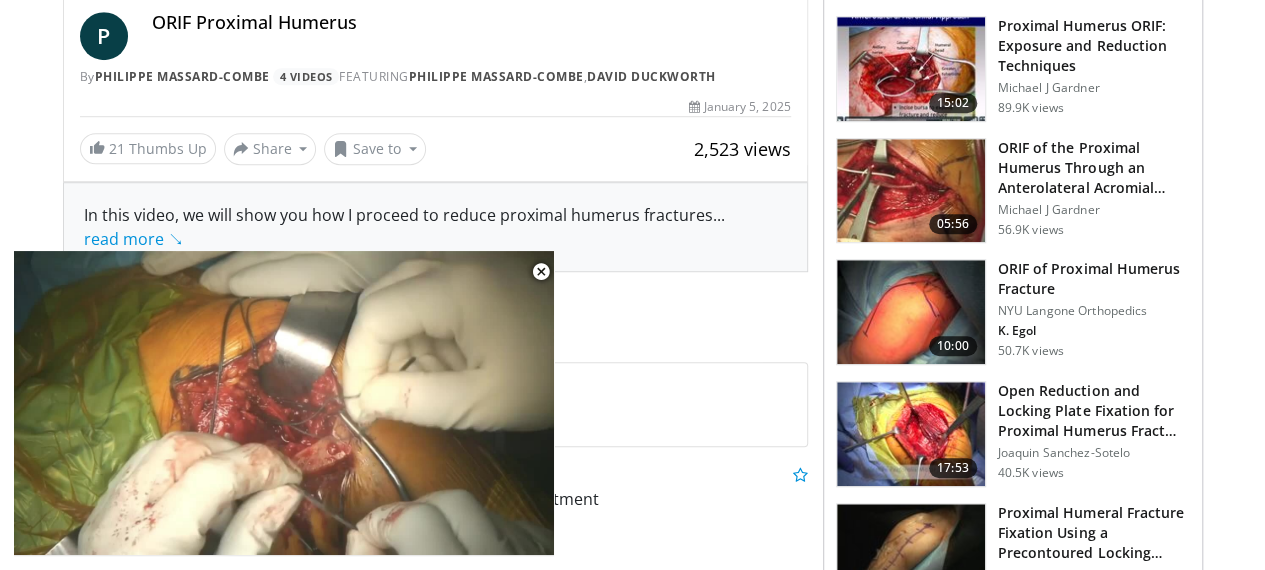 click at bounding box center (911, 312) 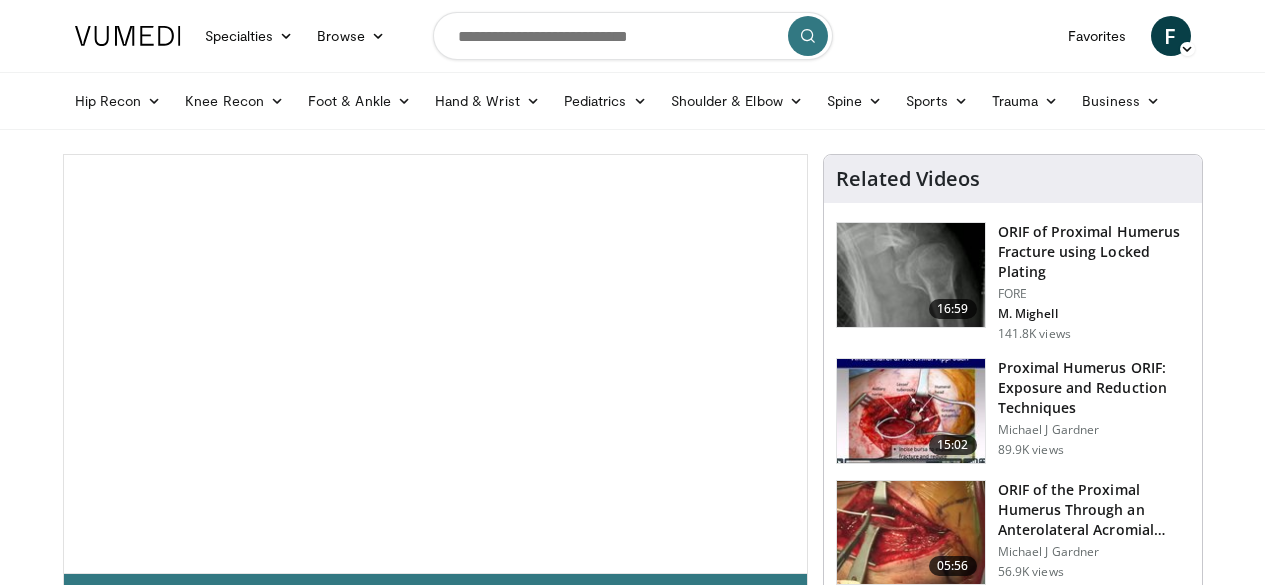 scroll, scrollTop: 0, scrollLeft: 0, axis: both 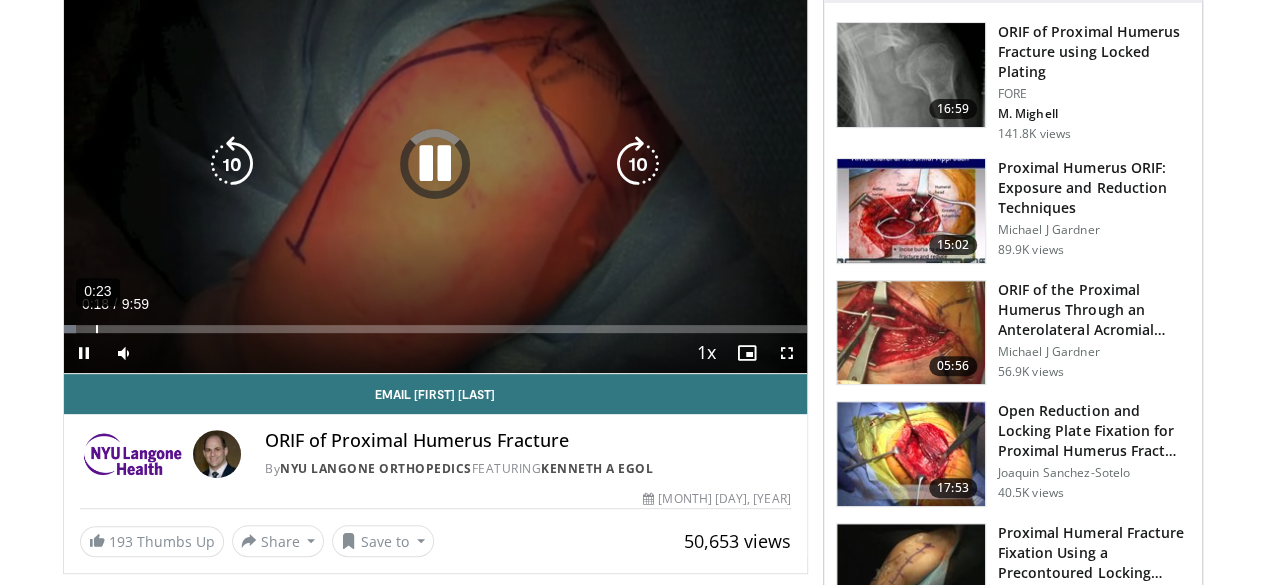 click on "Loaded :  1.67% 0:23 0:22" at bounding box center (435, 323) 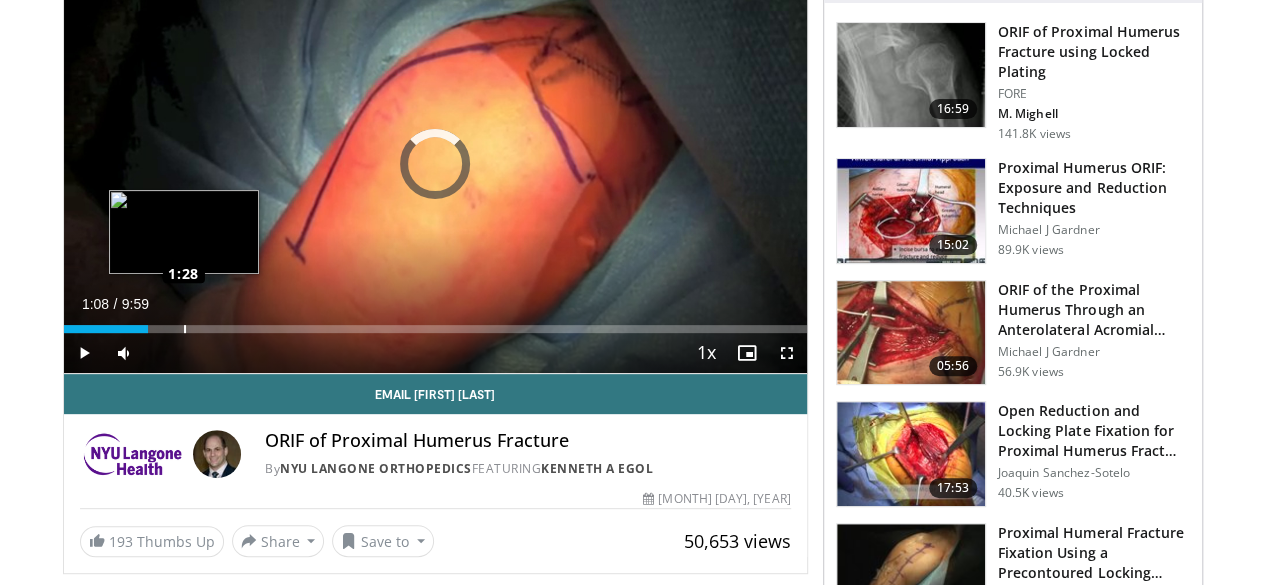 drag, startPoint x: 32, startPoint y: 361, endPoint x: 132, endPoint y: 363, distance: 100.02 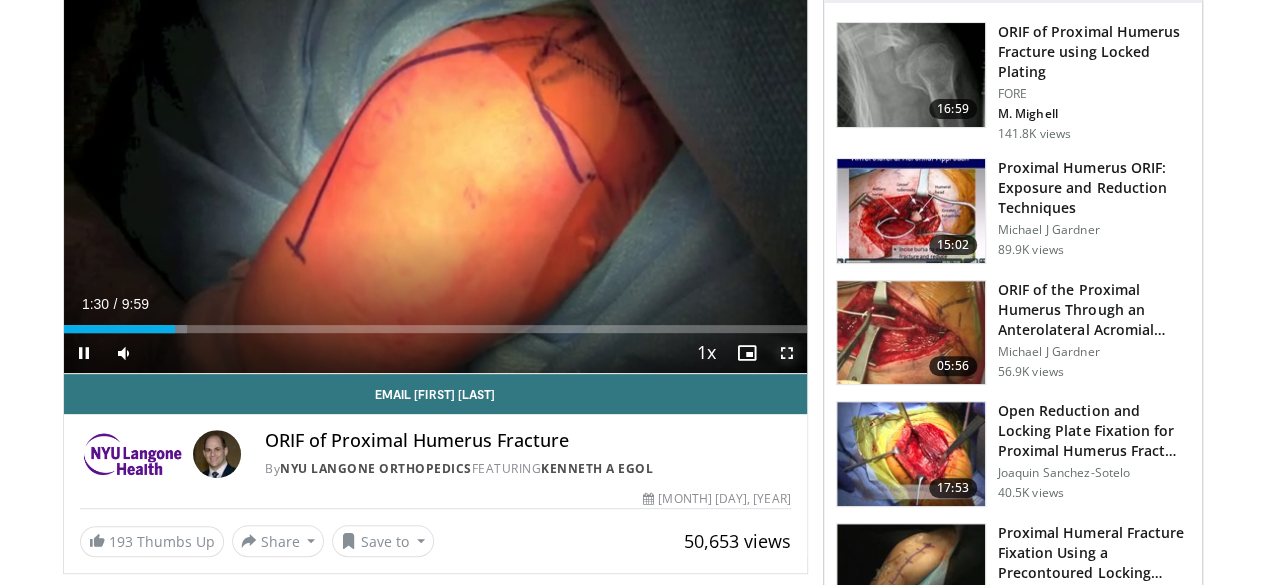 click at bounding box center (787, 353) 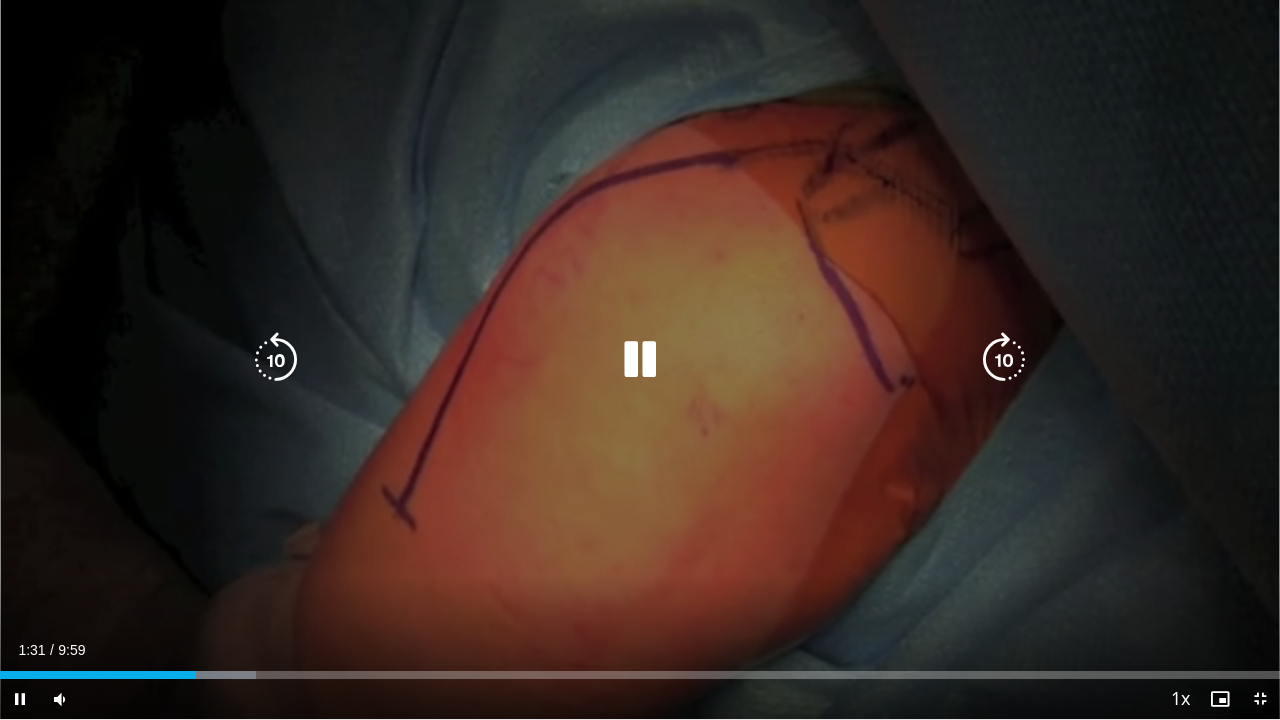 click at bounding box center (276, 360) 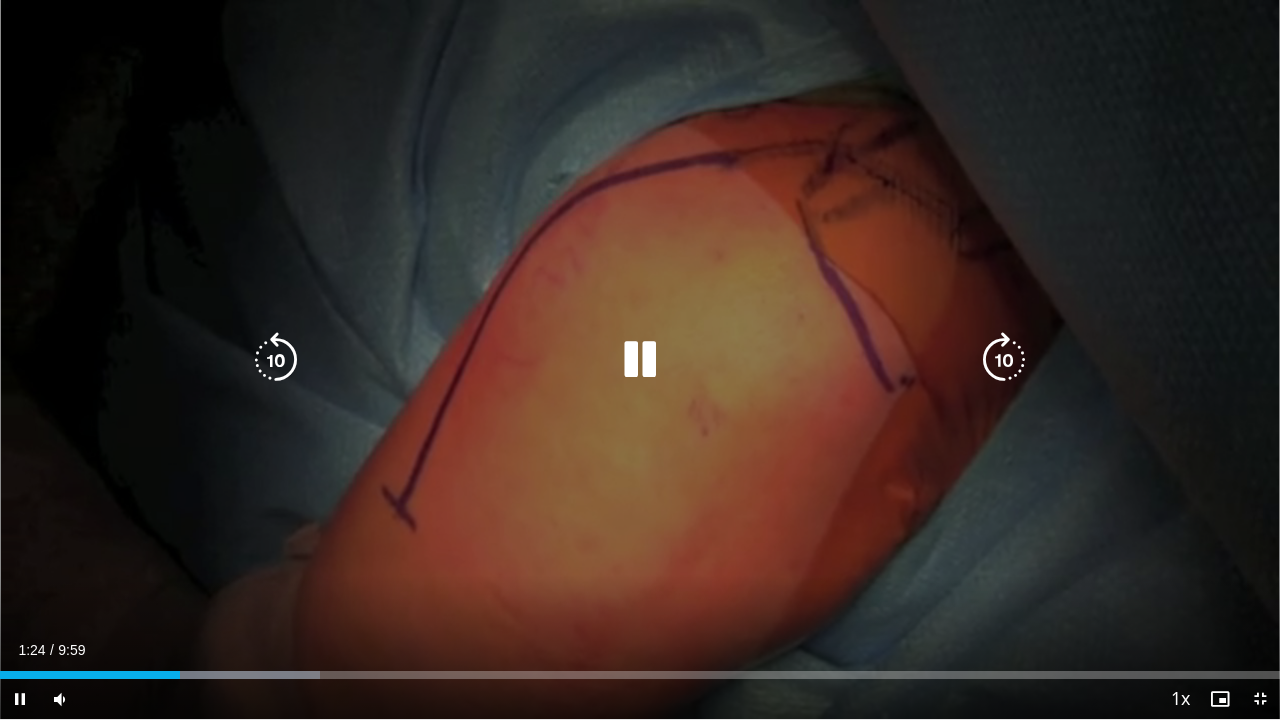 click at bounding box center (1004, 360) 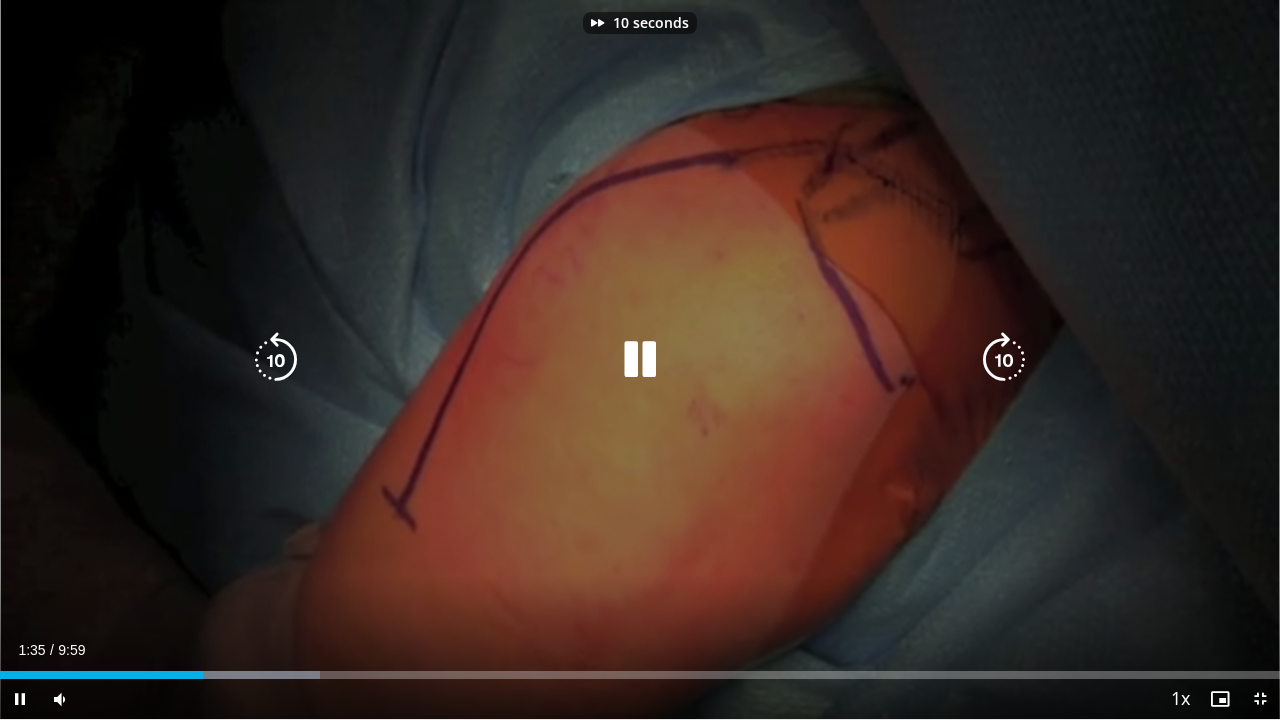click at bounding box center (1004, 360) 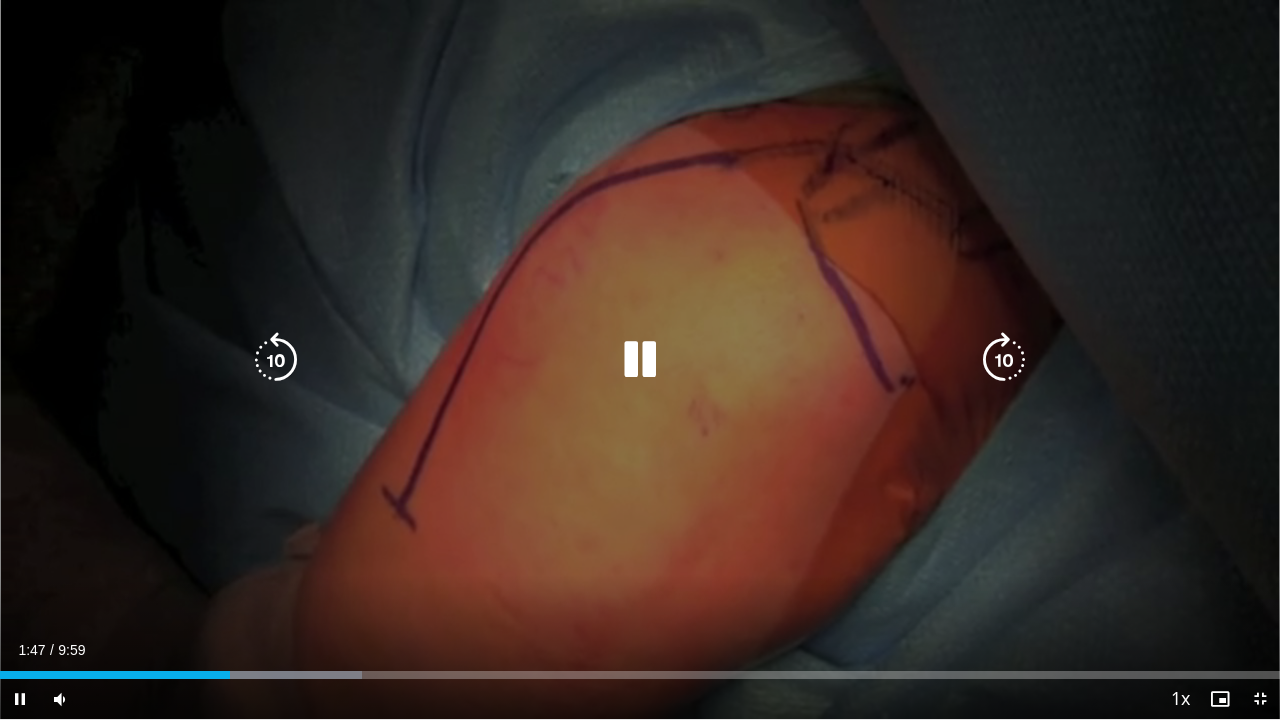 click at bounding box center [1004, 360] 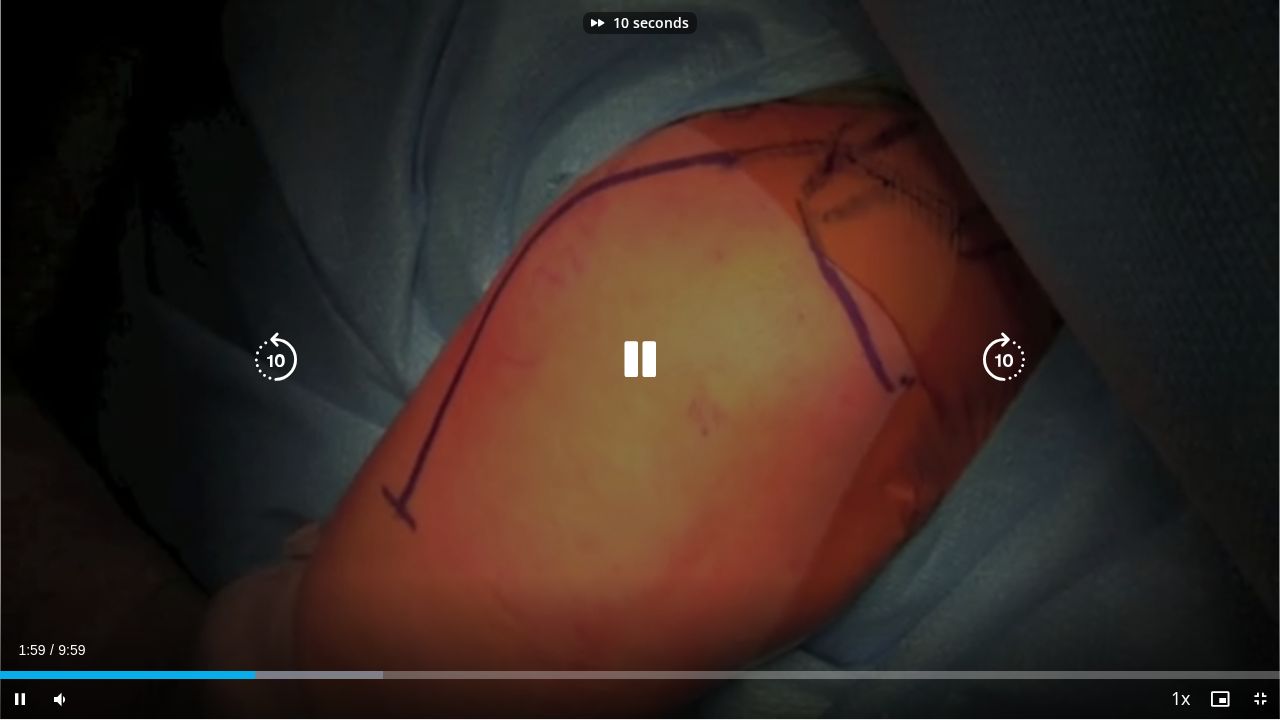 type 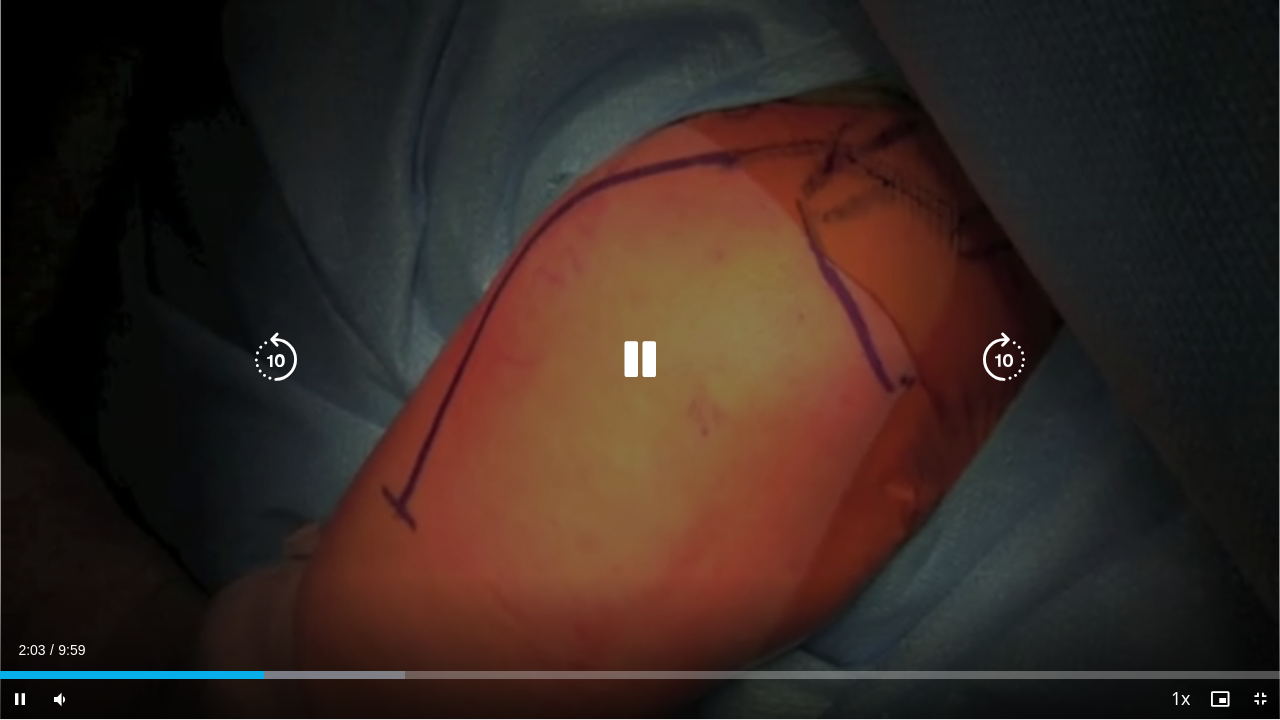 click at bounding box center (1004, 360) 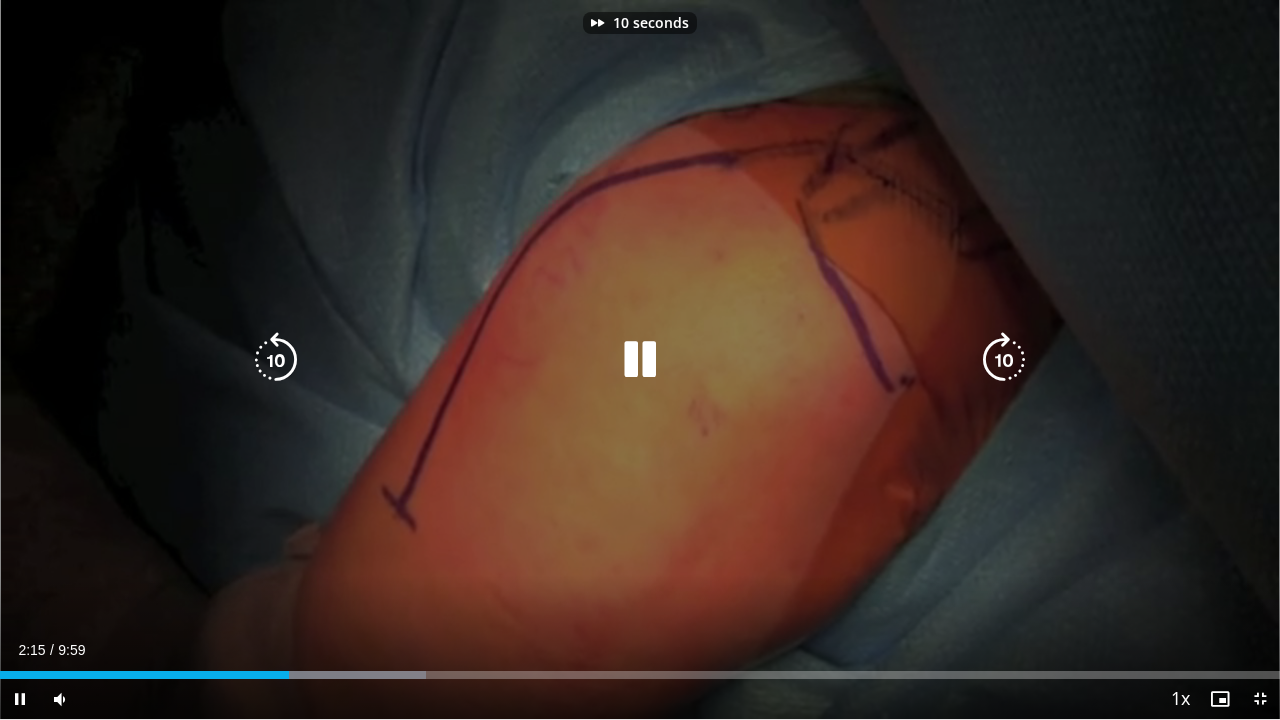 click at bounding box center [1004, 360] 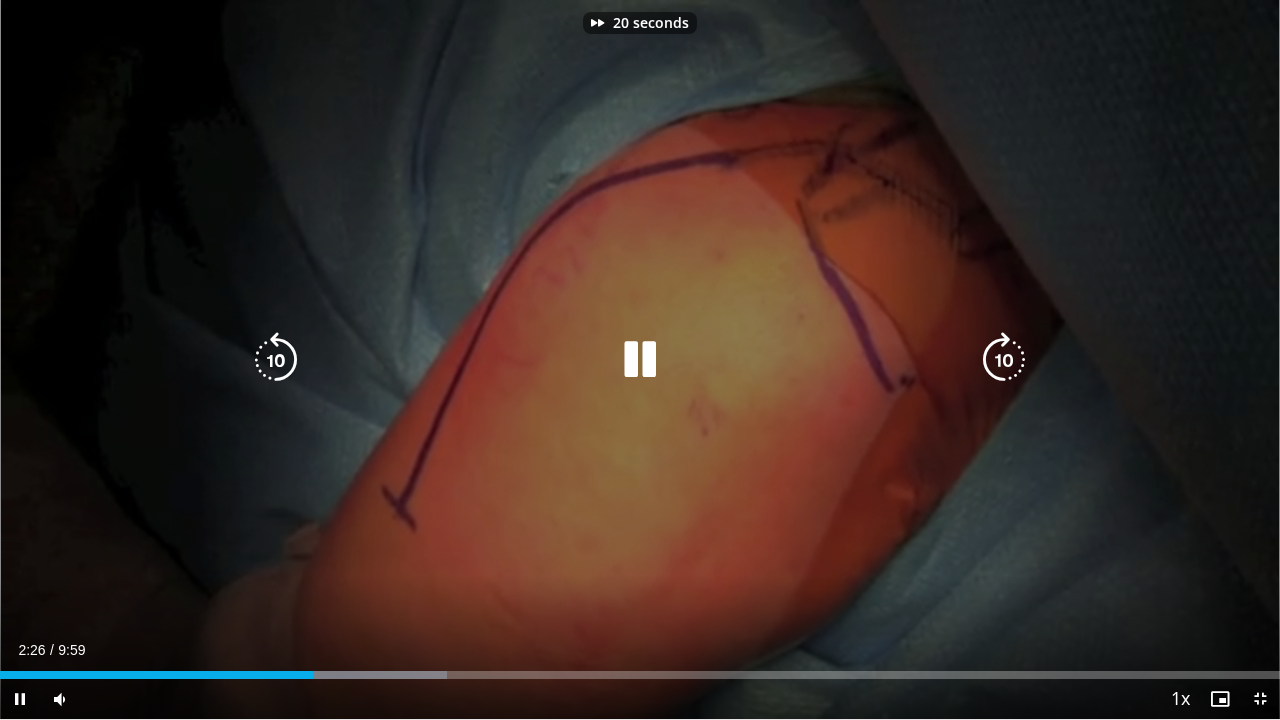 click at bounding box center (1004, 360) 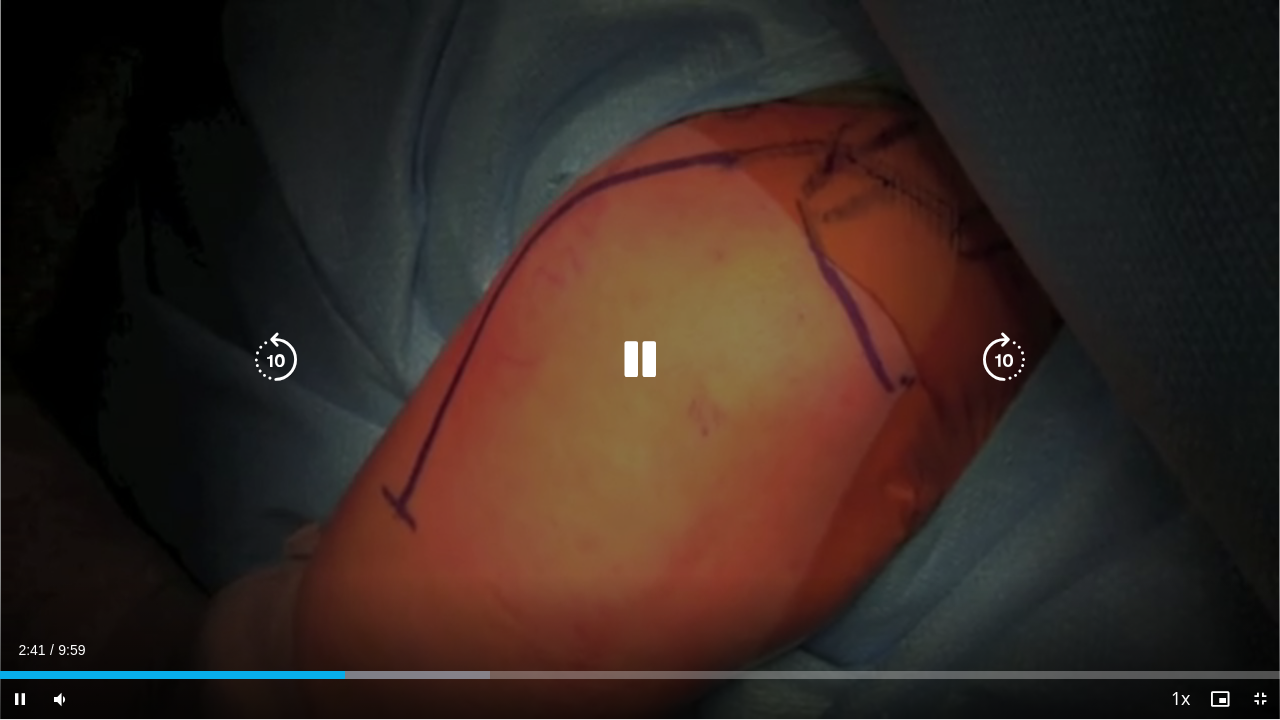 click at bounding box center (1004, 360) 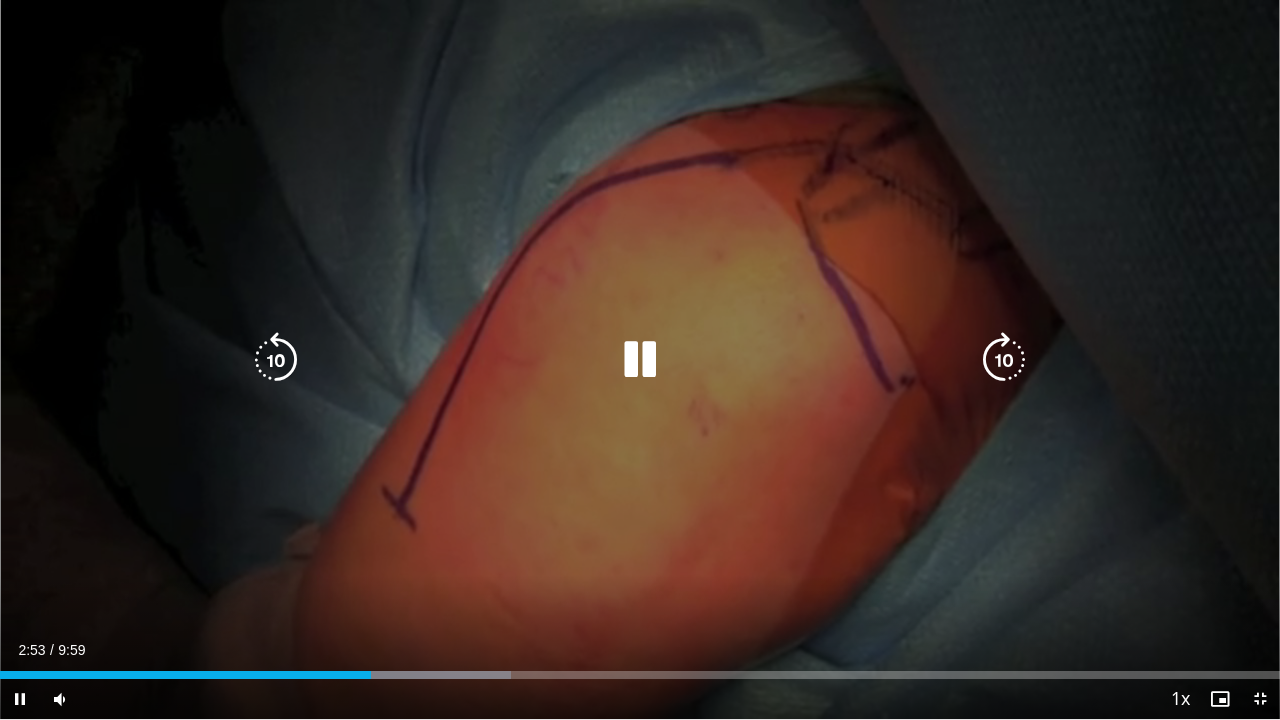 click at bounding box center [1004, 360] 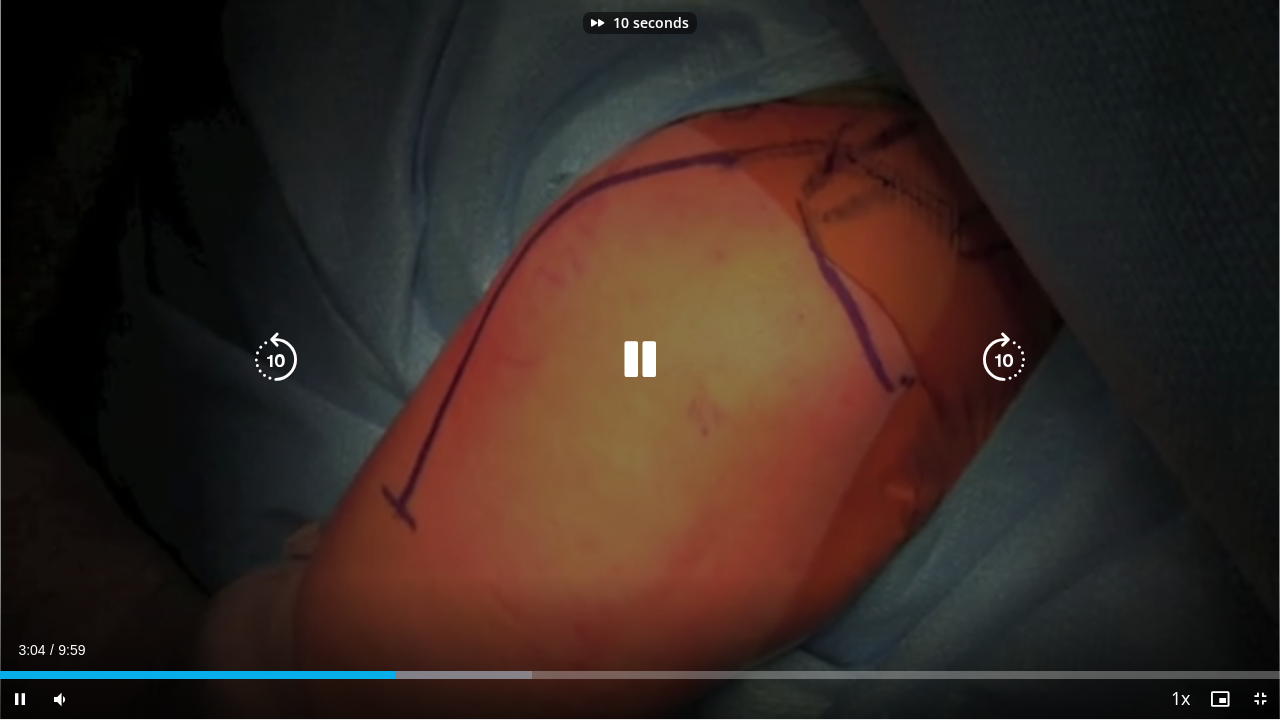 click at bounding box center [1004, 360] 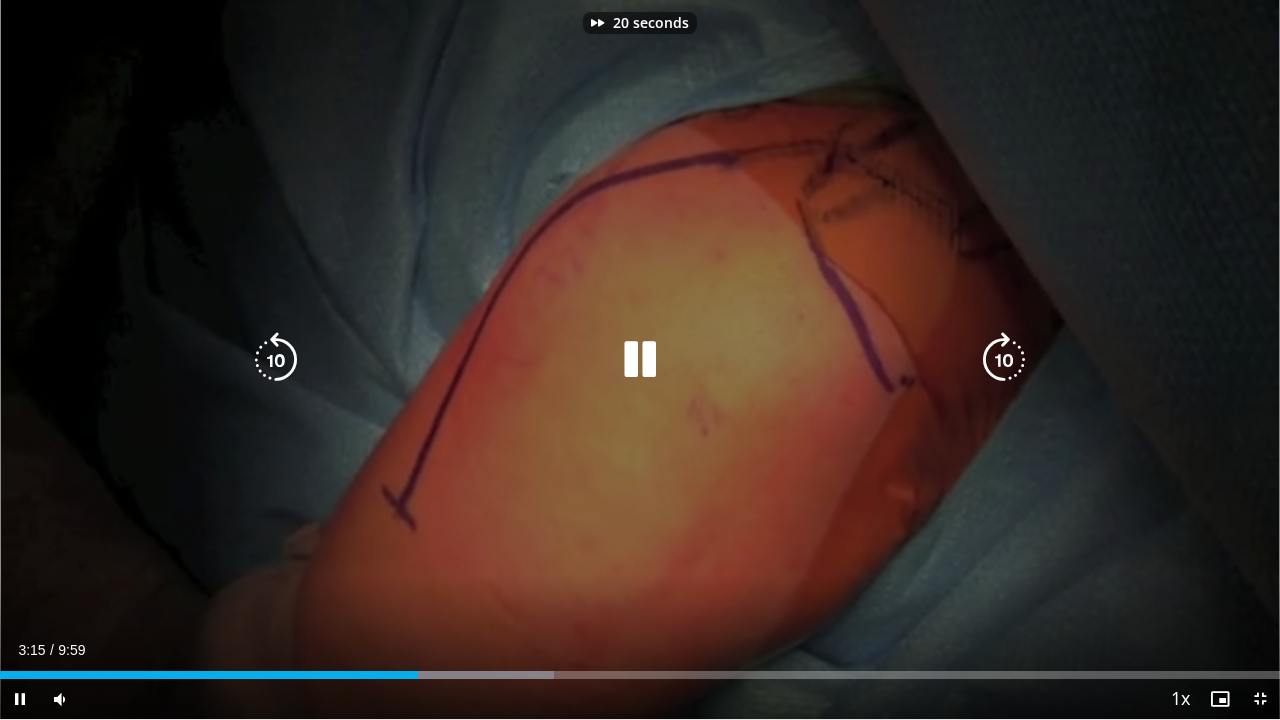 click at bounding box center [1004, 360] 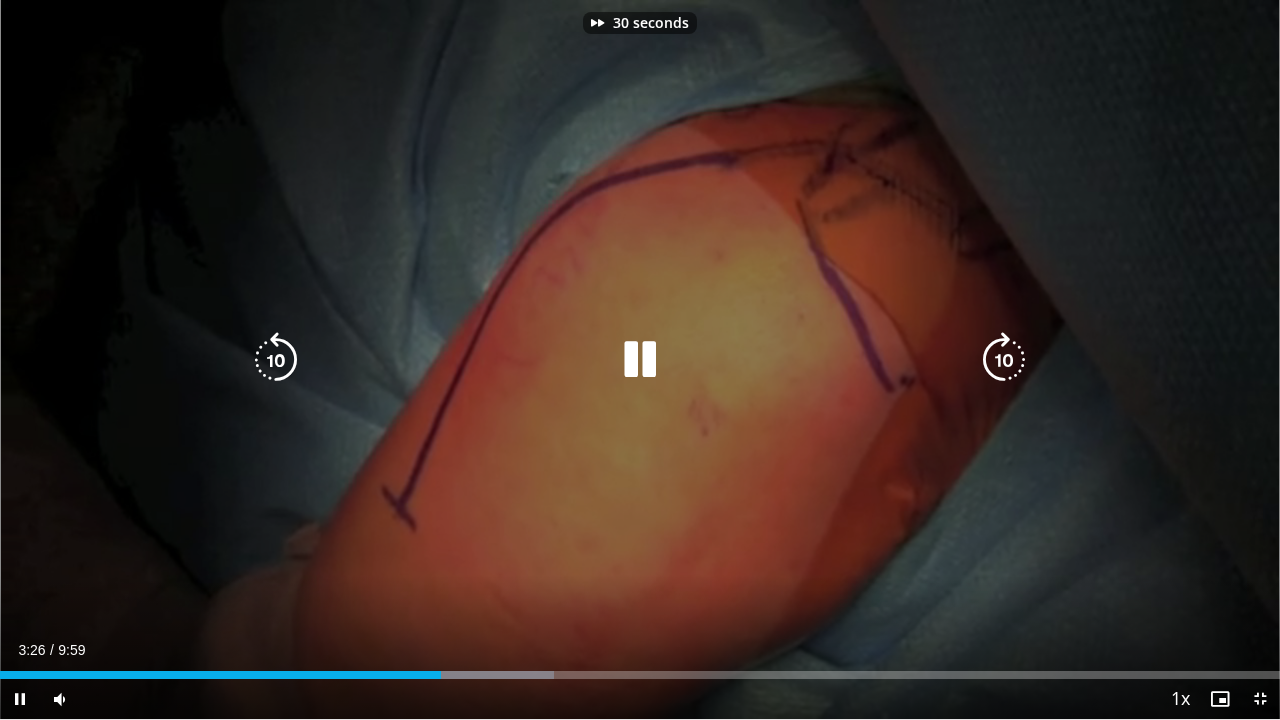 click at bounding box center [1004, 360] 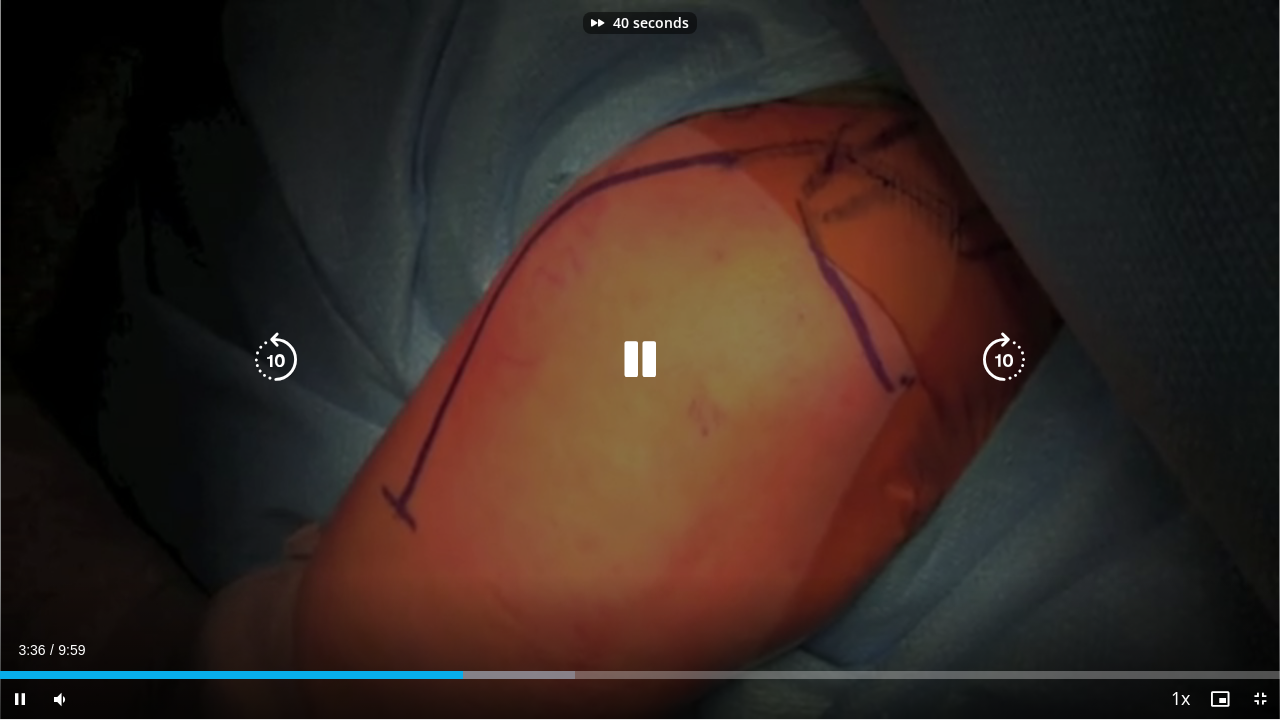 click at bounding box center [1004, 360] 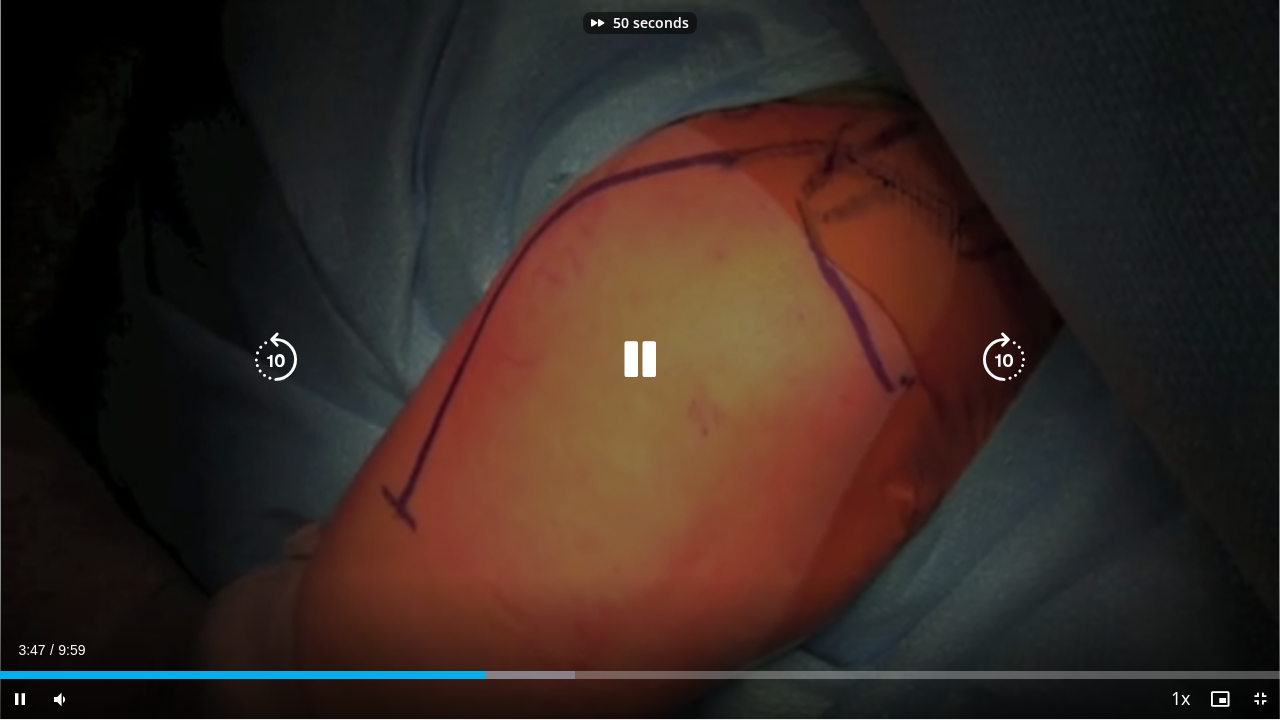 click at bounding box center [1004, 360] 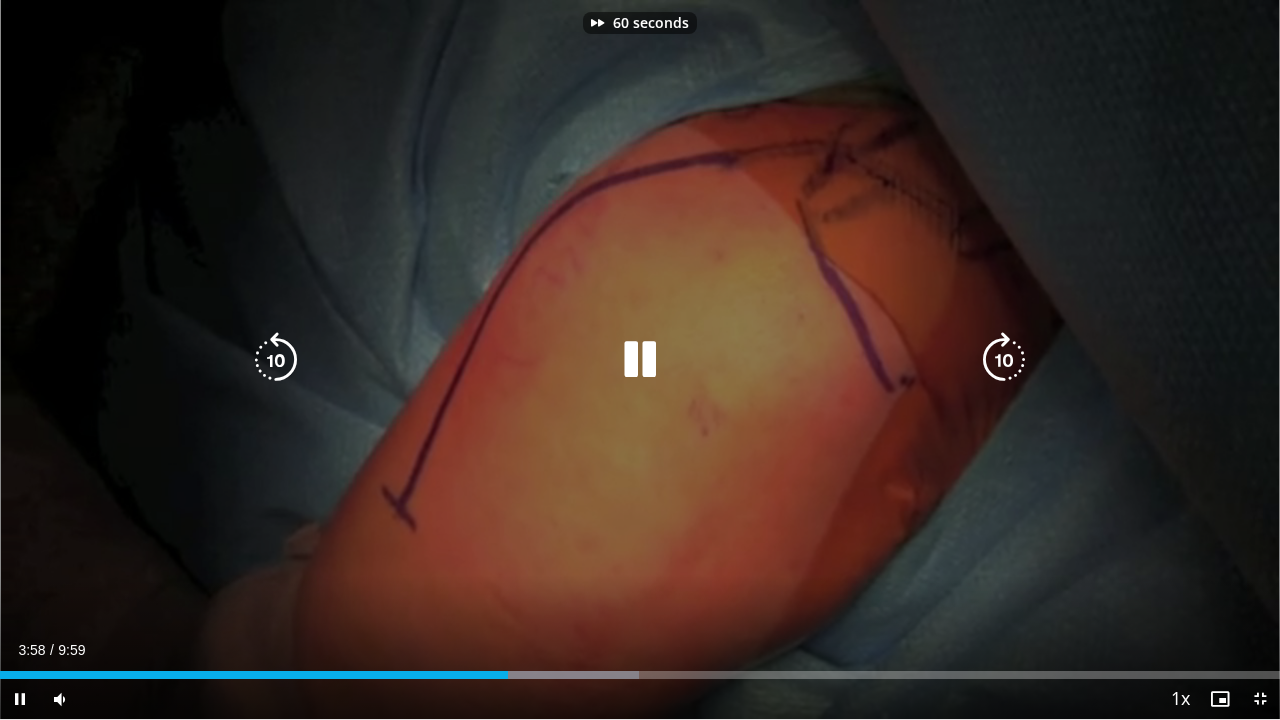 click at bounding box center (1004, 360) 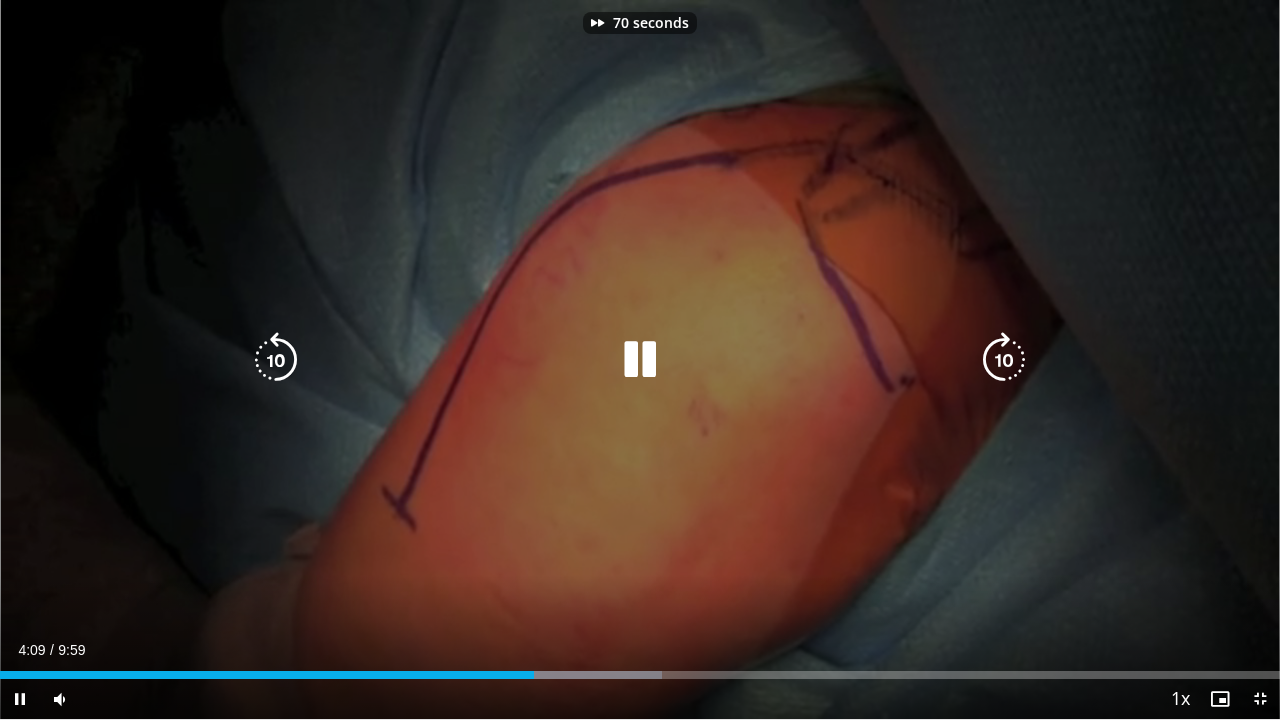 click at bounding box center [1004, 360] 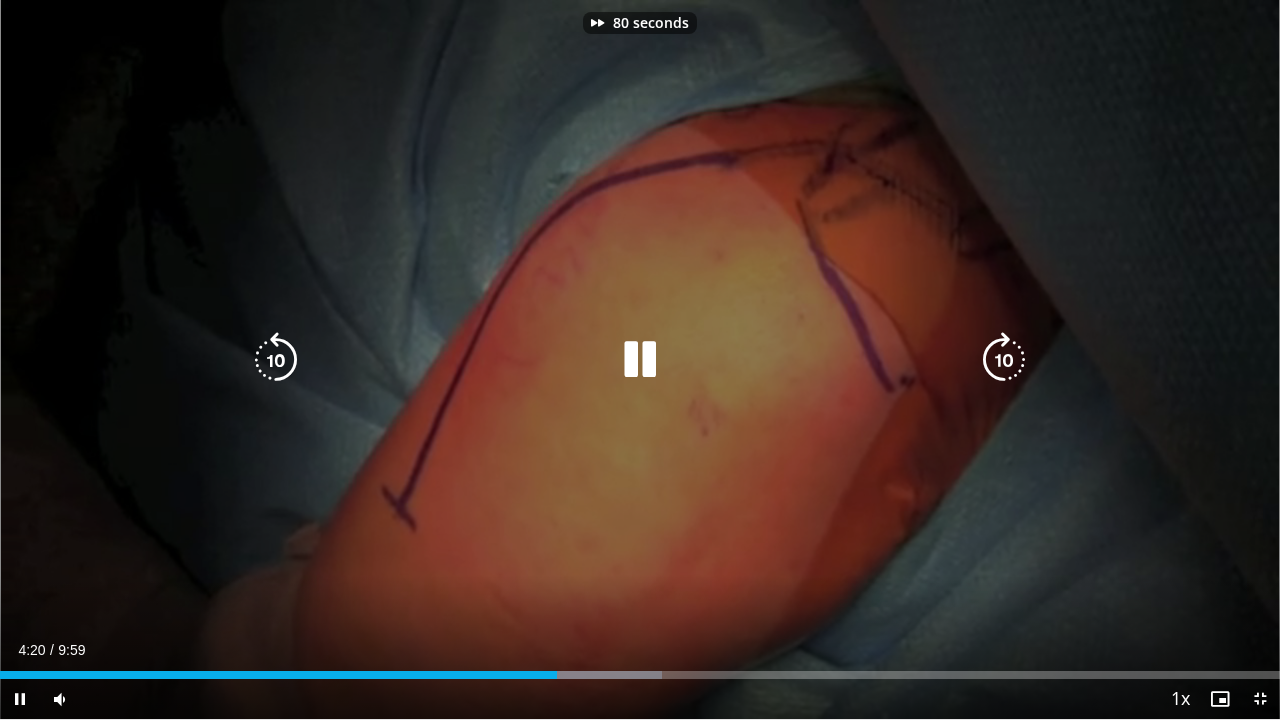 click at bounding box center (1004, 360) 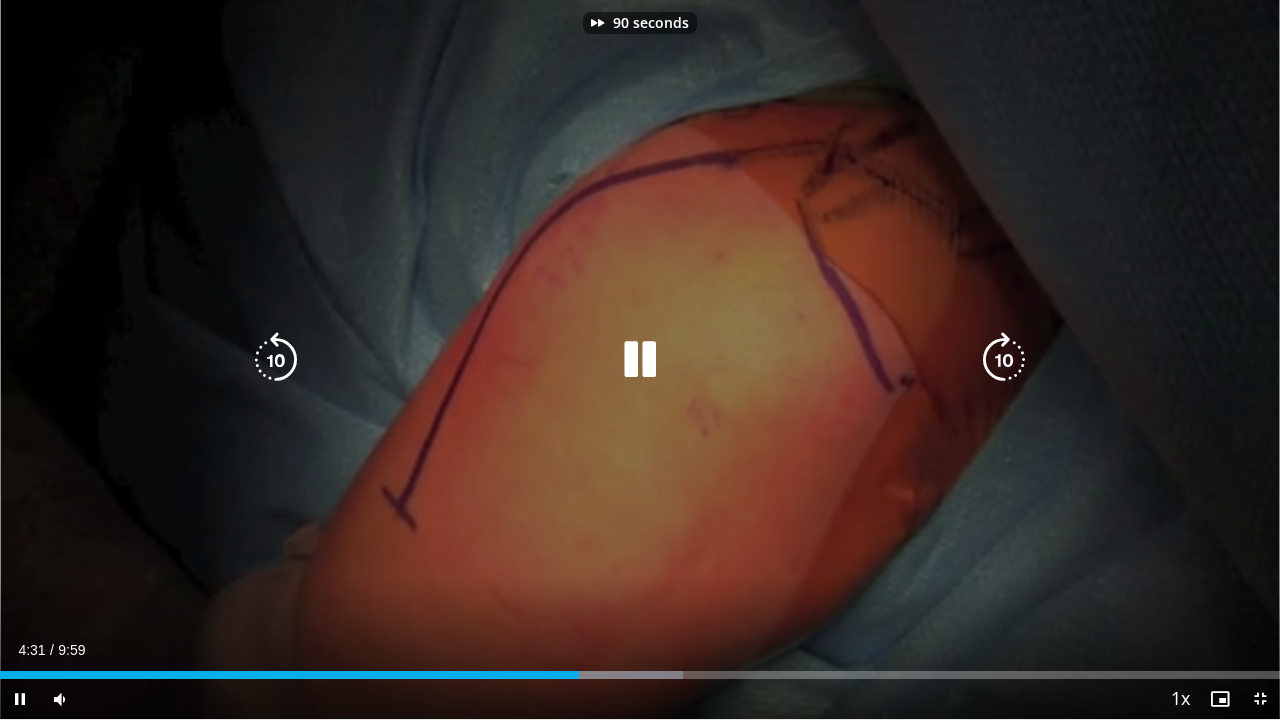 click at bounding box center [1004, 360] 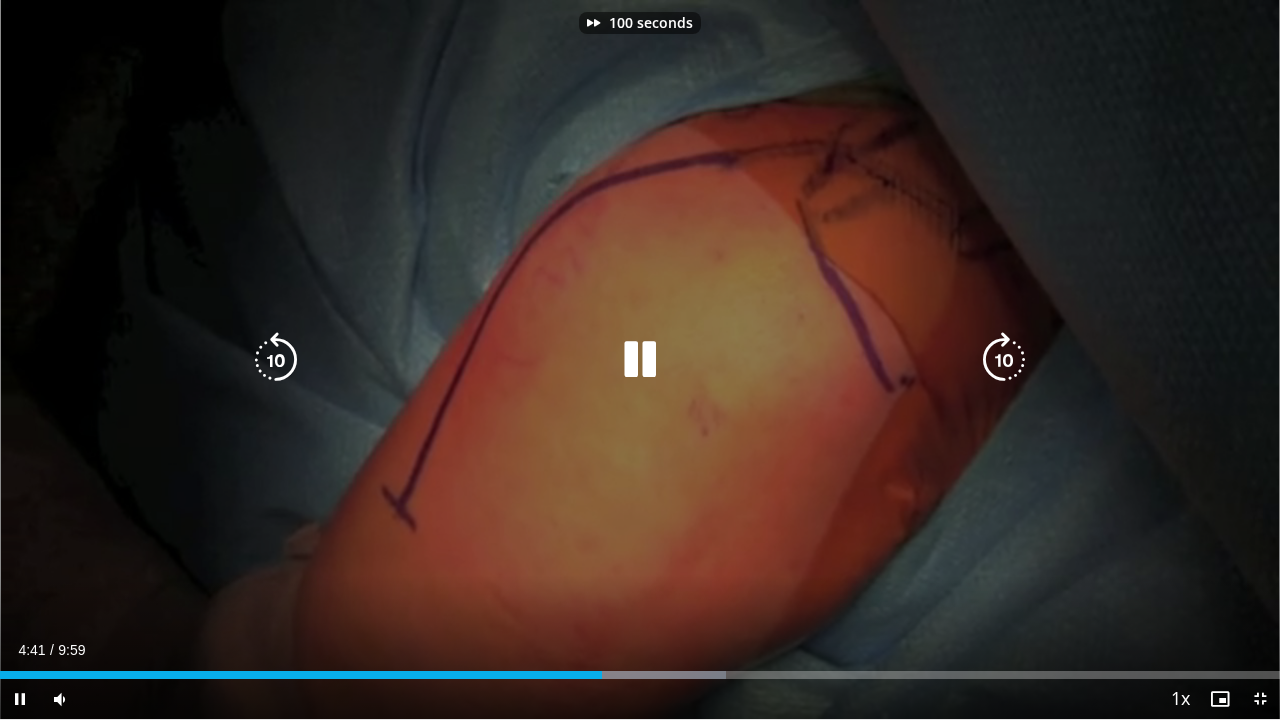 click at bounding box center (1004, 360) 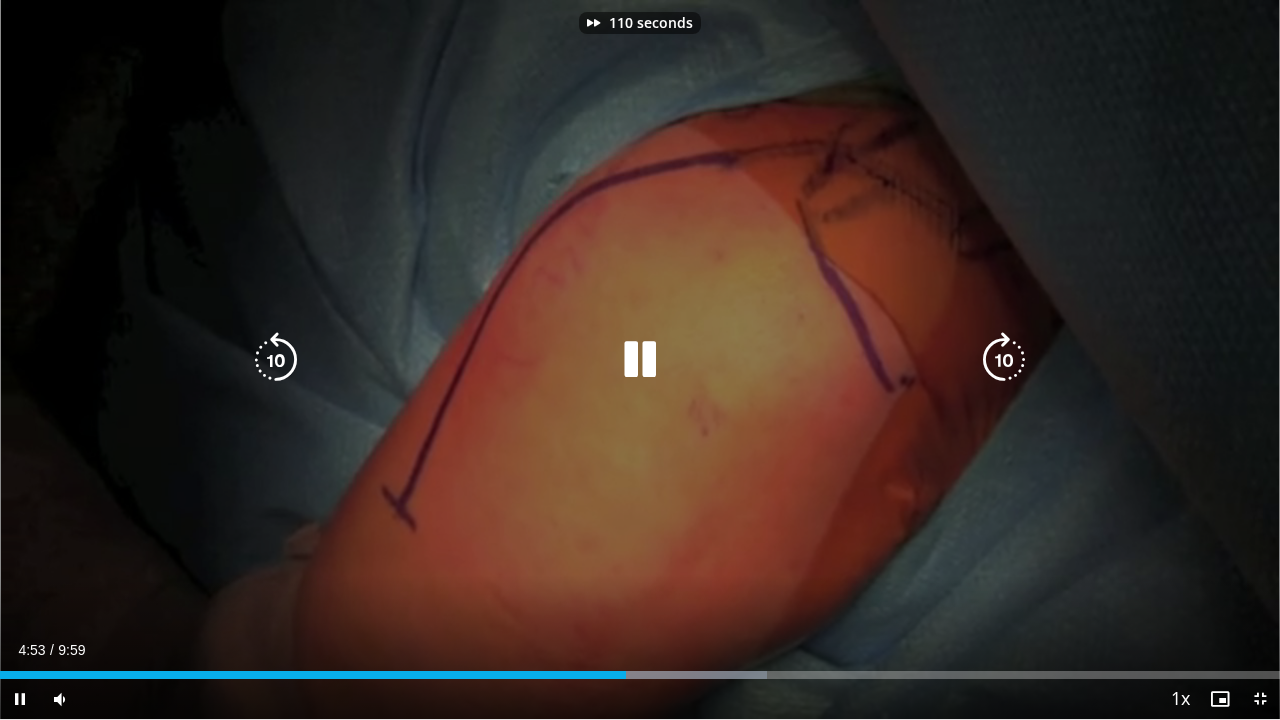 click at bounding box center (1004, 360) 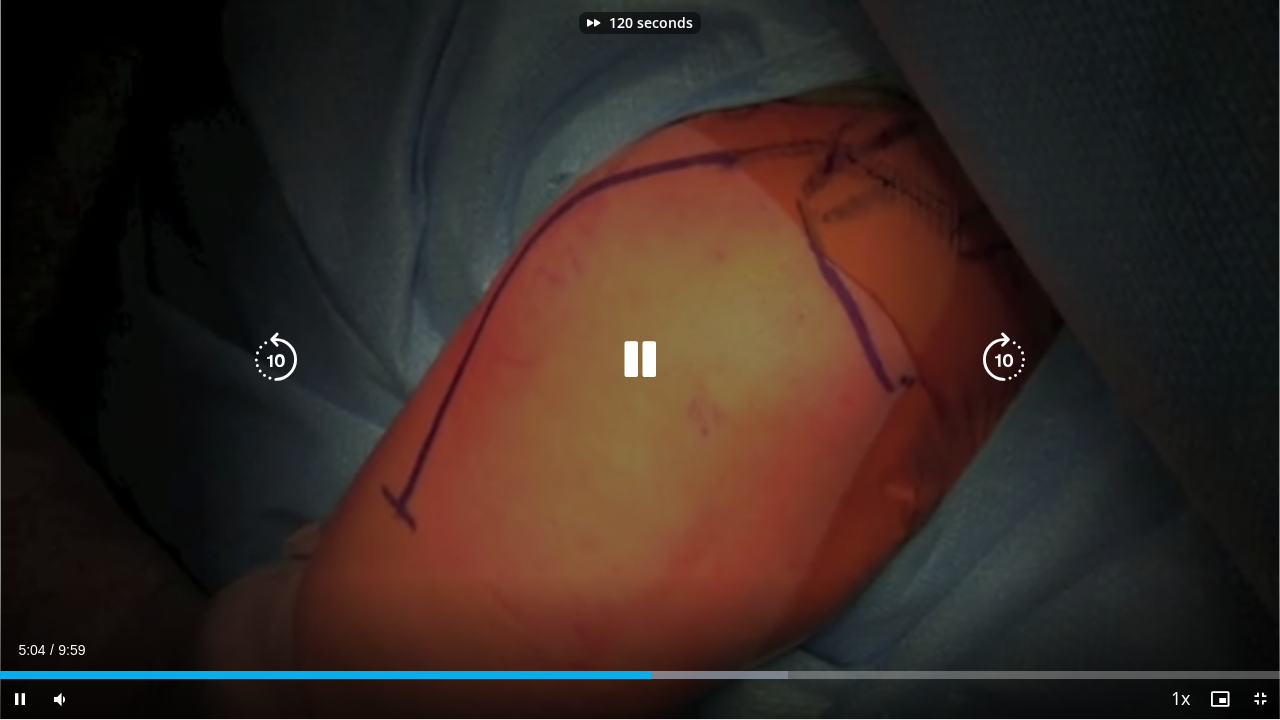 click at bounding box center (1004, 360) 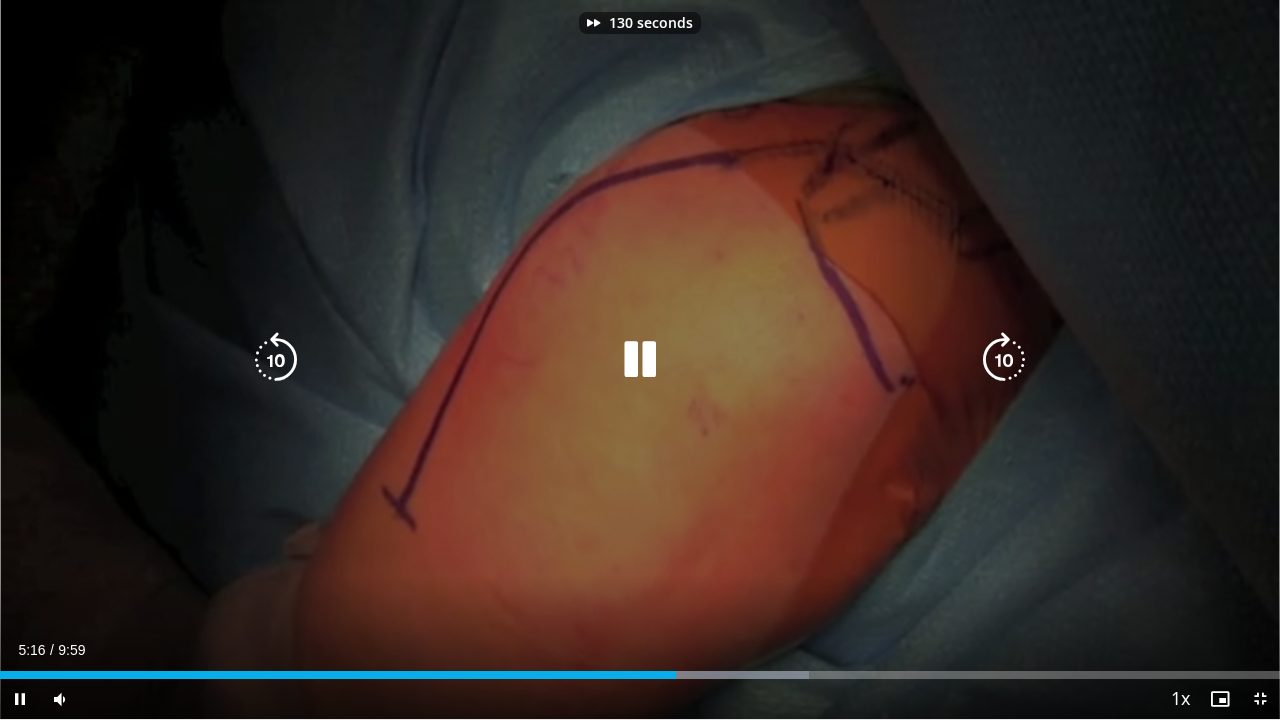 click at bounding box center (1004, 360) 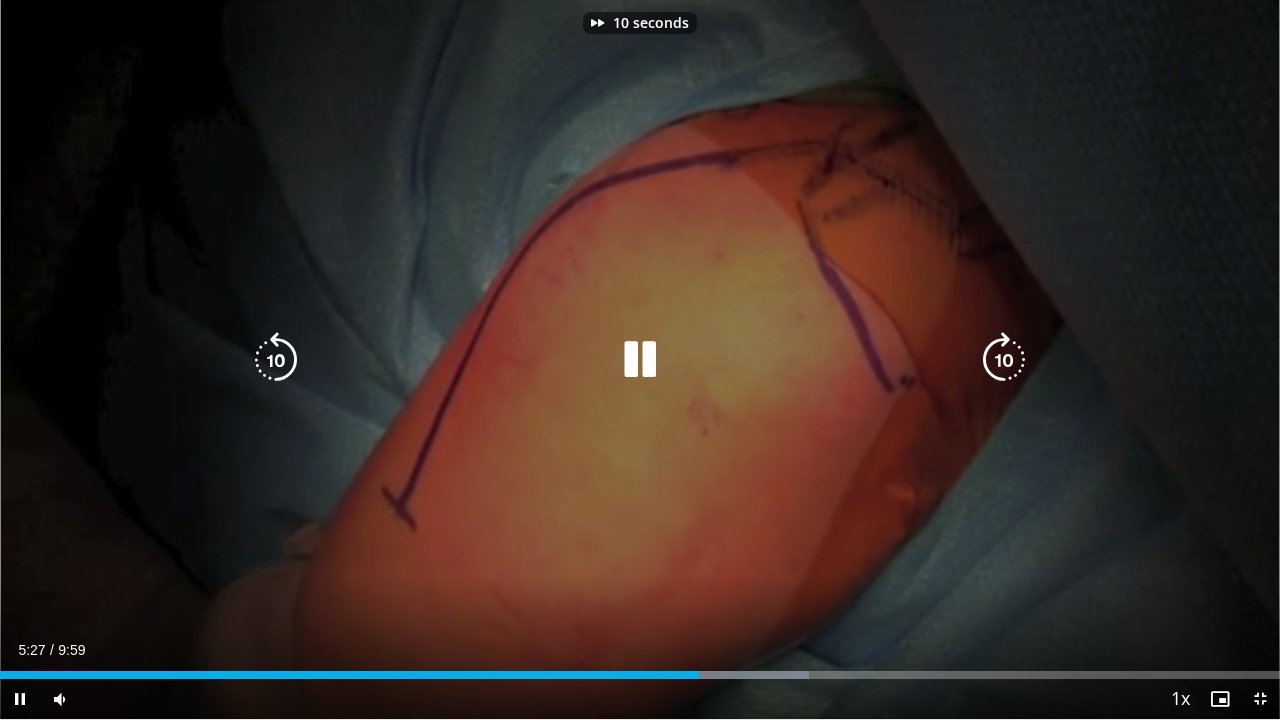 click at bounding box center (1004, 360) 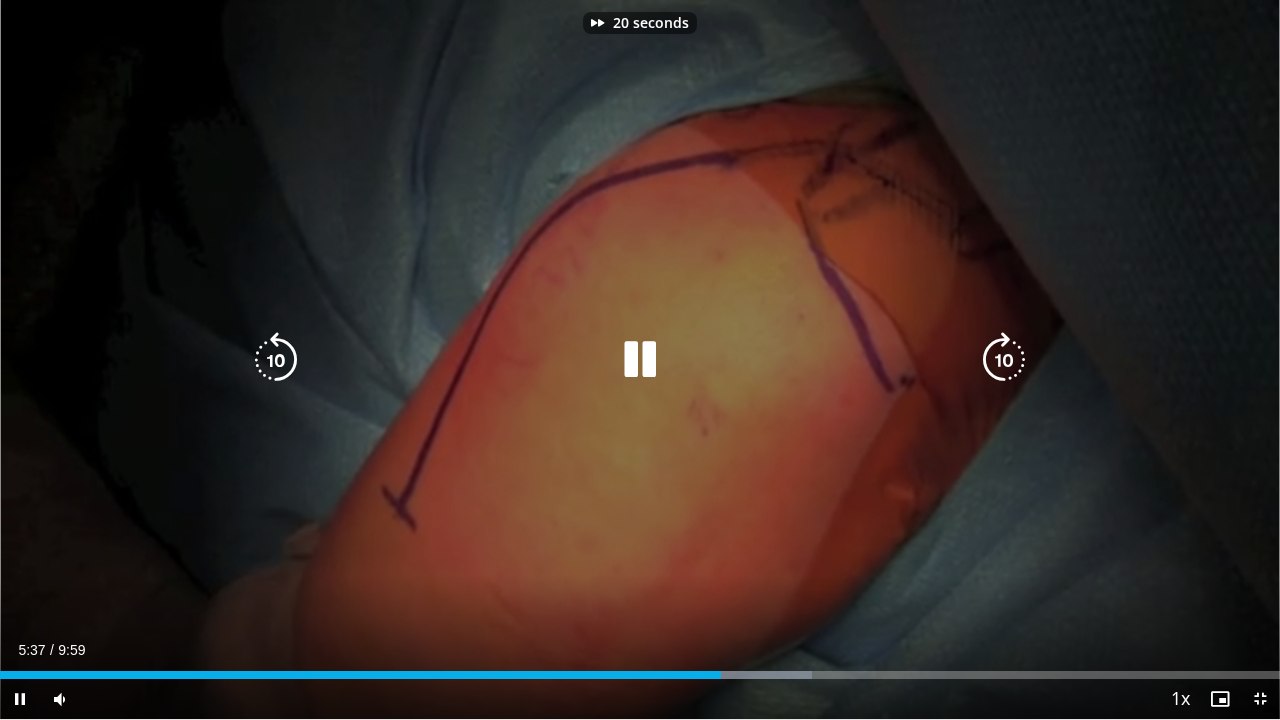 click at bounding box center (1004, 360) 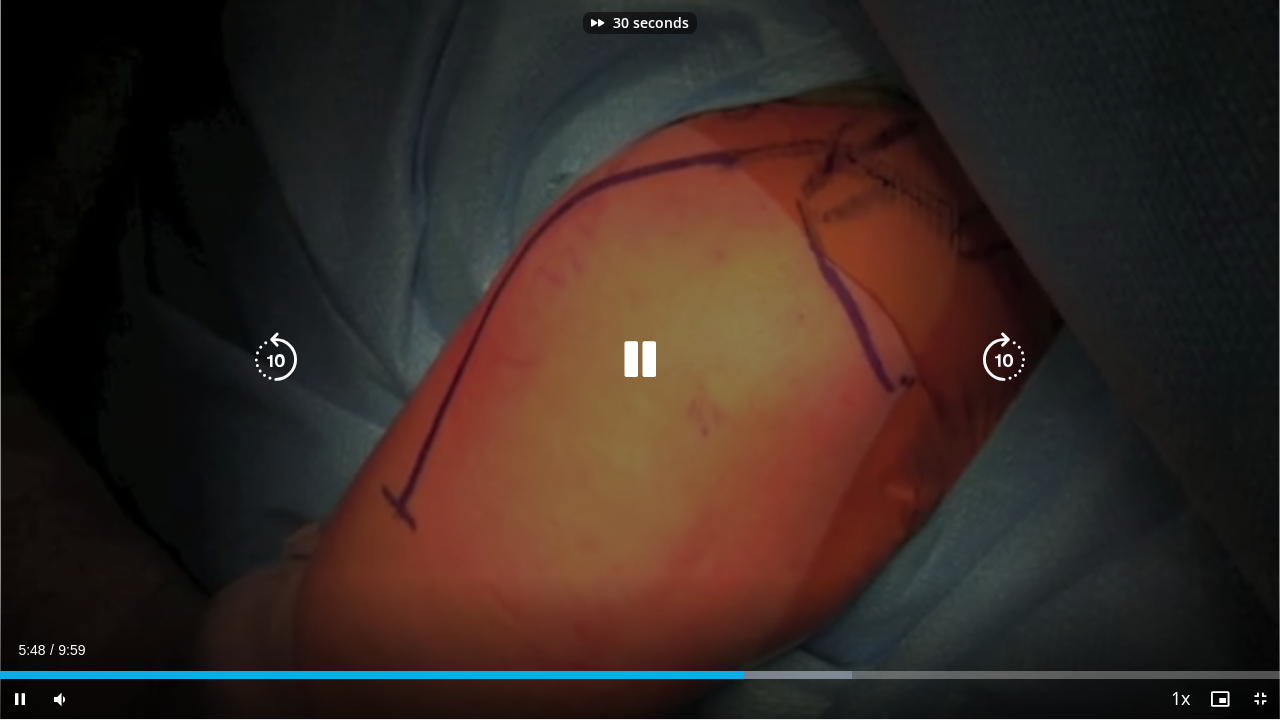 click at bounding box center (1004, 360) 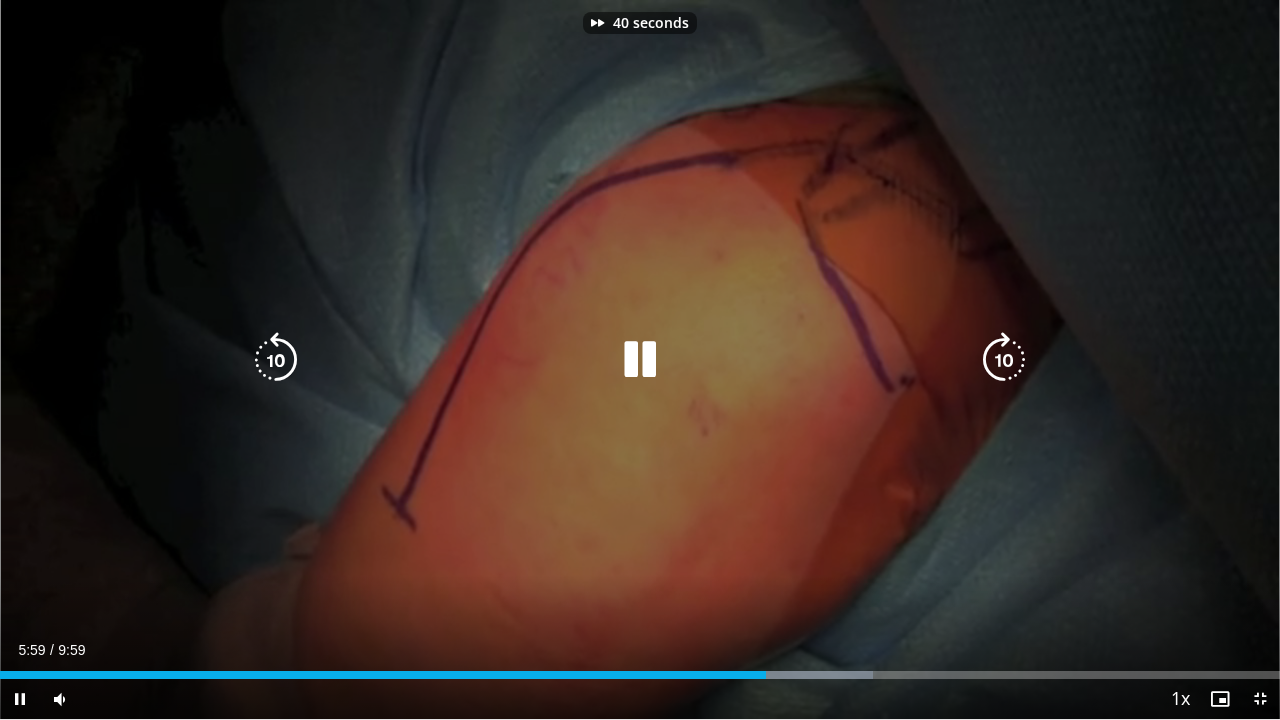 click at bounding box center [1004, 360] 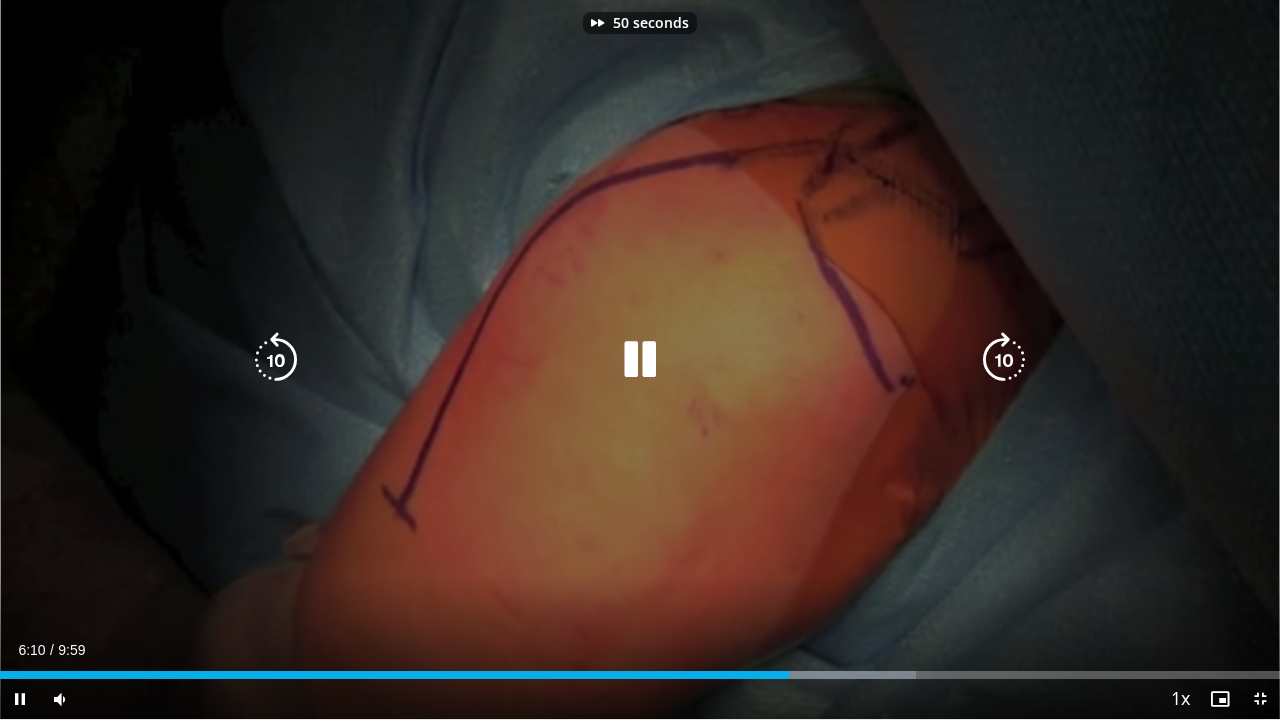 click at bounding box center (1004, 360) 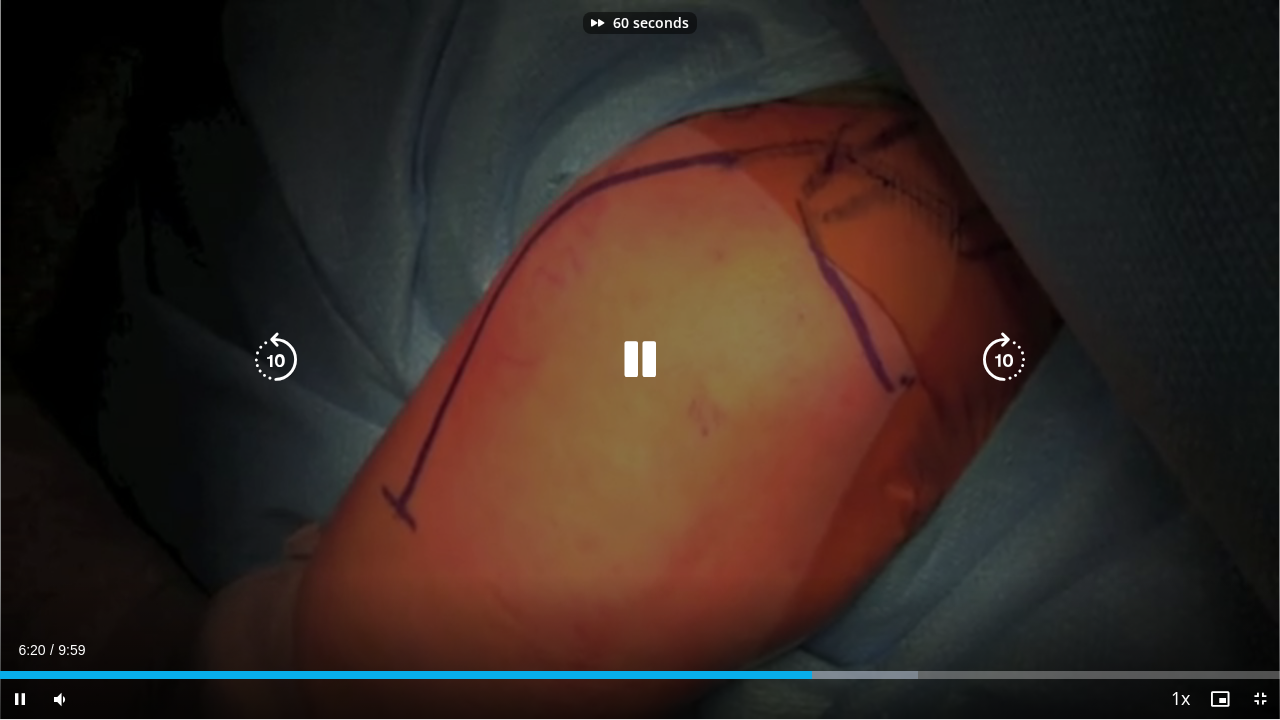 click at bounding box center [1004, 360] 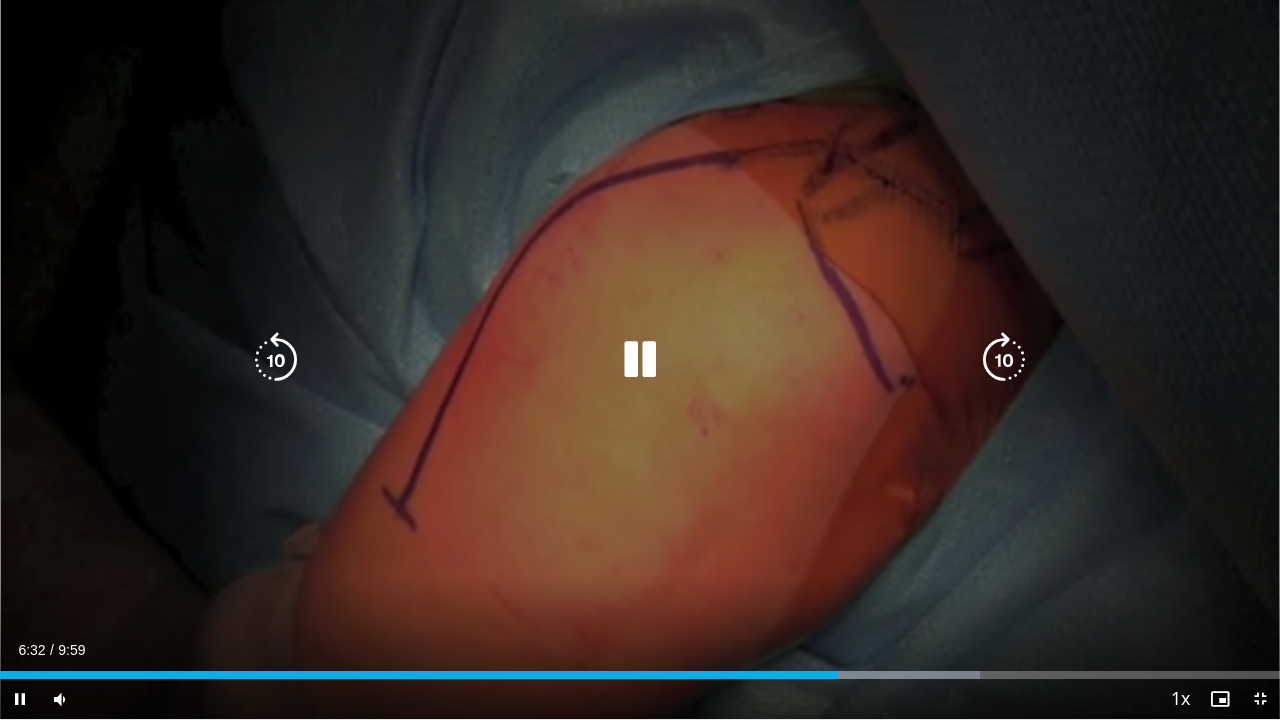 click at bounding box center [1004, 360] 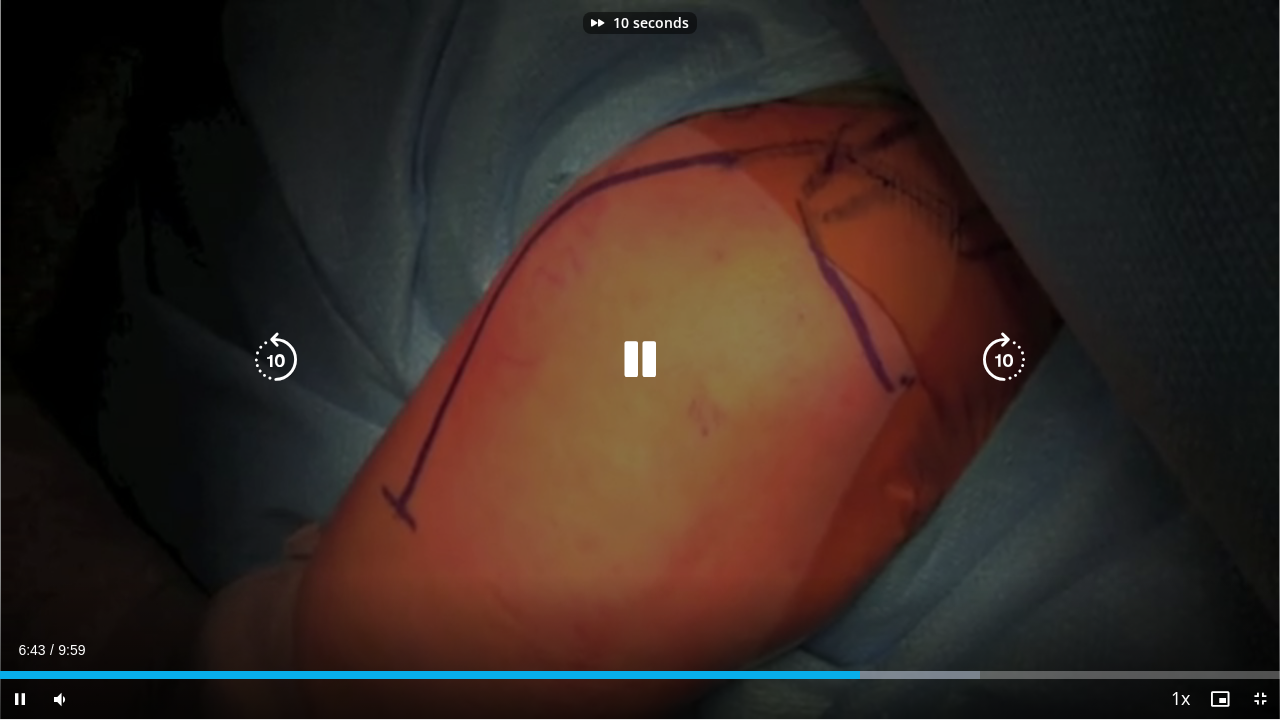 click at bounding box center (1004, 360) 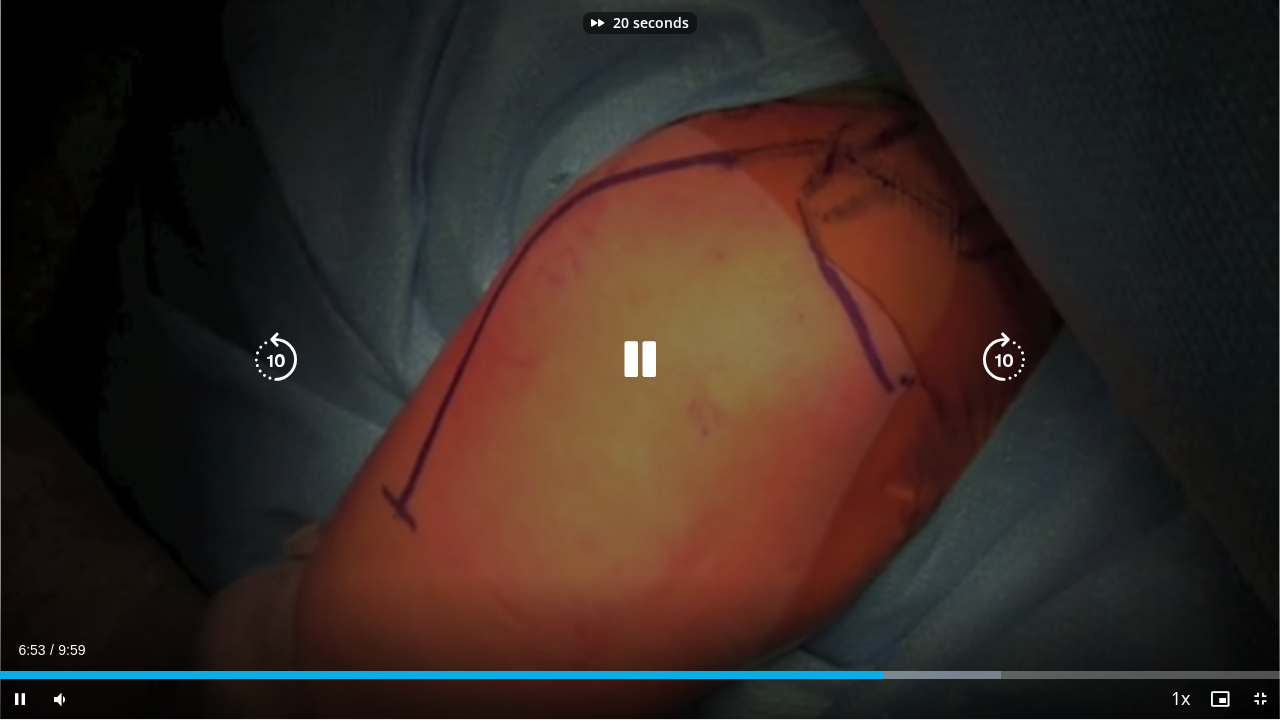 click at bounding box center (1004, 360) 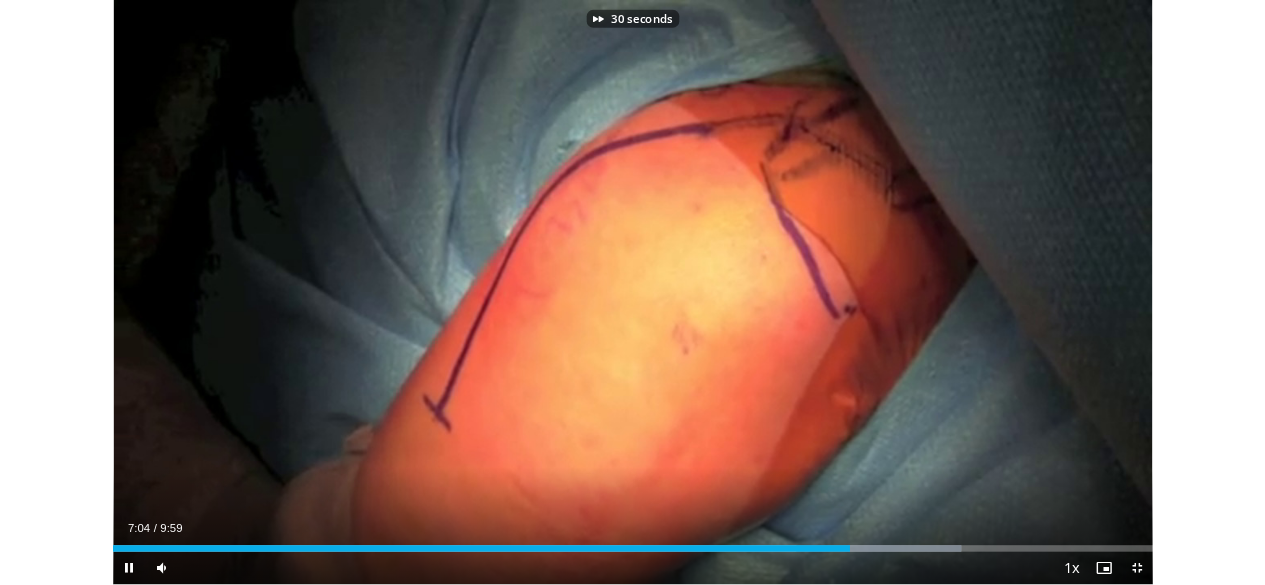scroll, scrollTop: 656, scrollLeft: 0, axis: vertical 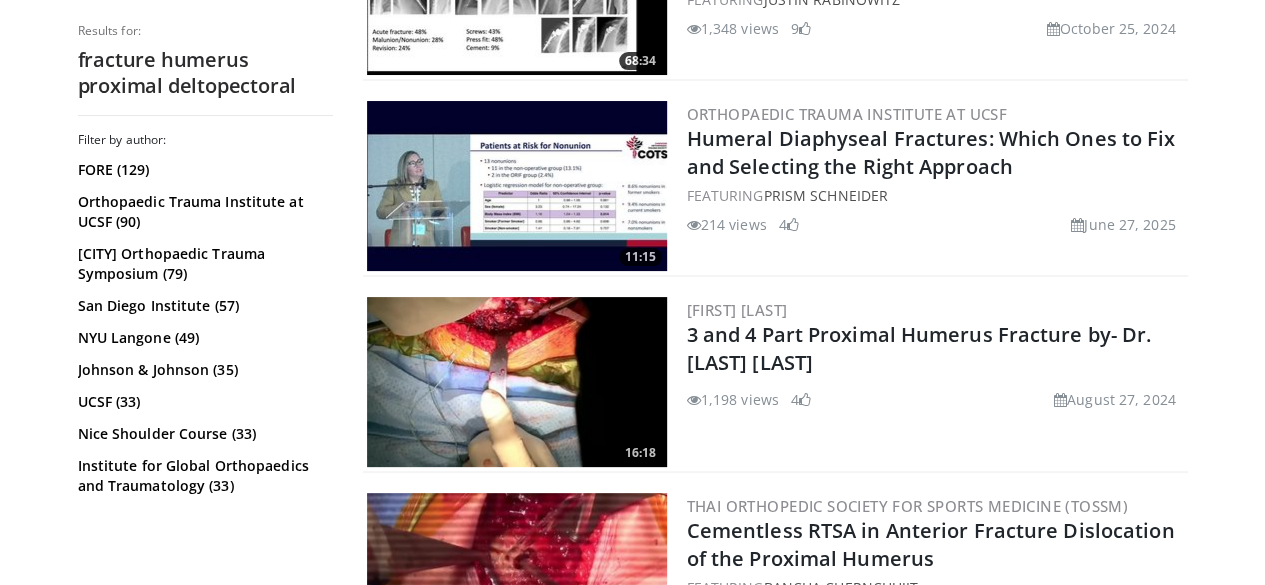click at bounding box center (517, 382) 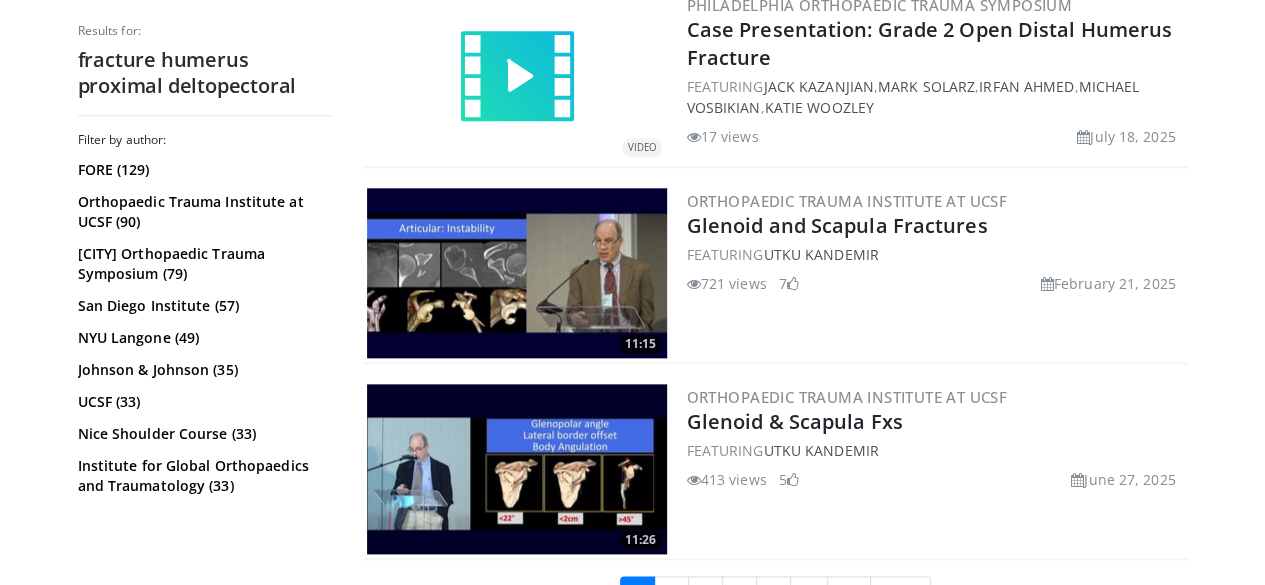 scroll, scrollTop: 4982, scrollLeft: 0, axis: vertical 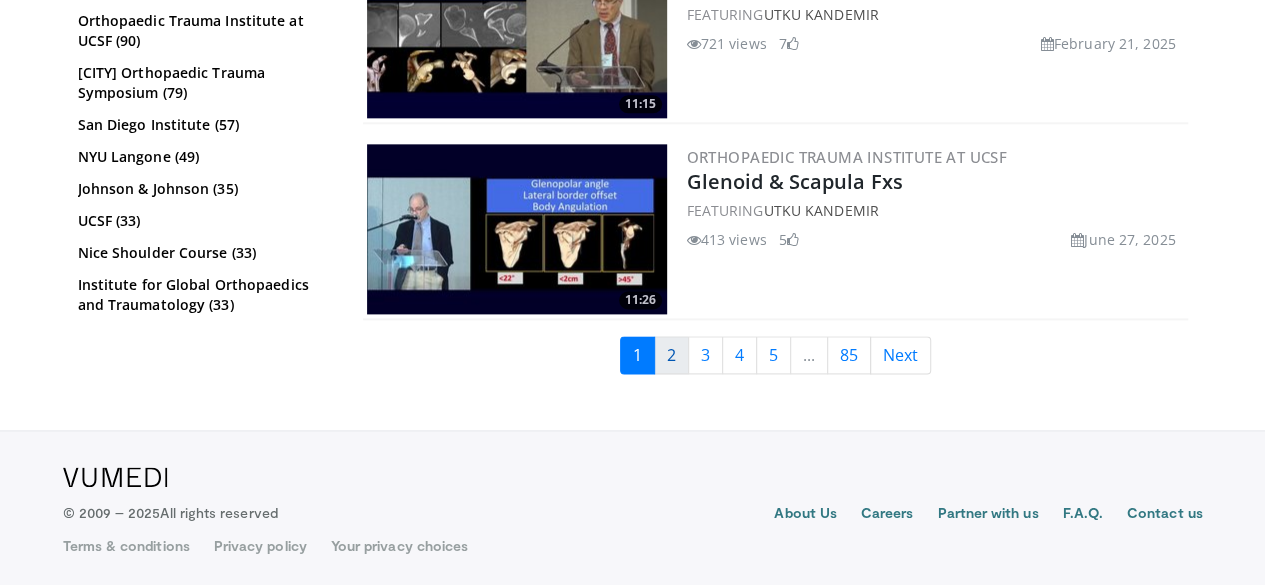 click on "2" at bounding box center (671, 355) 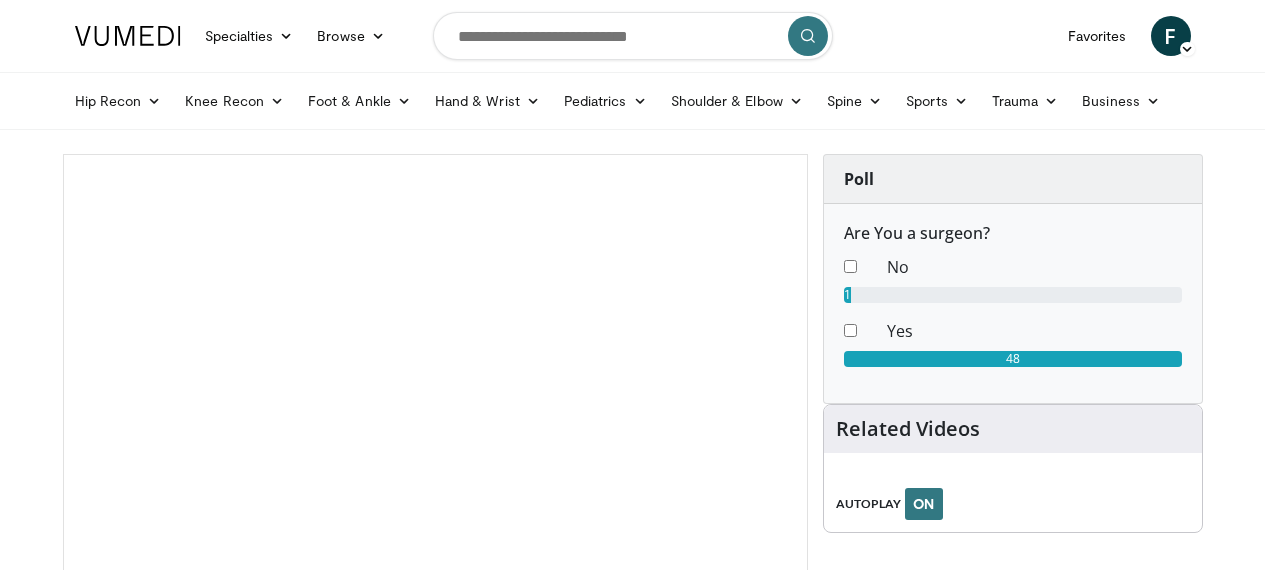 scroll, scrollTop: 0, scrollLeft: 0, axis: both 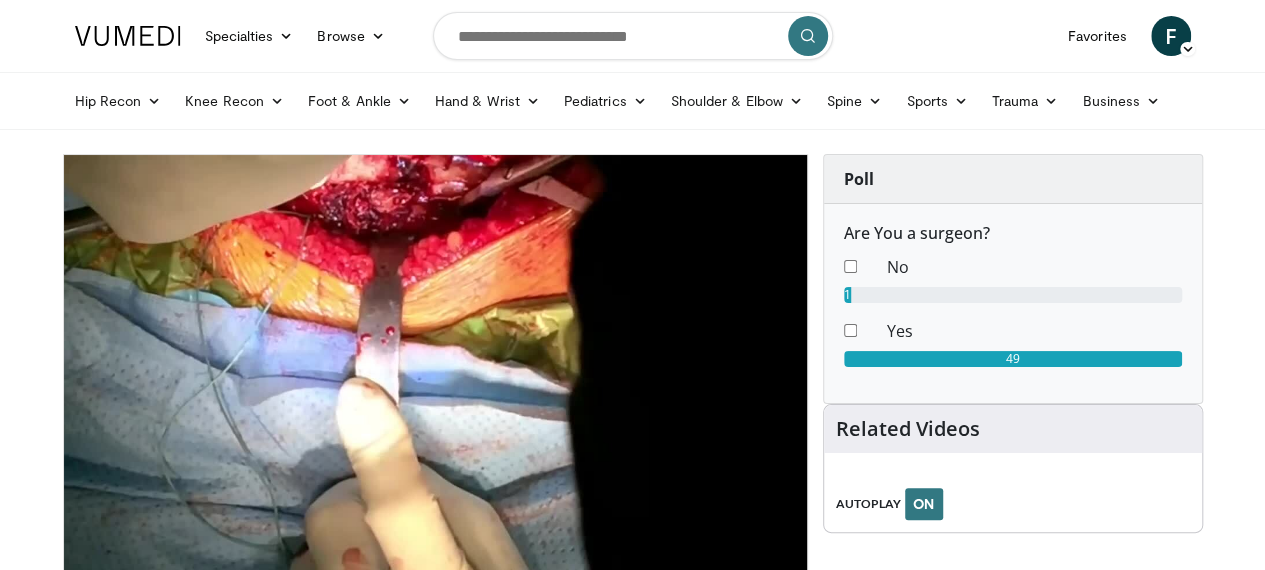 click on "49" at bounding box center (1013, 359) 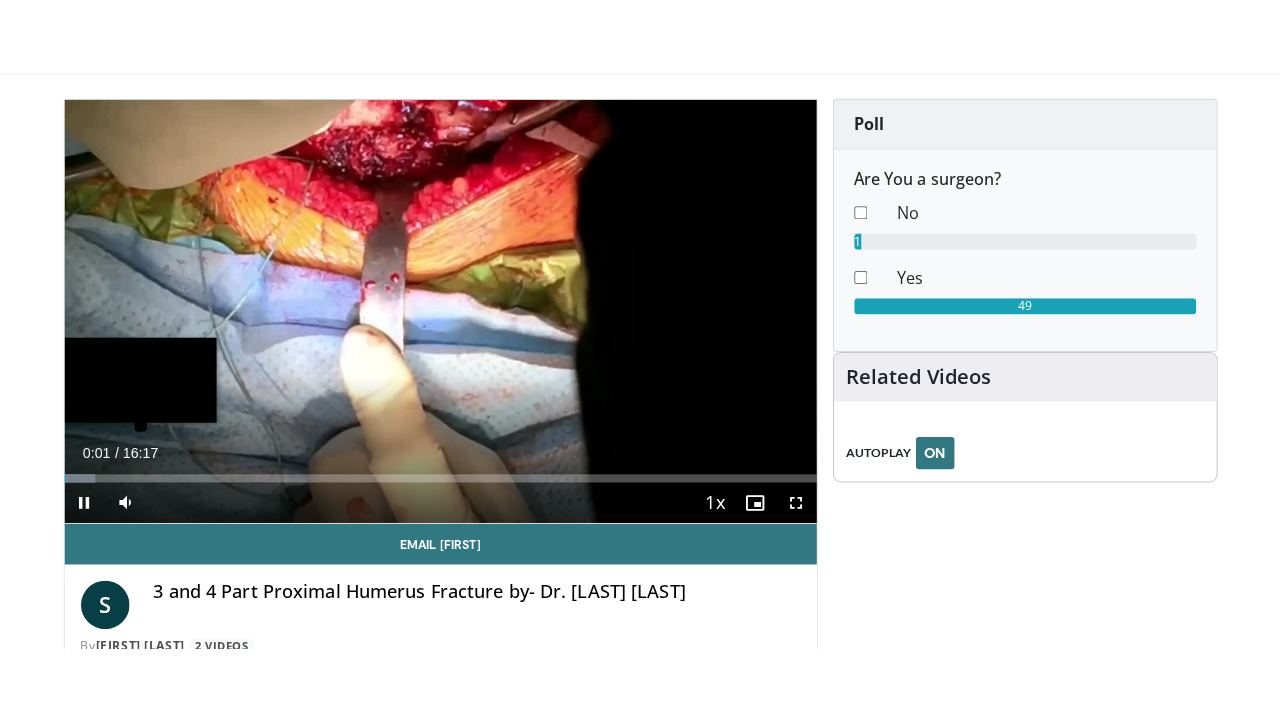 scroll, scrollTop: 200, scrollLeft: 0, axis: vertical 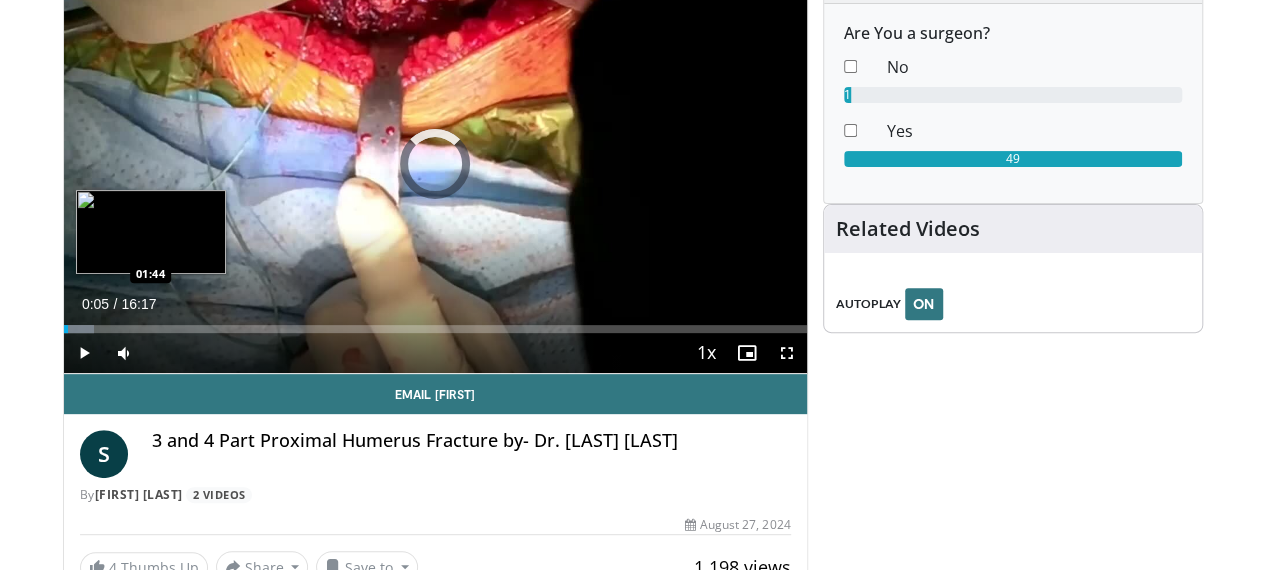 click on "Loaded :  4.08% 00:05 01:44" at bounding box center (435, 329) 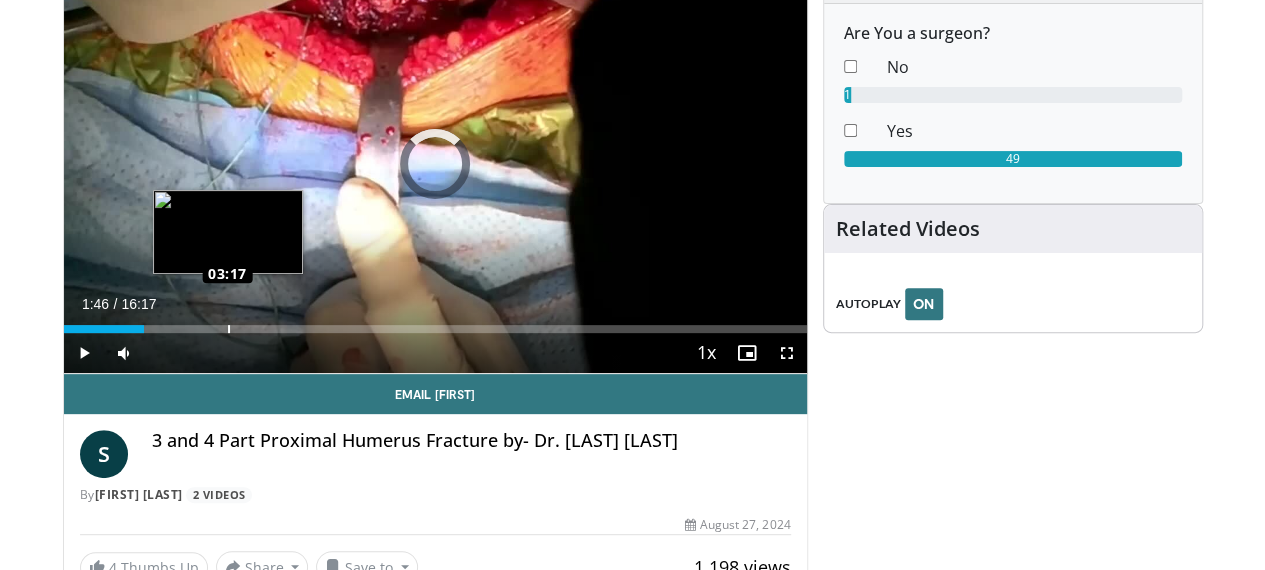 drag, startPoint x: 98, startPoint y: 363, endPoint x: 178, endPoint y: 361, distance: 80.024994 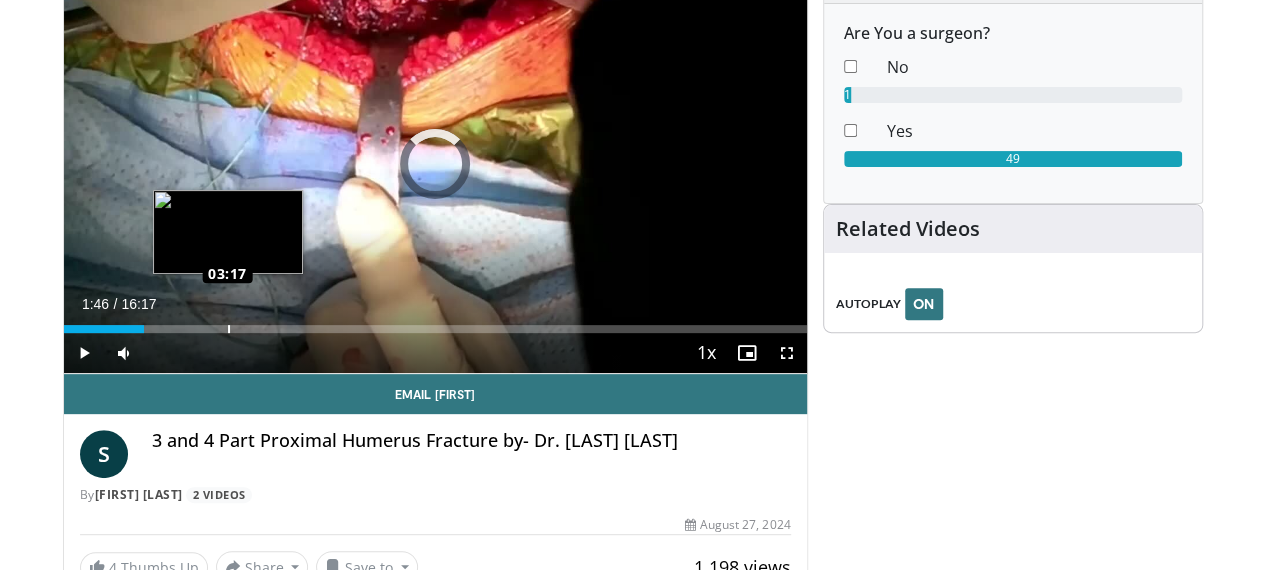click on "Loaded :  0.00% 03:17 03:17" at bounding box center (435, 323) 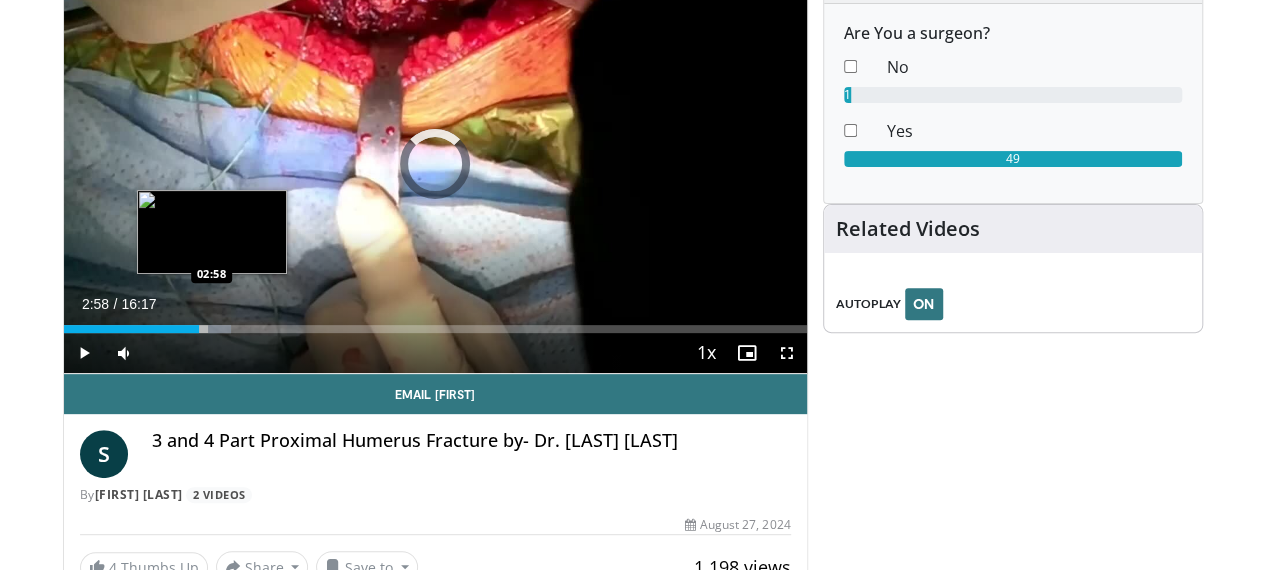 click on "03:20" at bounding box center [132, 329] 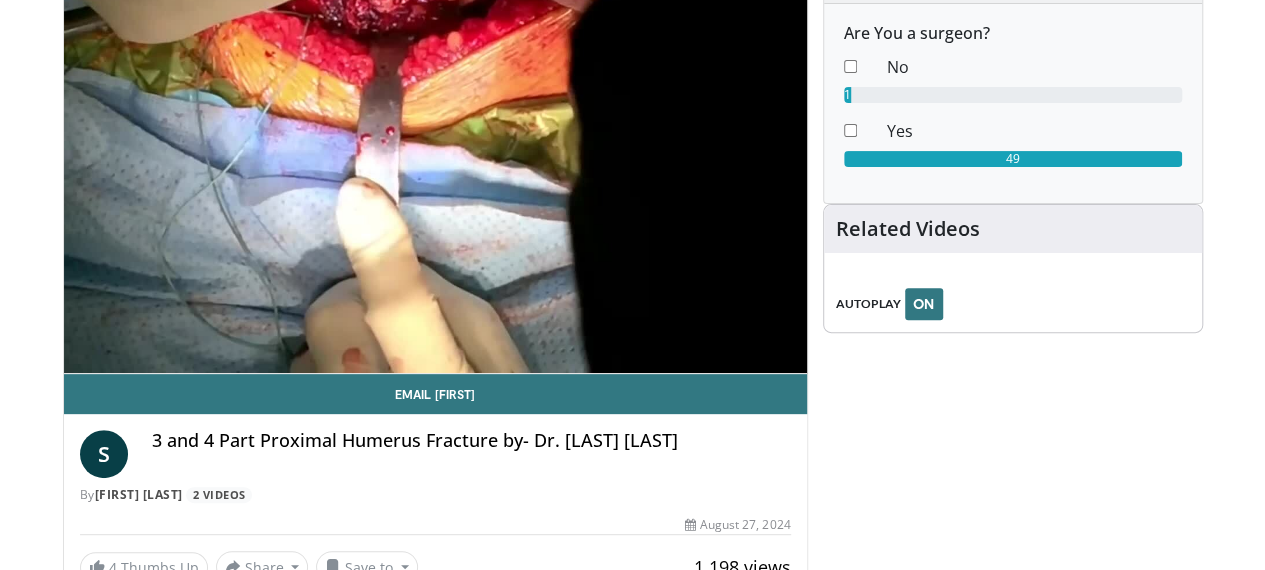 click on "10 seconds
Tap to unmute" at bounding box center (435, 164) 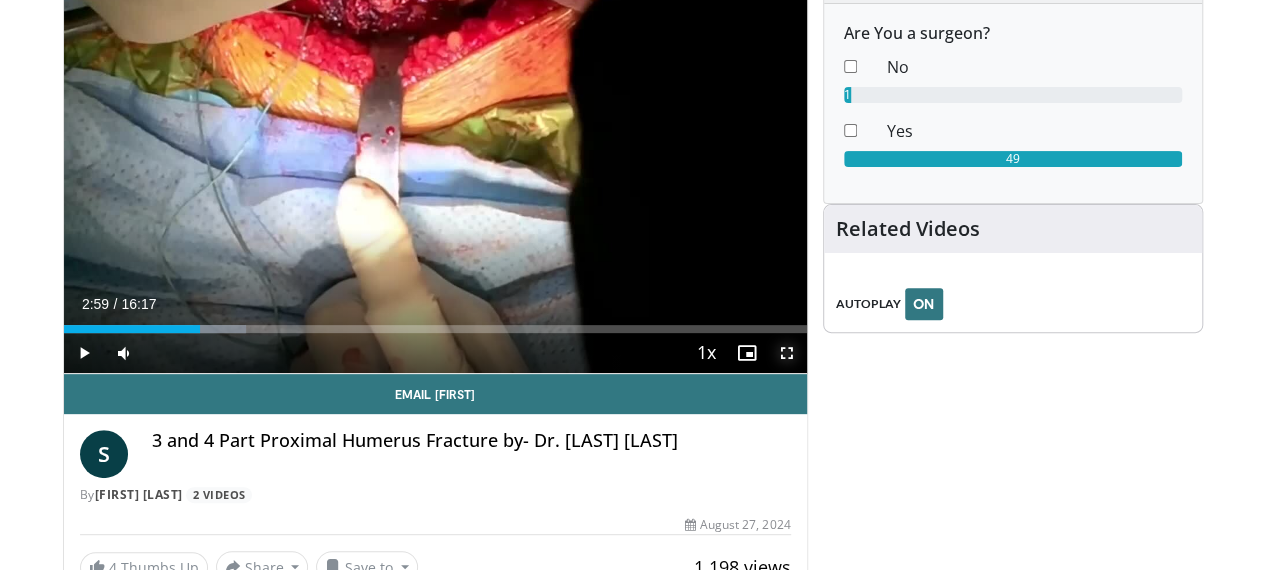 drag, startPoint x: 810, startPoint y: 393, endPoint x: 810, endPoint y: 480, distance: 87 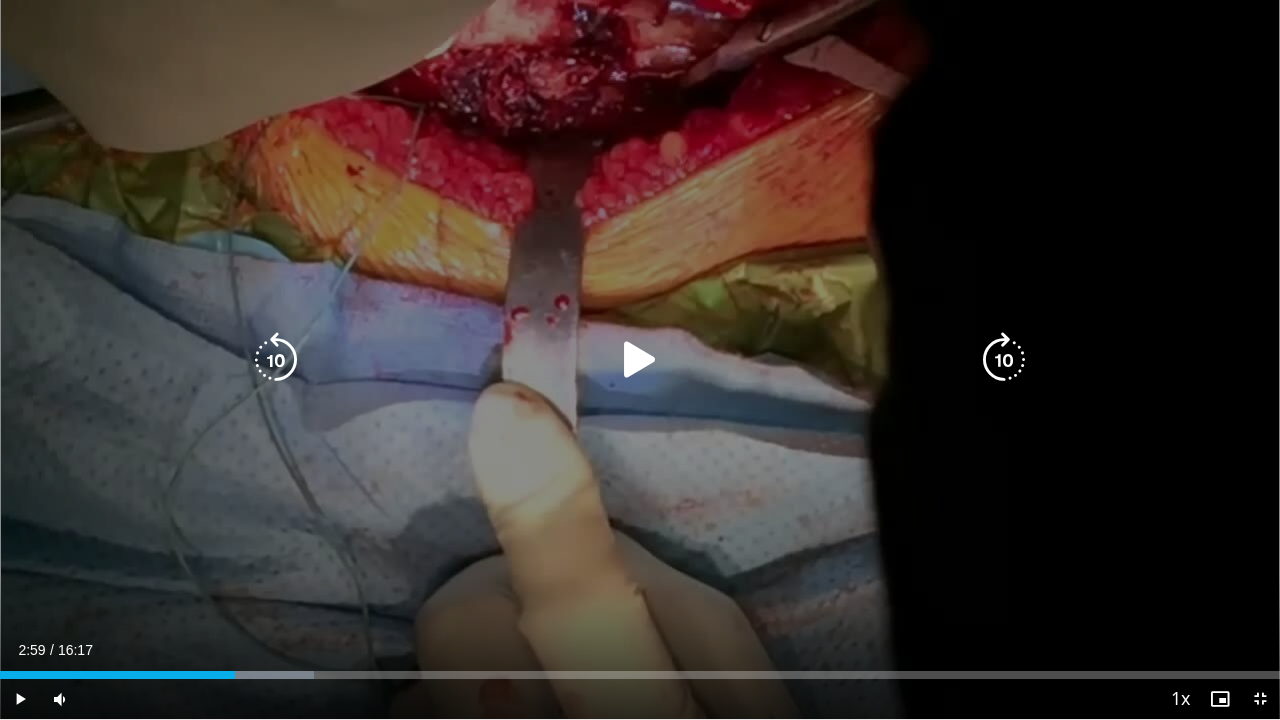 click at bounding box center [640, 360] 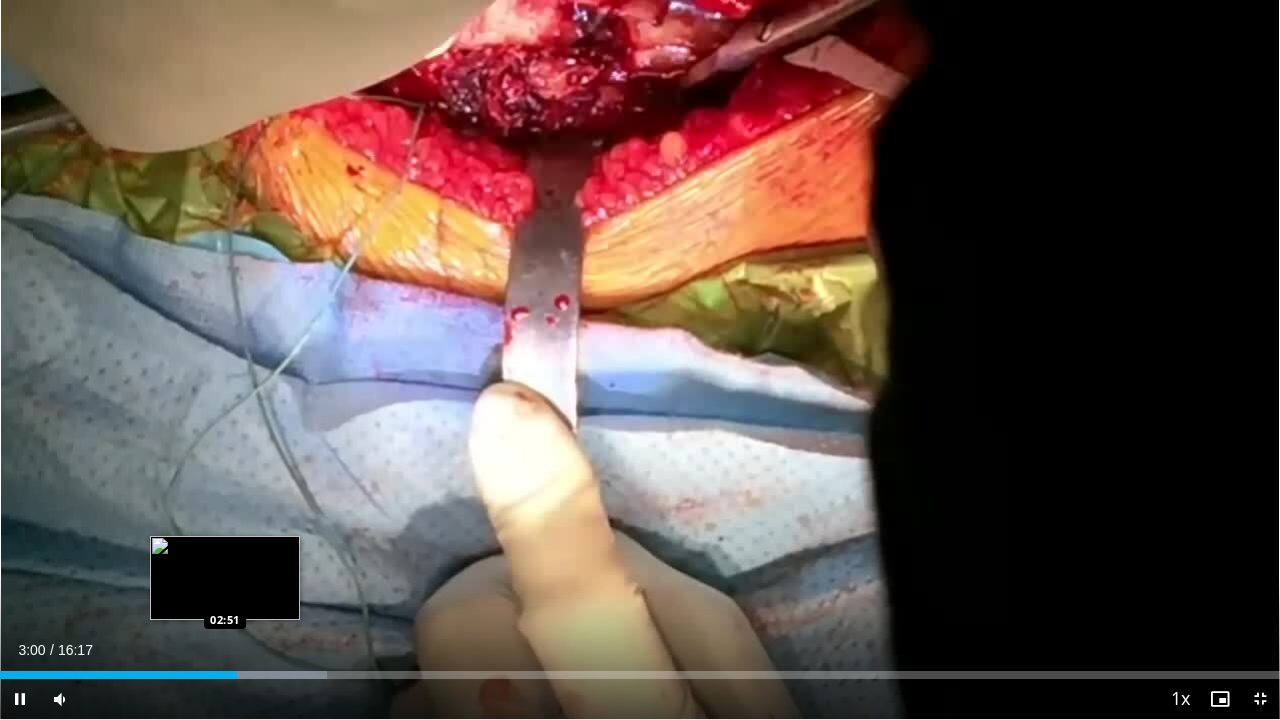 click on "Loaded :  25.54% 03:01 02:51" at bounding box center [640, 675] 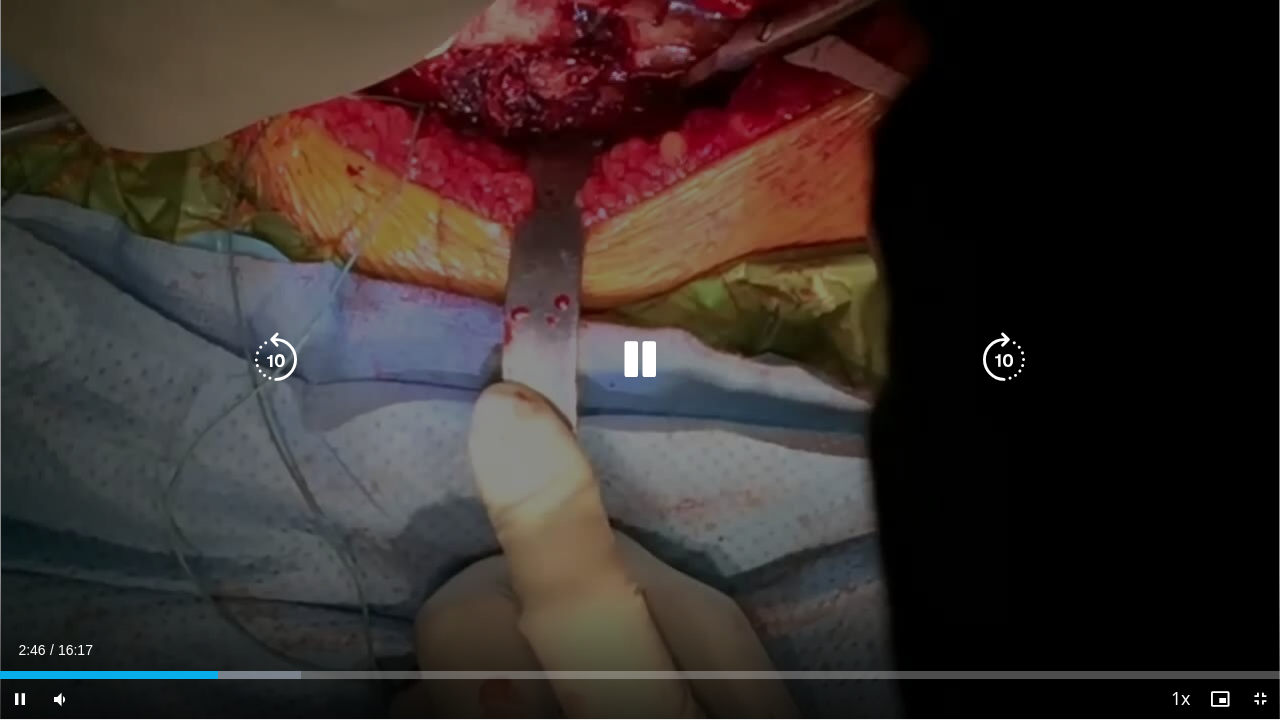 click on "10 seconds
Tap to unmute" at bounding box center (640, 359) 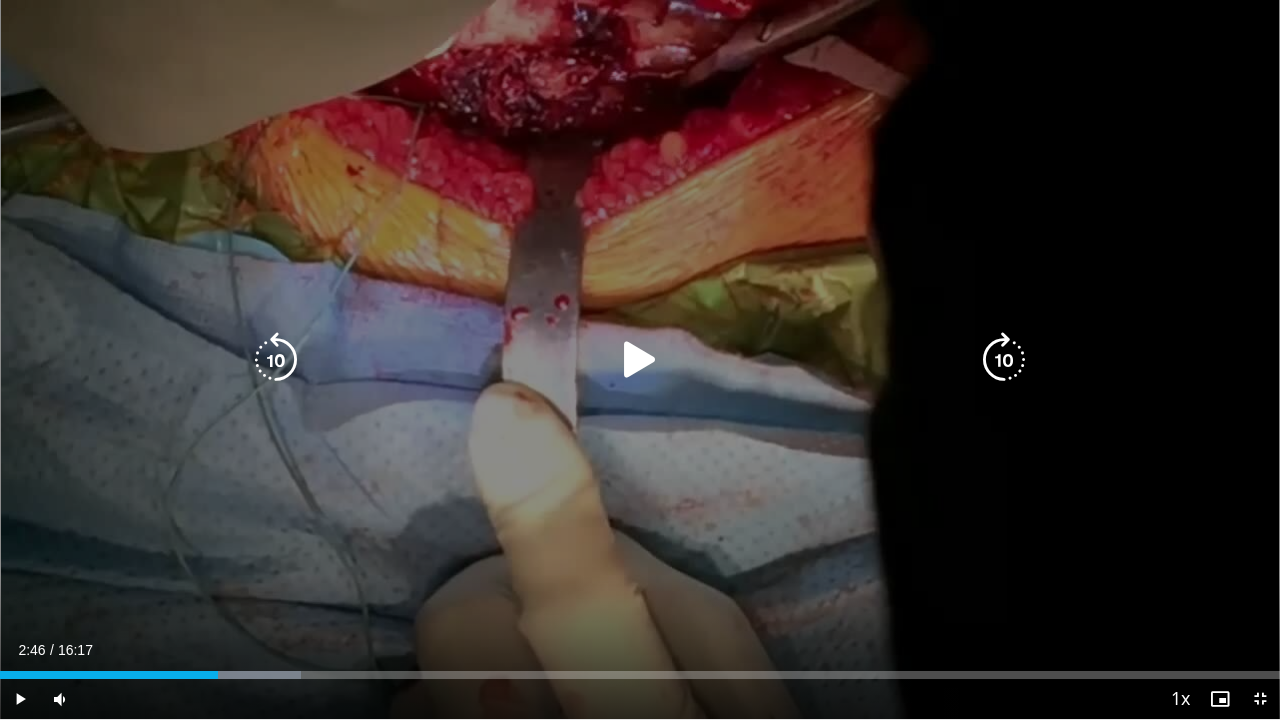 click on "10 seconds
Tap to unmute" at bounding box center (640, 359) 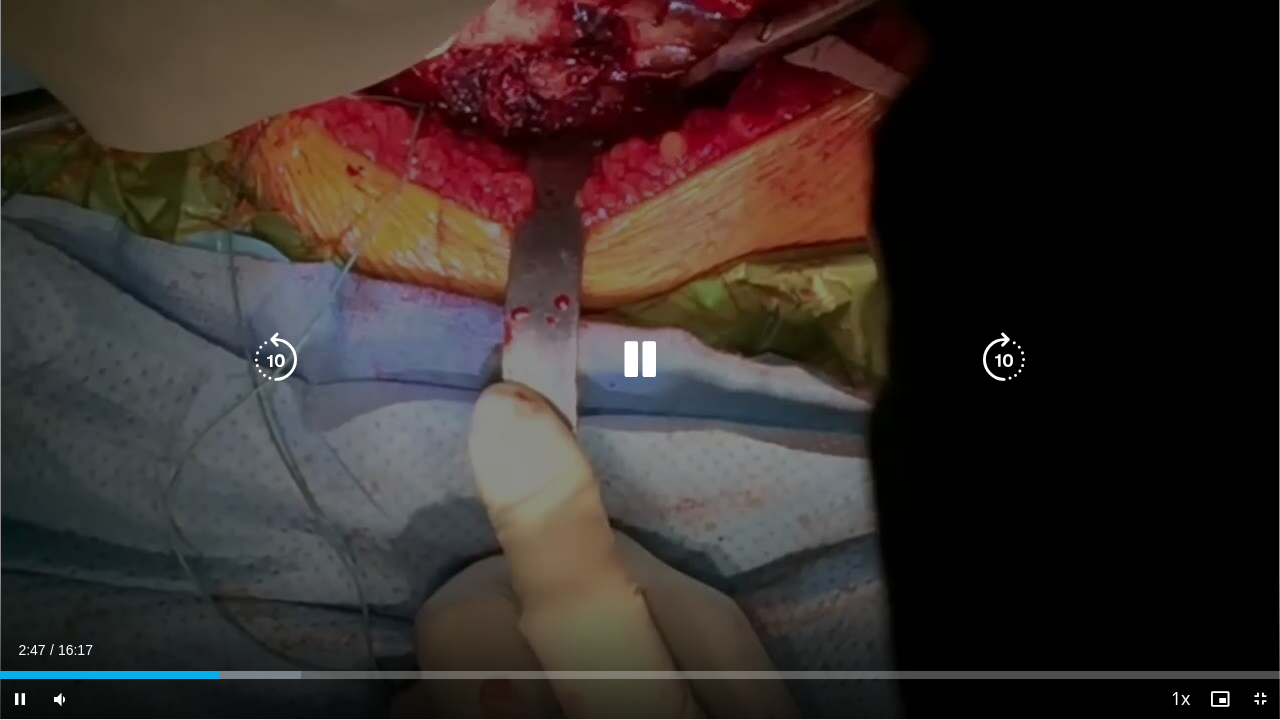 click at bounding box center [1004, 360] 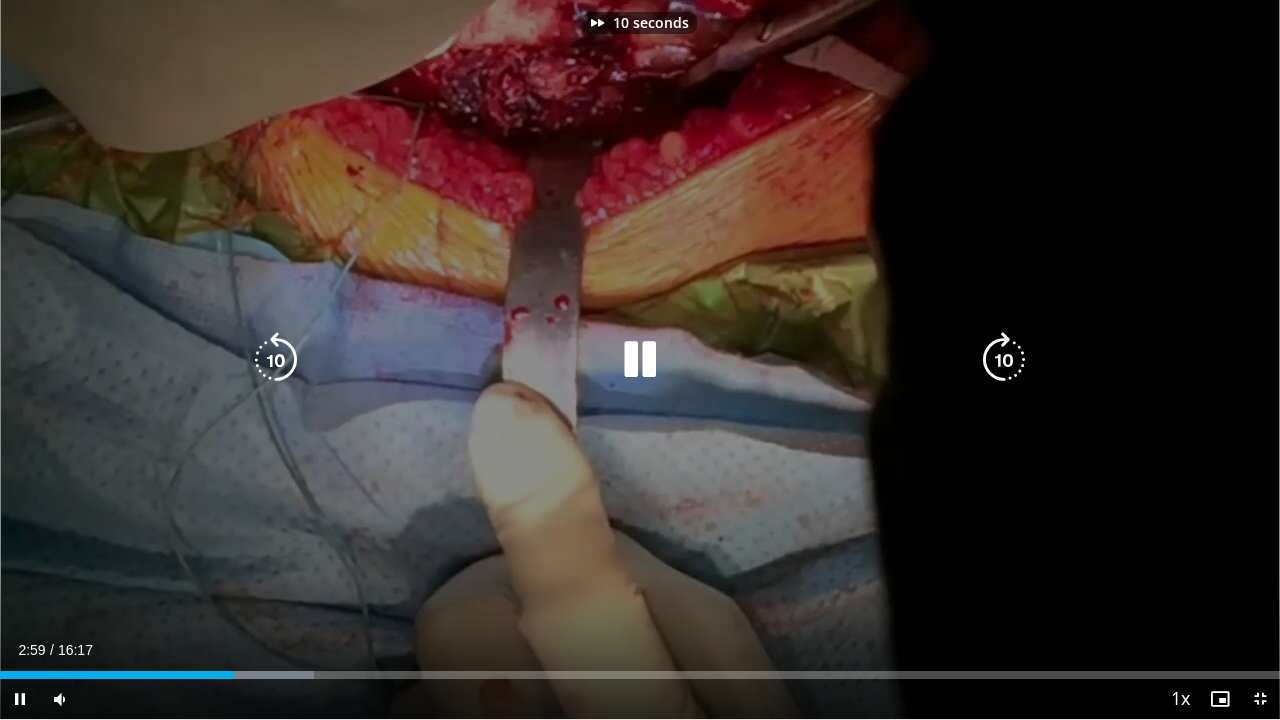 click at bounding box center (1004, 360) 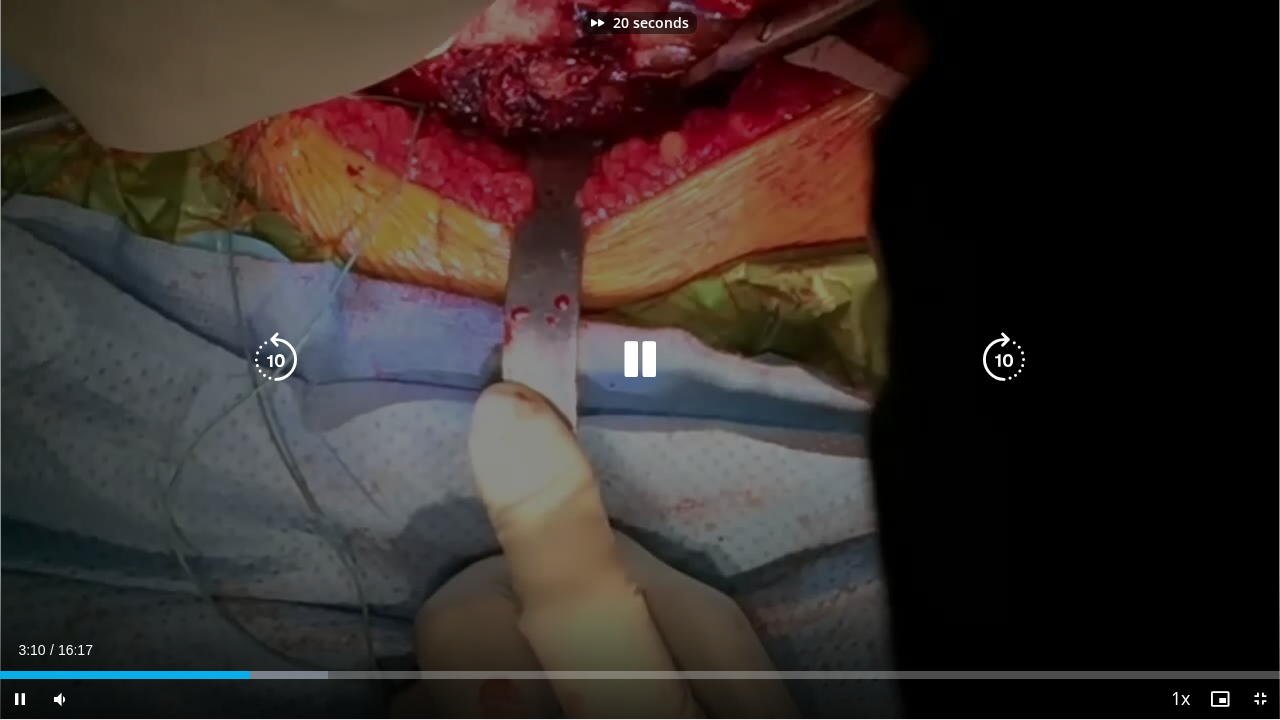 click at bounding box center (1004, 360) 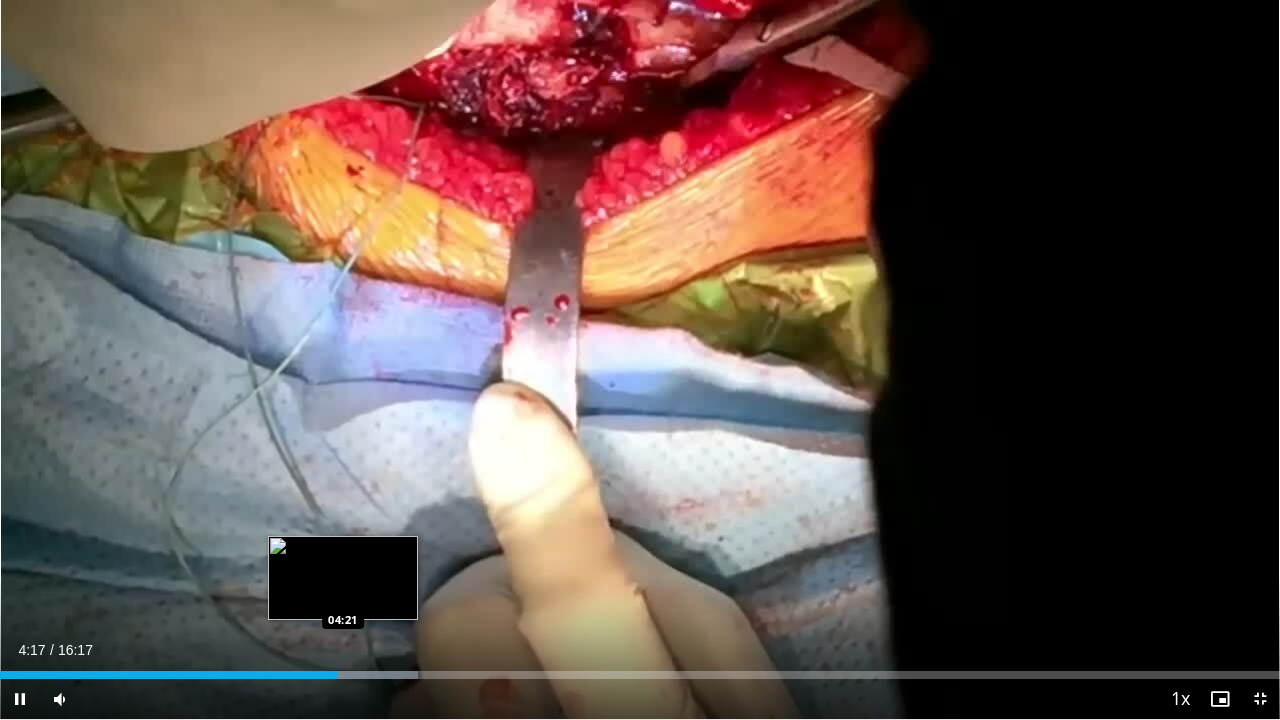 click on "Loaded :  32.69% 04:18 04:21" at bounding box center [640, 675] 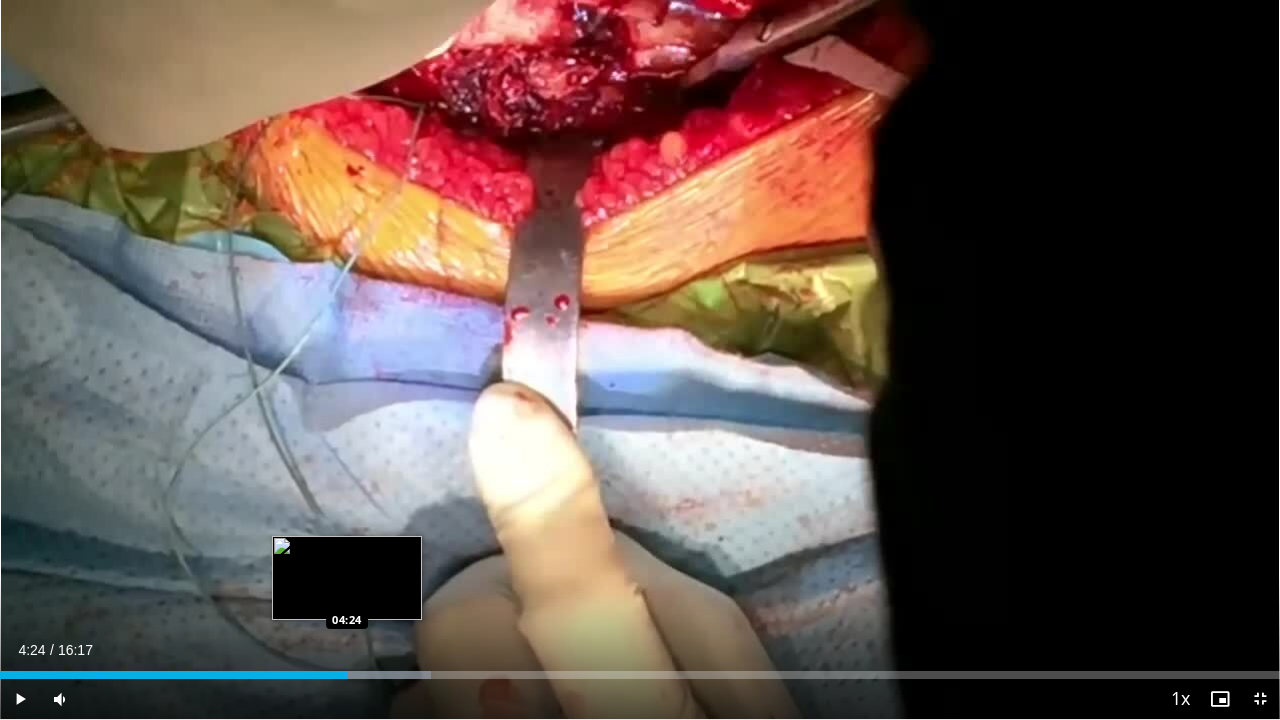 click on "Loaded :  33.71% 04:24 04:24" at bounding box center (640, 675) 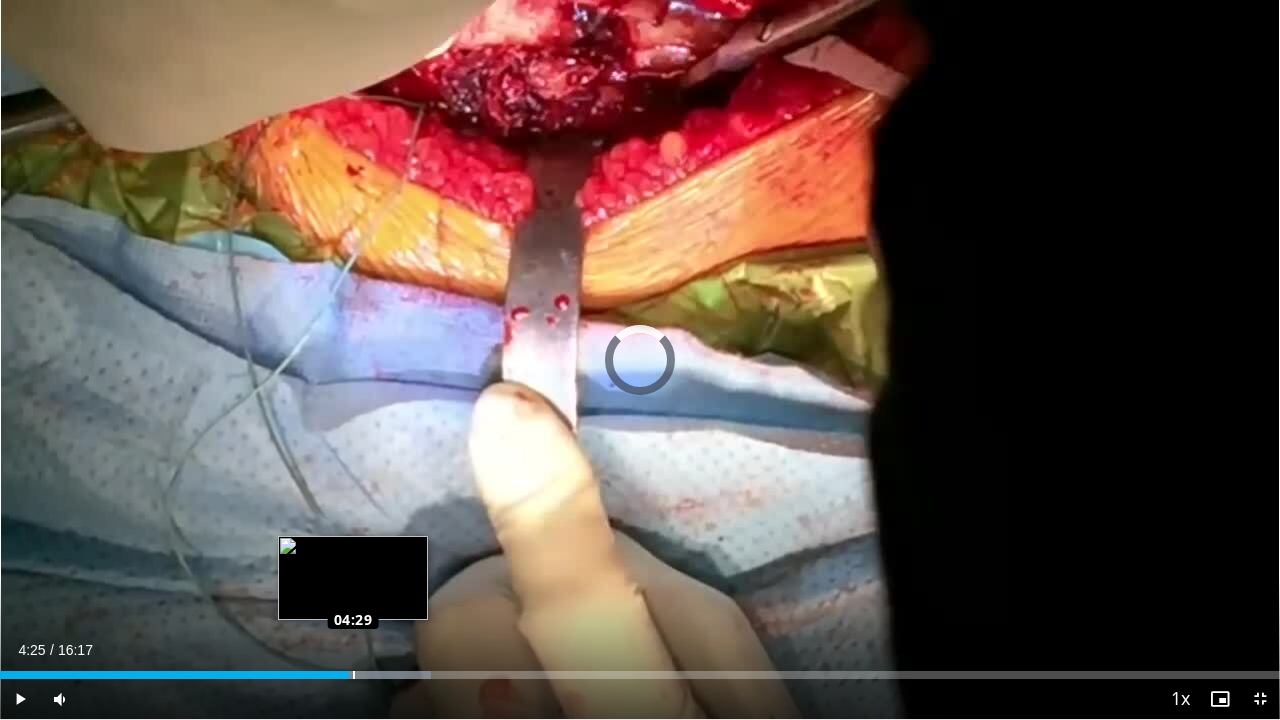click at bounding box center (354, 675) 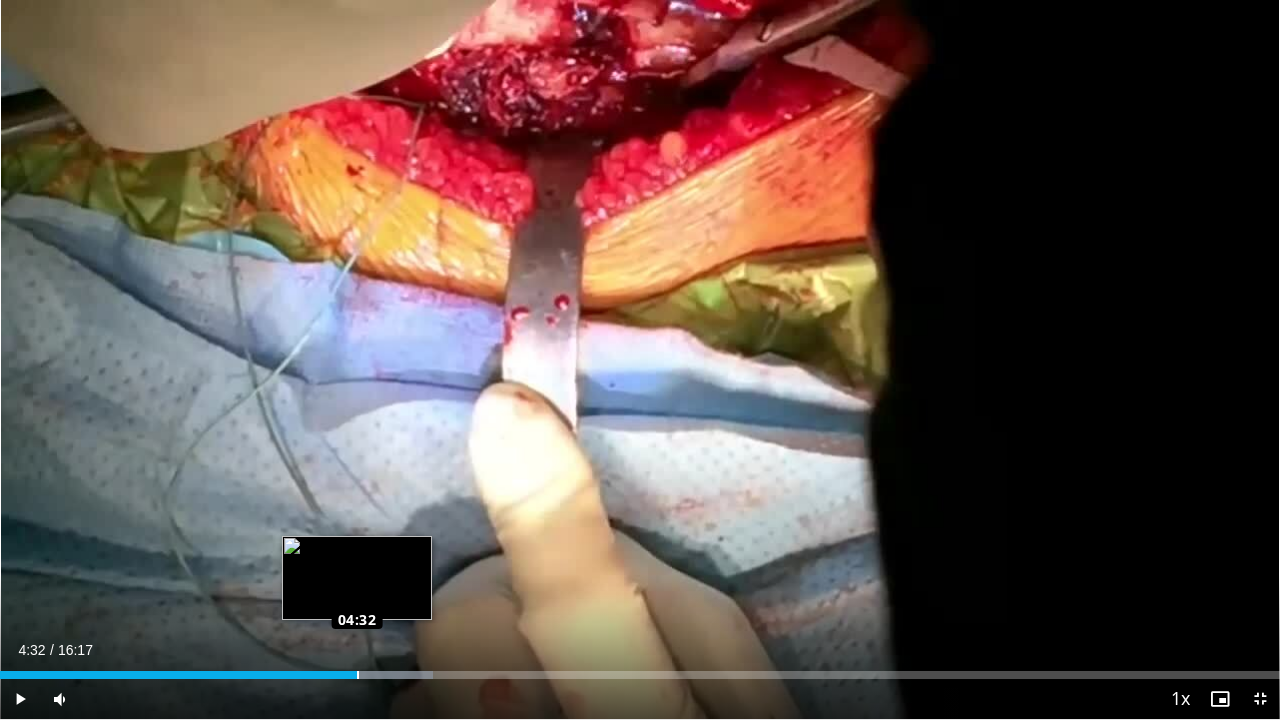 click at bounding box center (358, 675) 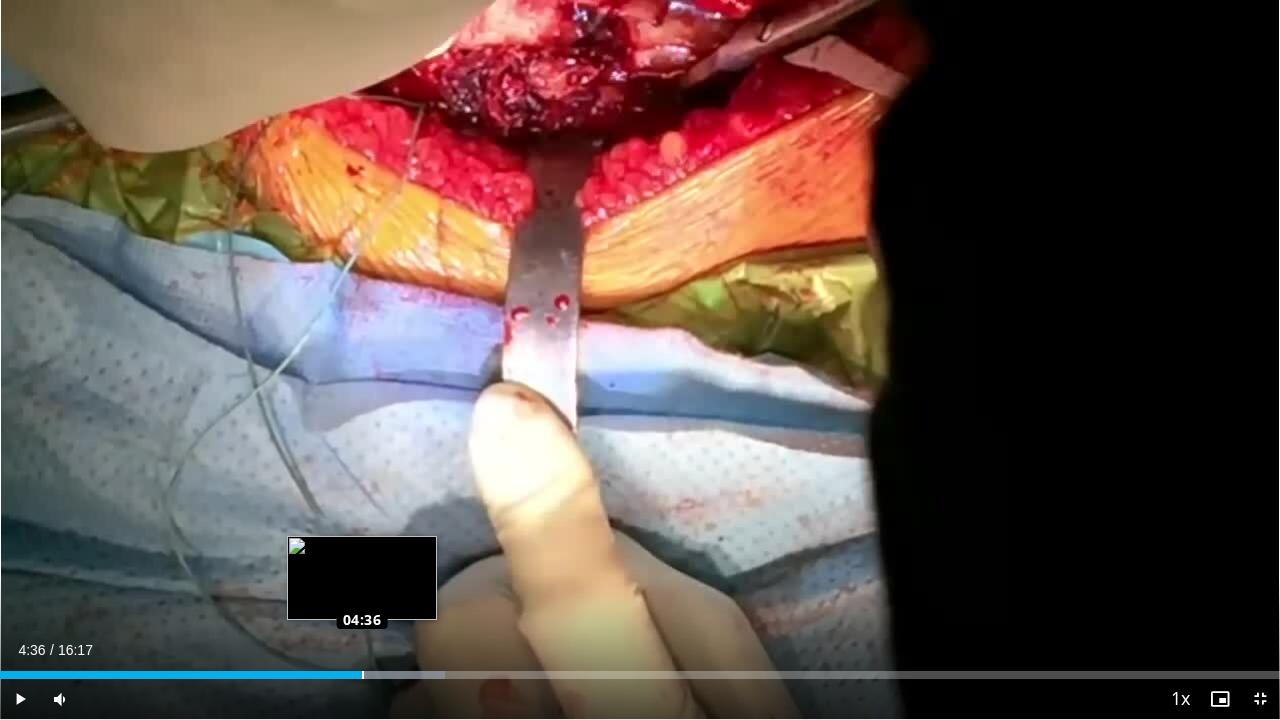 click at bounding box center [363, 675] 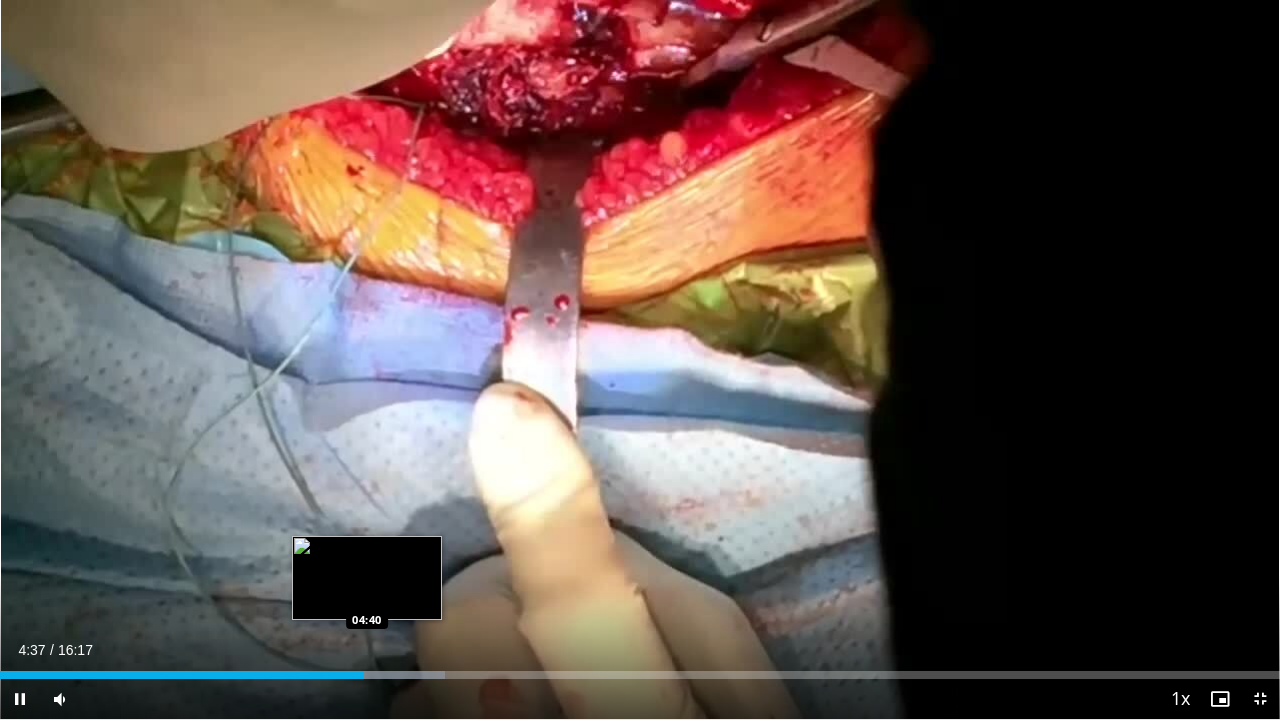 click at bounding box center [382, 675] 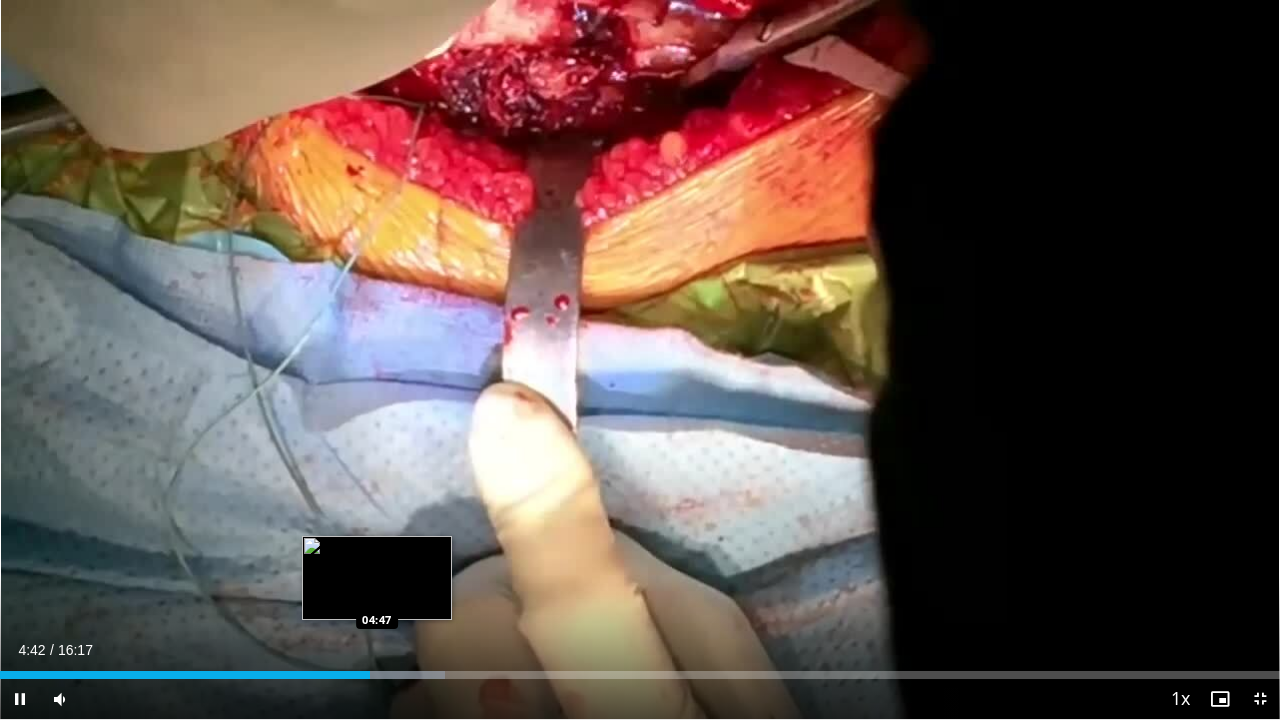 click on "Loaded :  34.74% 04:42 04:47" at bounding box center [640, 675] 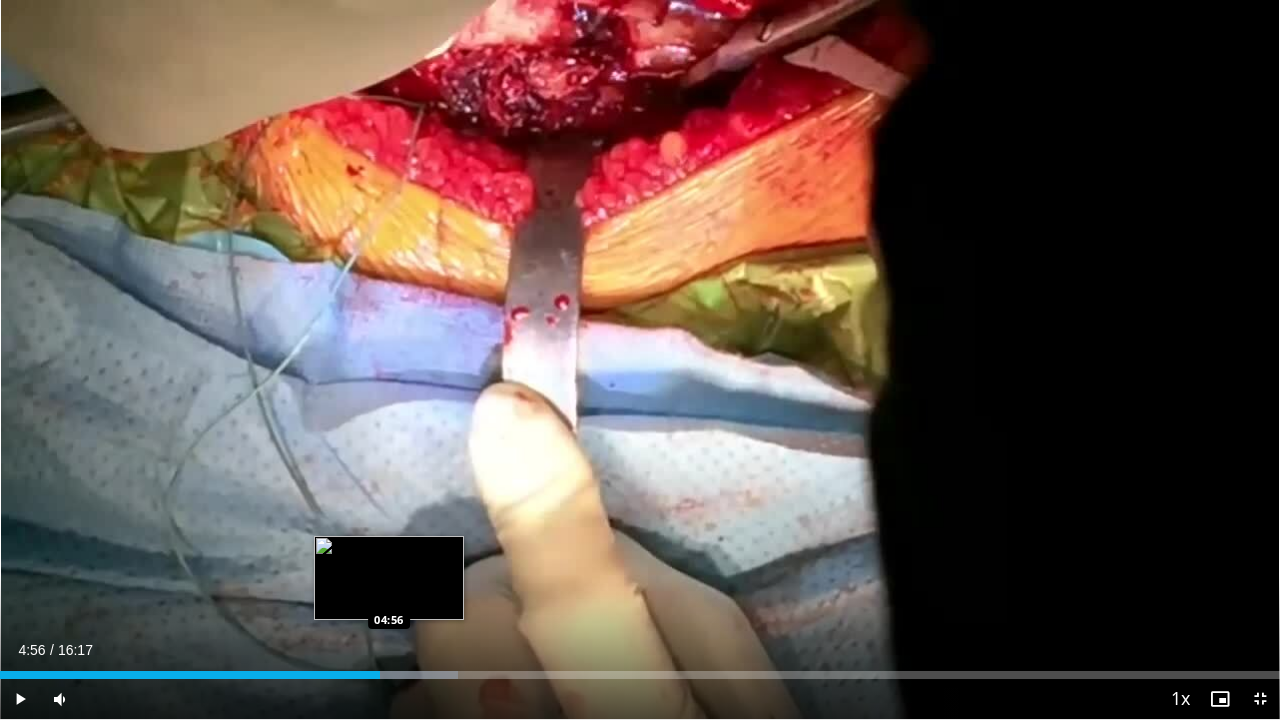 click at bounding box center [390, 675] 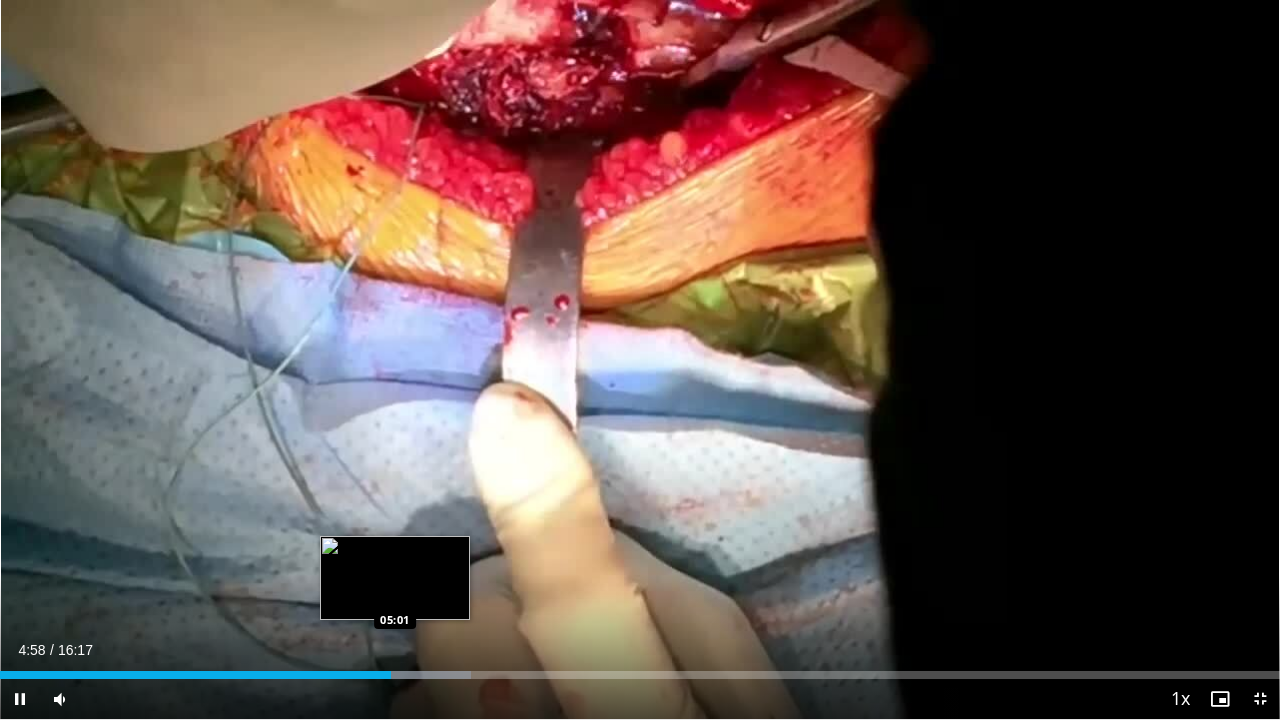 click on "Loaded :  36.78% 04:58 05:01" at bounding box center (640, 675) 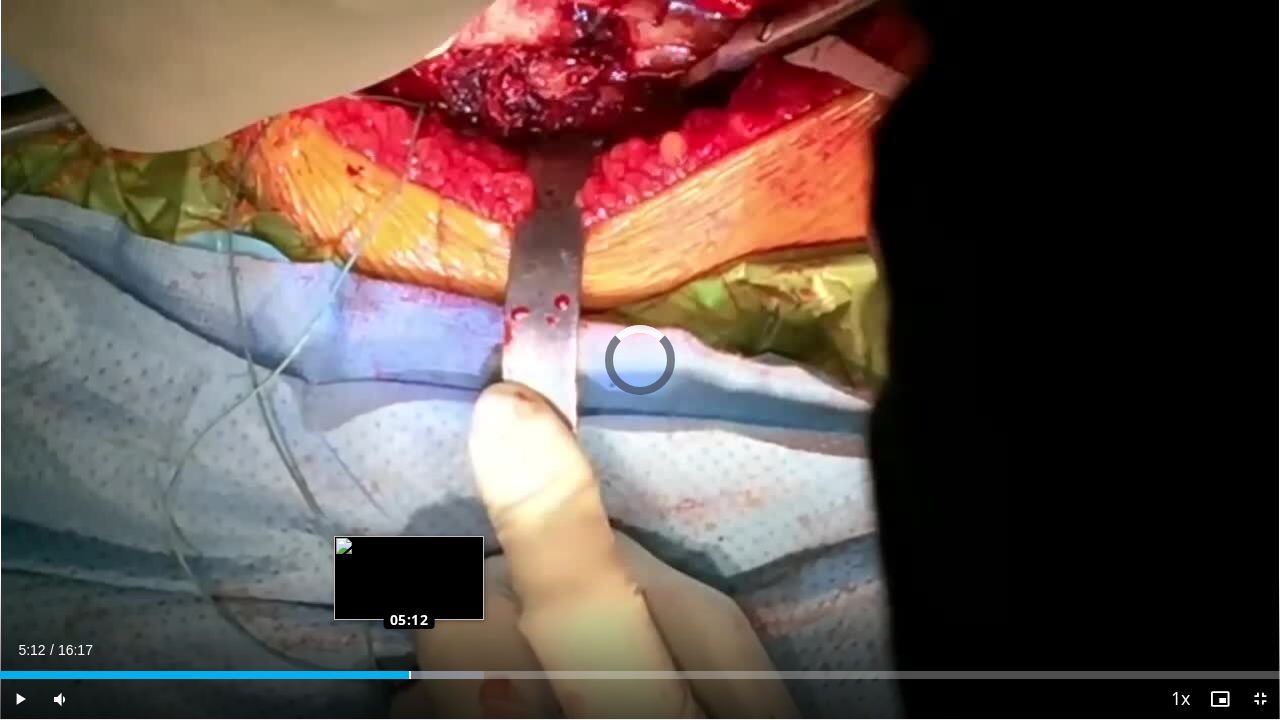 click at bounding box center (410, 675) 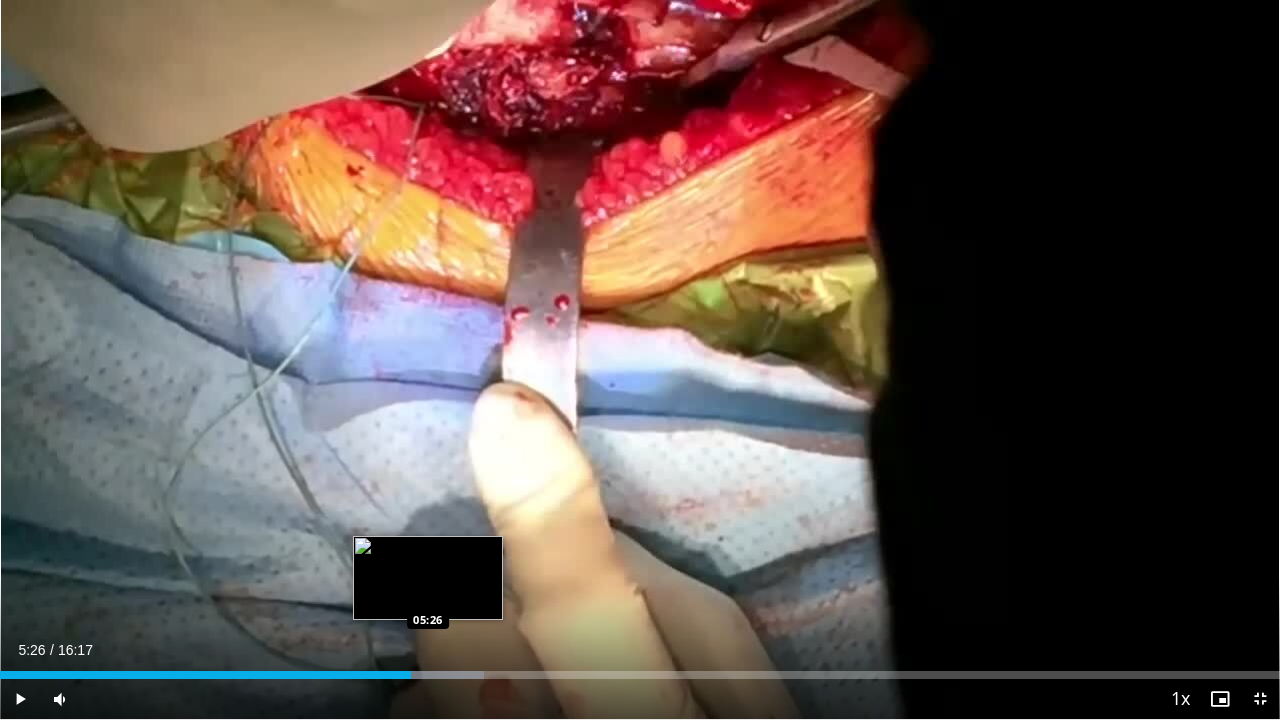 click on "Loaded :  37.80% 05:13 05:26" at bounding box center [640, 675] 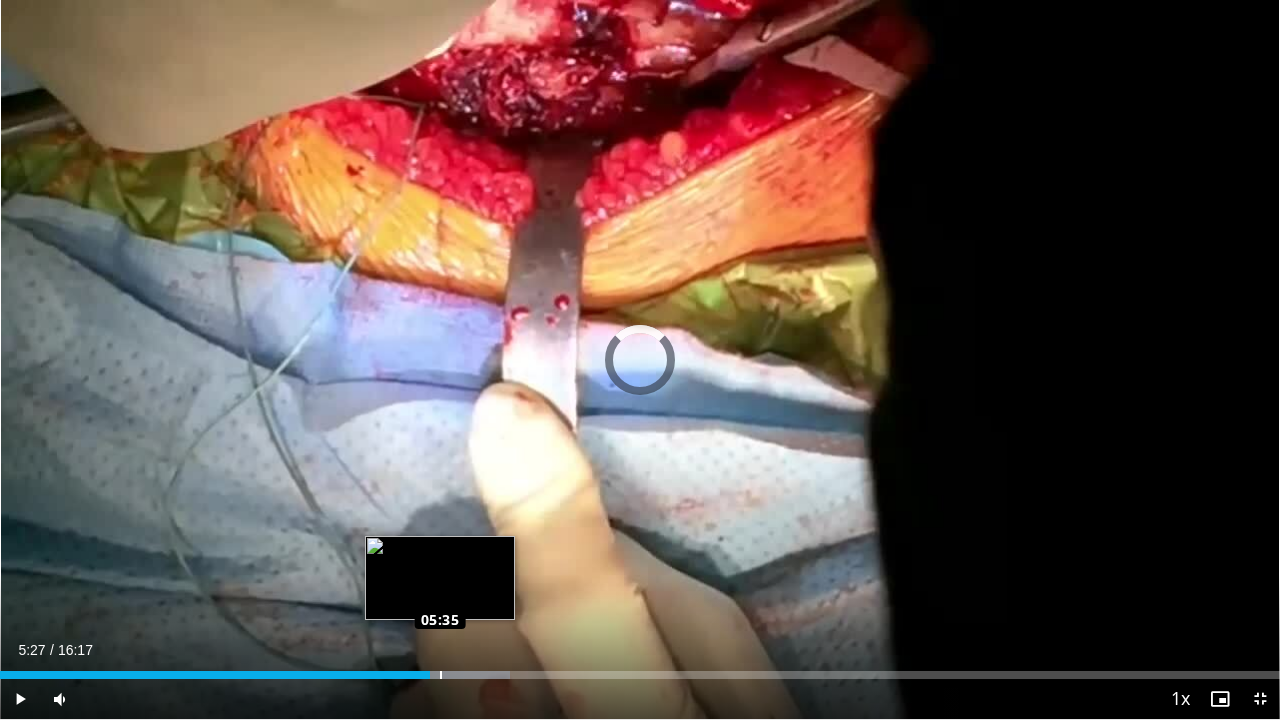 click on "Loaded :  39.85% 05:35 05:35" at bounding box center [640, 675] 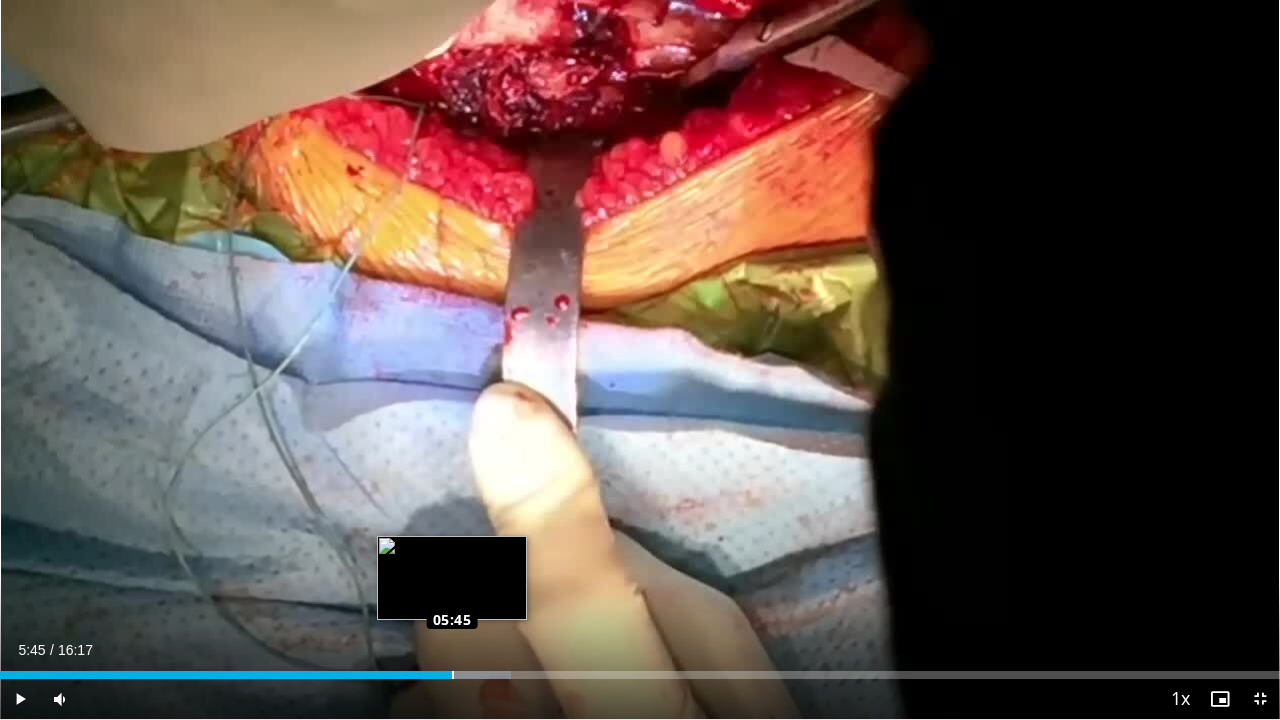 click at bounding box center [453, 675] 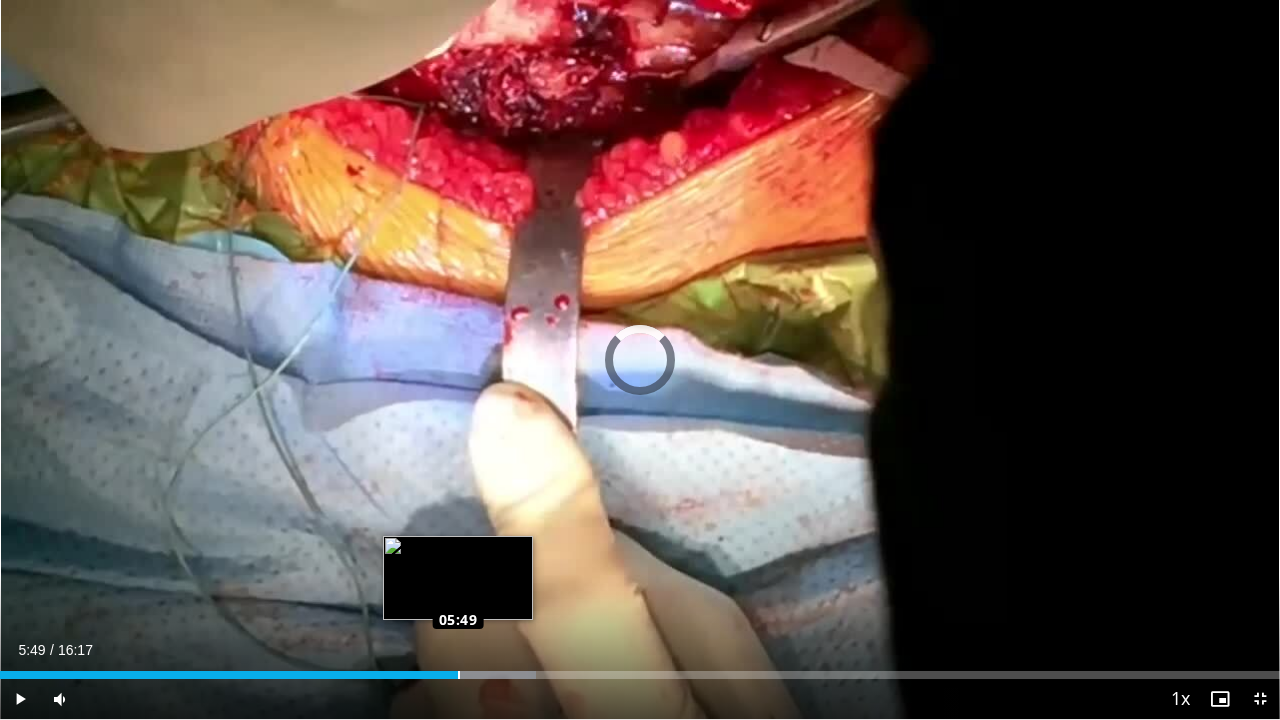 click at bounding box center [459, 675] 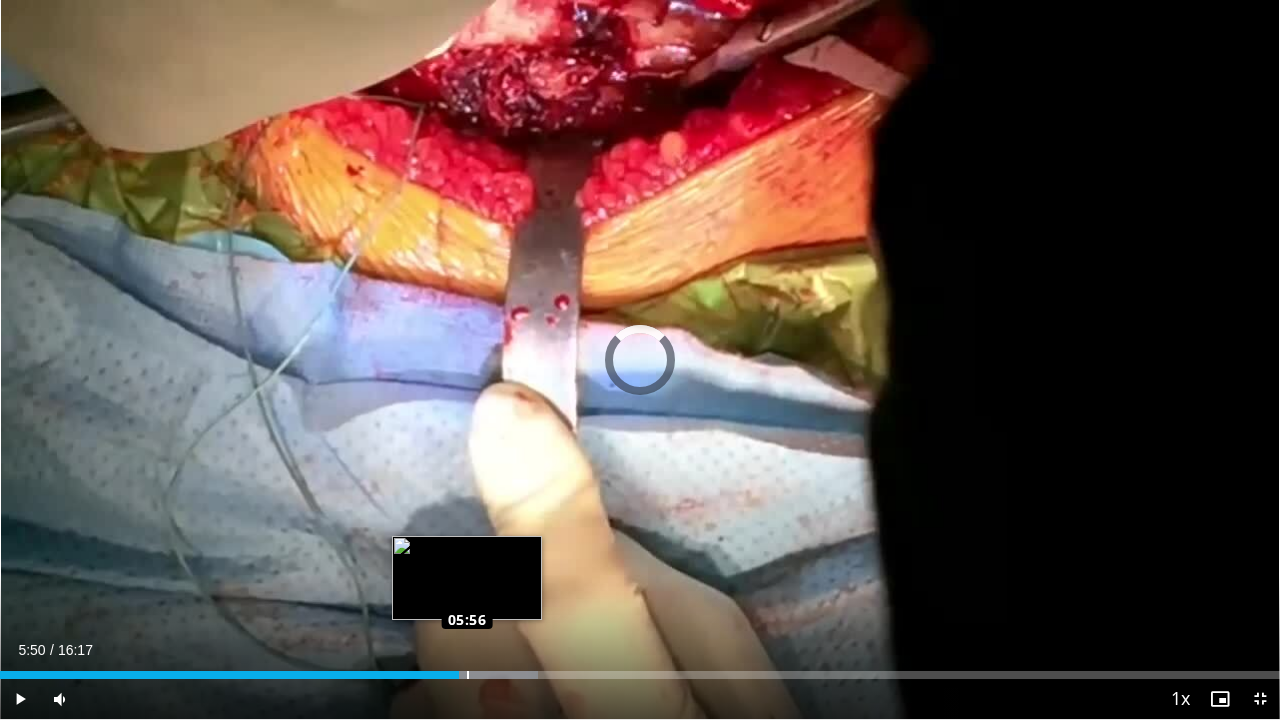 click at bounding box center [468, 675] 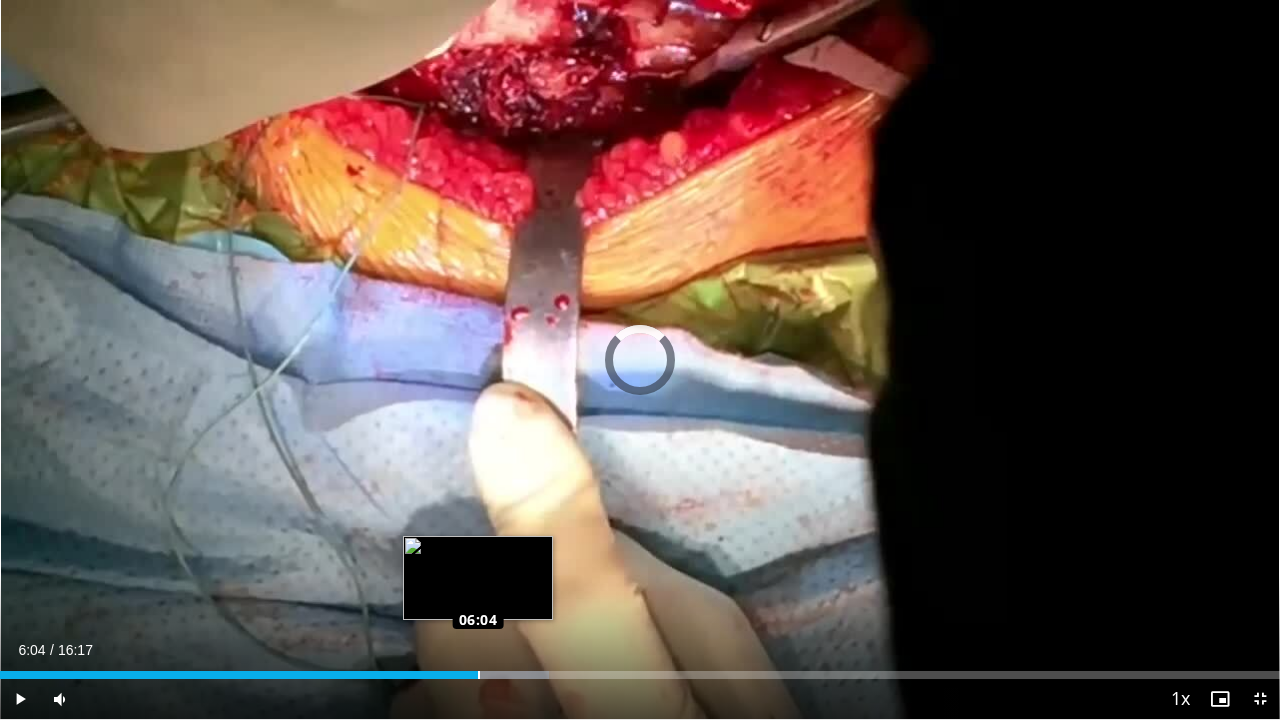 click at bounding box center [479, 675] 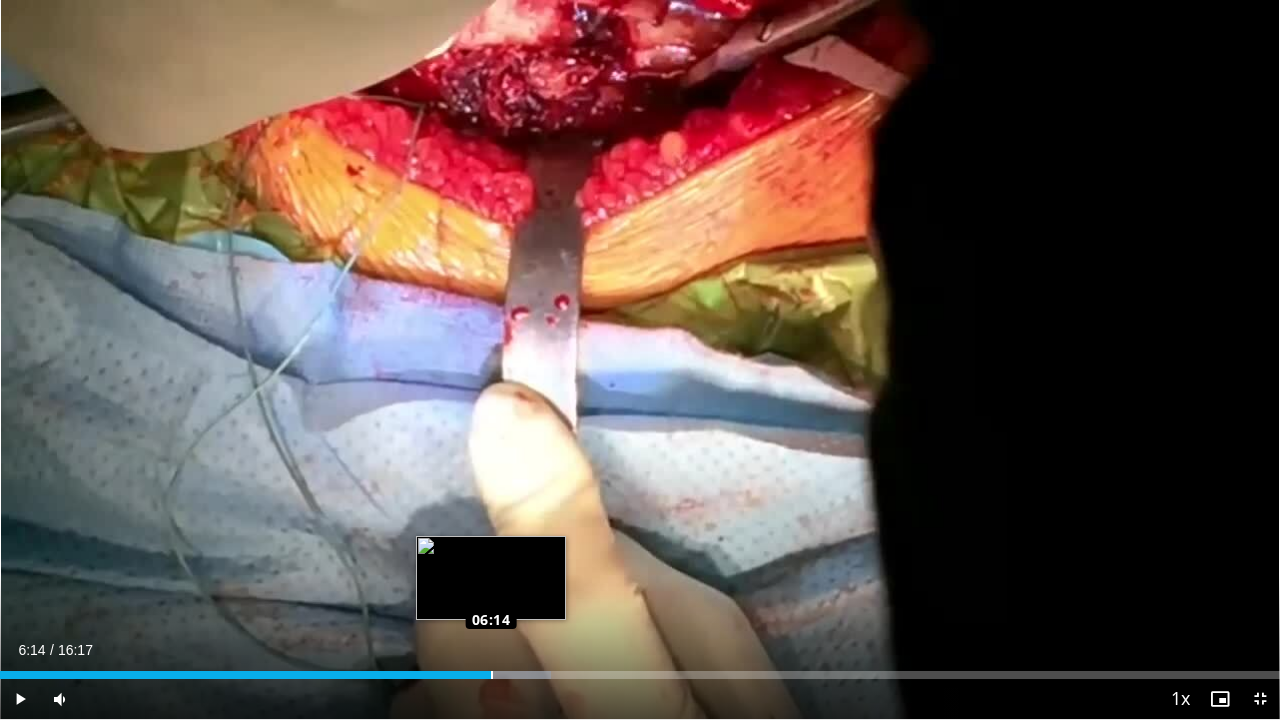 click on "Loaded :  43.03% 06:14 06:14" at bounding box center (640, 675) 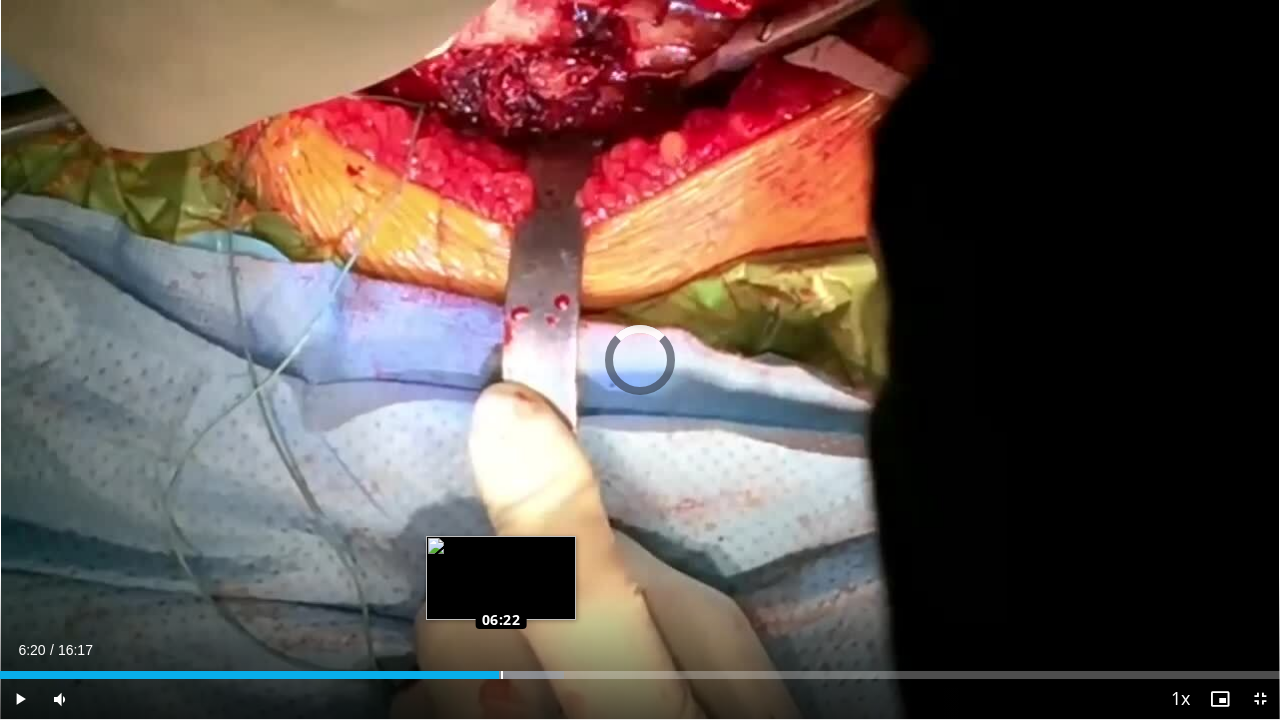 click at bounding box center (502, 675) 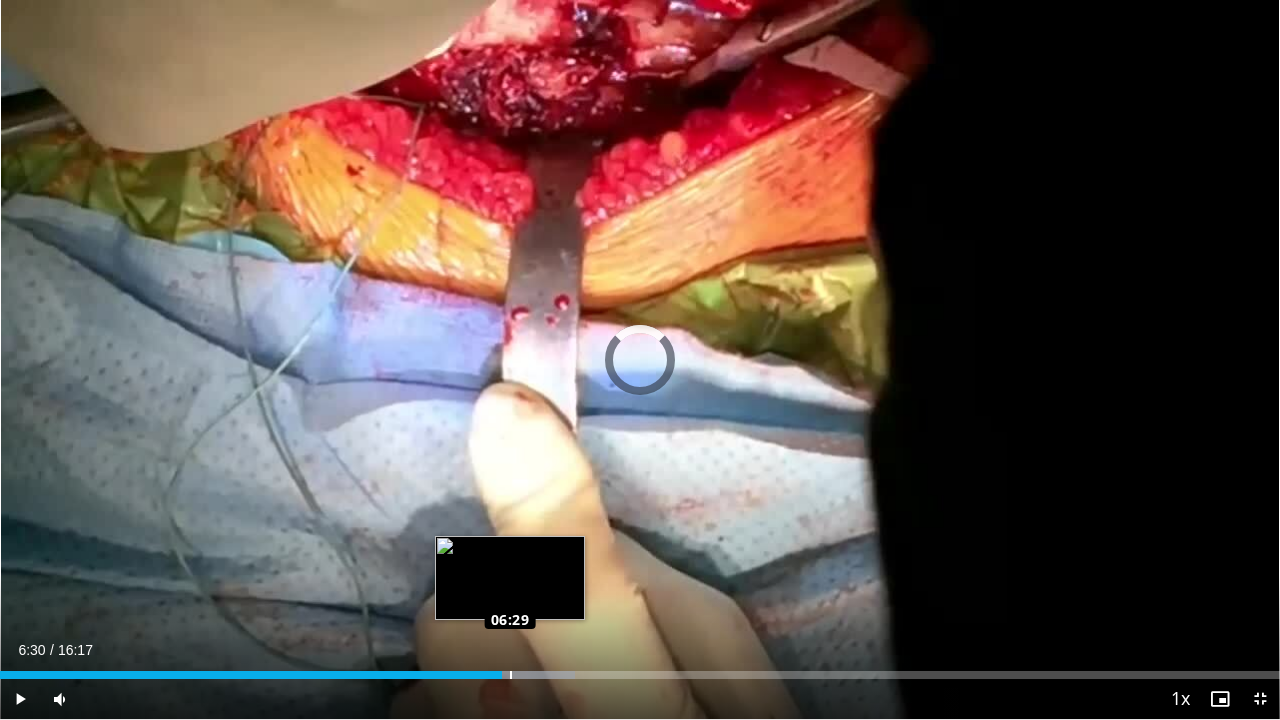 click at bounding box center (511, 675) 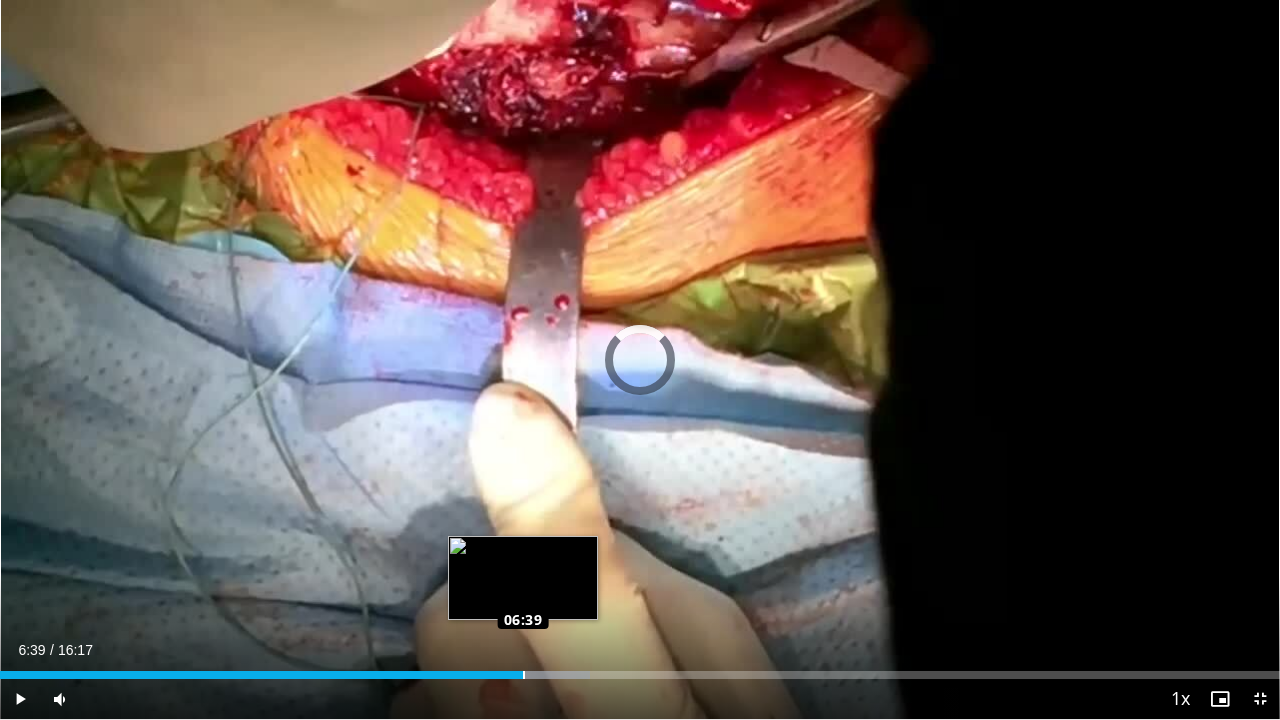 click at bounding box center (524, 675) 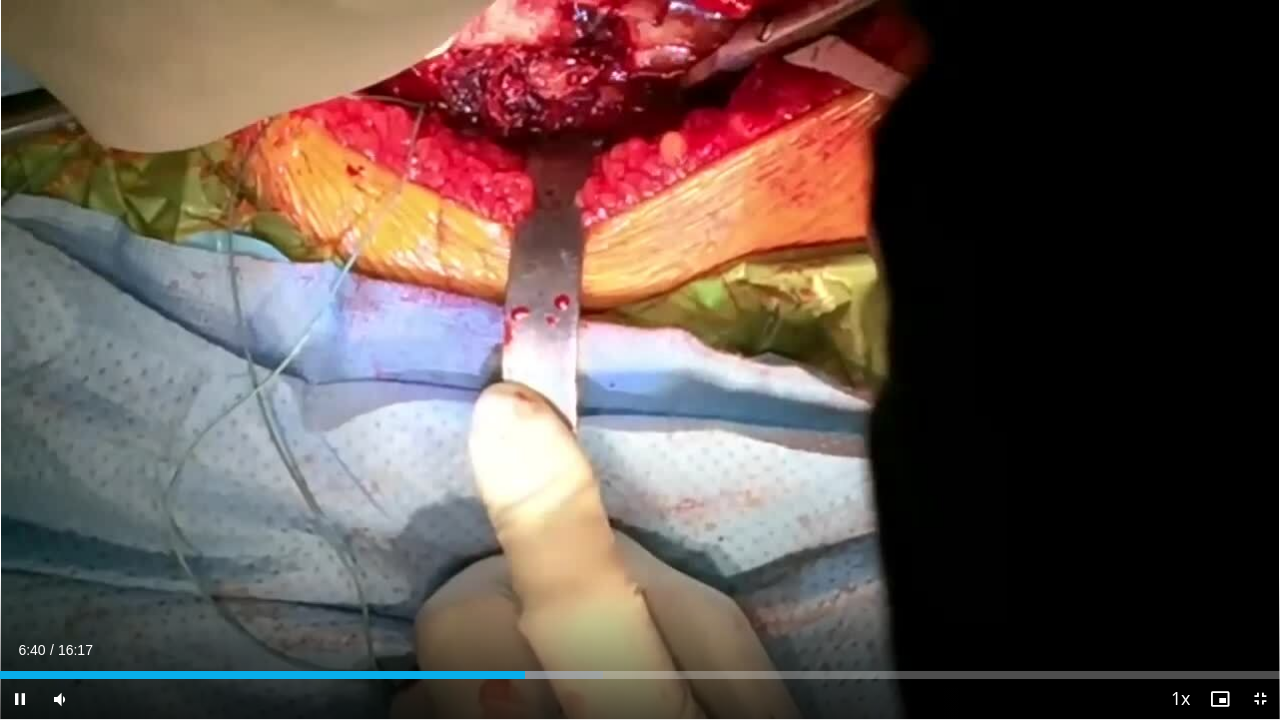 click on "Current Time  6:40 / Duration  16:17 Pause Skip Backward Skip Forward Mute Loaded :  47.13% 06:40 06:40 Stream Type  LIVE Seek to live, currently behind live LIVE   1x Playback Rate 0.5x 0.75x 1x , selected 1.25x 1.5x 1.75x 2x Chapters Chapters Descriptions descriptions off , selected Captions captions settings , opens captions settings dialog captions off , selected Audio Track en (Main) , selected Exit Fullscreen Enable picture-in-picture mode" at bounding box center [640, 699] 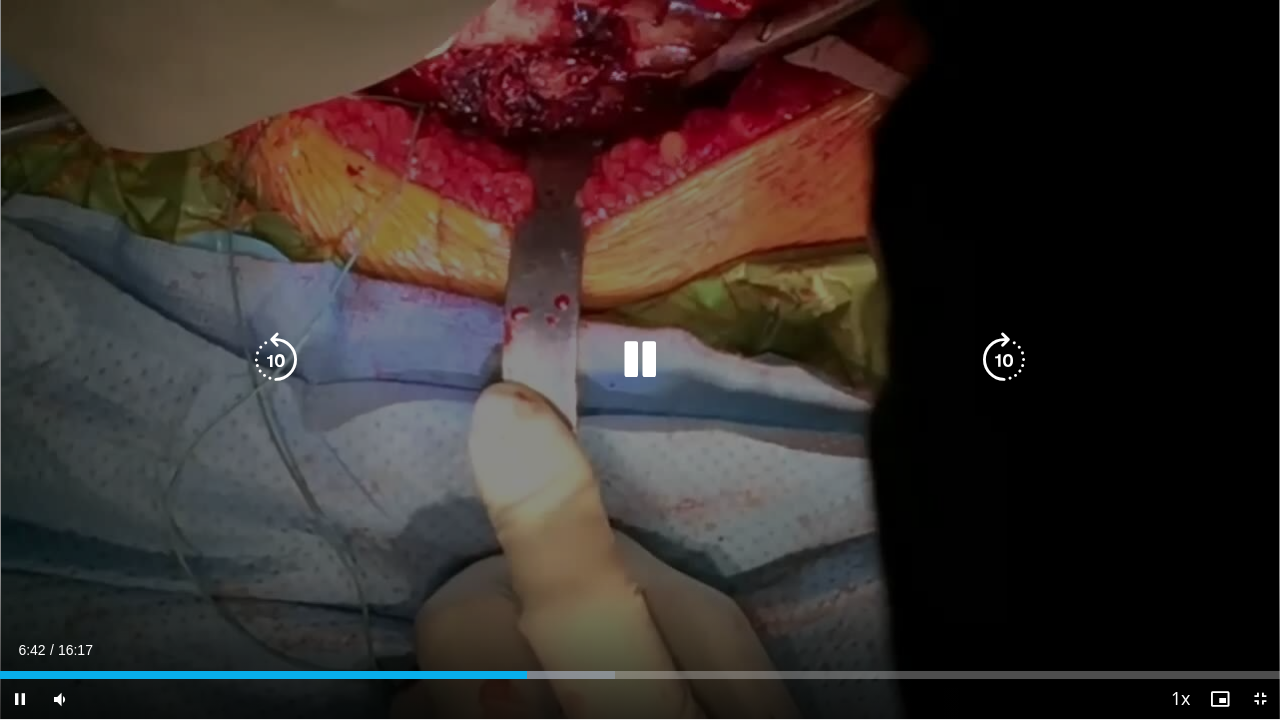 click at bounding box center (1004, 360) 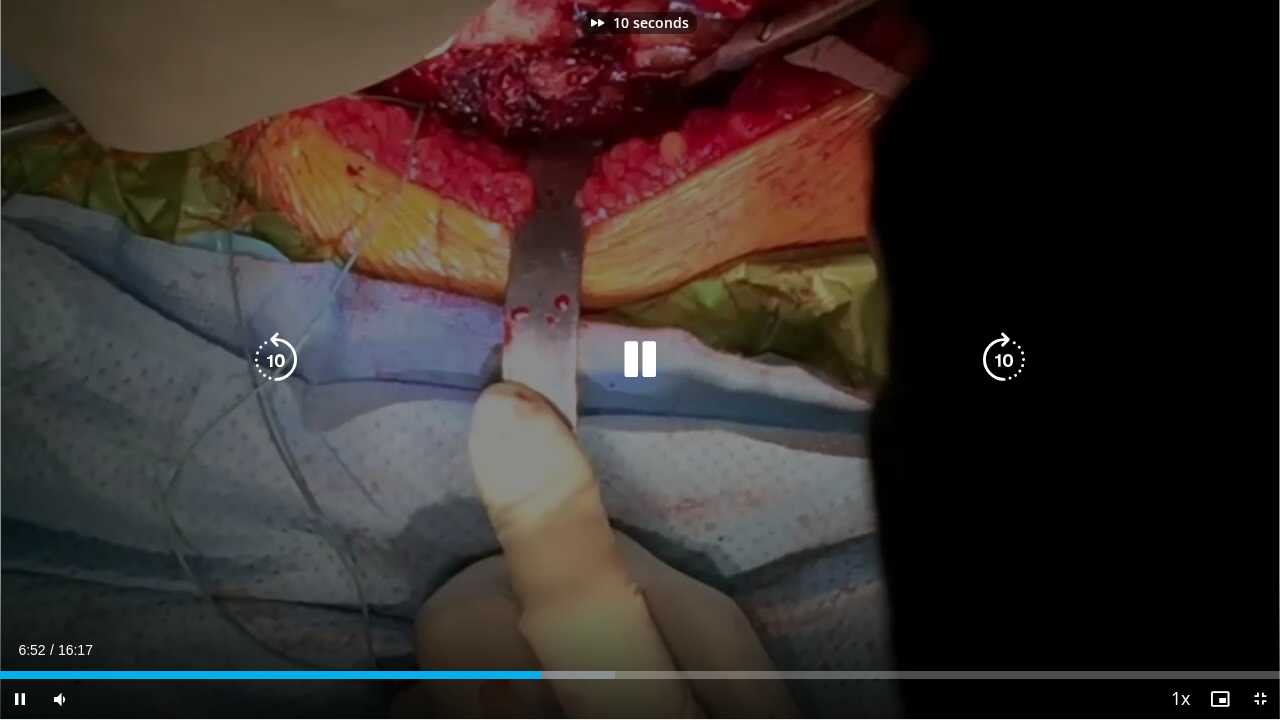 click at bounding box center (1004, 360) 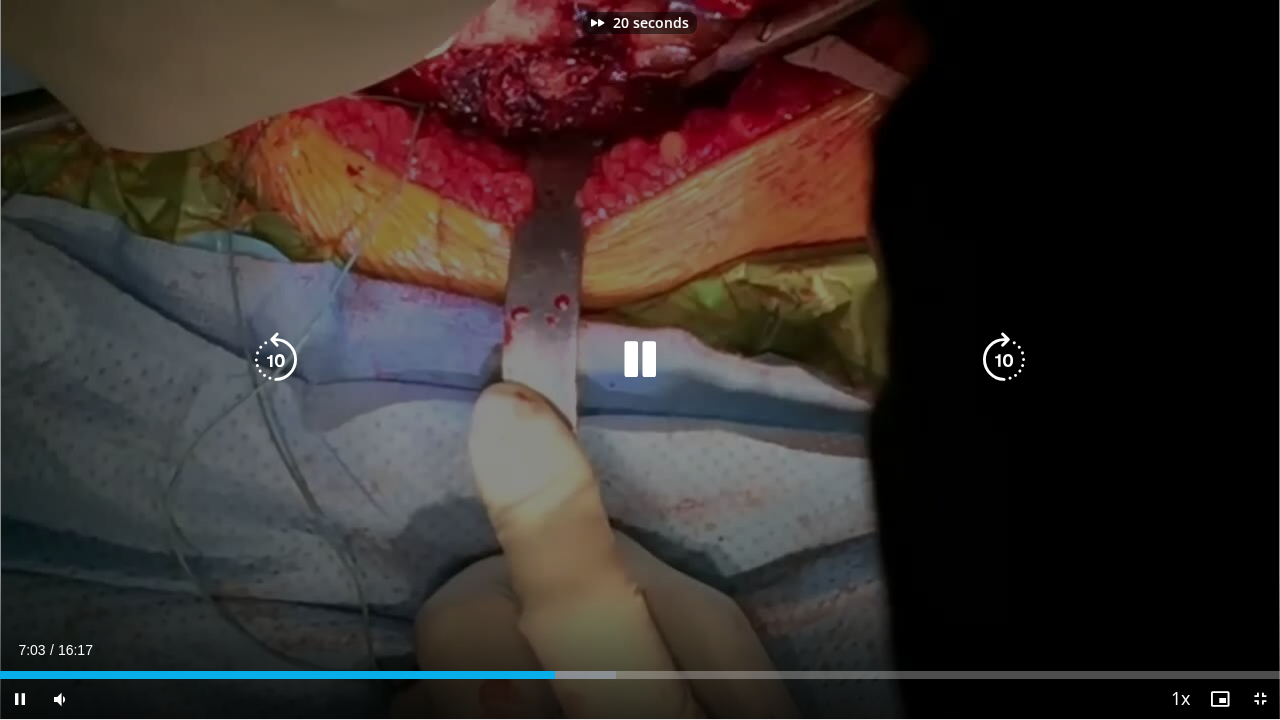 click at bounding box center [1004, 360] 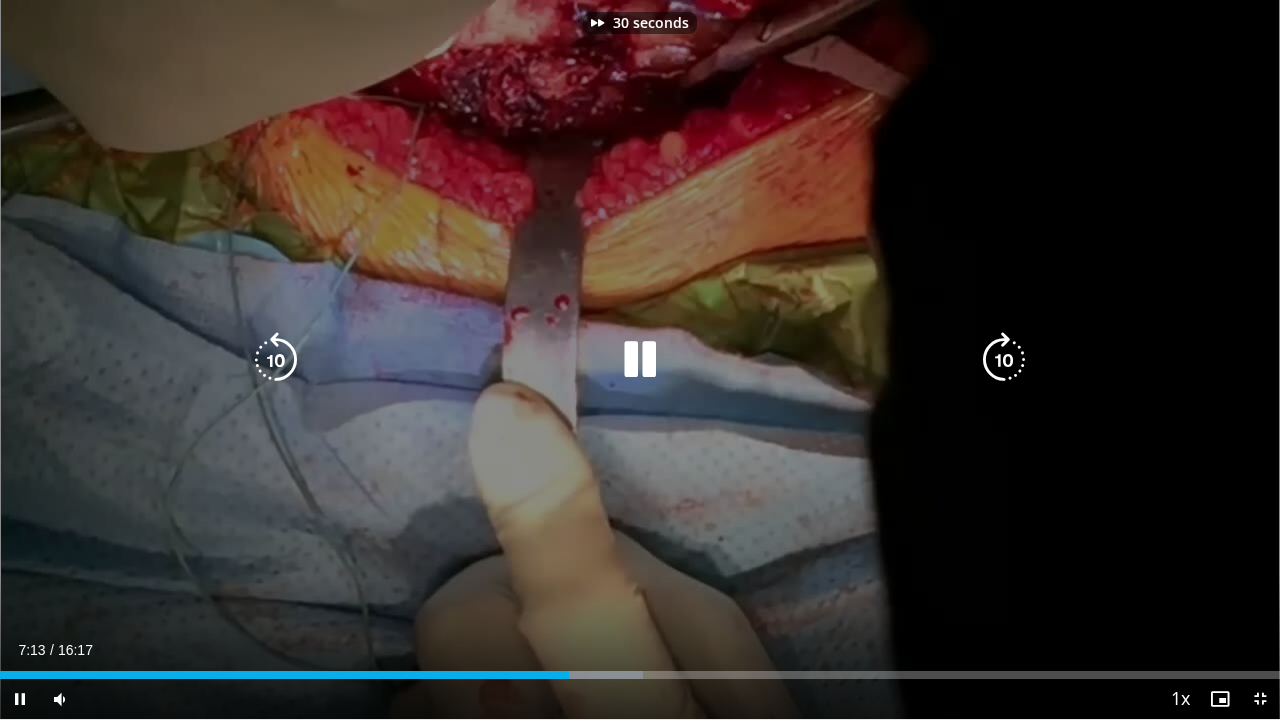 click at bounding box center [1004, 360] 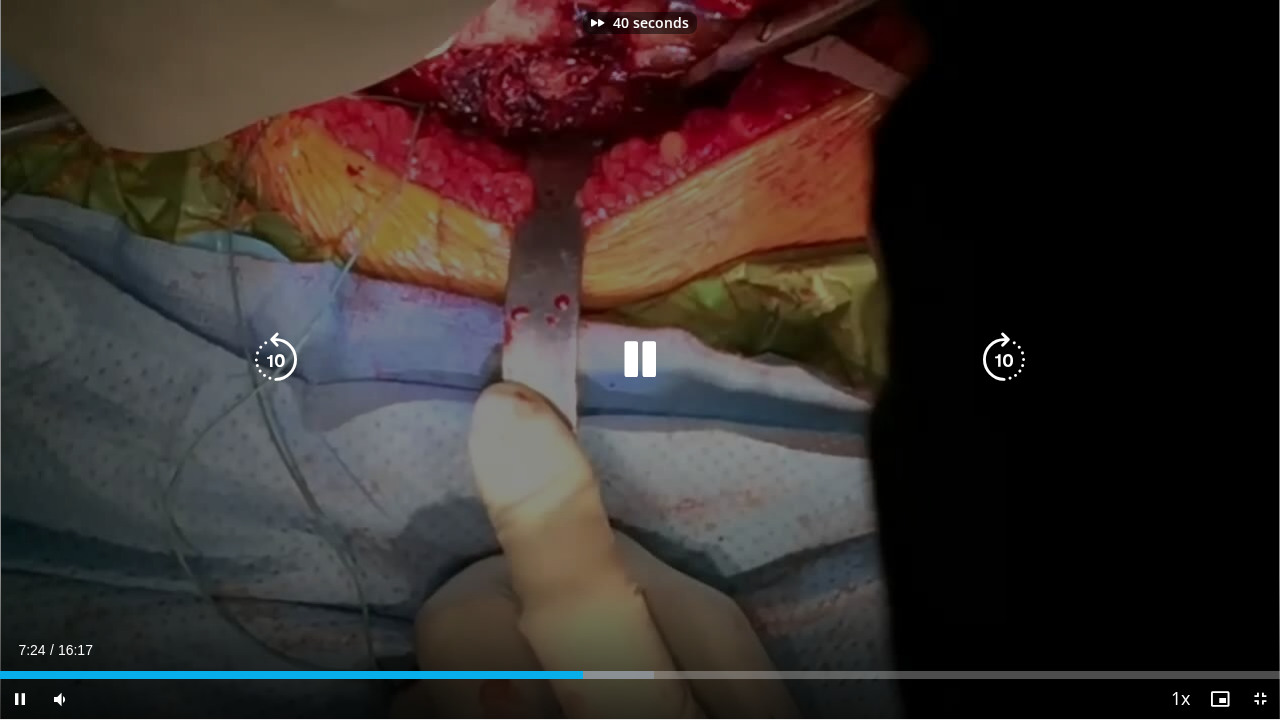click at bounding box center (1004, 360) 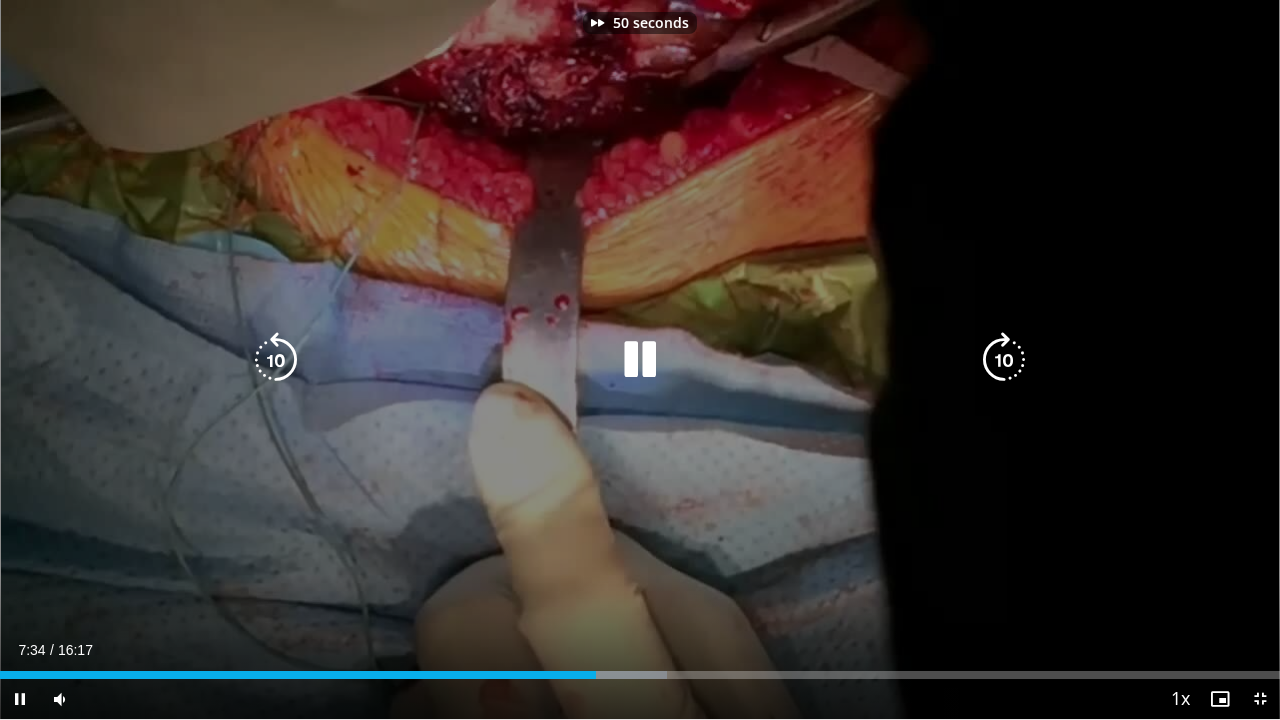 click at bounding box center (1004, 360) 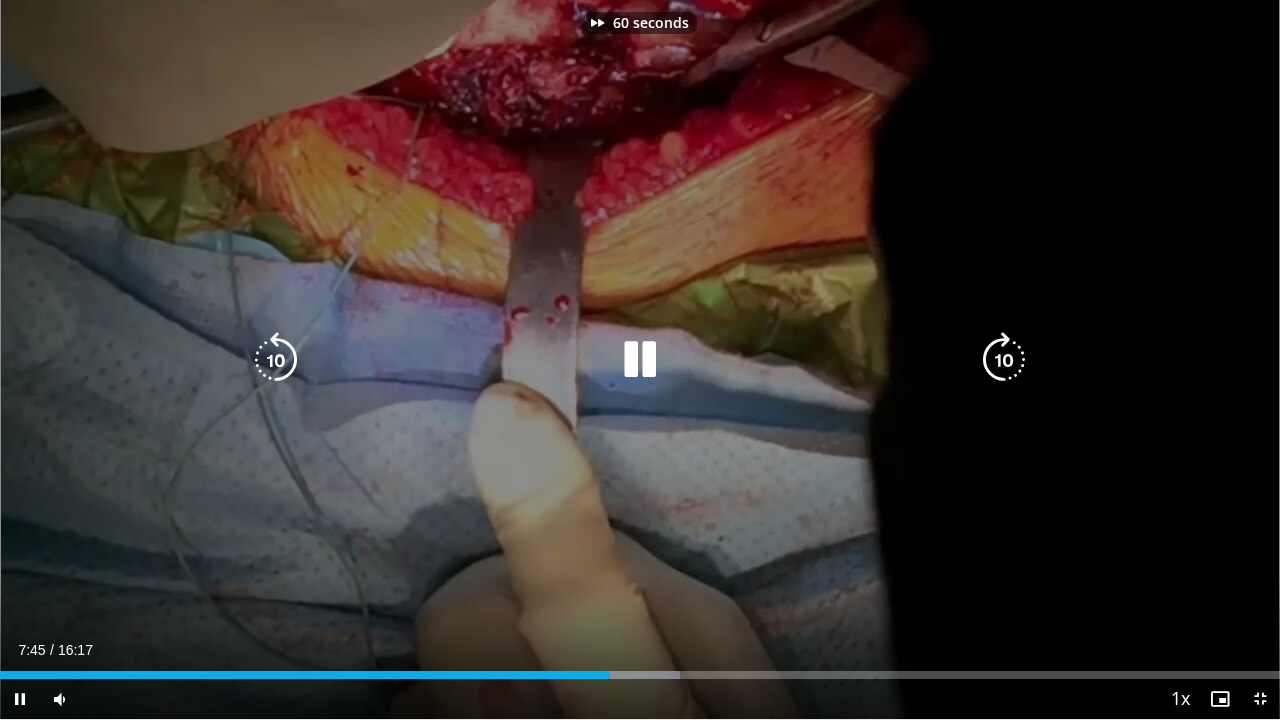 click at bounding box center (1004, 360) 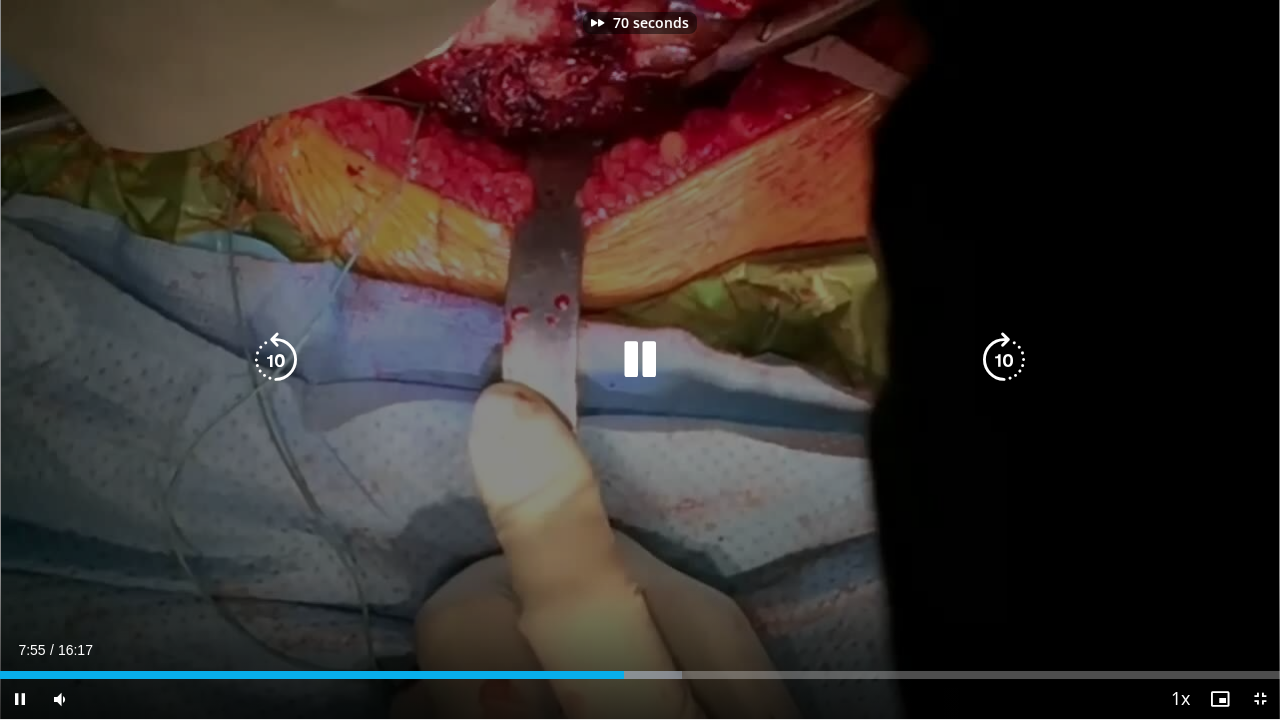 click at bounding box center (1004, 360) 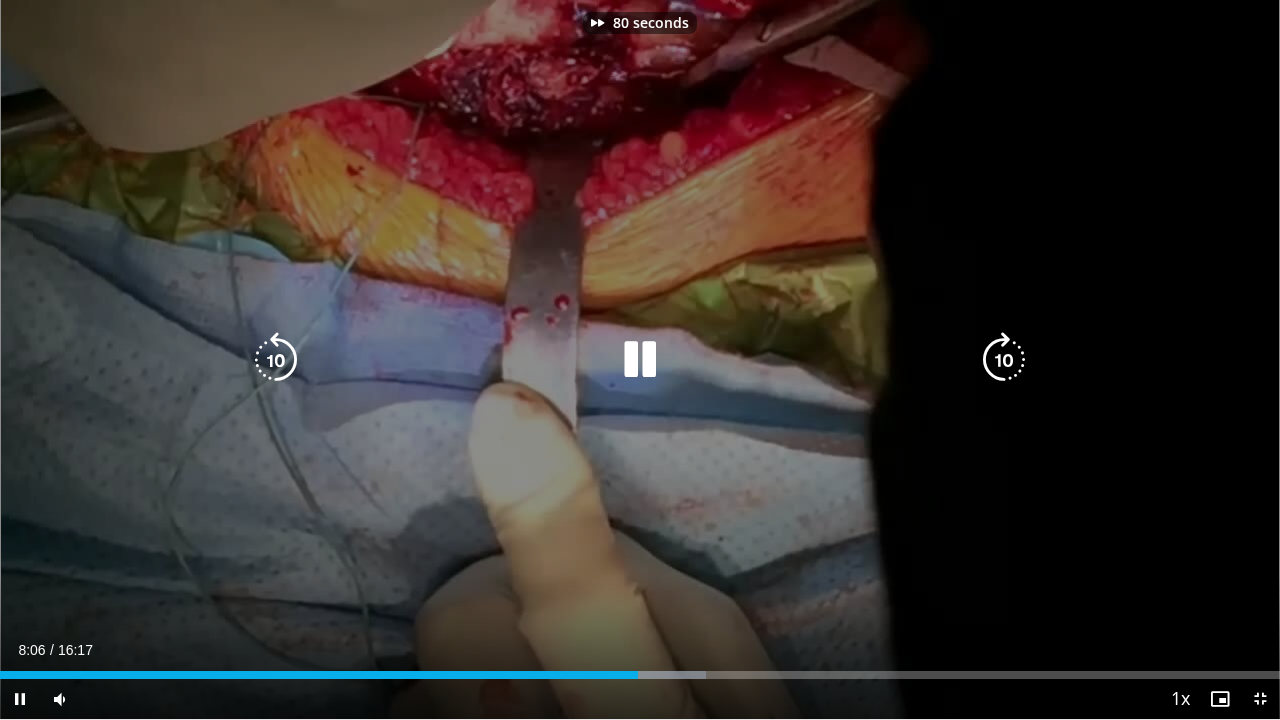 click at bounding box center [1004, 360] 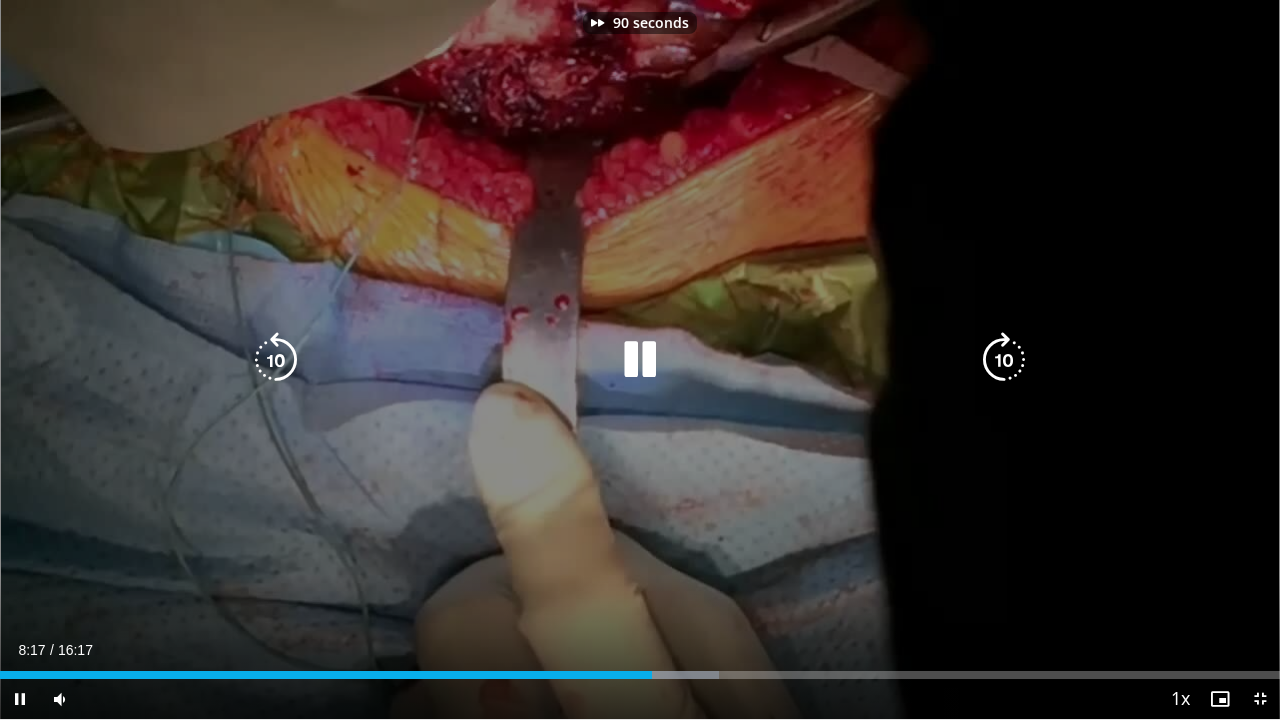 click at bounding box center (1004, 360) 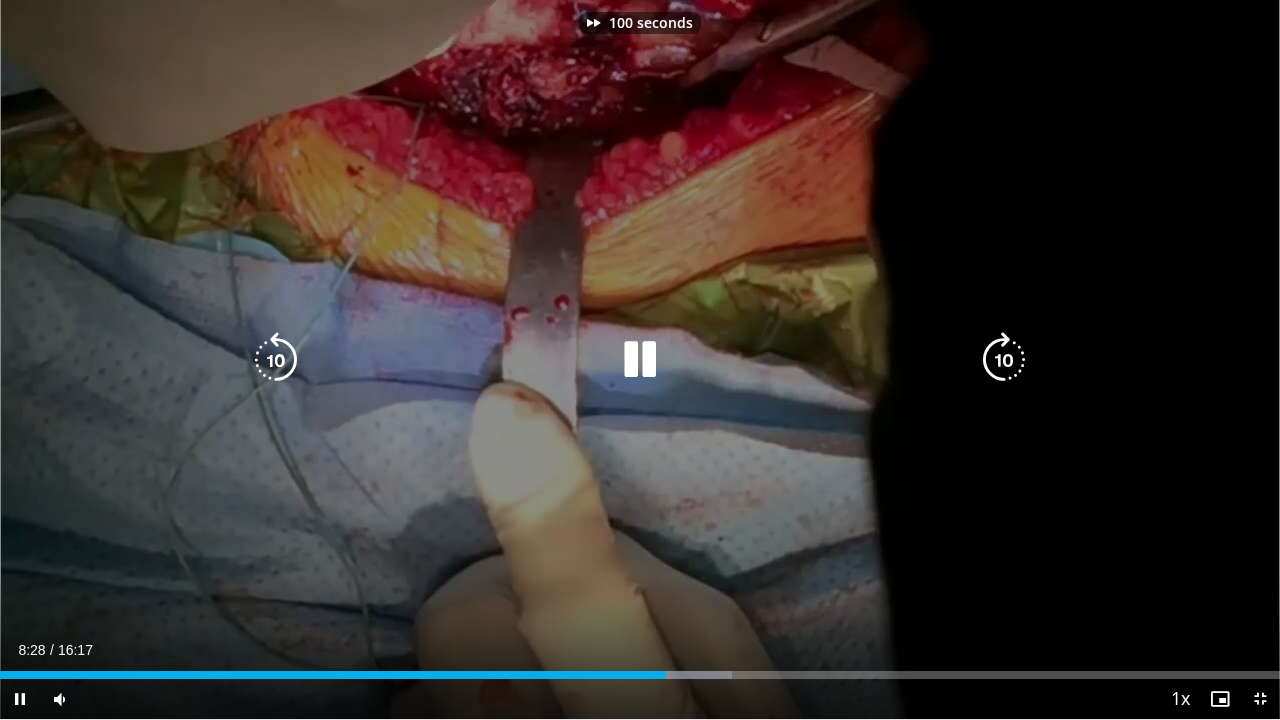 click at bounding box center (1004, 360) 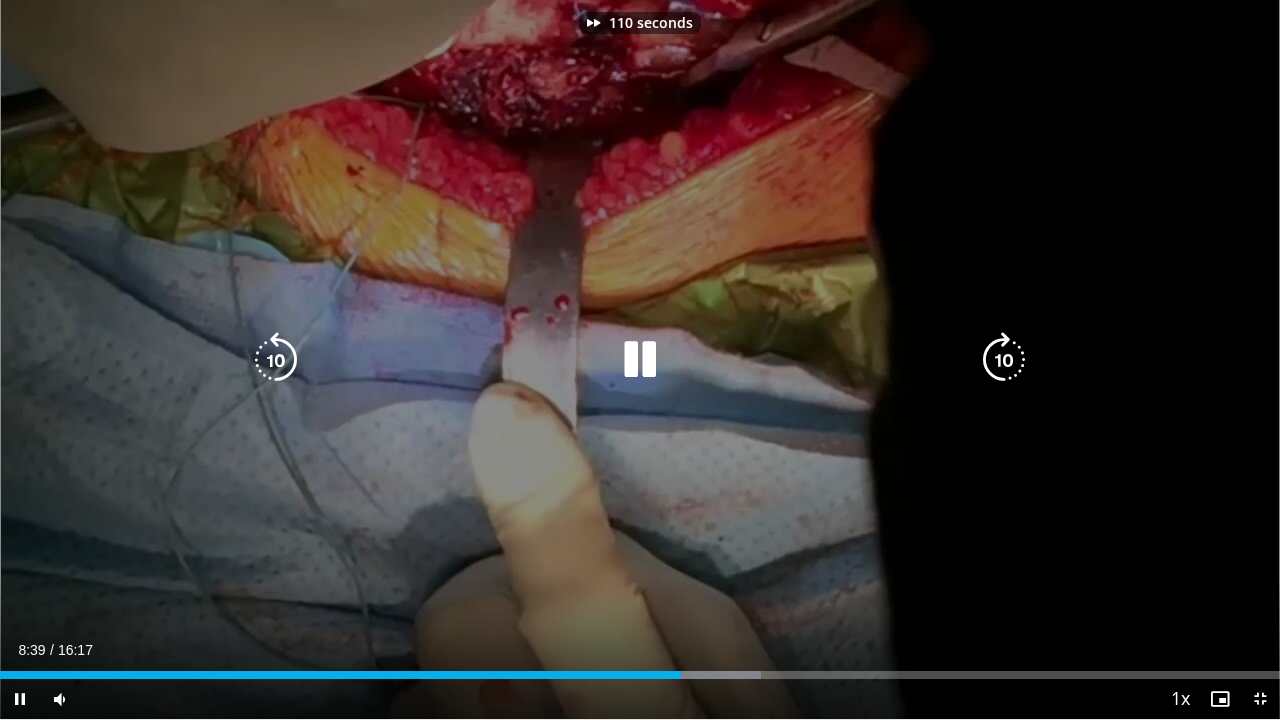 click at bounding box center (1004, 360) 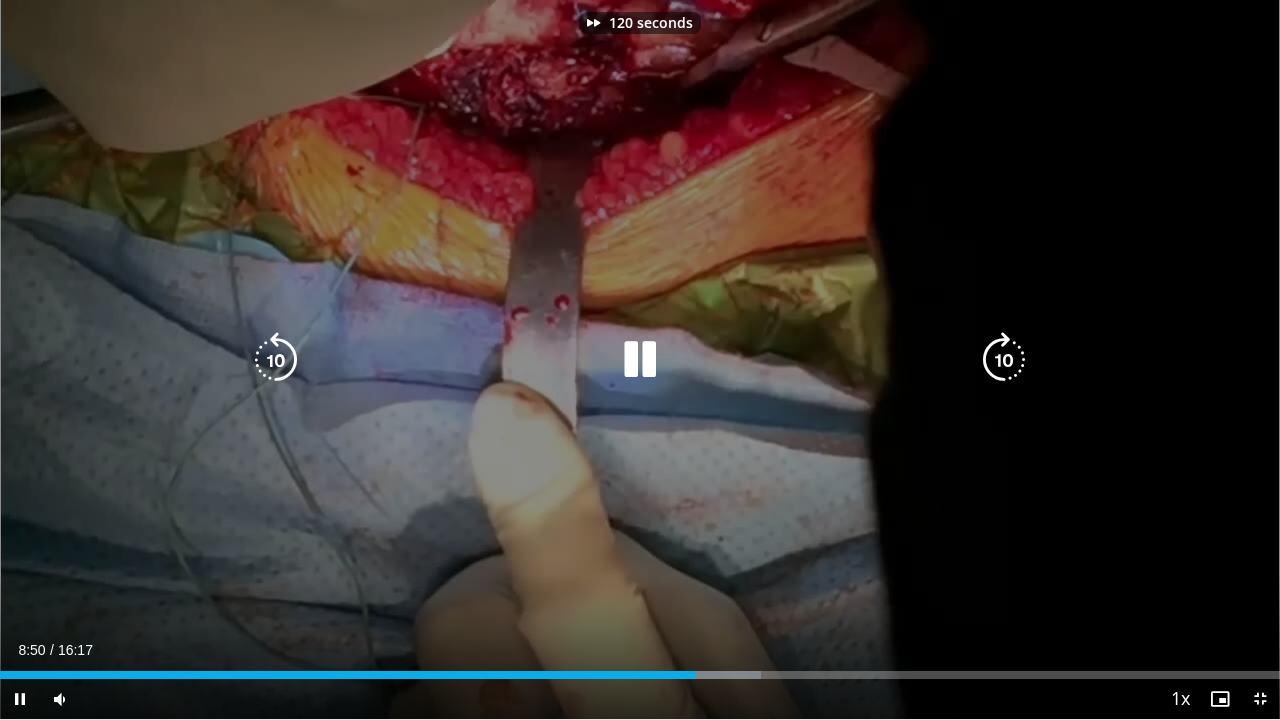 click at bounding box center (1004, 360) 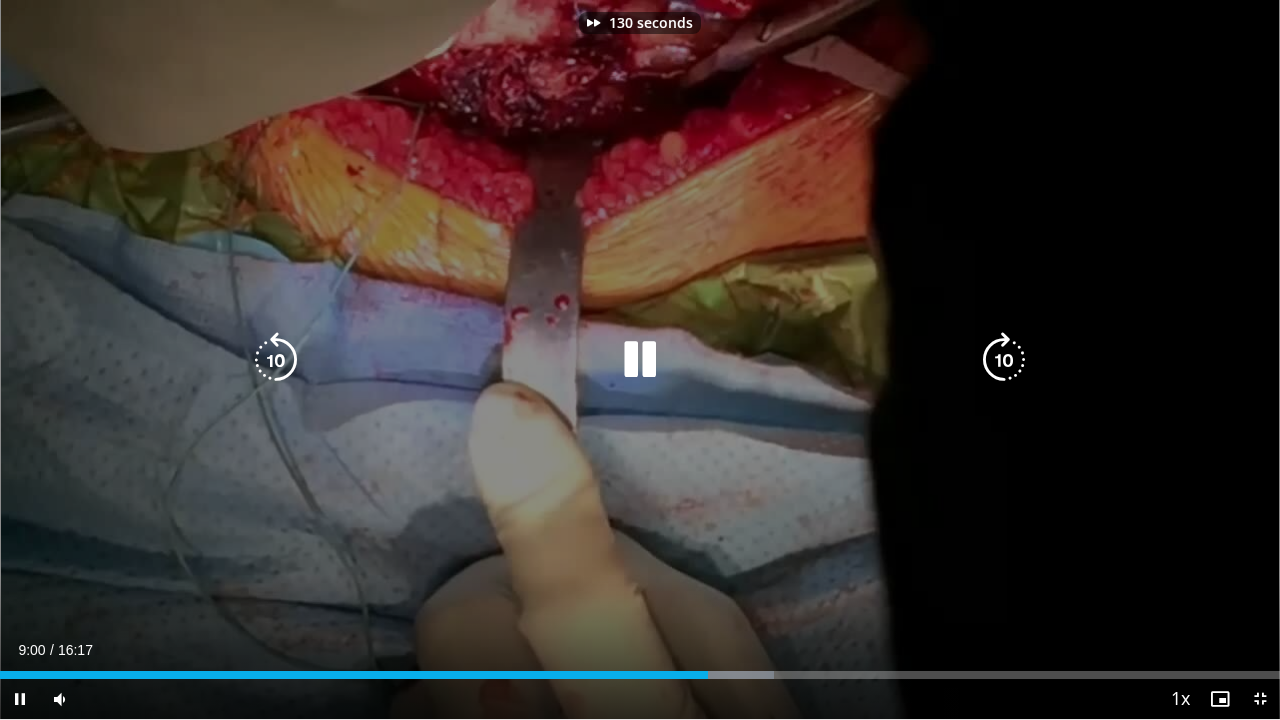 click at bounding box center (1004, 360) 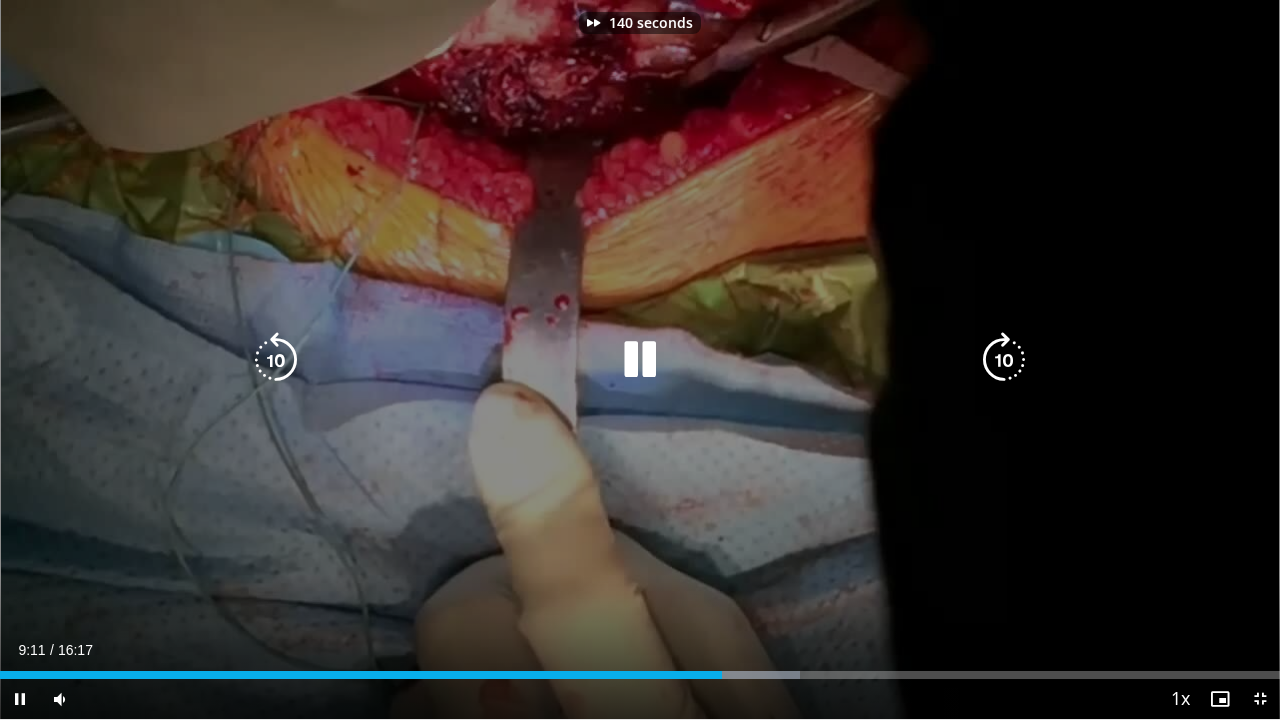 click at bounding box center [1004, 360] 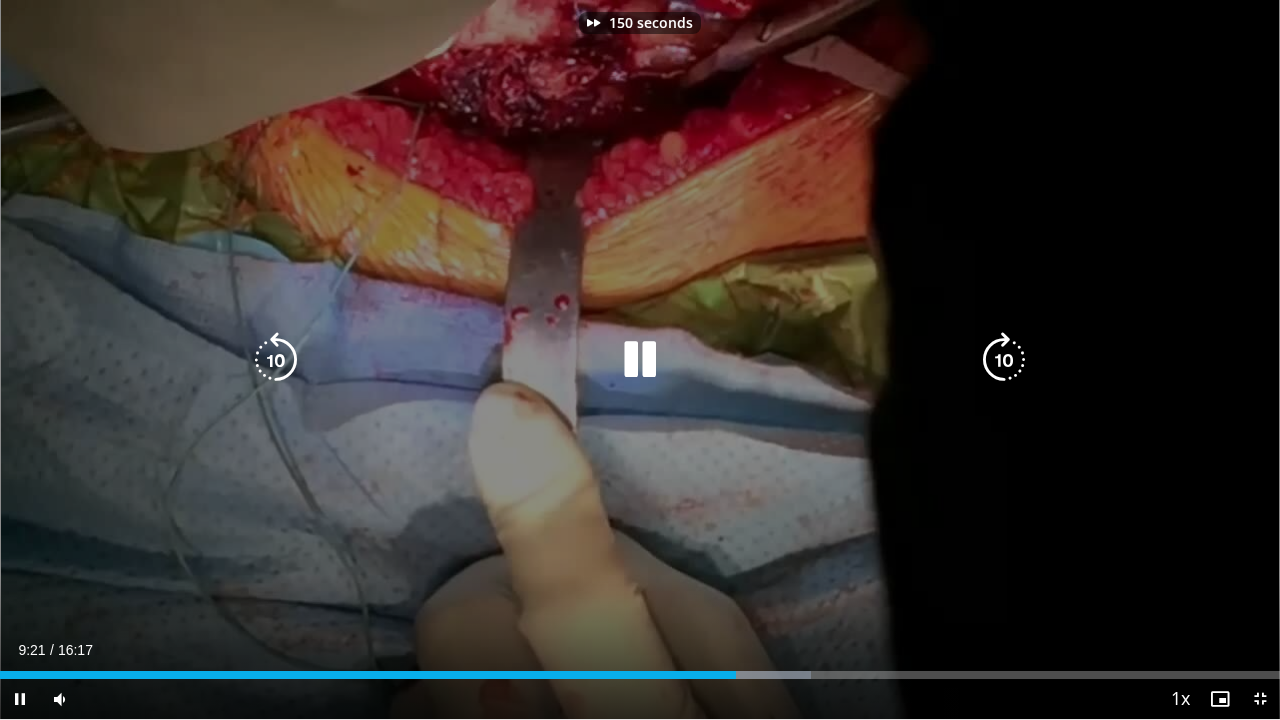 click at bounding box center (1004, 360) 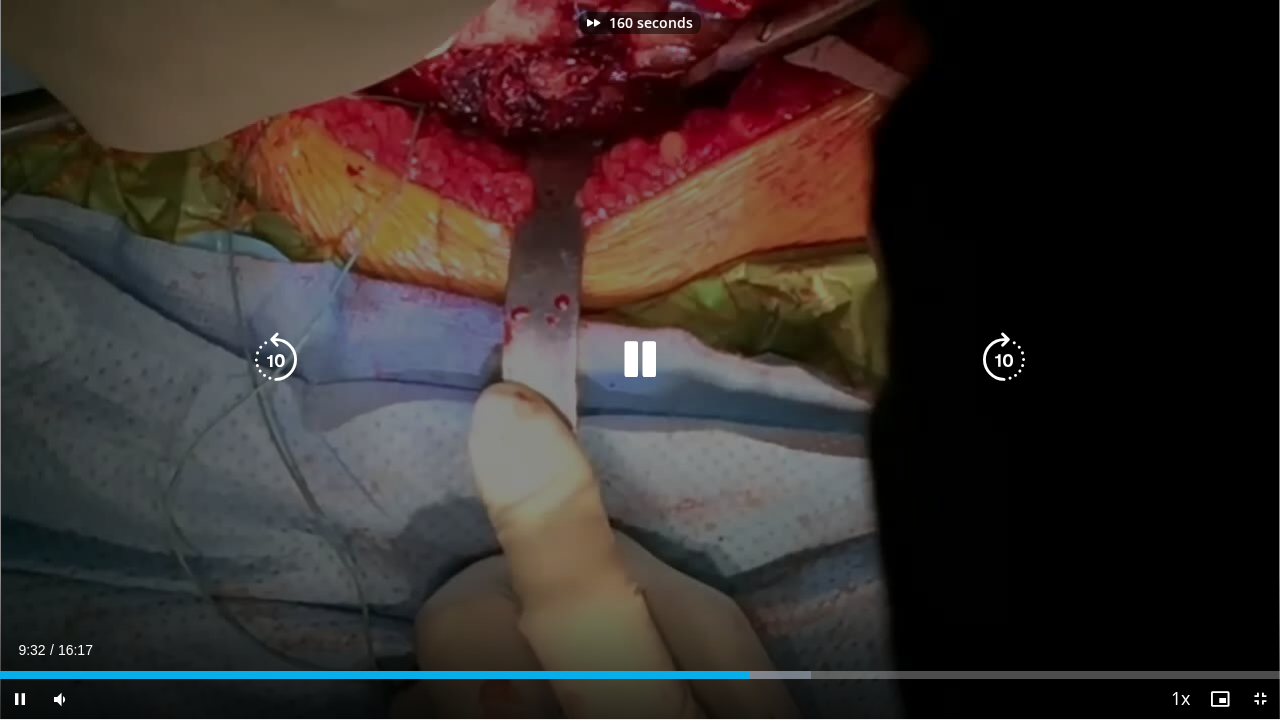 click at bounding box center [1004, 360] 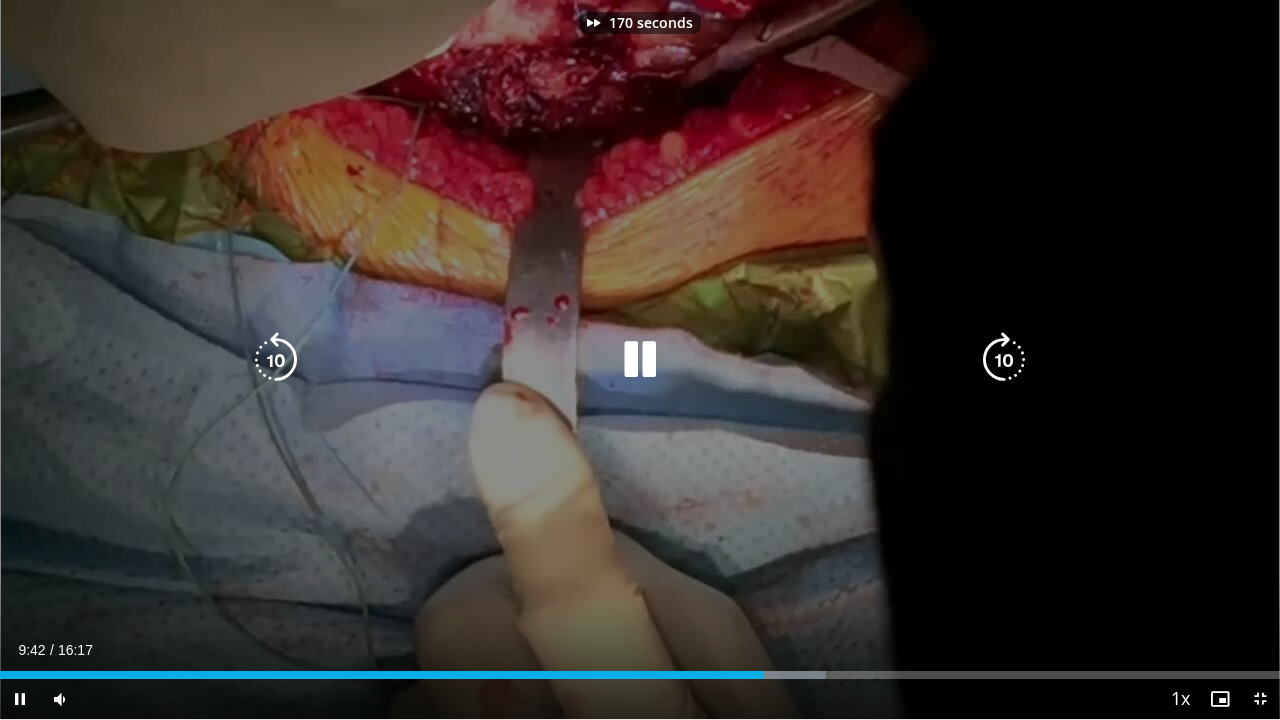 click at bounding box center [1004, 360] 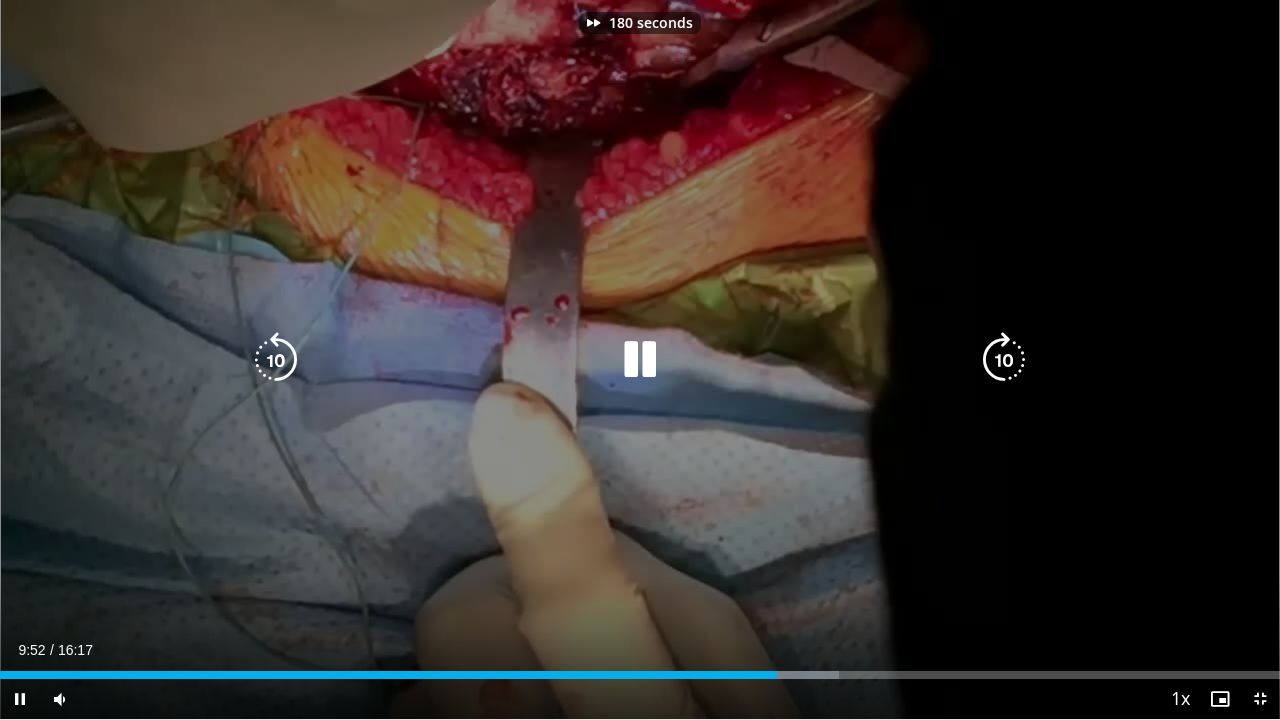 click at bounding box center (1004, 360) 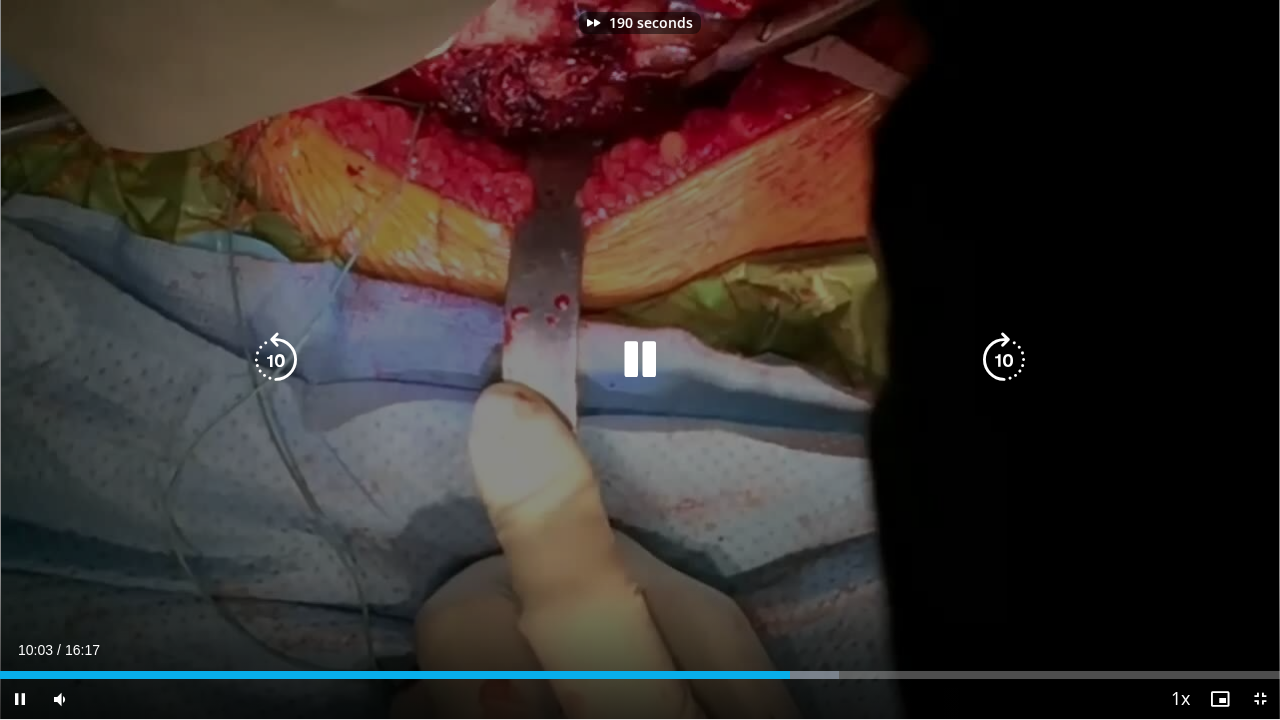 click at bounding box center [1004, 360] 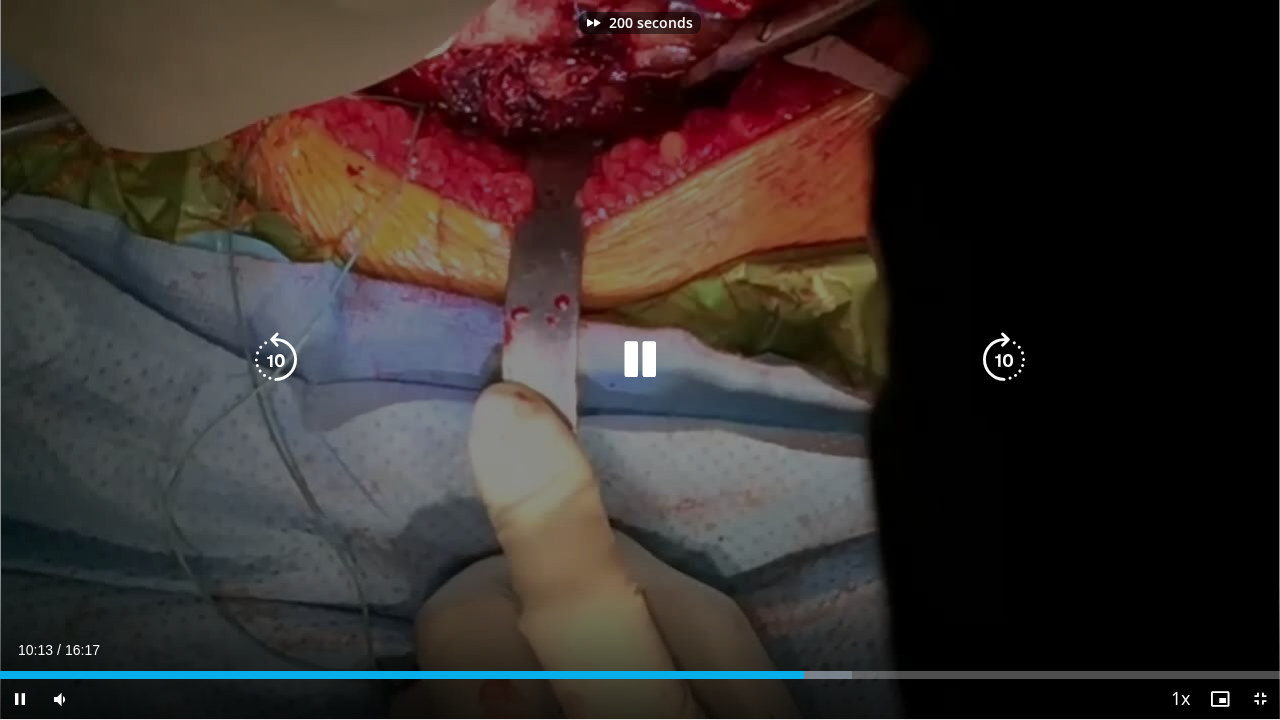 click at bounding box center [1004, 360] 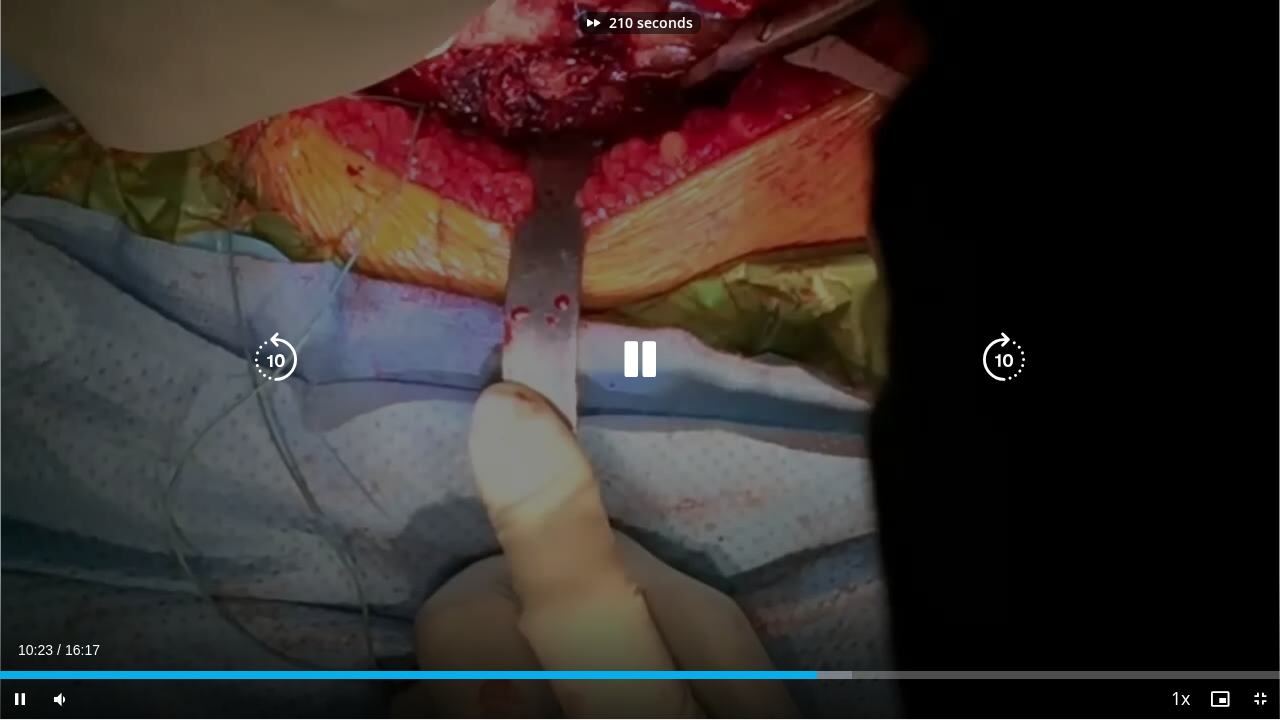 click at bounding box center (1004, 360) 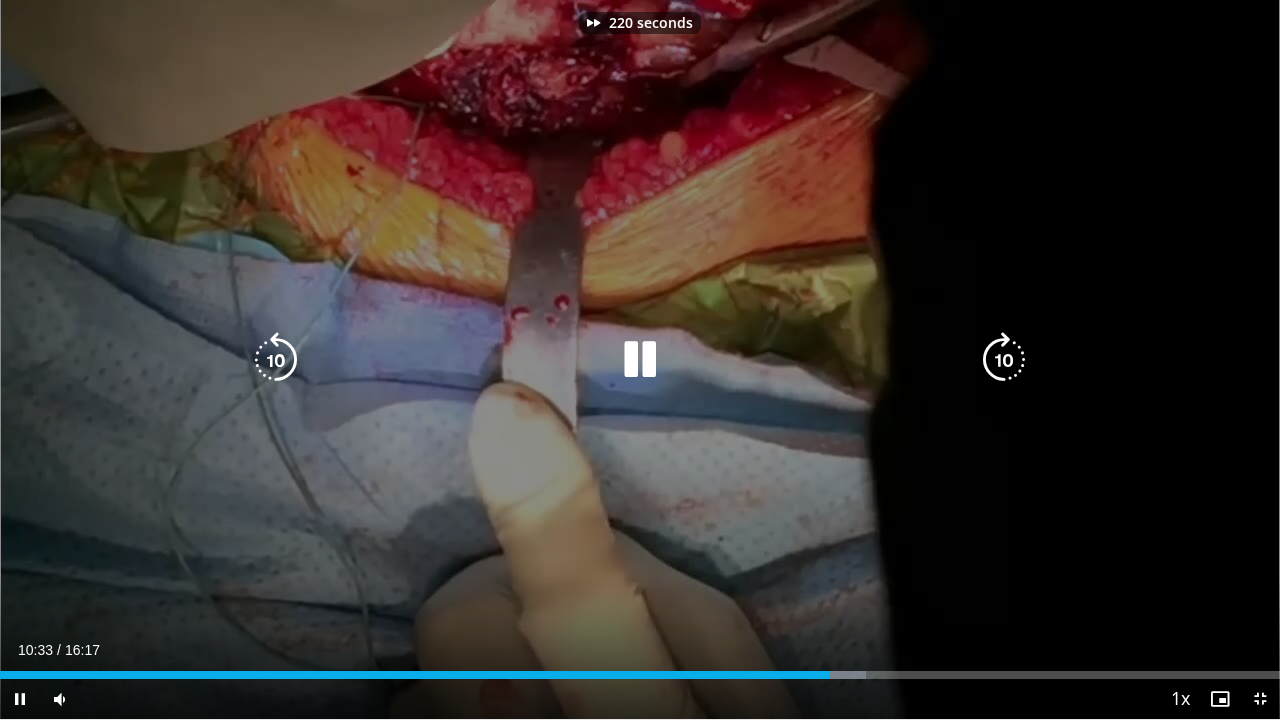 click at bounding box center (1004, 360) 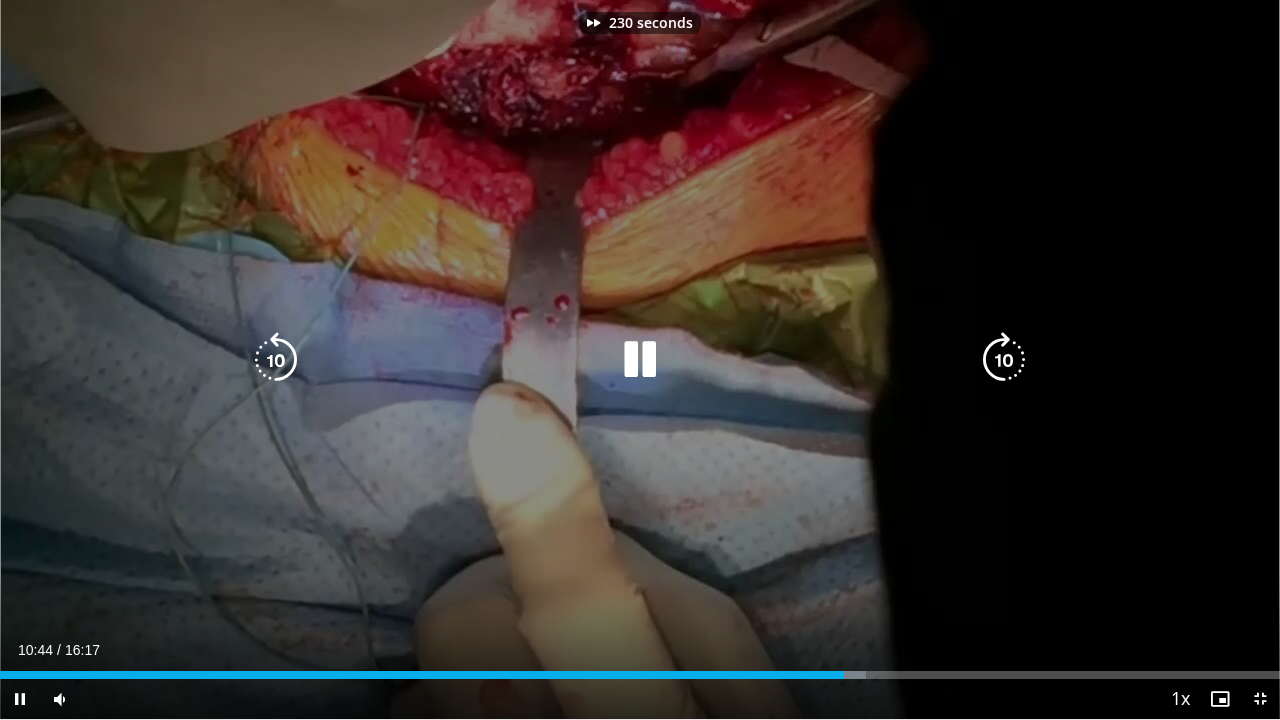 click at bounding box center [1004, 360] 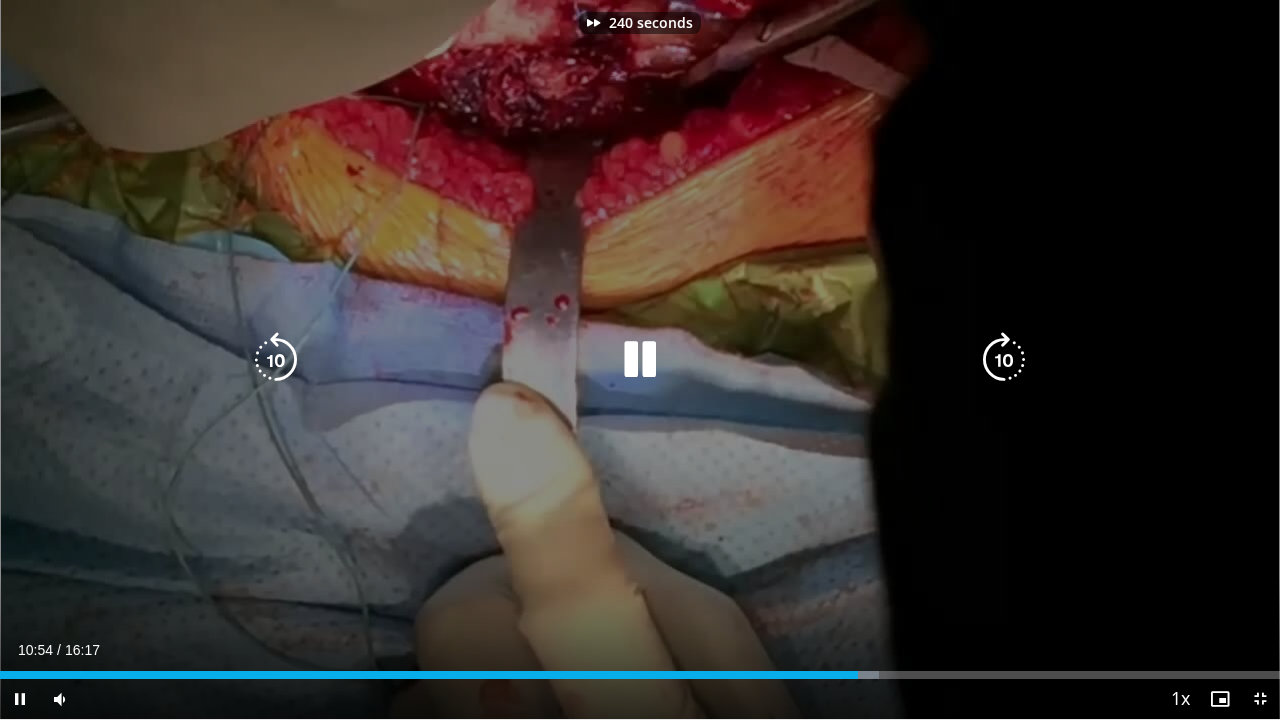 click at bounding box center [1004, 360] 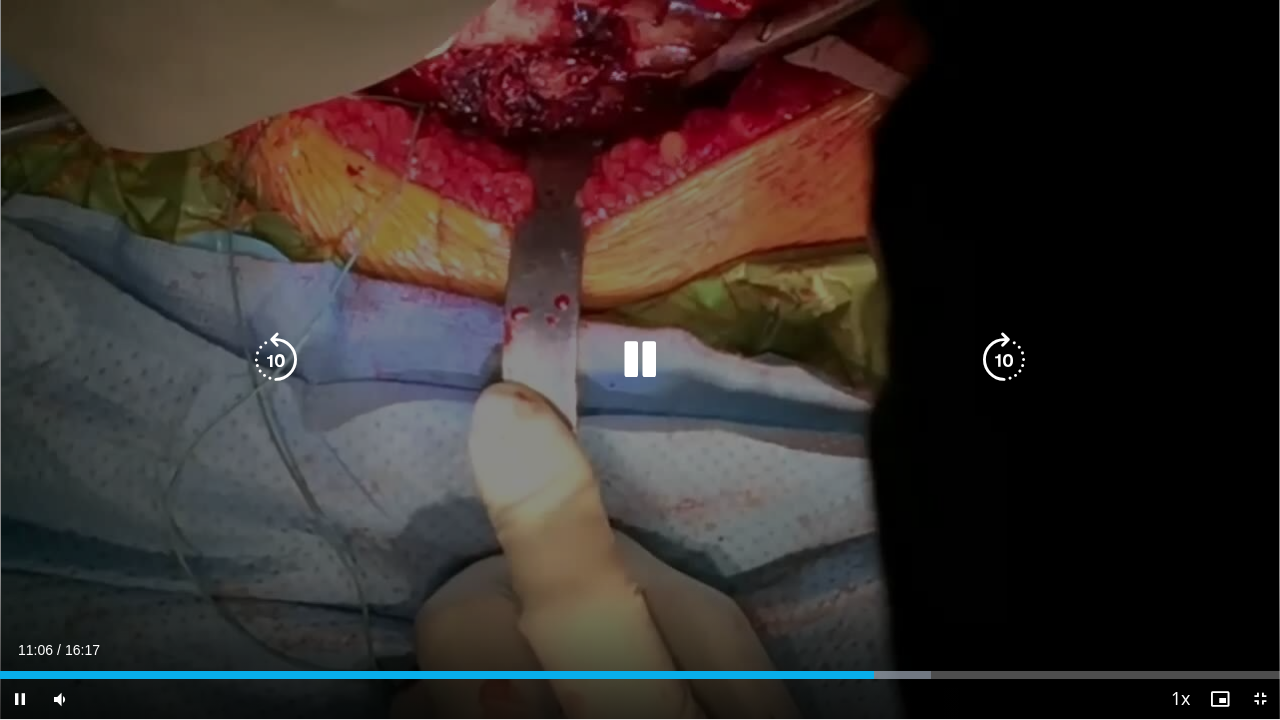 click at bounding box center [276, 360] 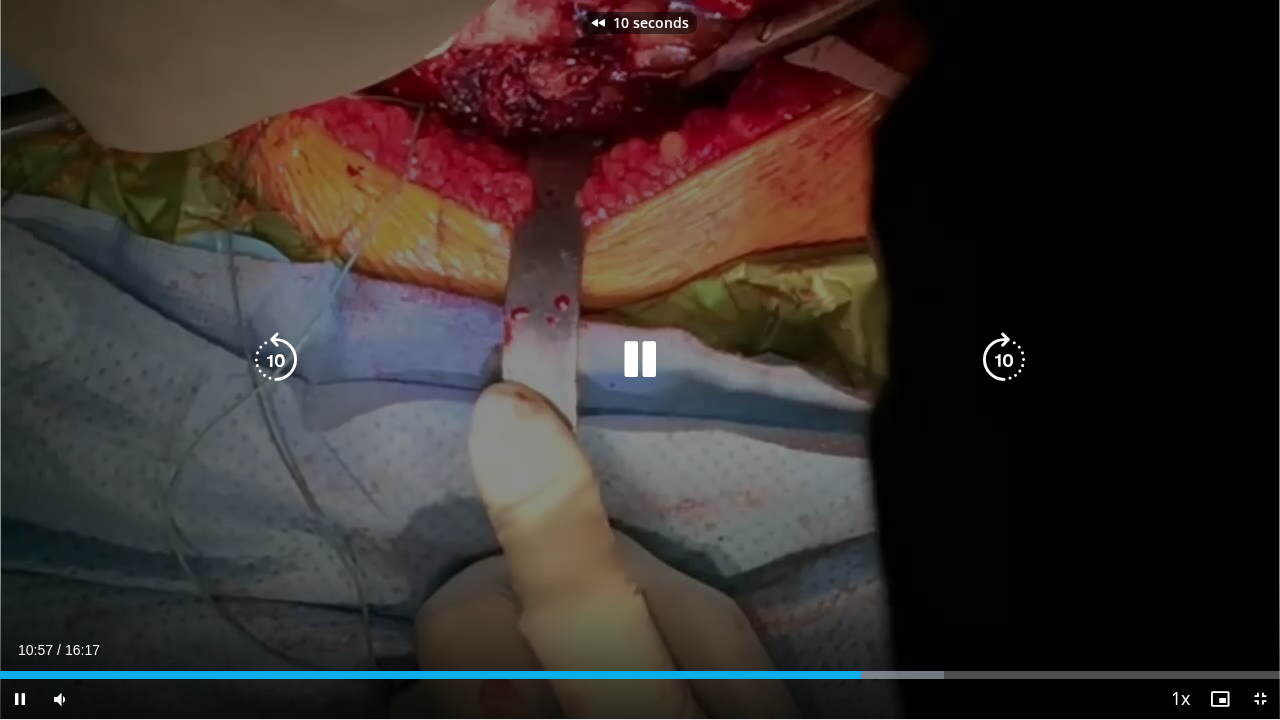 click at bounding box center (276, 360) 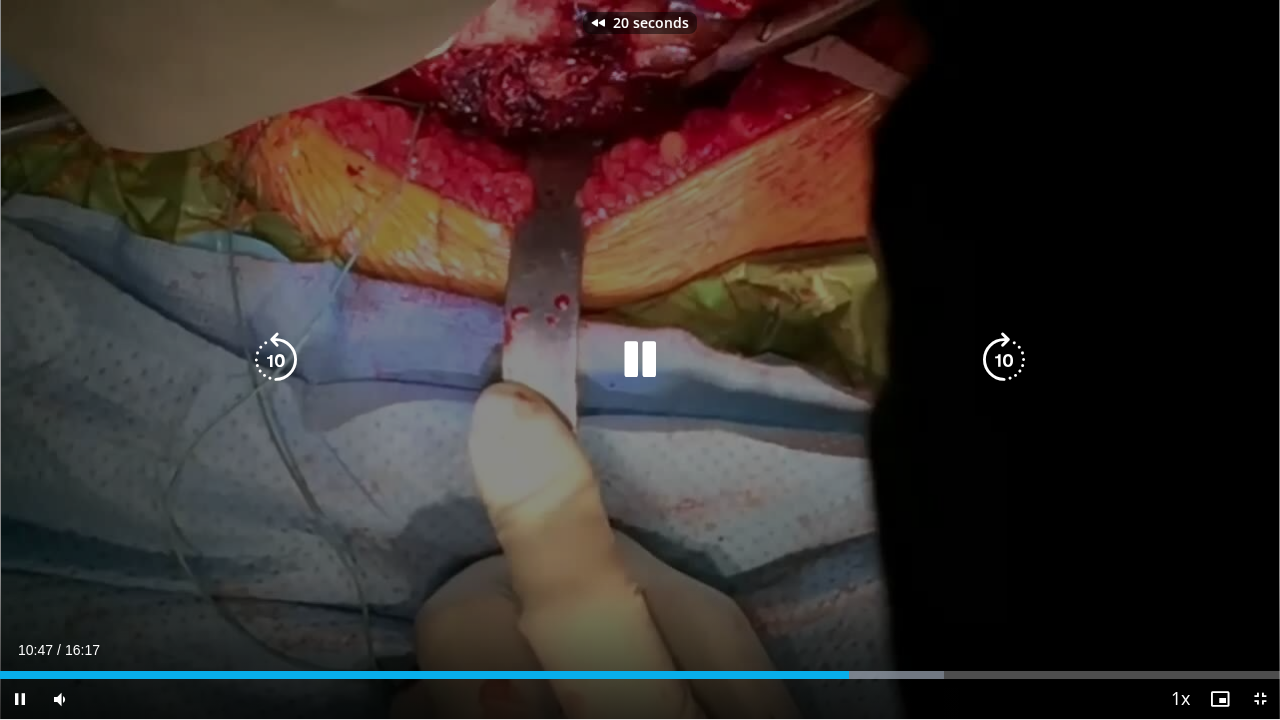 click at bounding box center (276, 360) 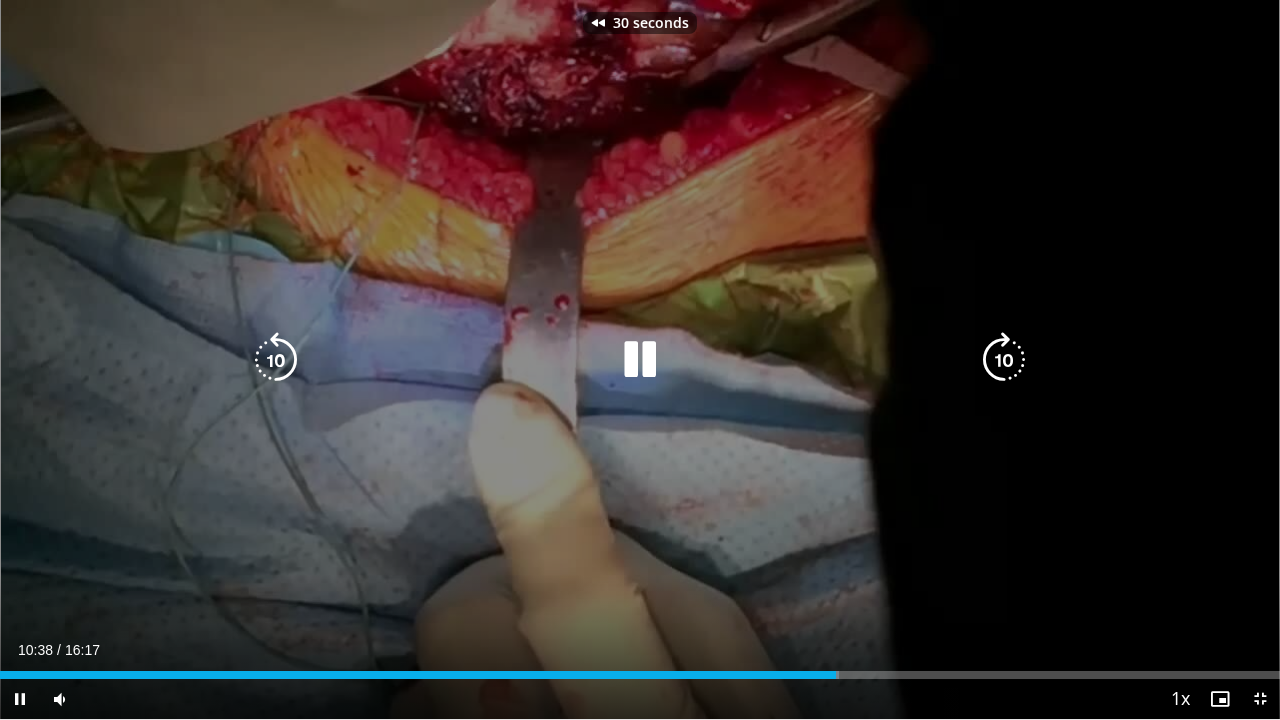 click at bounding box center (276, 360) 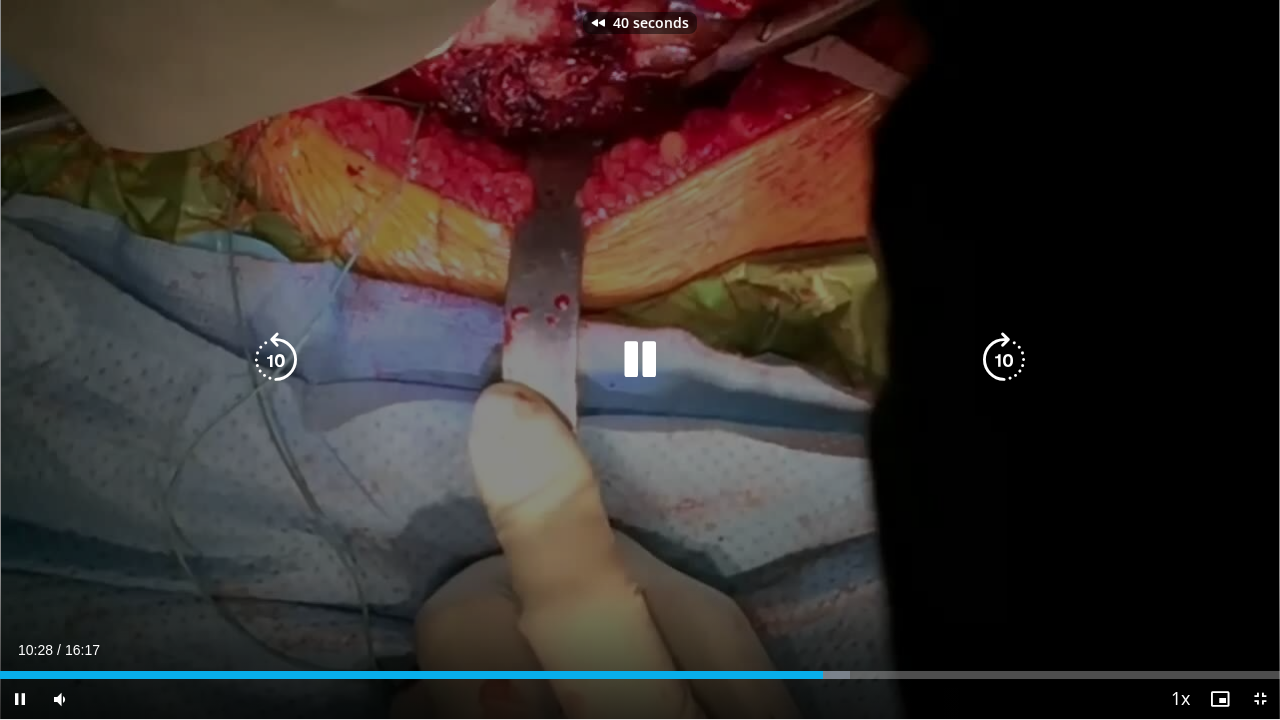 click at bounding box center [276, 360] 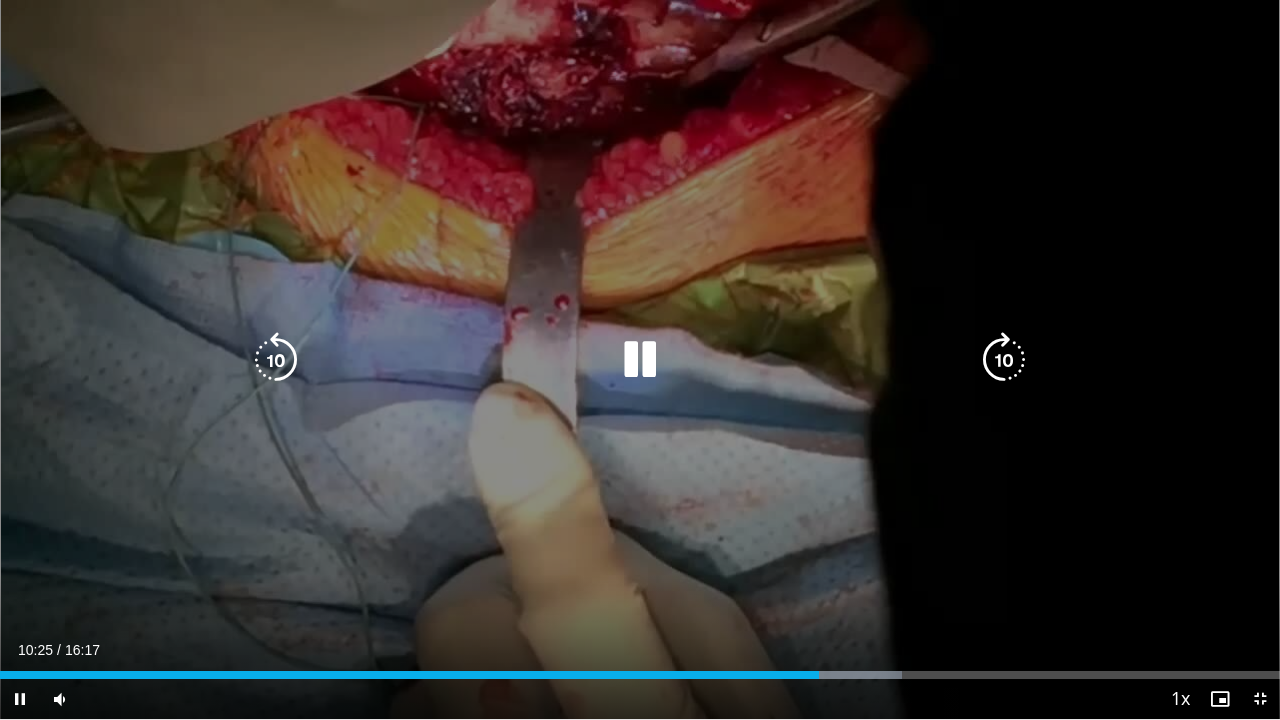 click at bounding box center (1004, 360) 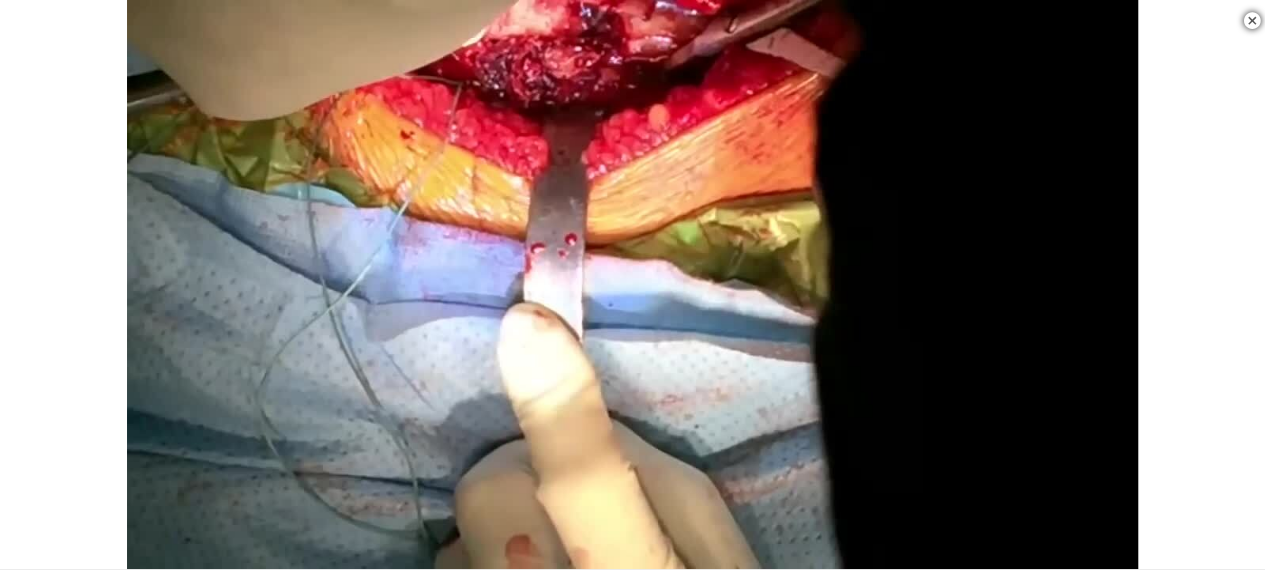 scroll, scrollTop: 972, scrollLeft: 0, axis: vertical 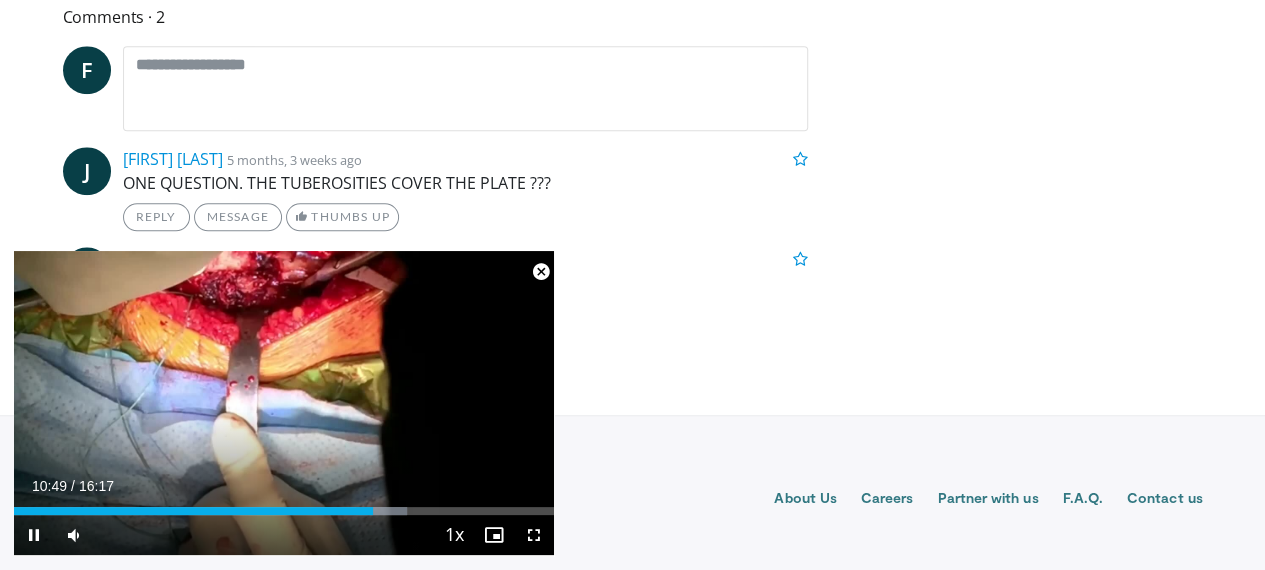 click at bounding box center (541, 272) 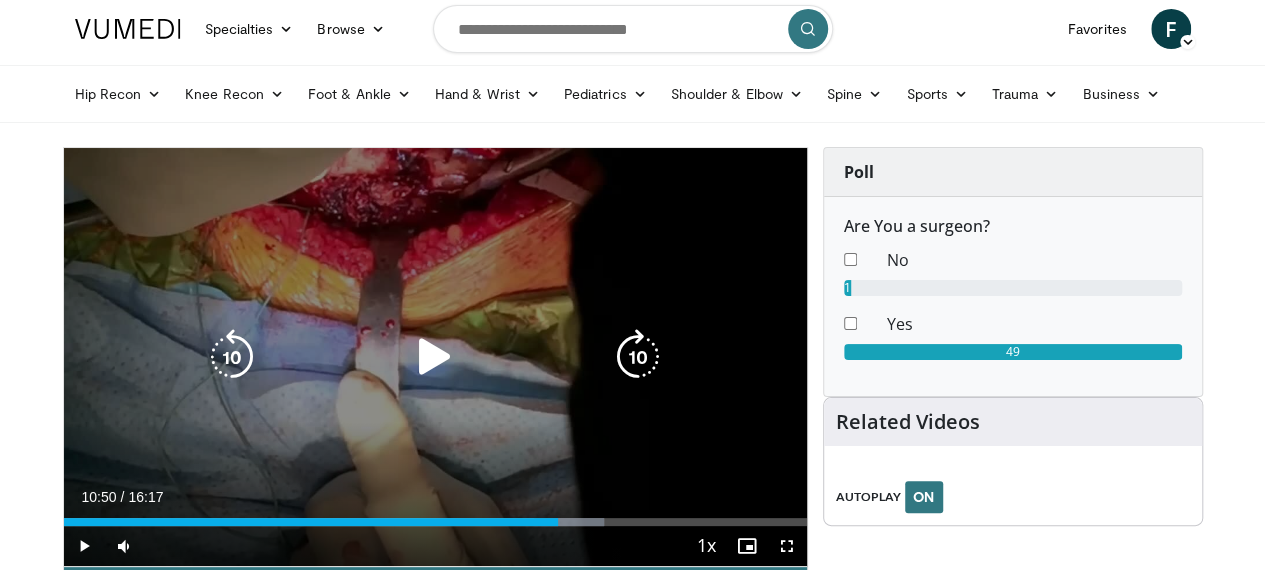 scroll, scrollTop: 0, scrollLeft: 0, axis: both 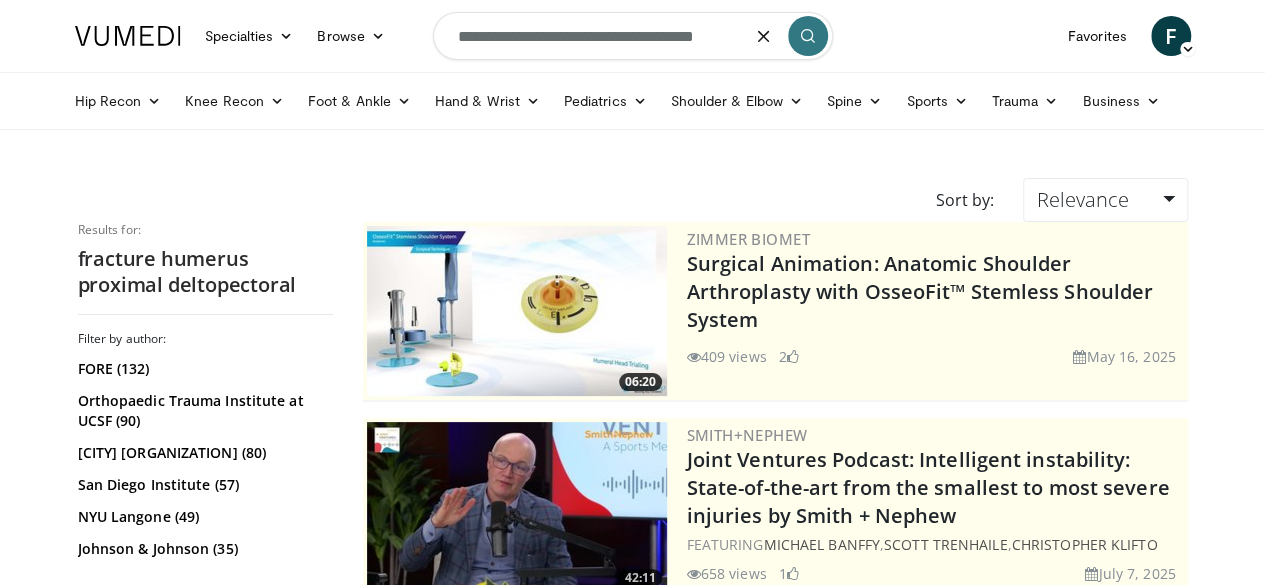 drag, startPoint x: 760, startPoint y: 37, endPoint x: 354, endPoint y: 19, distance: 406.3988 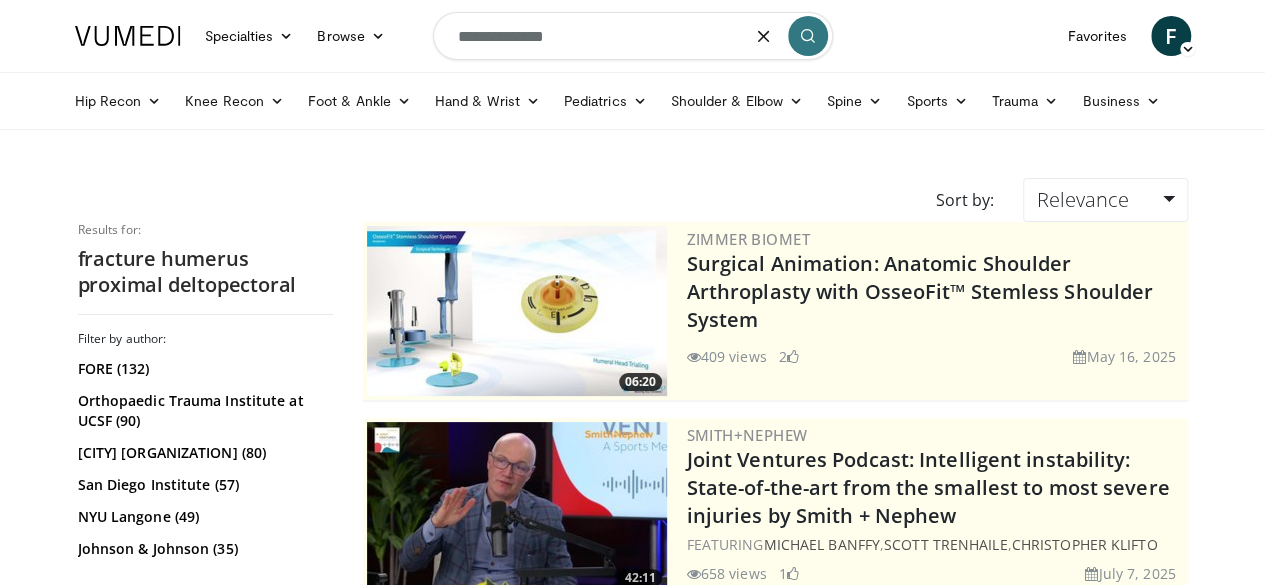 type on "**********" 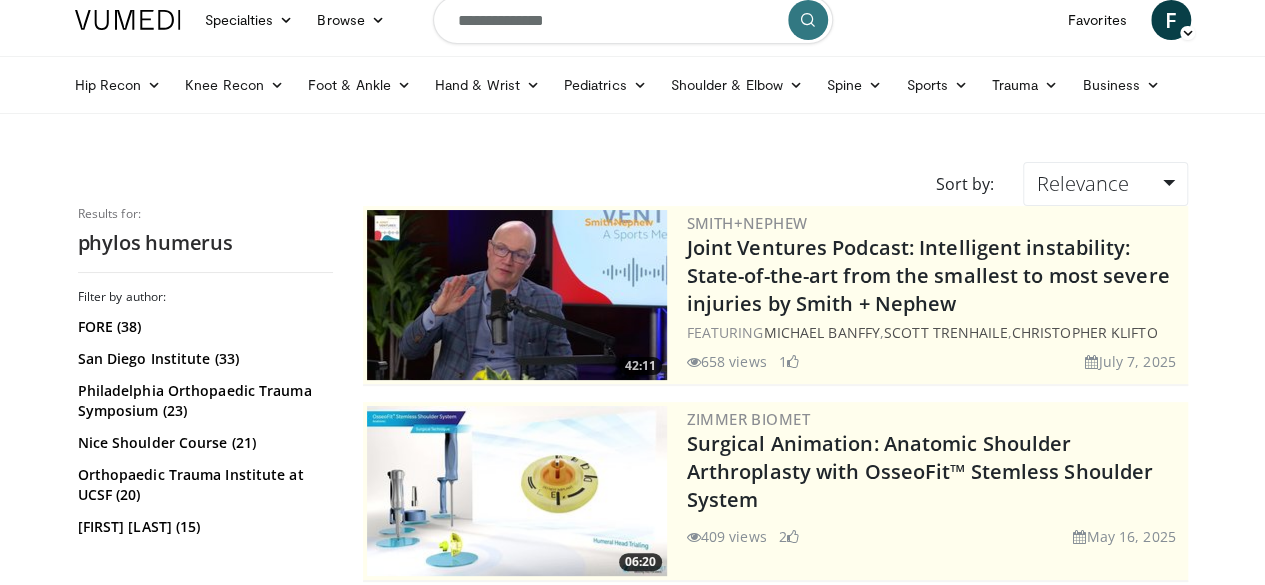 scroll, scrollTop: 0, scrollLeft: 0, axis: both 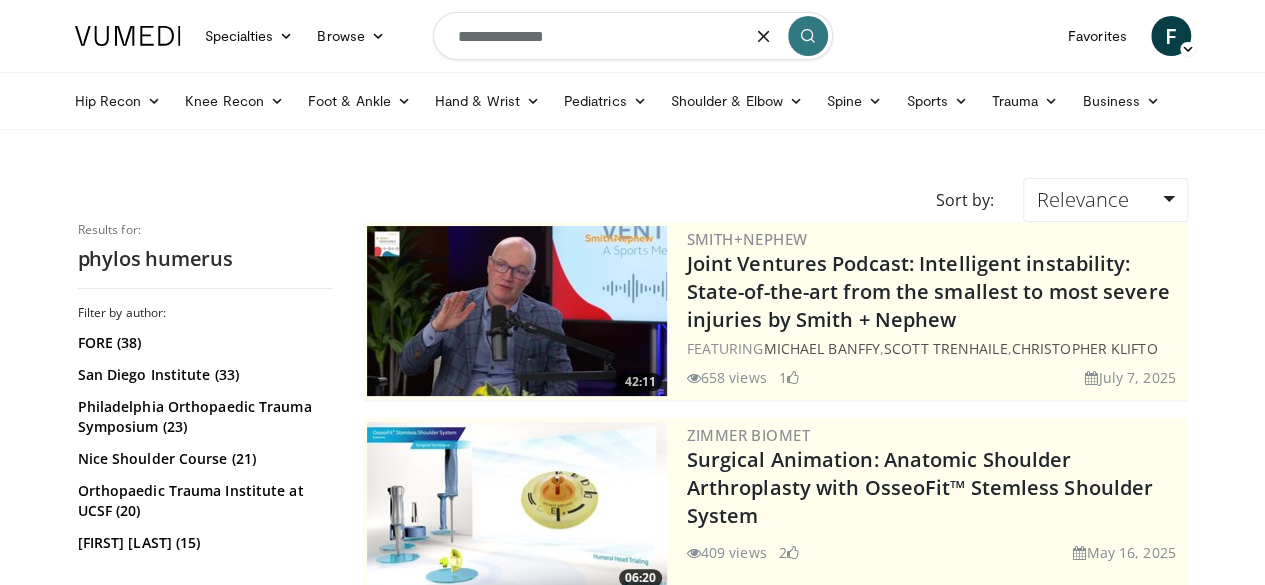 drag, startPoint x: 585, startPoint y: 37, endPoint x: 408, endPoint y: 40, distance: 177.02542 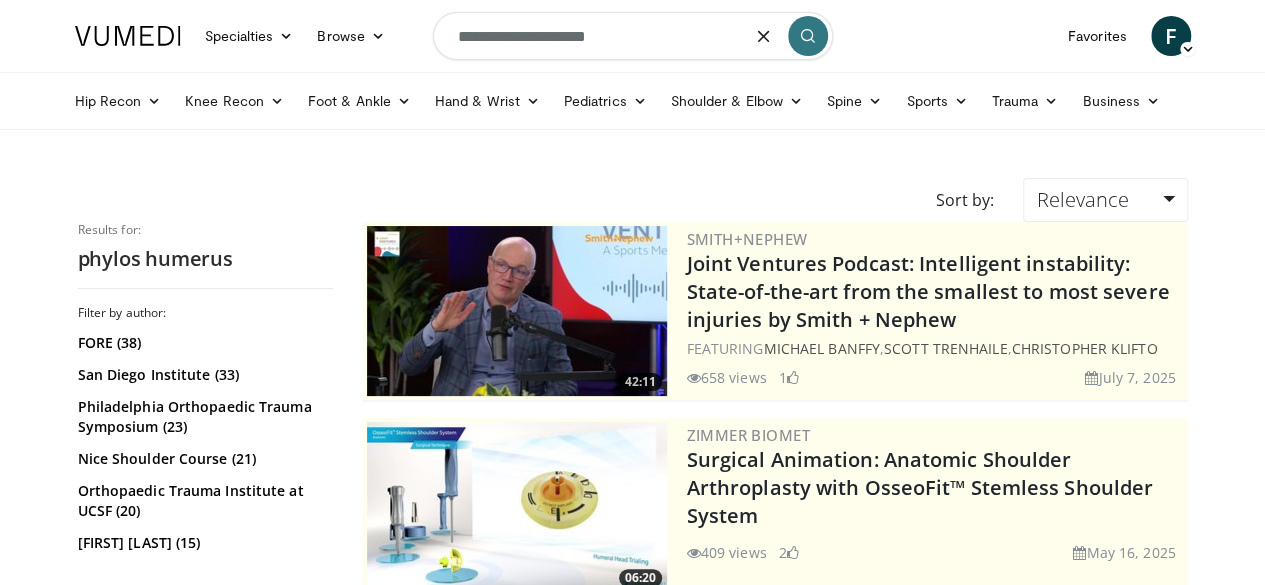 type on "**********" 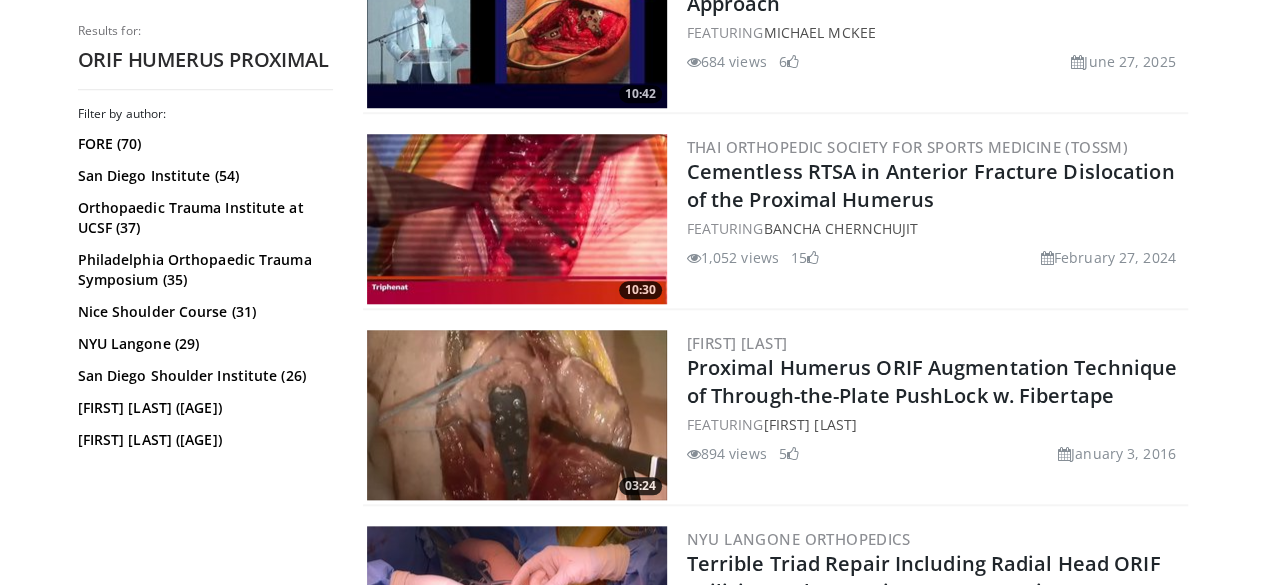 scroll, scrollTop: 4500, scrollLeft: 0, axis: vertical 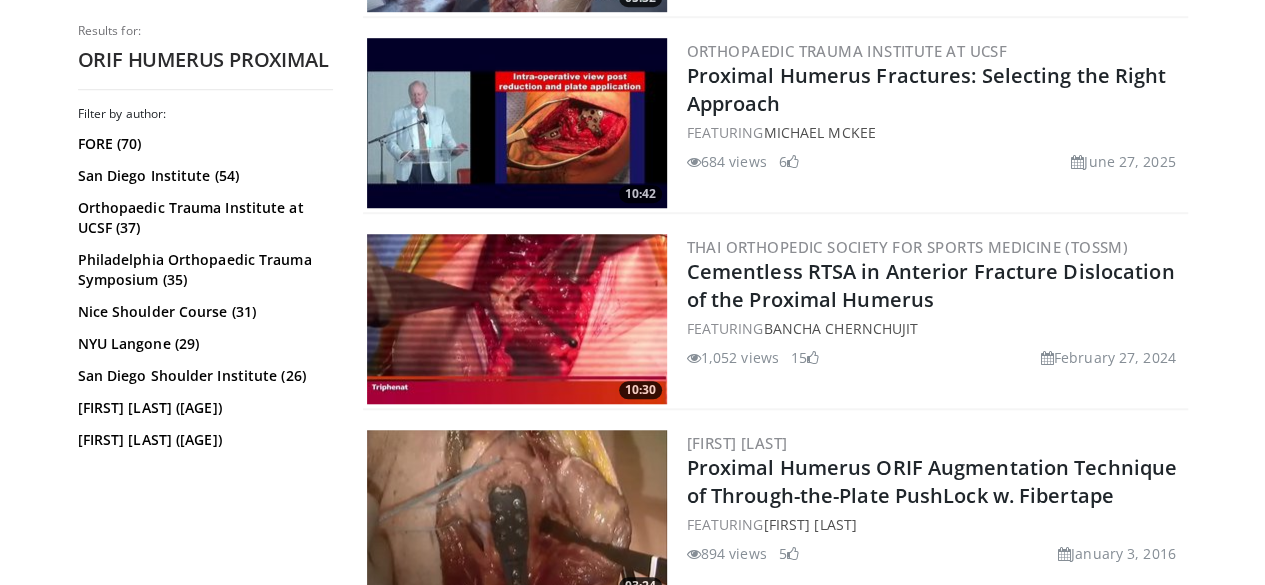 click at bounding box center [517, 123] 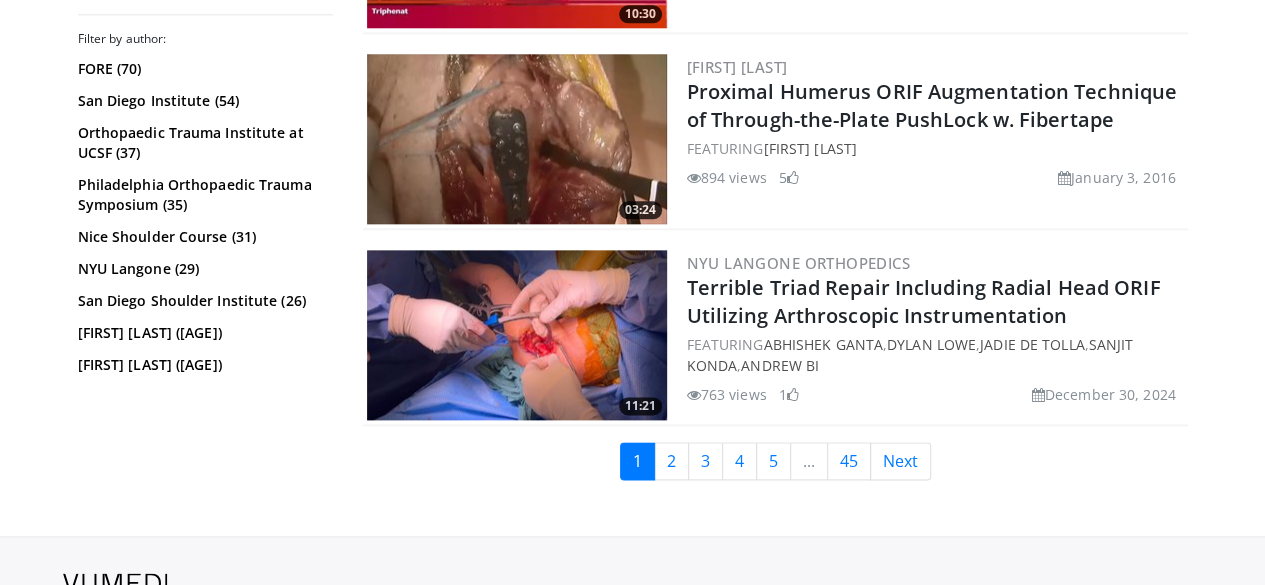 scroll, scrollTop: 4900, scrollLeft: 0, axis: vertical 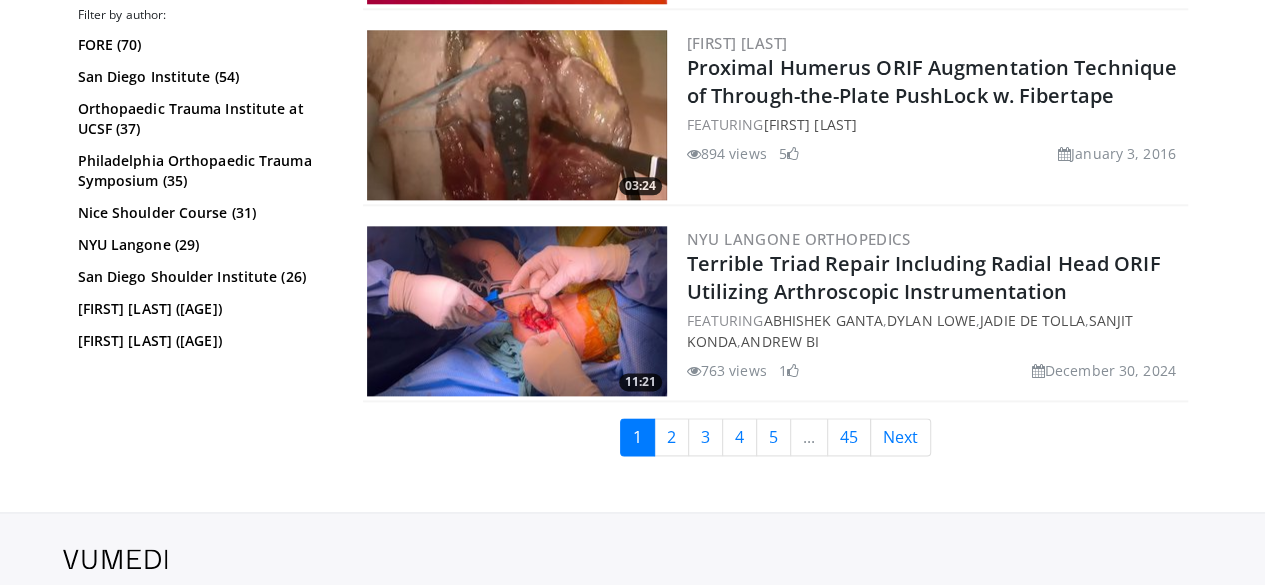click at bounding box center [517, 115] 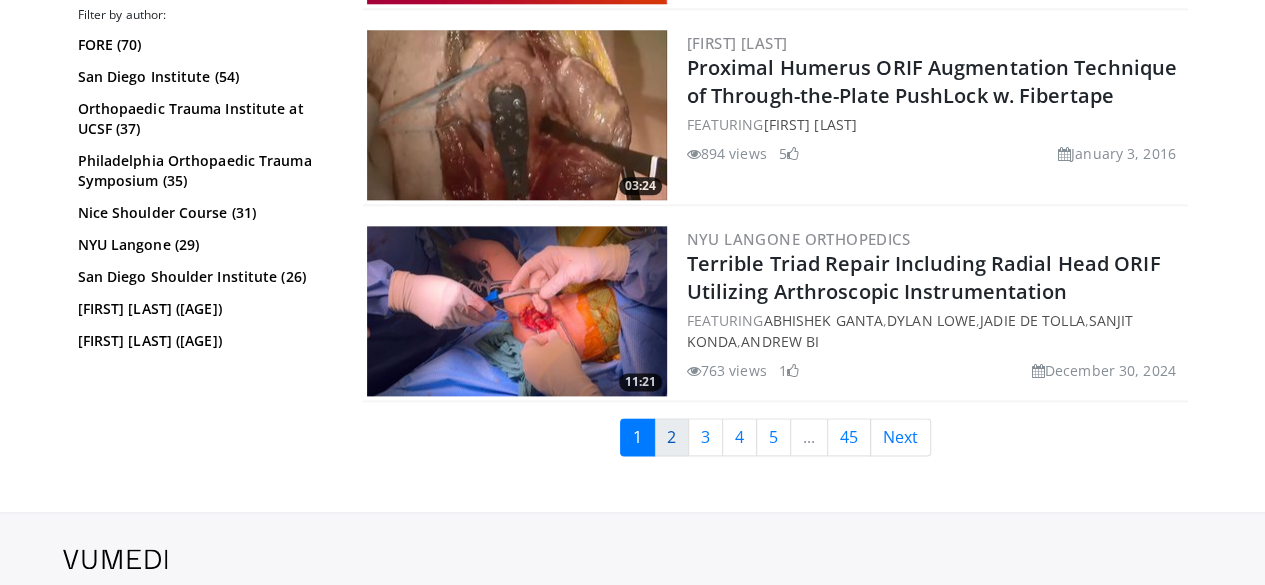 click on "2" at bounding box center (671, 437) 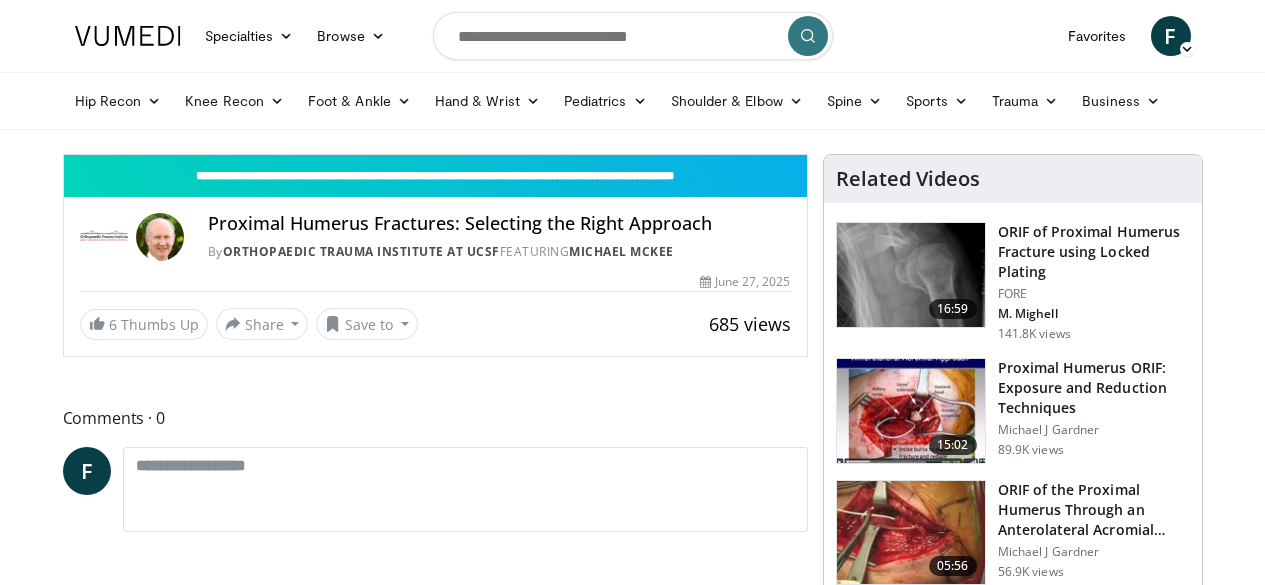 scroll, scrollTop: 0, scrollLeft: 0, axis: both 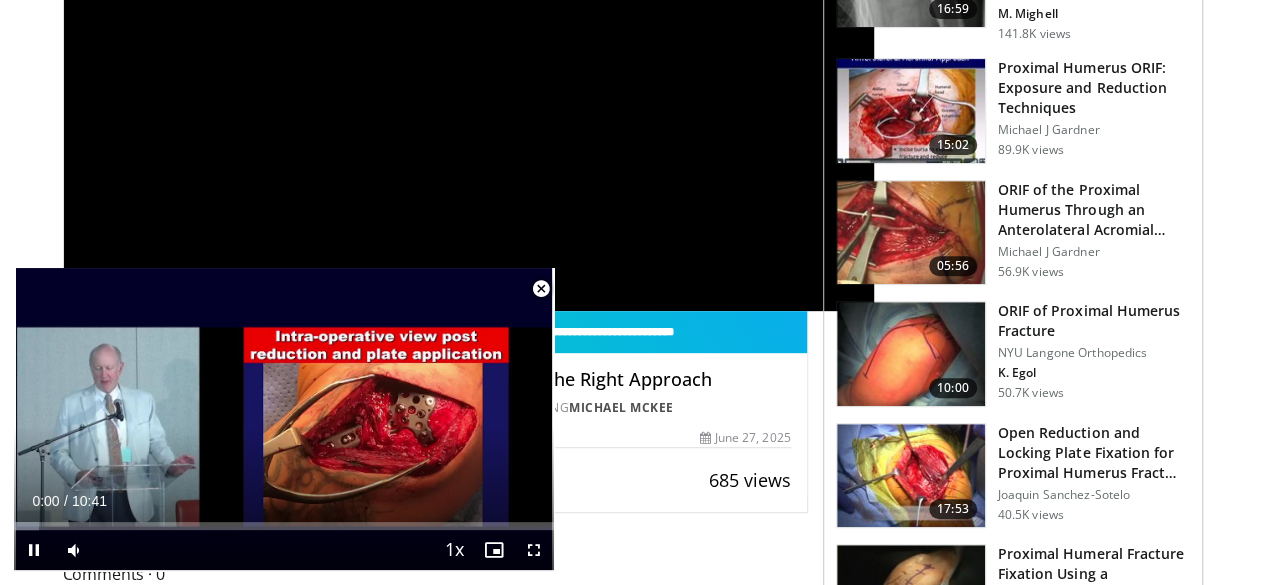 click at bounding box center (541, 289) 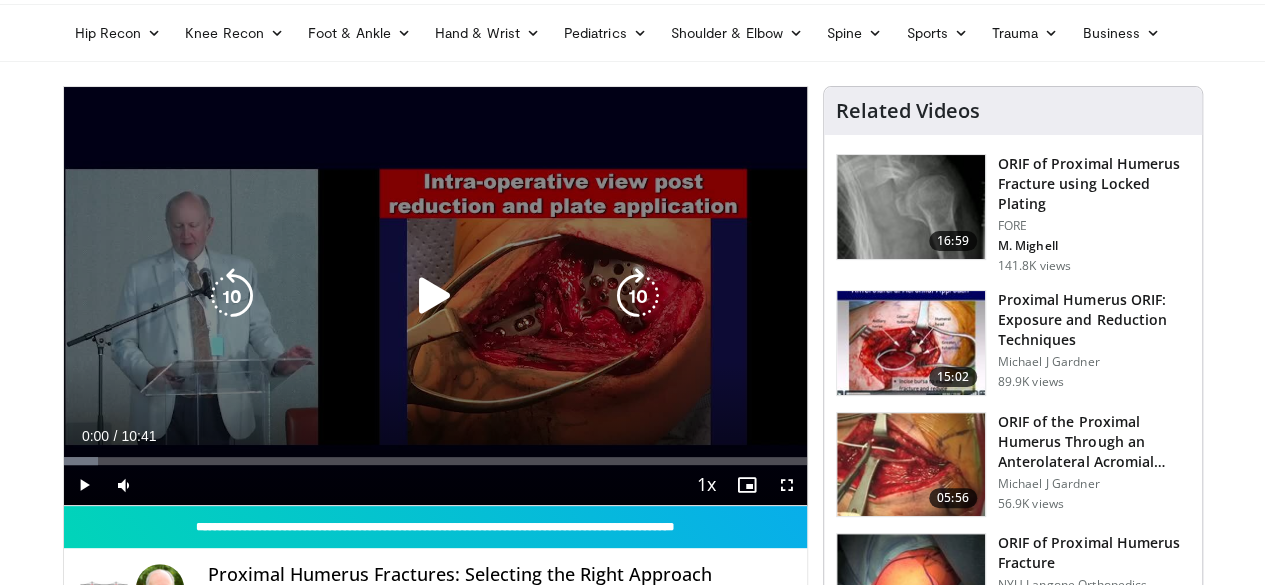 scroll, scrollTop: 100, scrollLeft: 0, axis: vertical 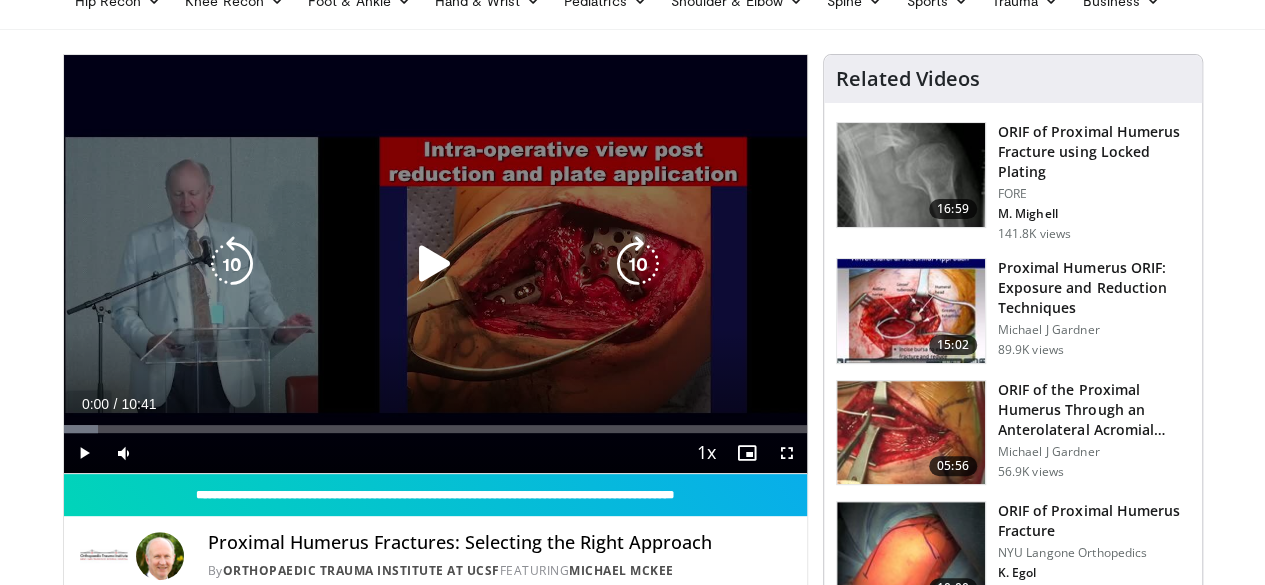 click at bounding box center [435, 264] 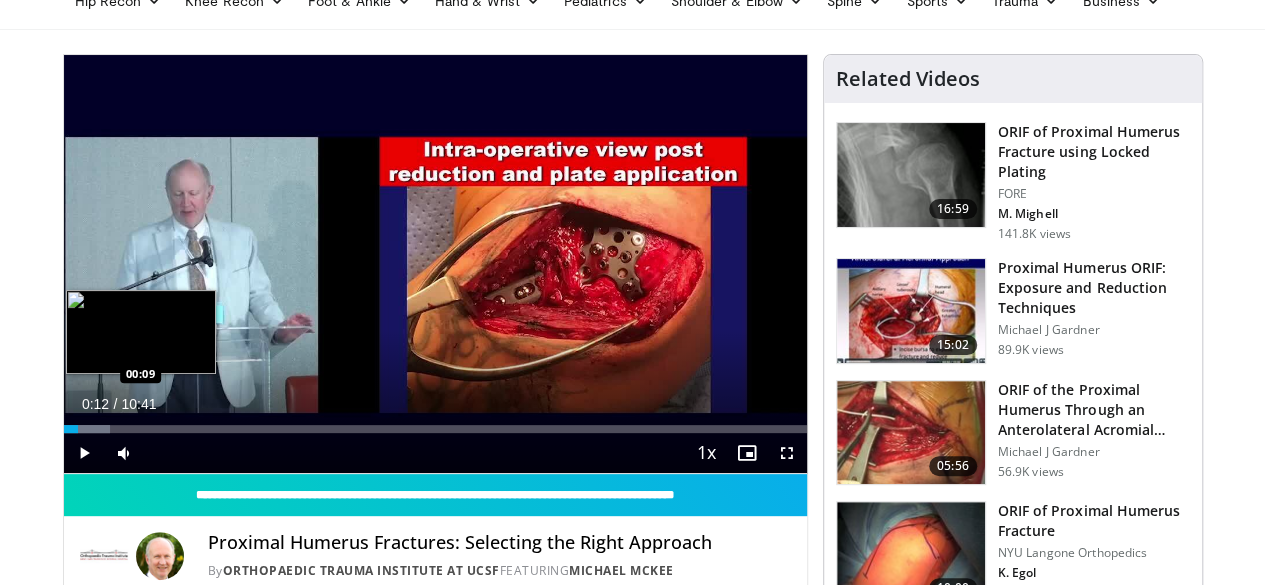 click on "Loaded :  6.22% 00:12 00:09" at bounding box center [435, 429] 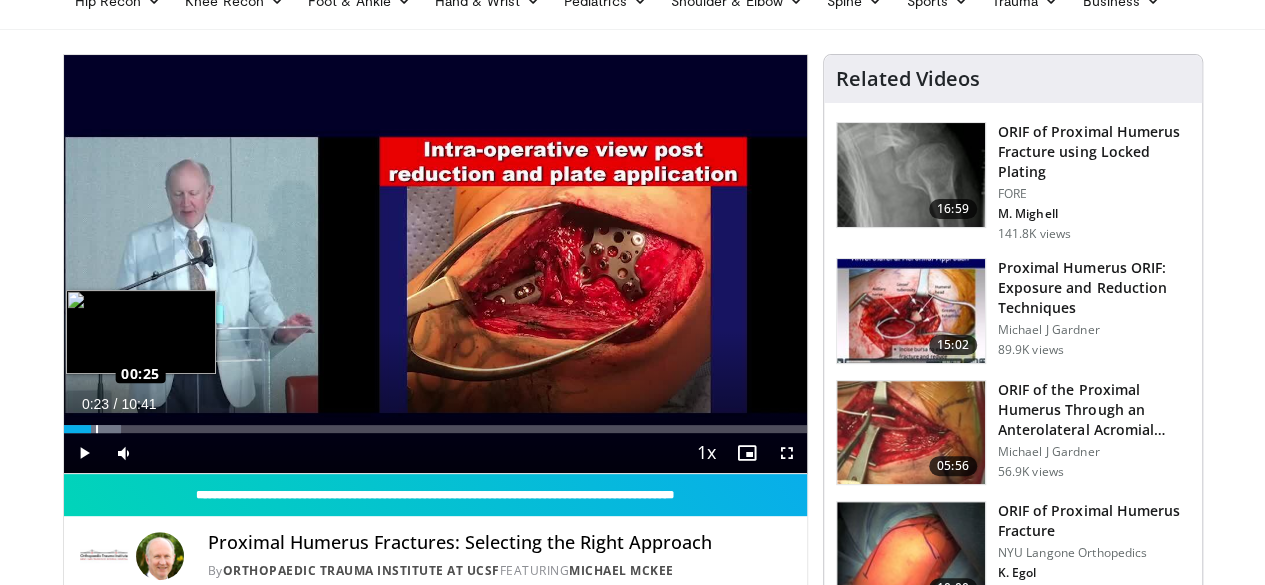 click on "Loaded :  7.78% 00:23 00:25" at bounding box center [435, 429] 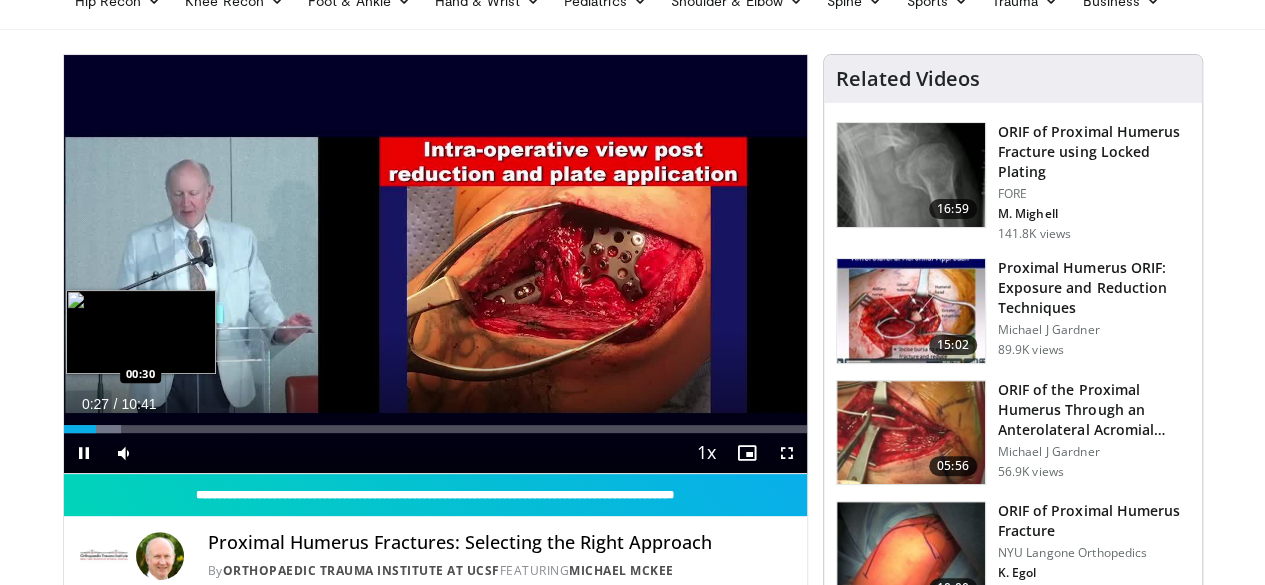 click at bounding box center [103, 429] 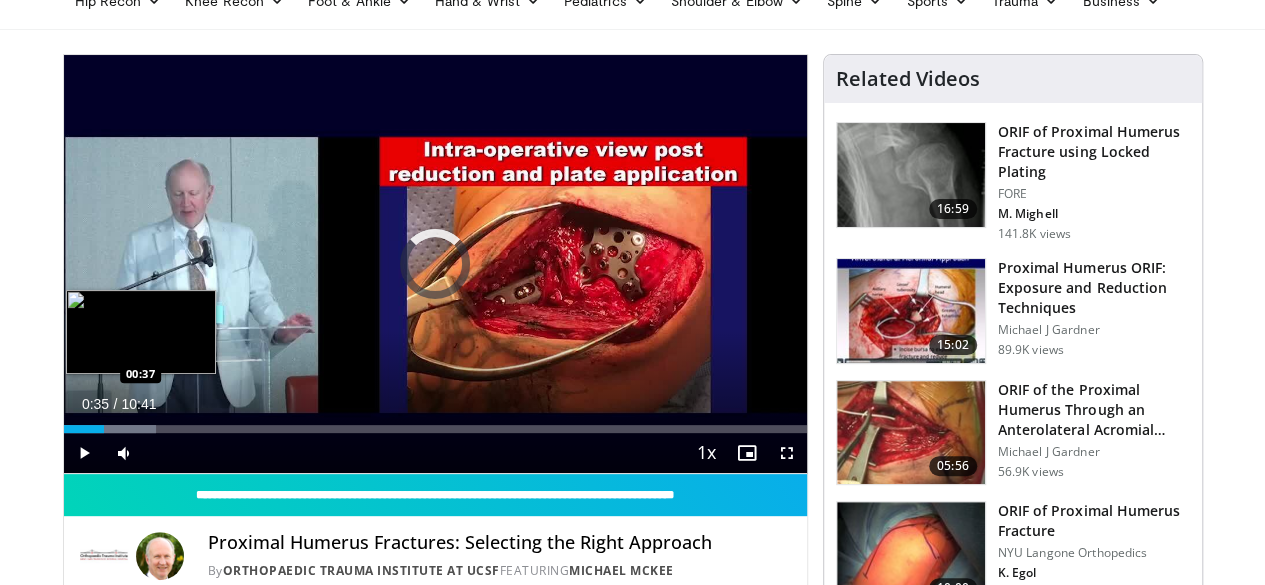 click at bounding box center (113, 429) 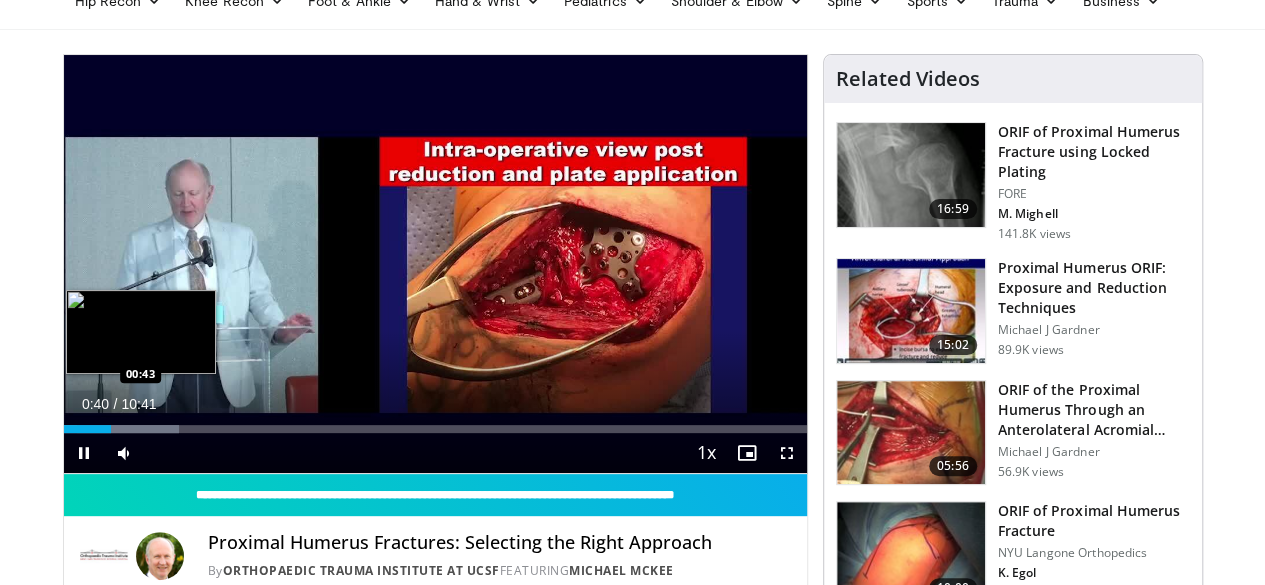 click at bounding box center [120, 429] 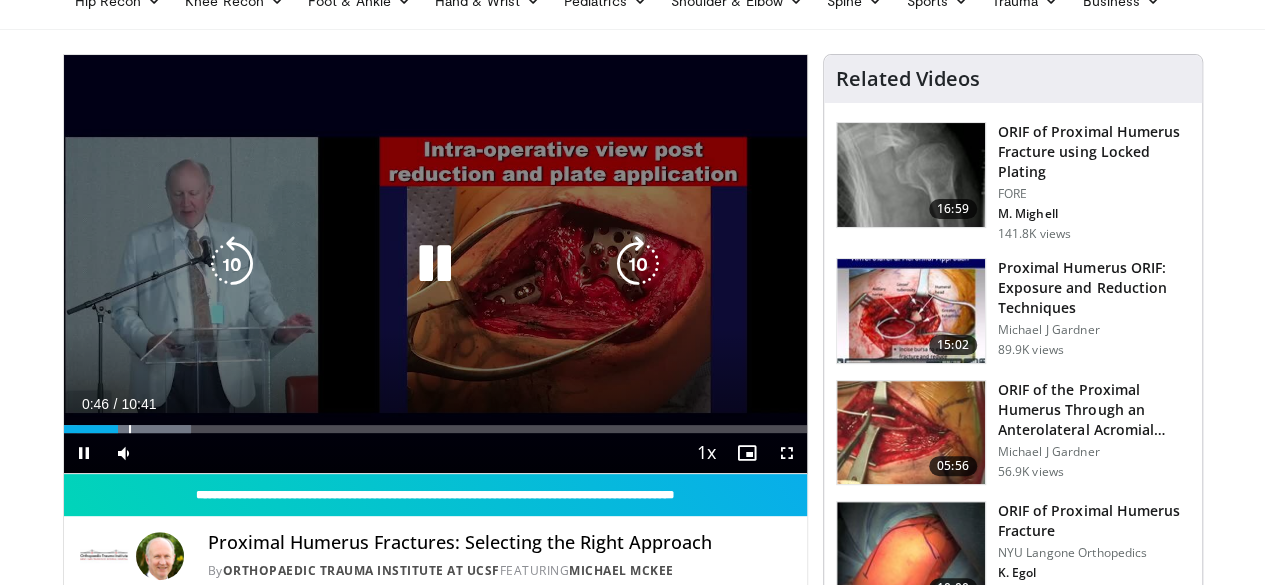click at bounding box center (130, 429) 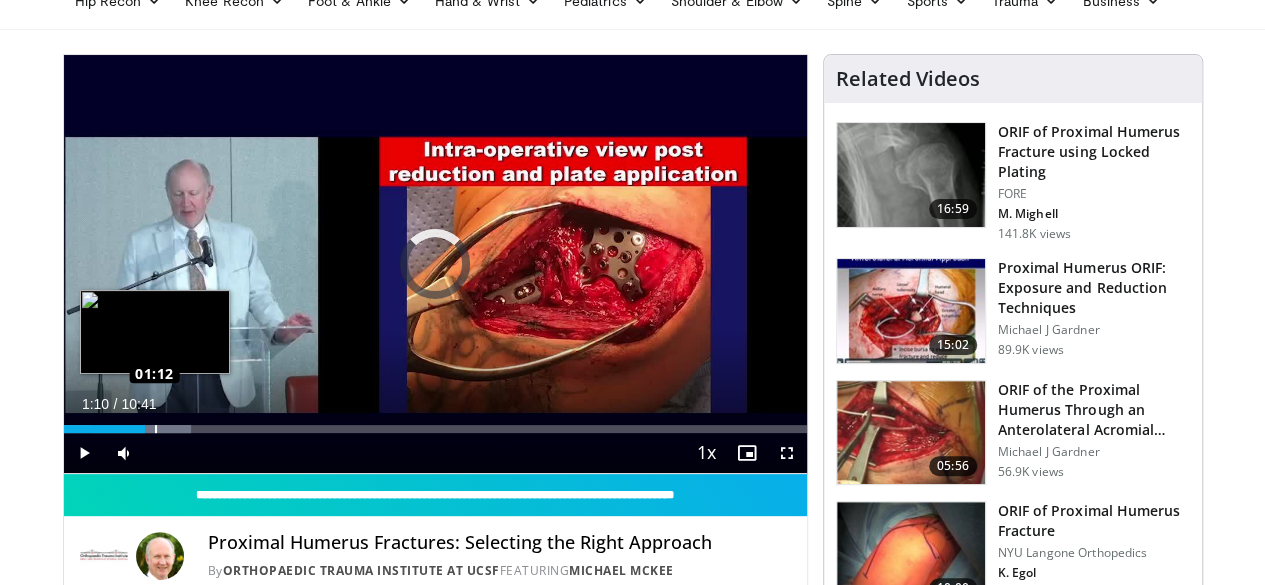 click on "Loaded :  17.12% 01:10 01:12" at bounding box center (435, 429) 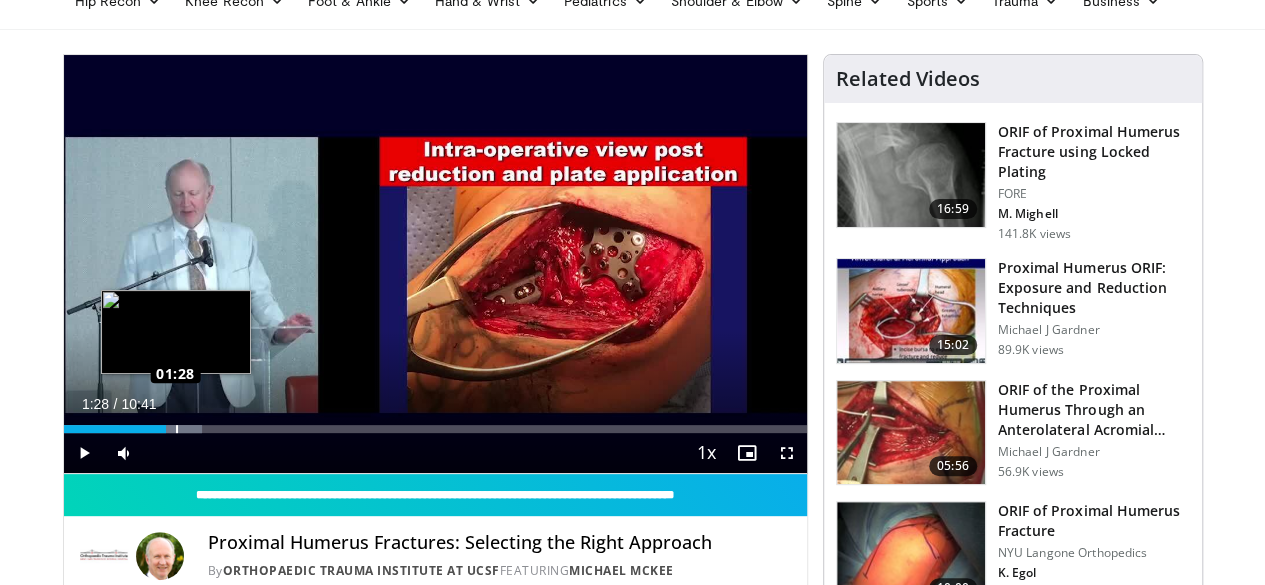 click on "Loaded :  18.68% 01:27 01:28" at bounding box center (435, 429) 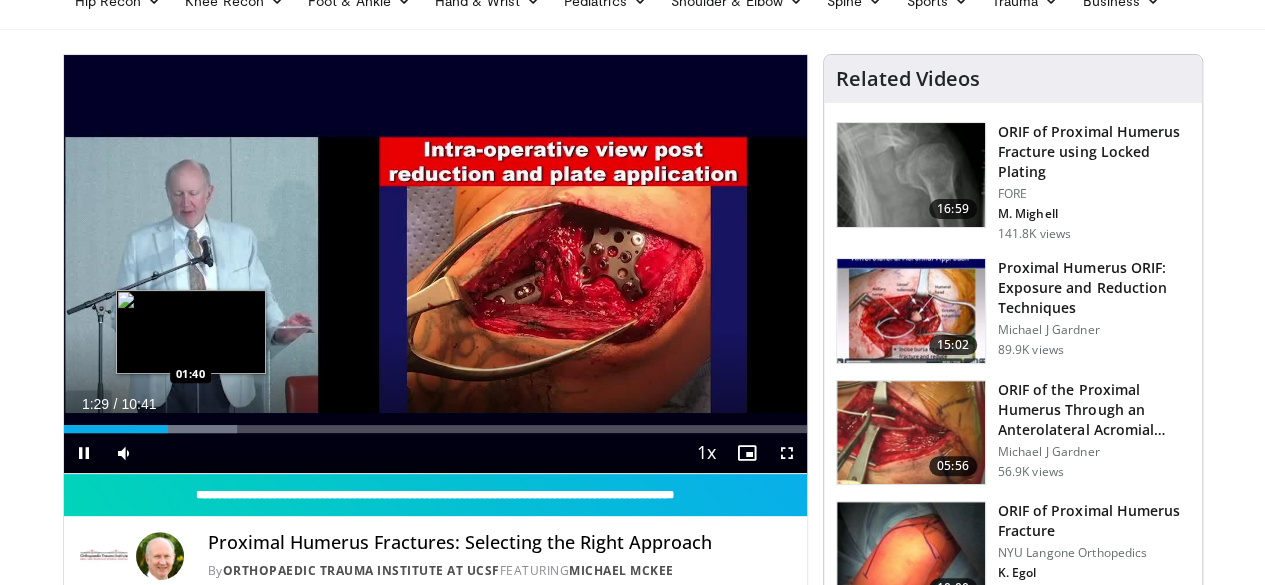 click at bounding box center (192, 429) 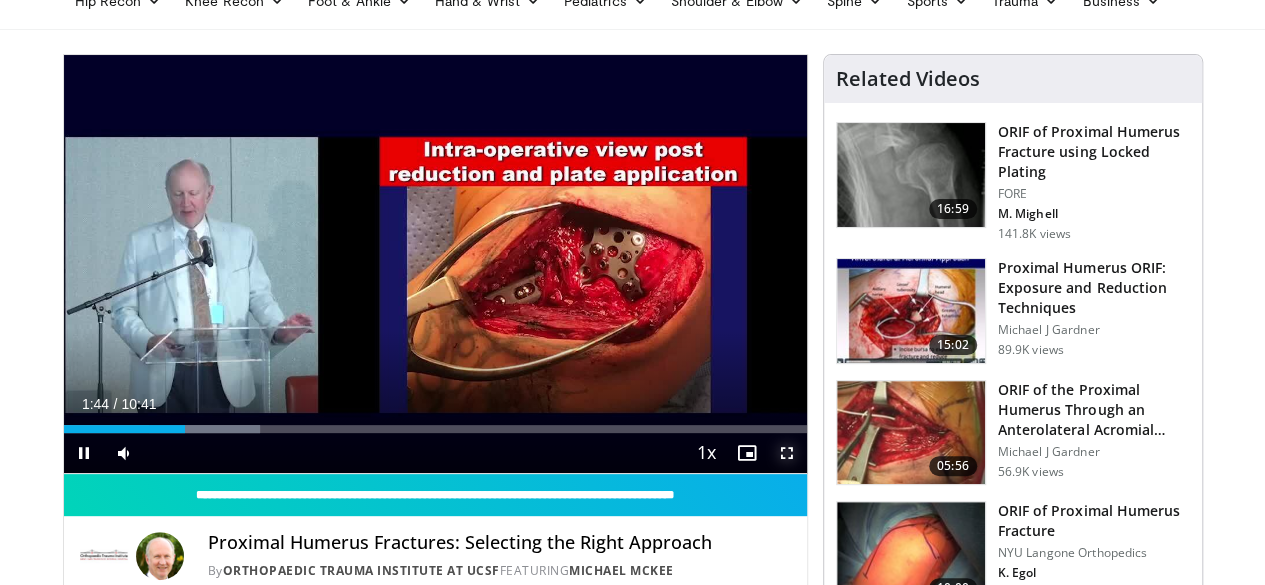 click at bounding box center [787, 453] 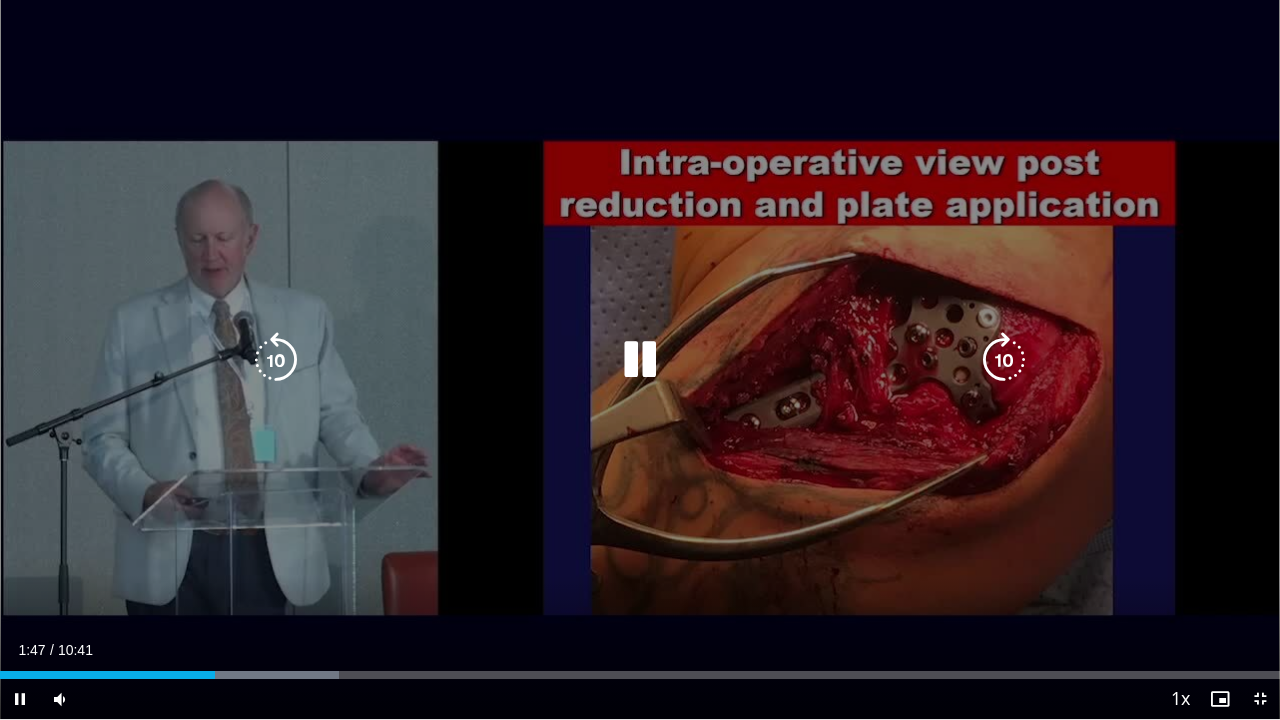click at bounding box center (640, 360) 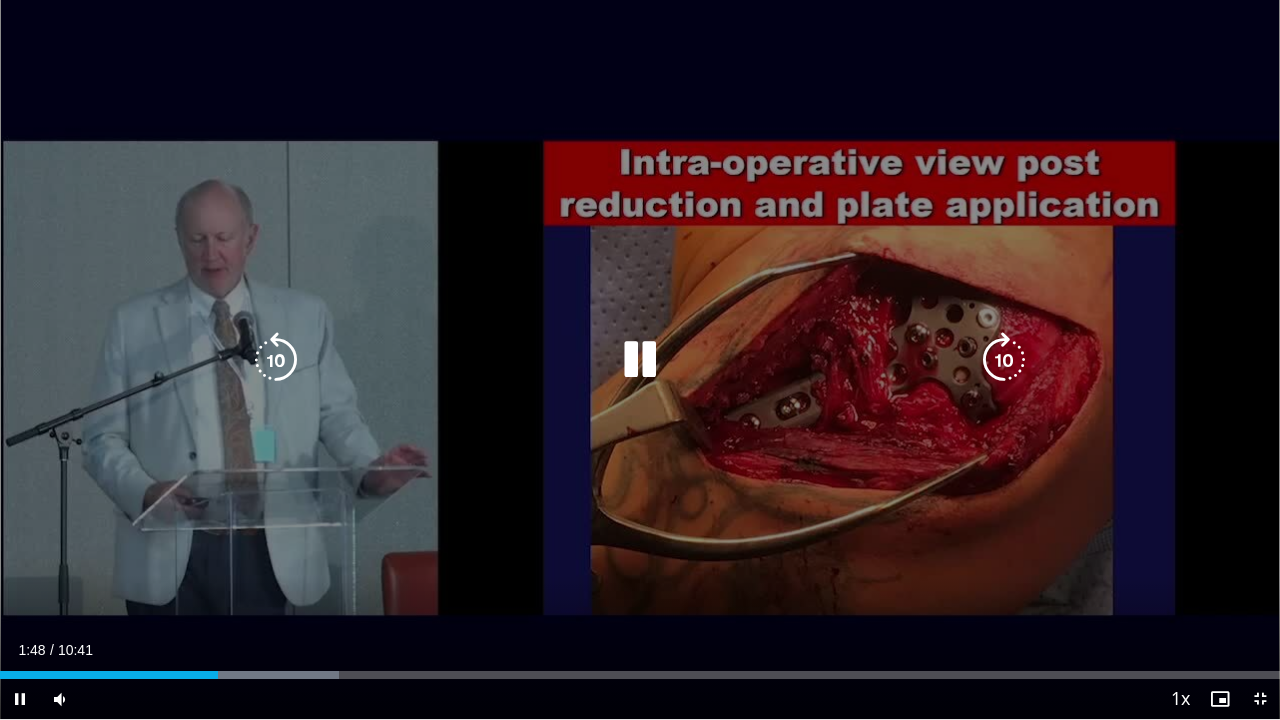 click at bounding box center (1004, 360) 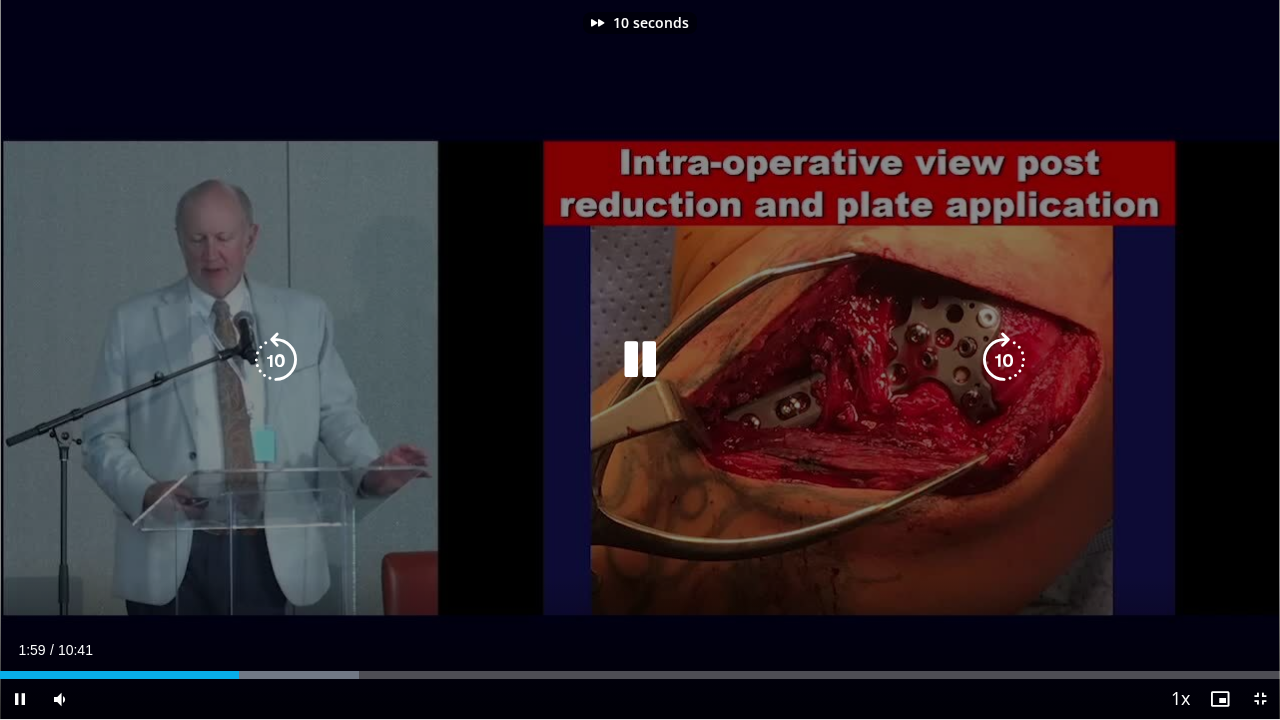 click at bounding box center (1004, 360) 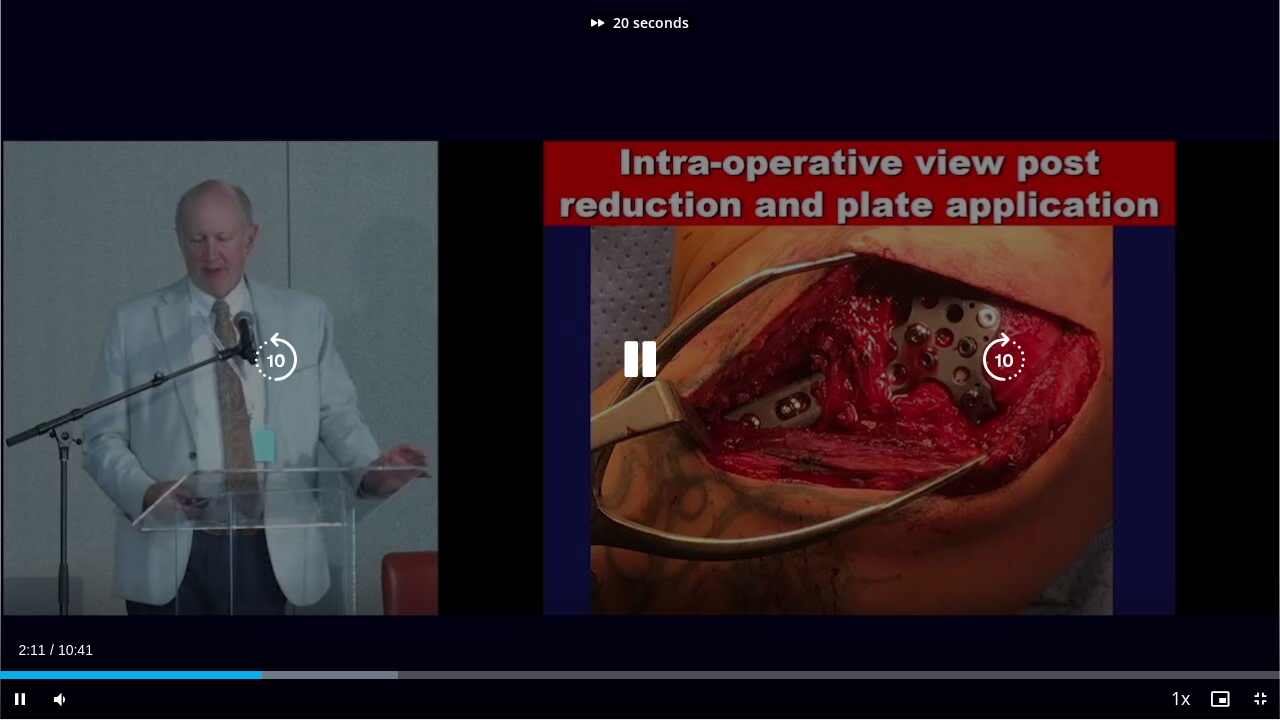click at bounding box center (1004, 360) 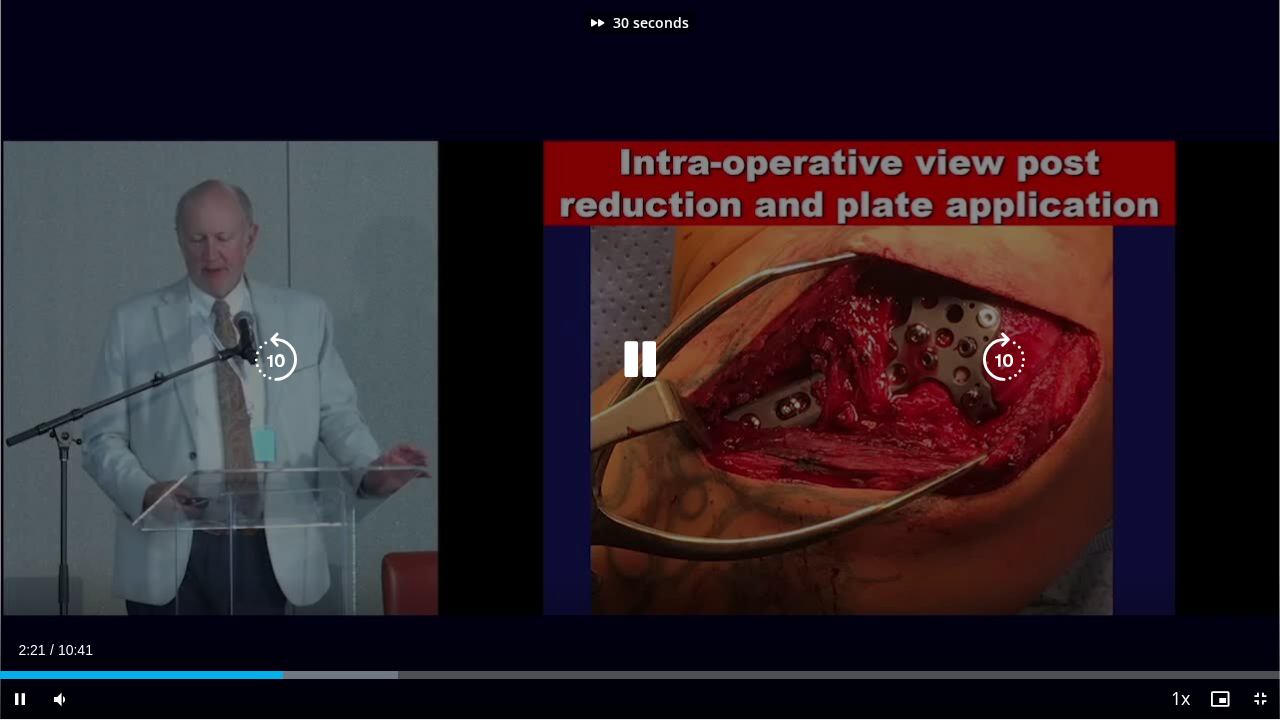 click at bounding box center (1004, 360) 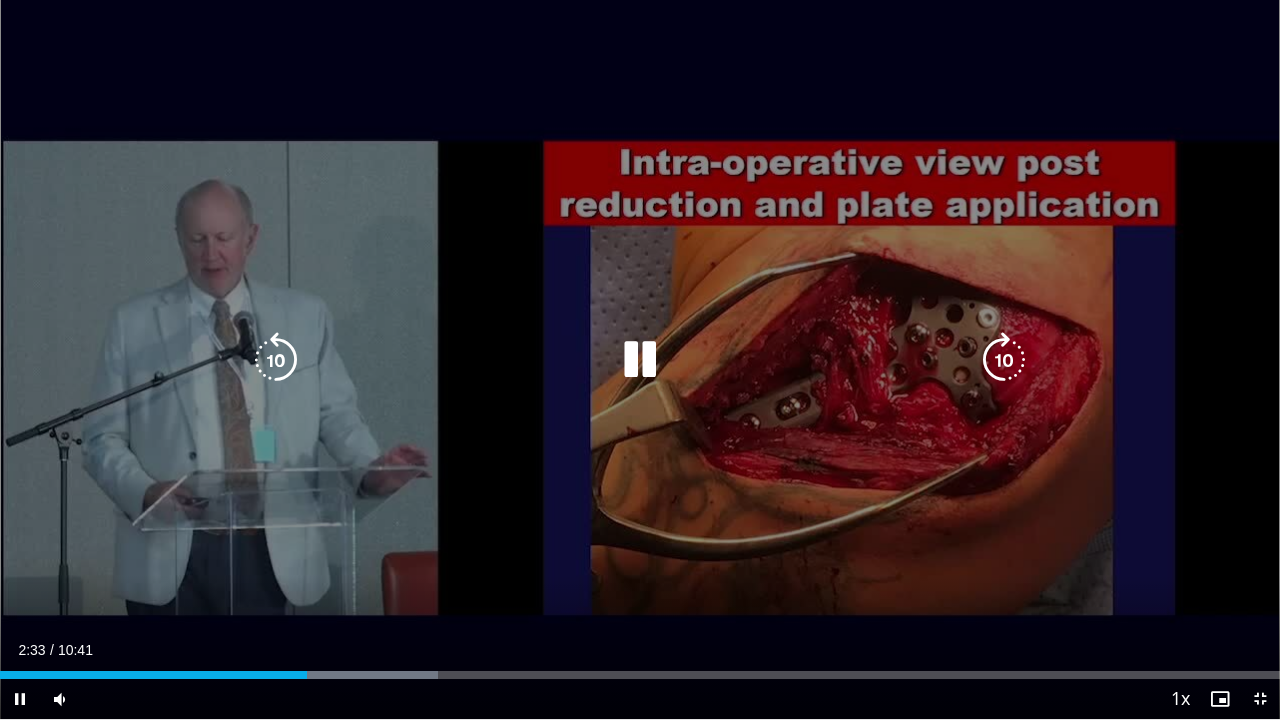 click at bounding box center [1004, 360] 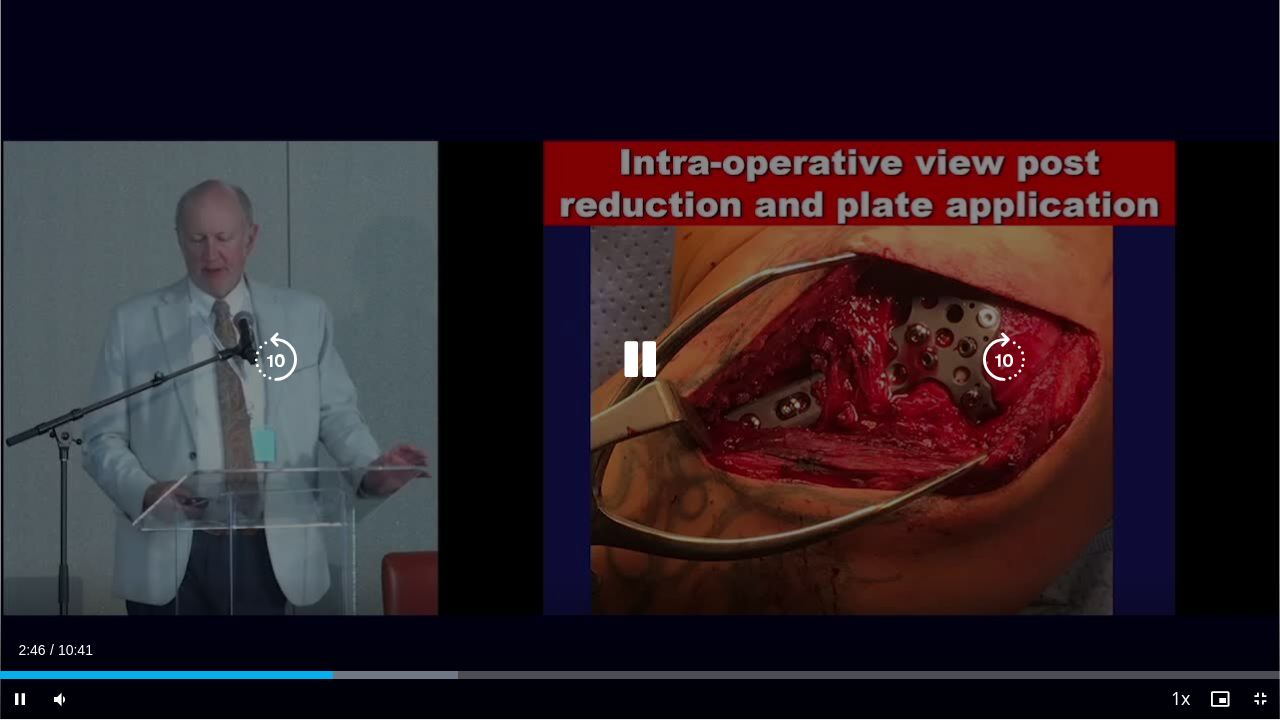 click on "10 seconds
Tap to unmute" at bounding box center [640, 359] 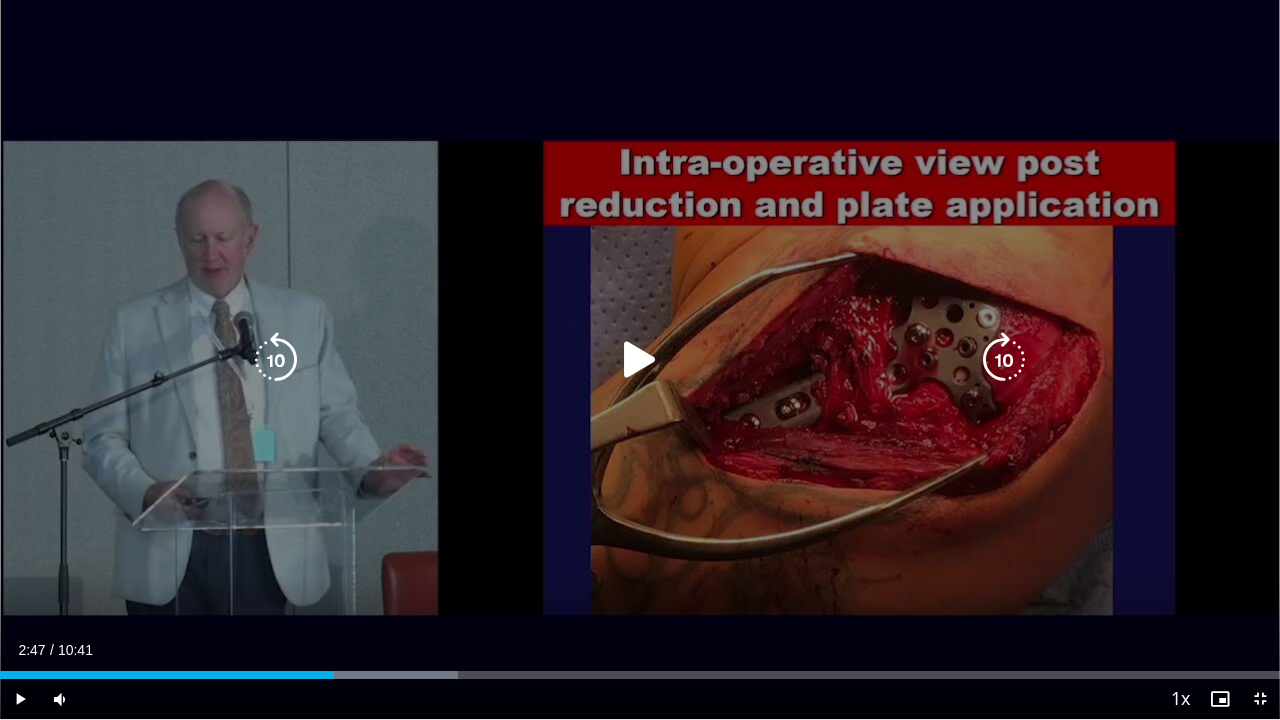 click at bounding box center [1004, 360] 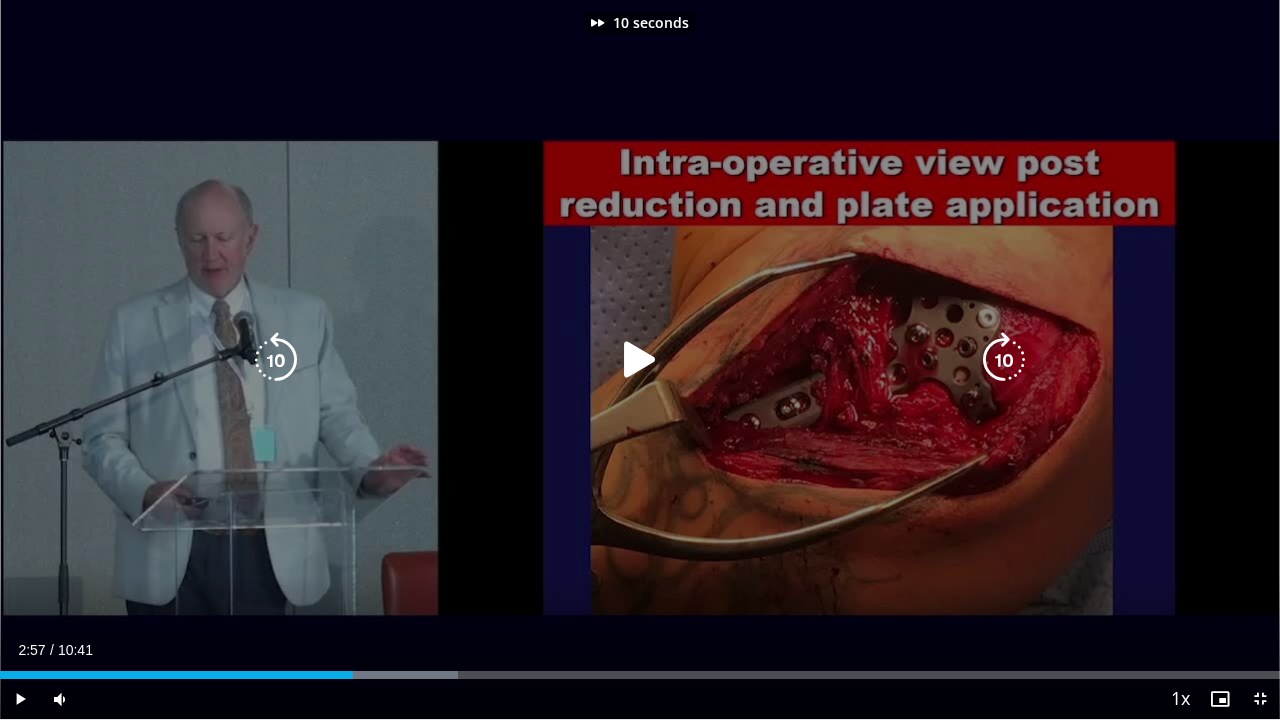 click at bounding box center (640, 360) 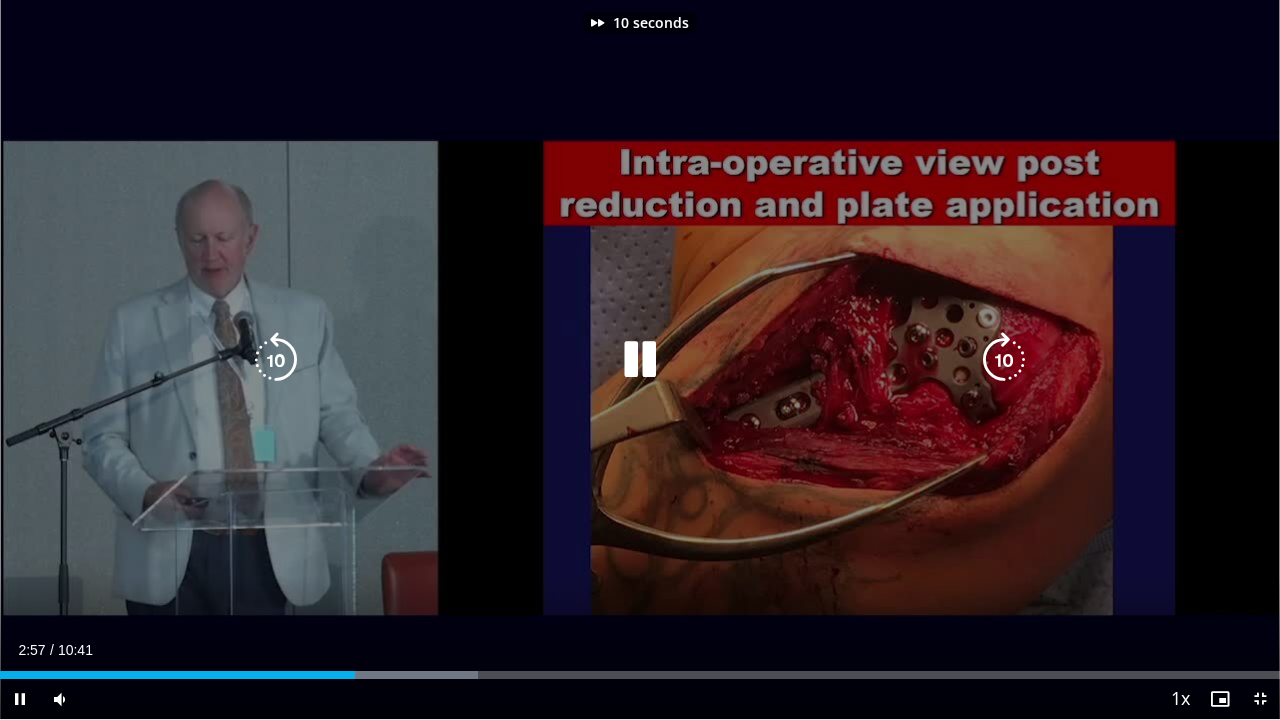 click at bounding box center [1004, 360] 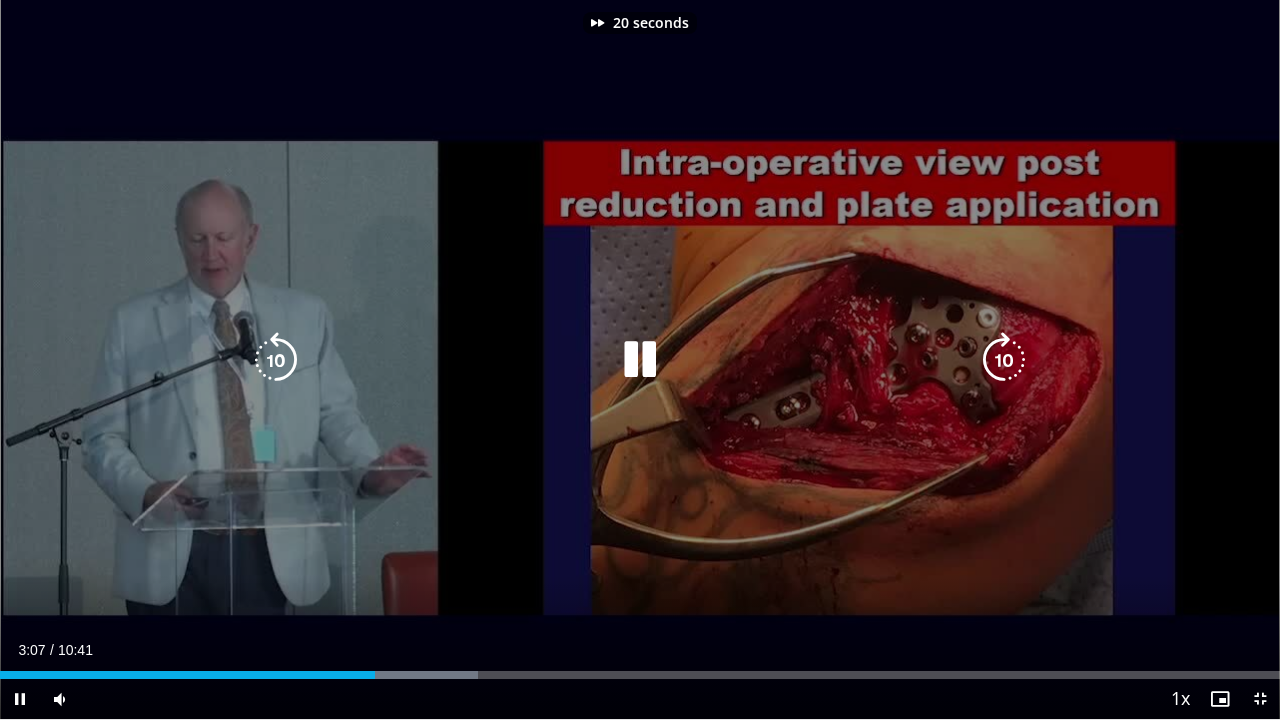click at bounding box center [1004, 360] 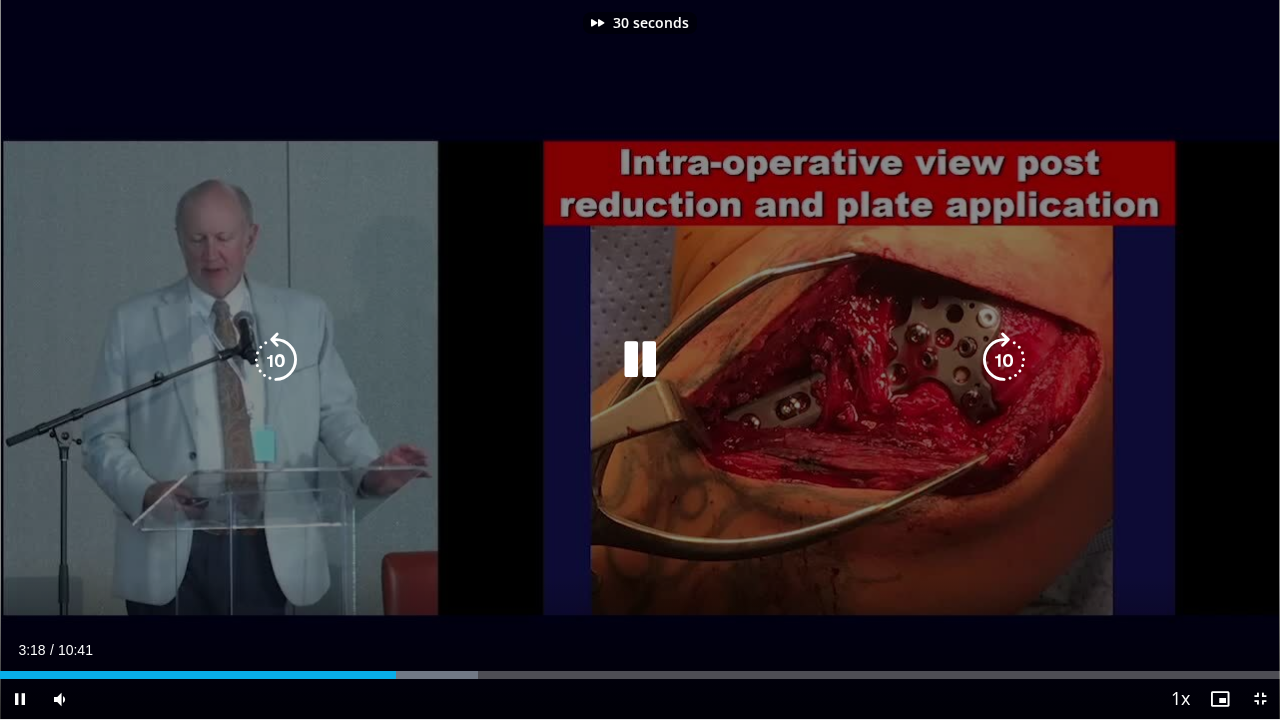 click at bounding box center [1004, 360] 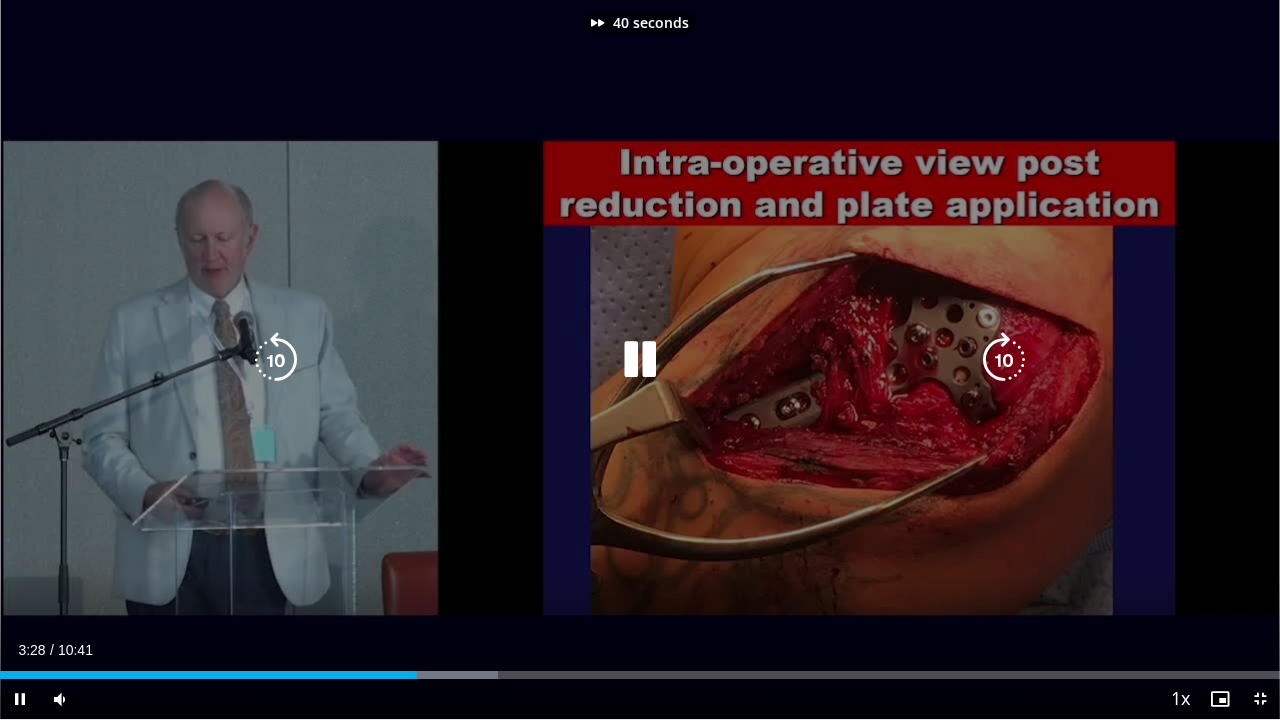 click at bounding box center (1004, 360) 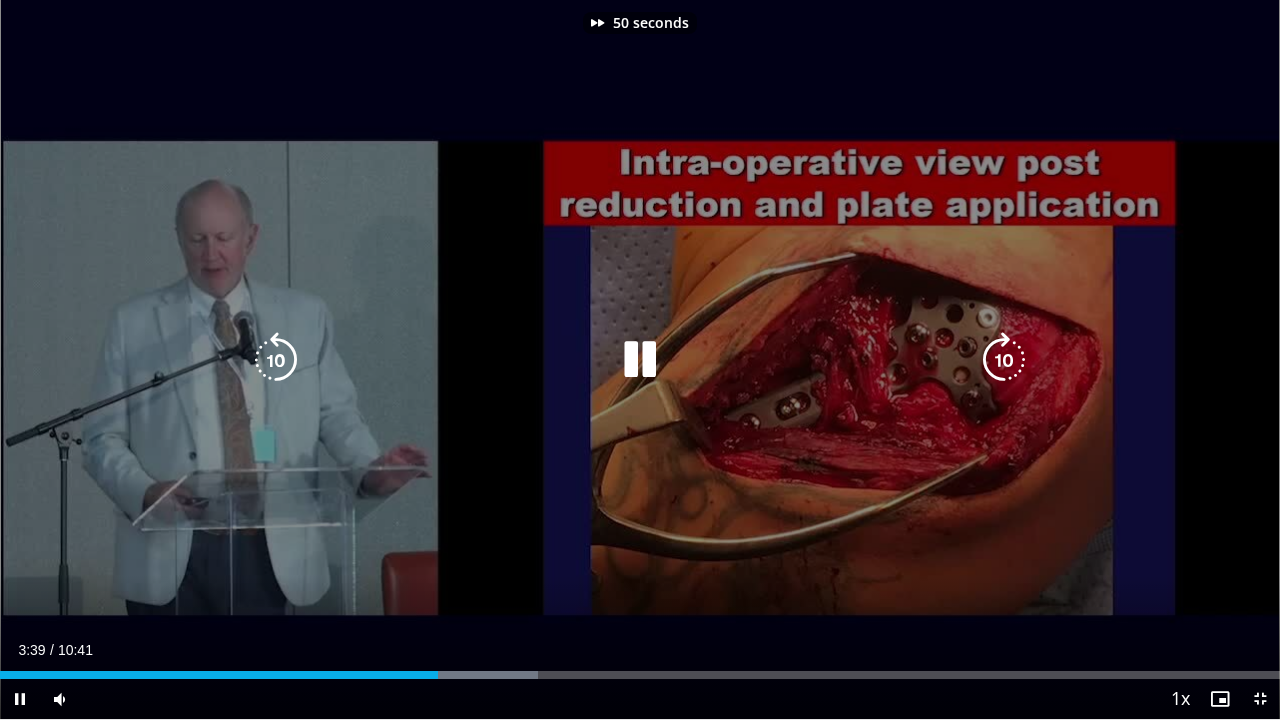 click at bounding box center [1004, 360] 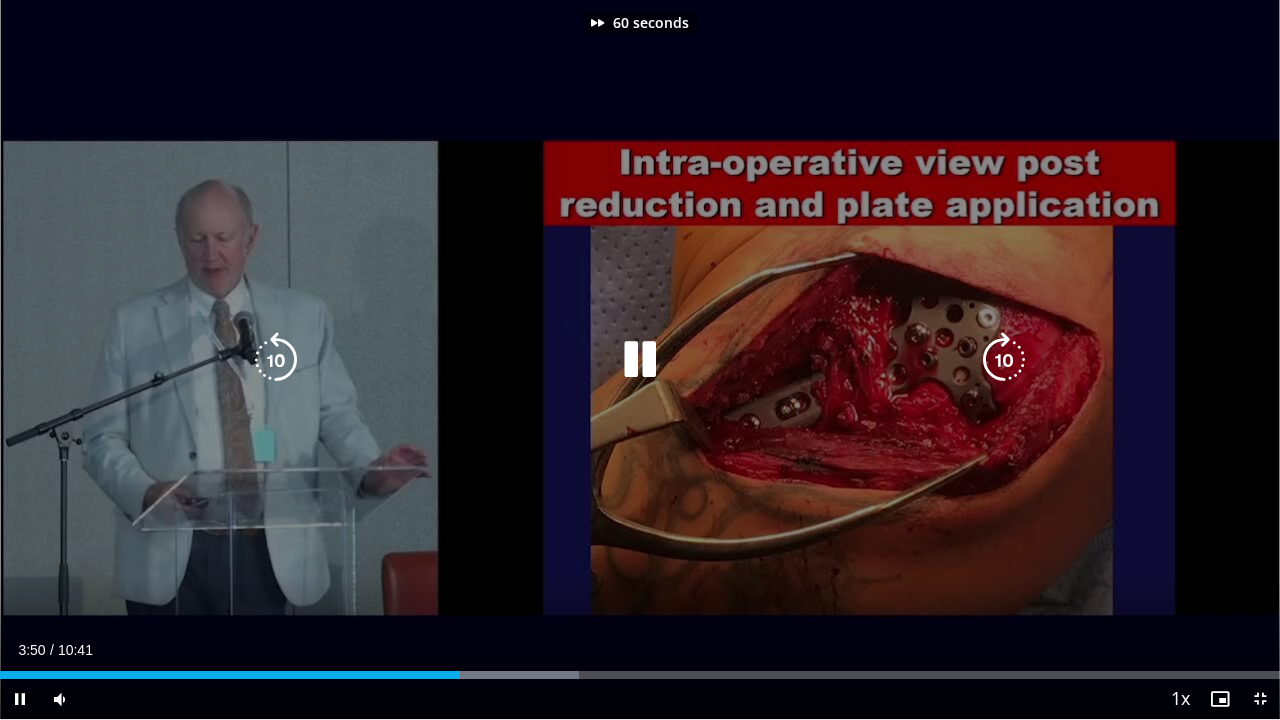 click at bounding box center (1004, 360) 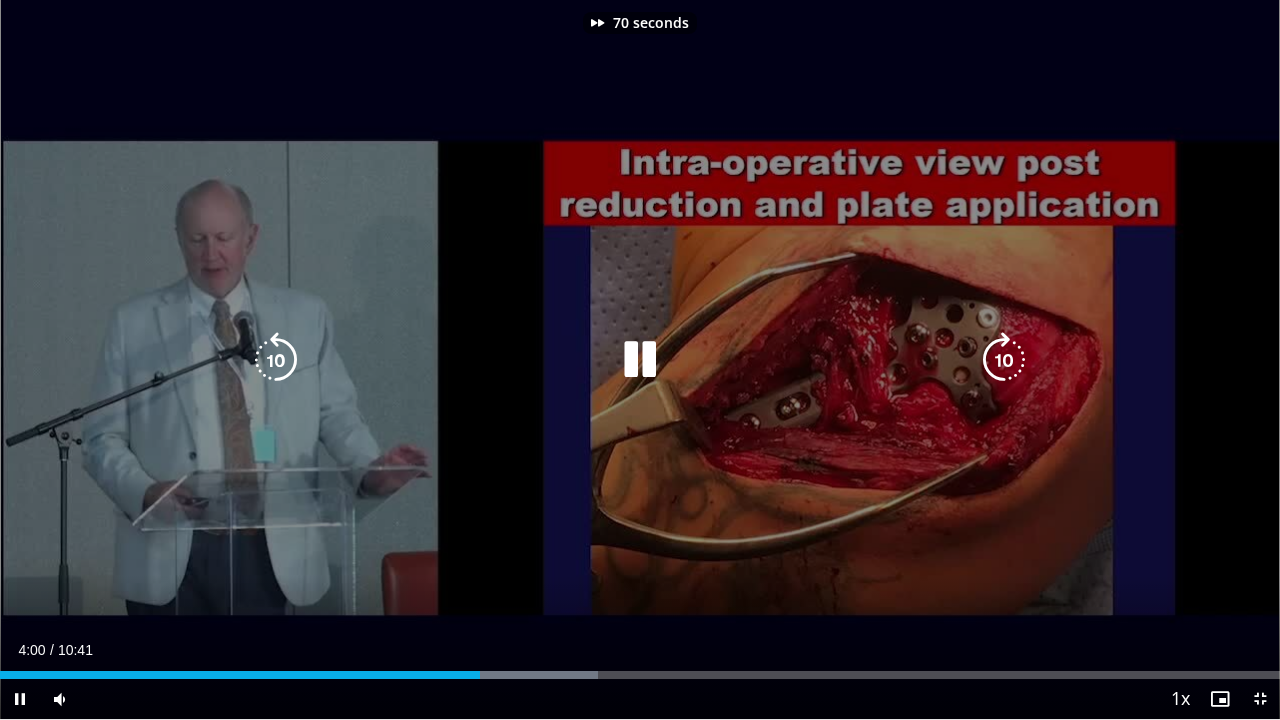 click at bounding box center (1004, 360) 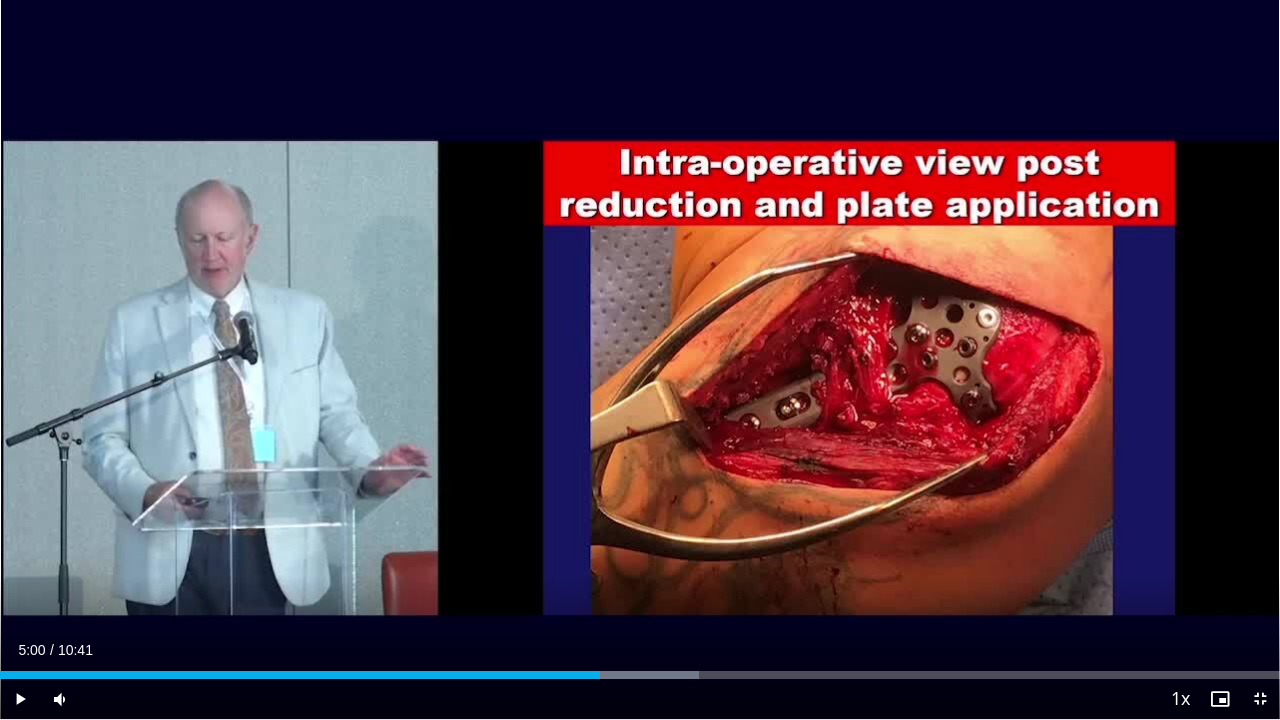 drag, startPoint x: 534, startPoint y: 671, endPoint x: 600, endPoint y: 666, distance: 66.189125 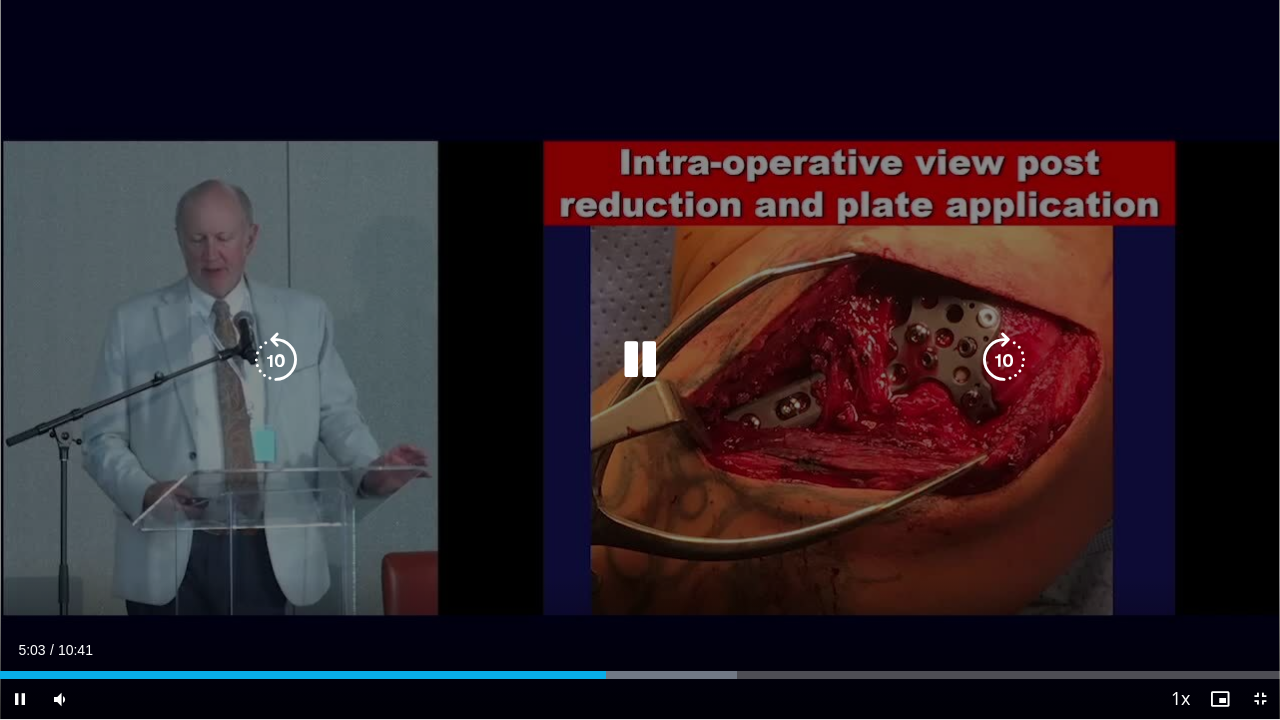 click on "80 seconds
Tap to unmute" at bounding box center [640, 359] 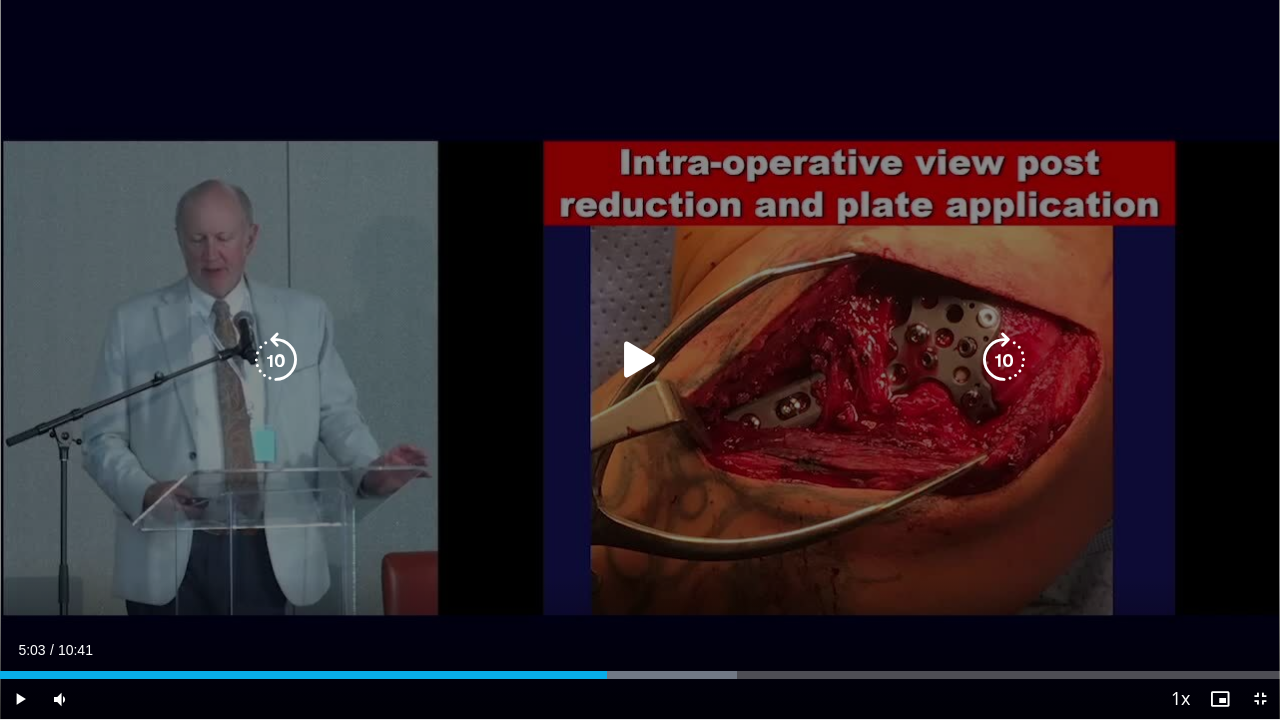 click on "80 seconds
Tap to unmute" at bounding box center [640, 359] 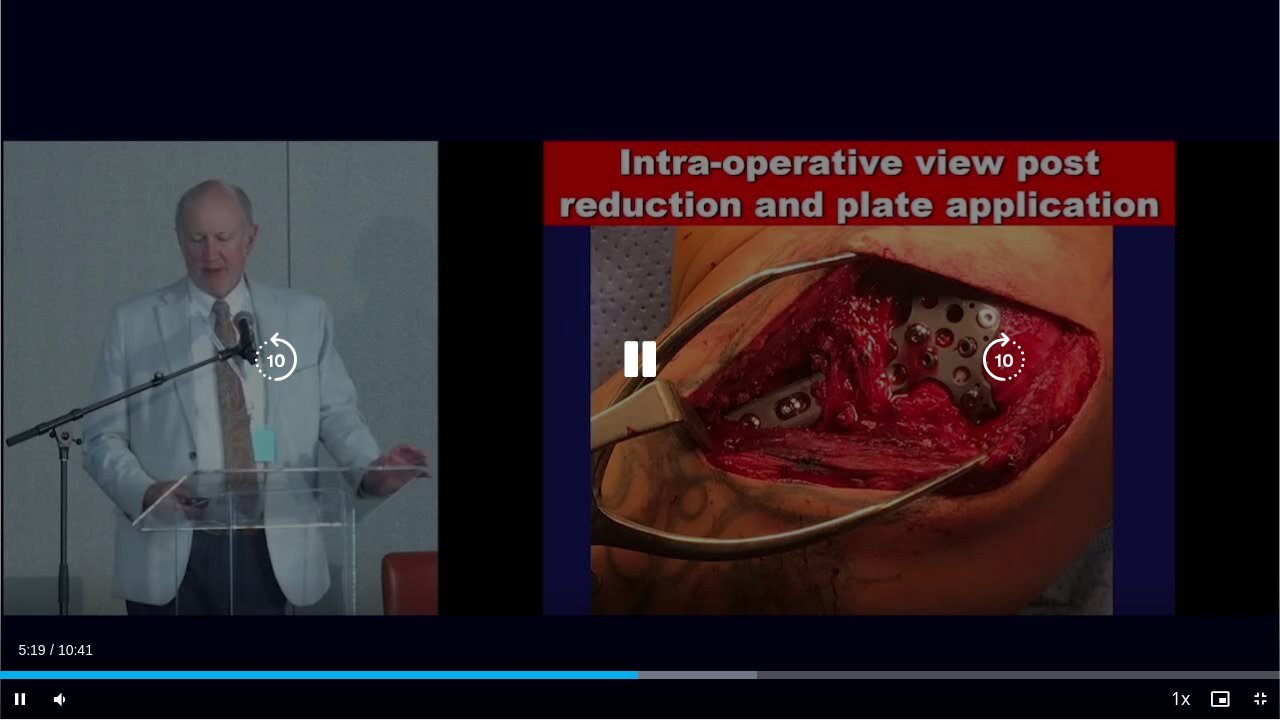 click at bounding box center [1004, 360] 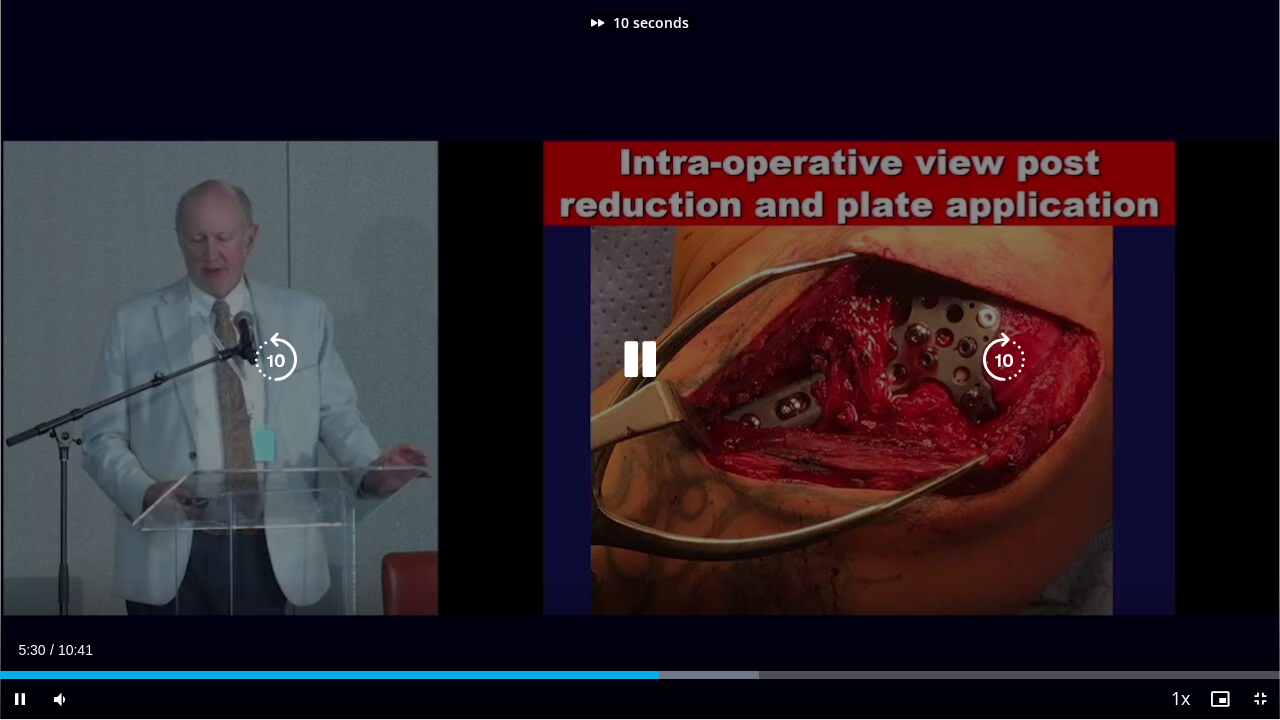 click at bounding box center [1004, 360] 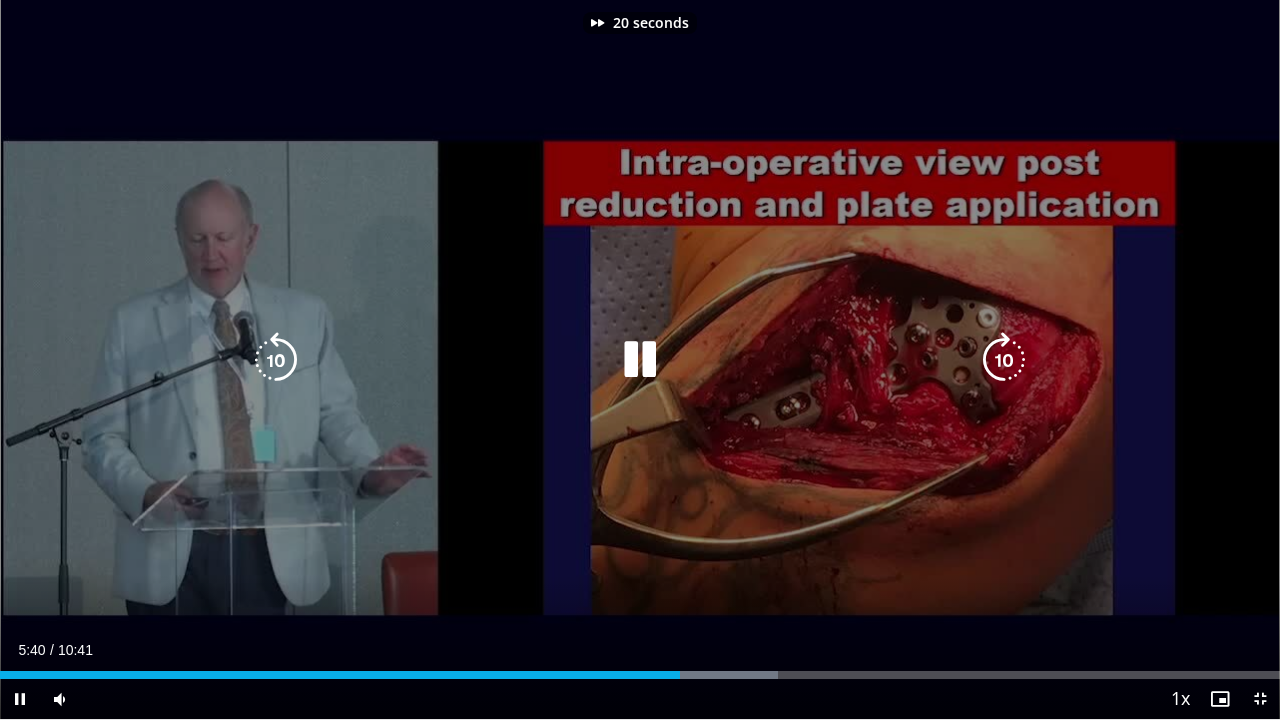 click at bounding box center [1004, 360] 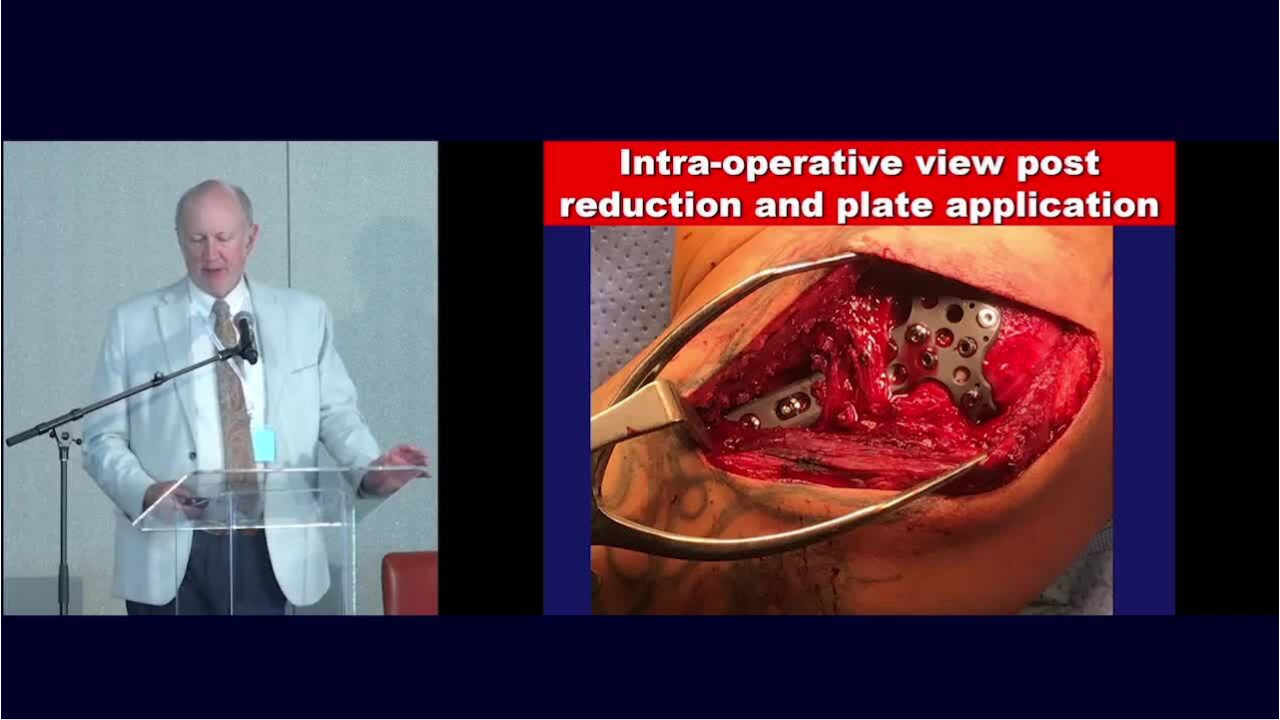 click on "30 seconds
Tap to unmute" at bounding box center [640, 359] 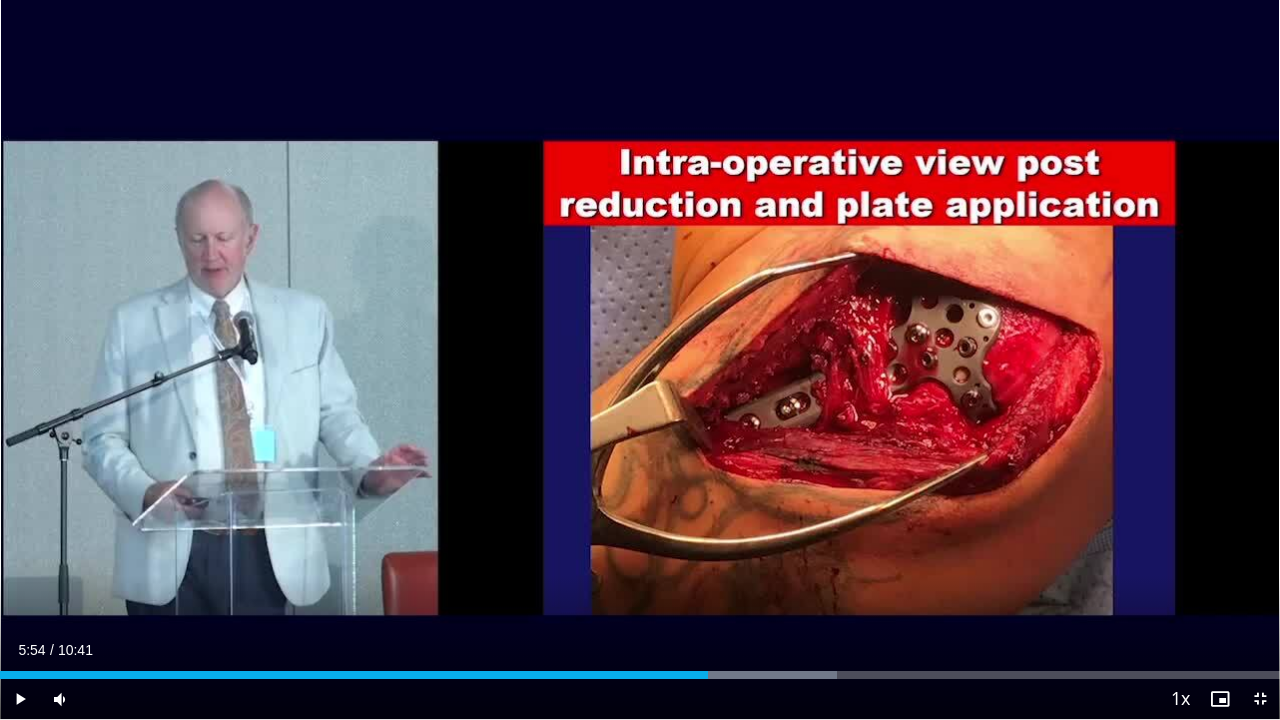 click on "30 seconds
Tap to unmute" at bounding box center [640, 359] 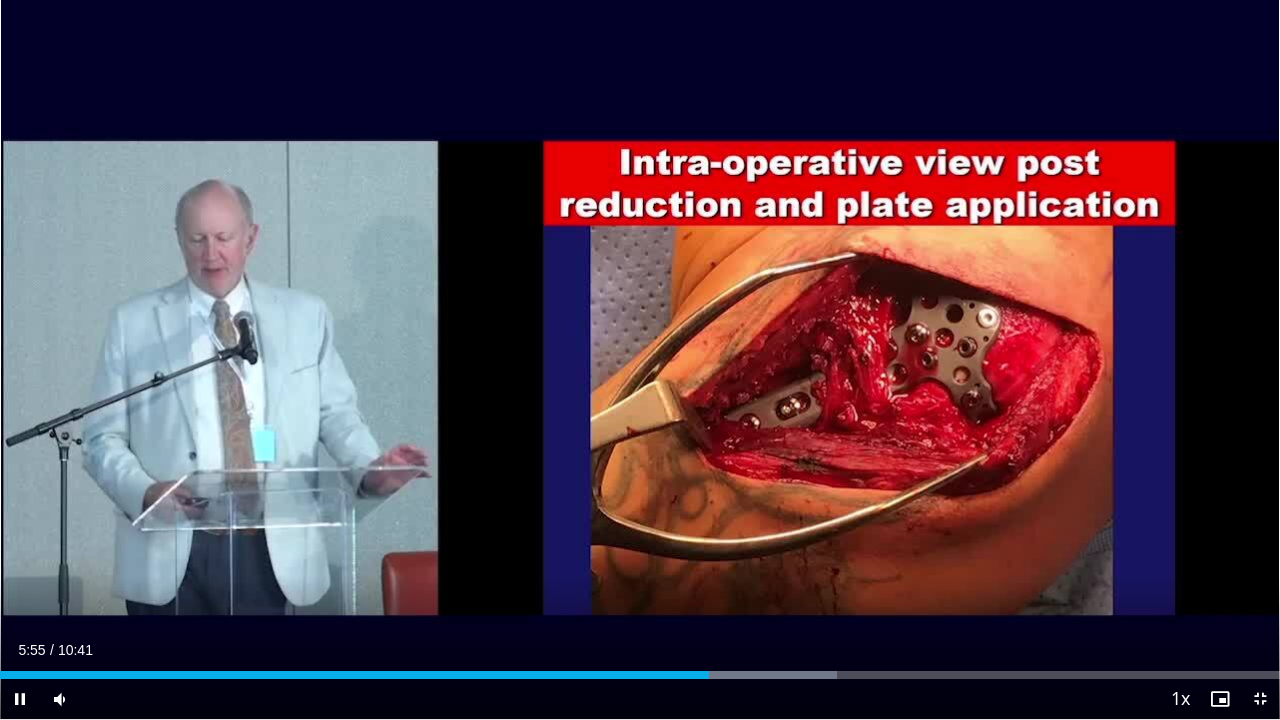 click on "30 seconds
Tap to unmute" at bounding box center [640, 359] 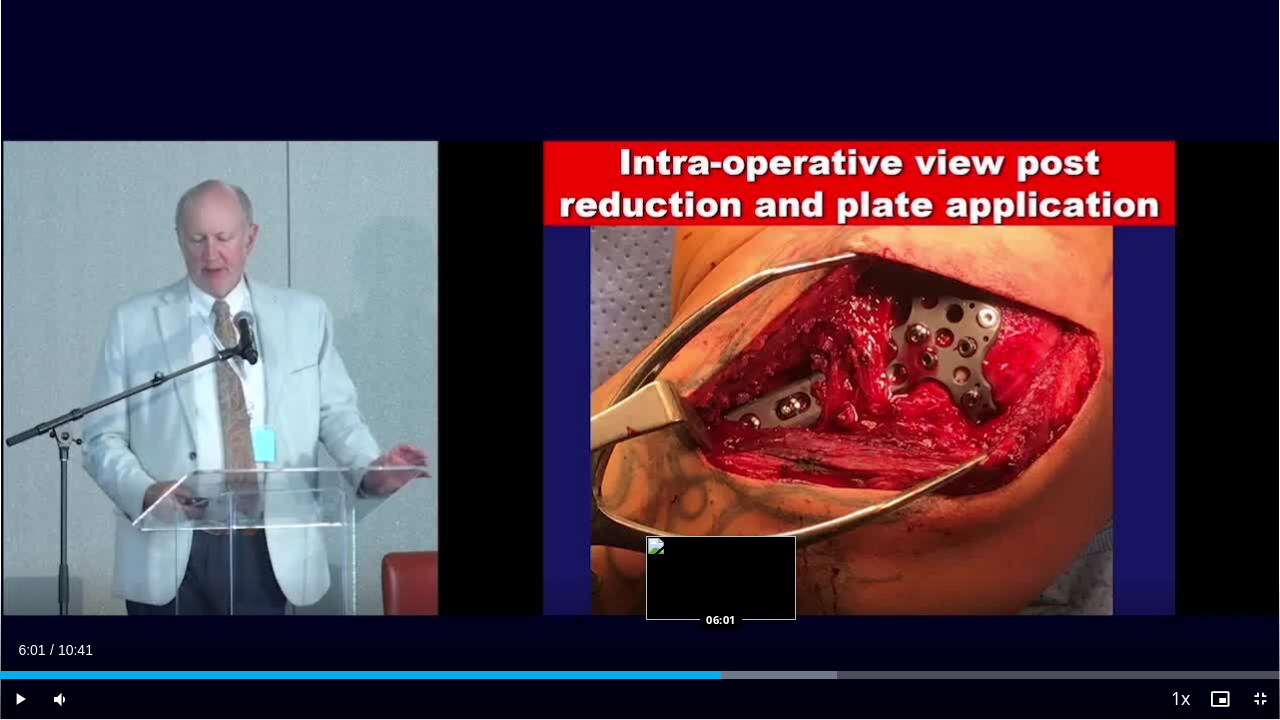 drag, startPoint x: 721, startPoint y: 666, endPoint x: 751, endPoint y: 666, distance: 30 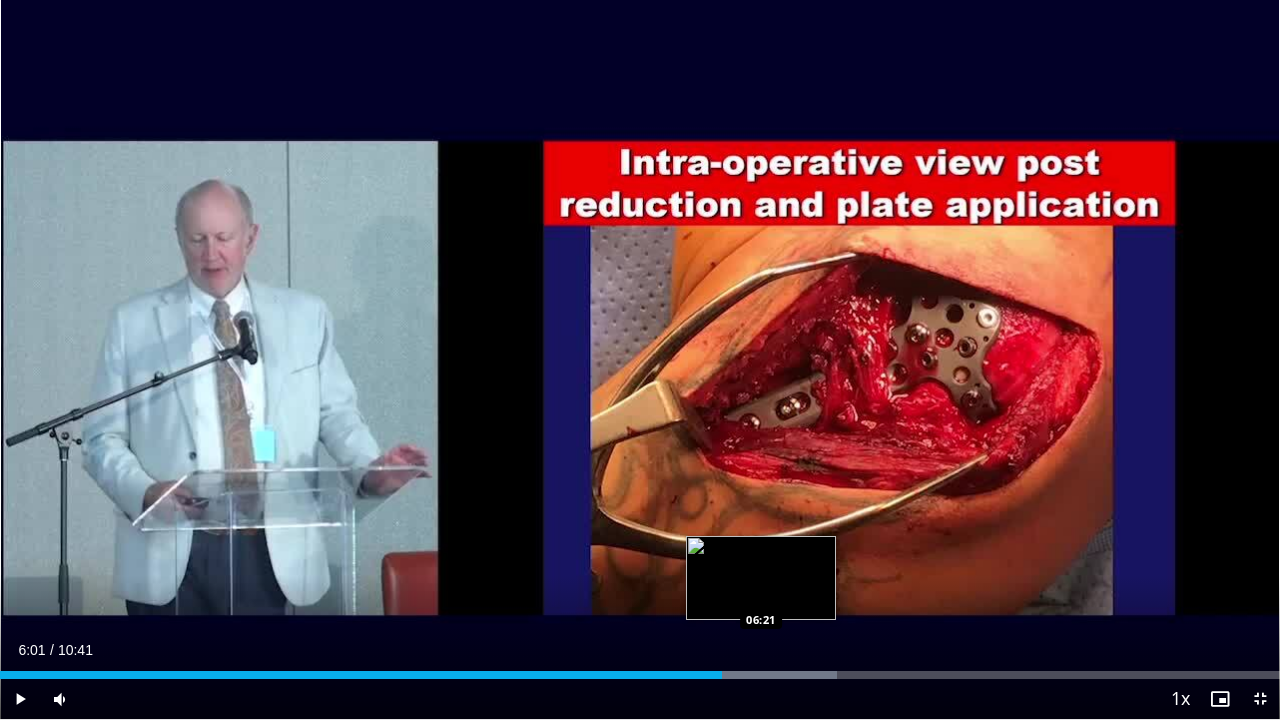 click on "Loaded :  65.39% 06:01 06:21" at bounding box center [640, 669] 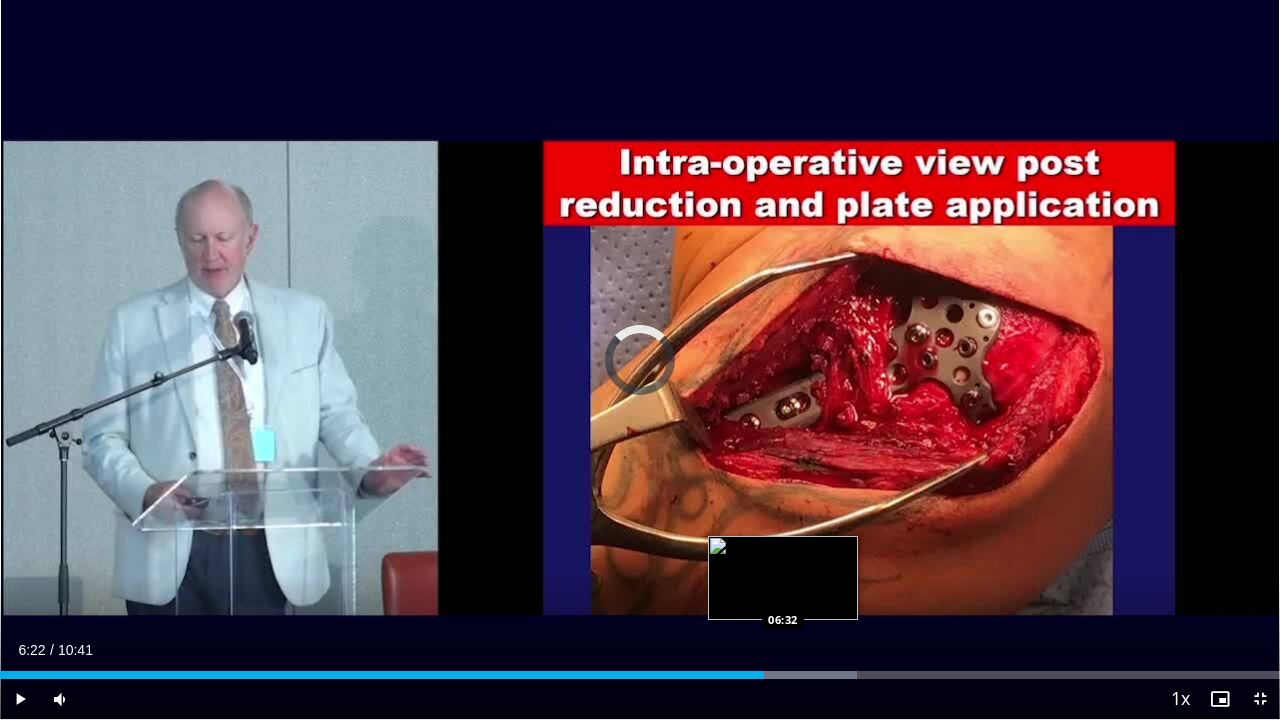 click on "Loaded :  66.95% 06:22 06:32" at bounding box center (640, 669) 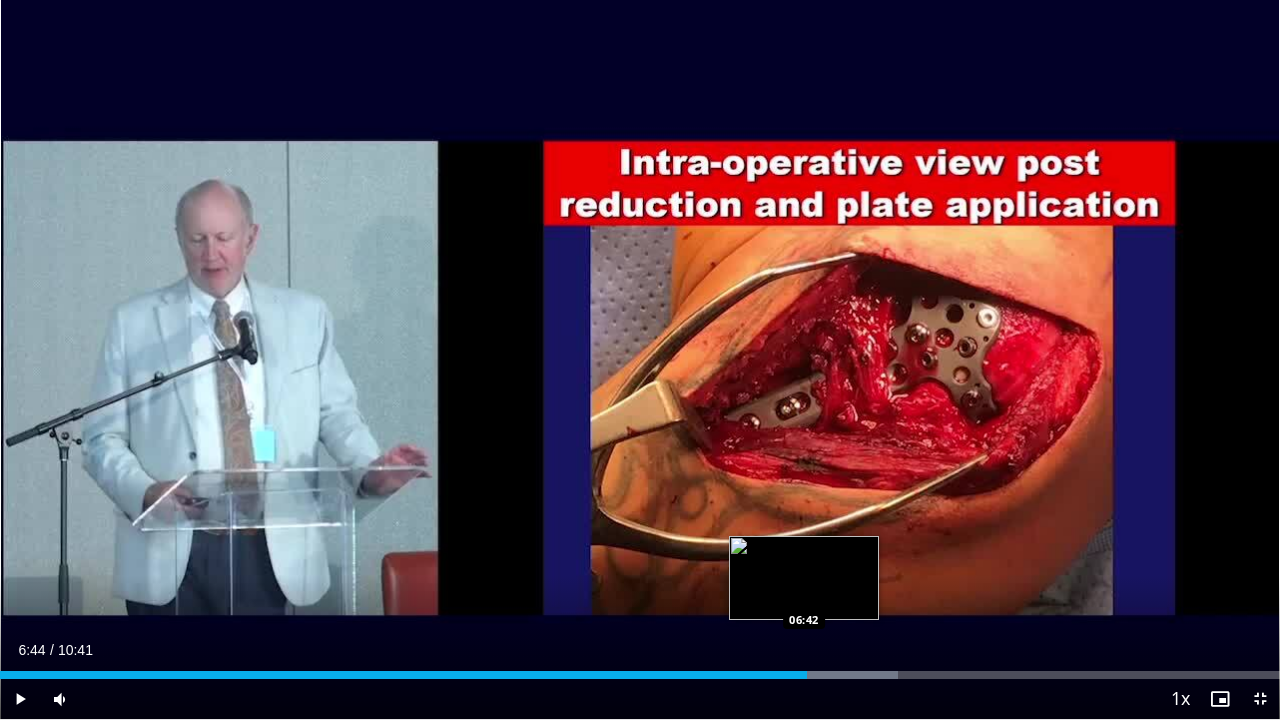 click on "Loaded :  70.18% 06:33 06:42" at bounding box center [640, 669] 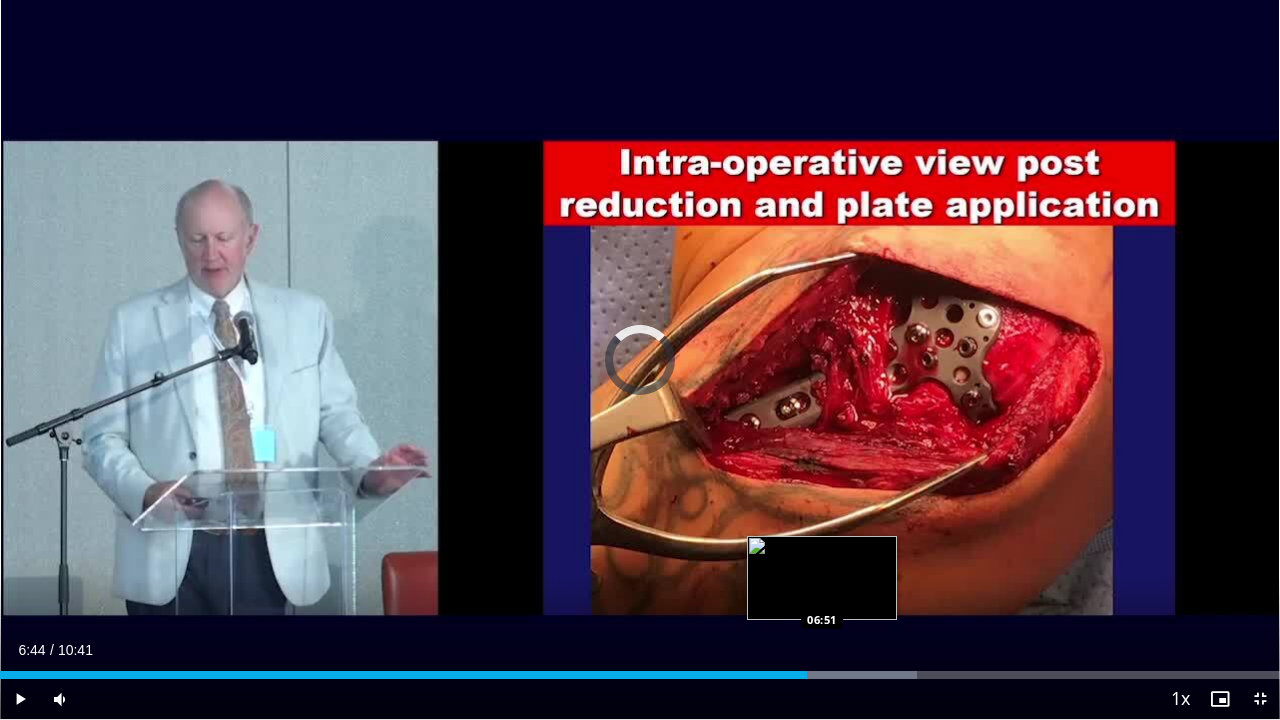 click on "Loaded :  71.62% 06:44 06:51" at bounding box center [640, 669] 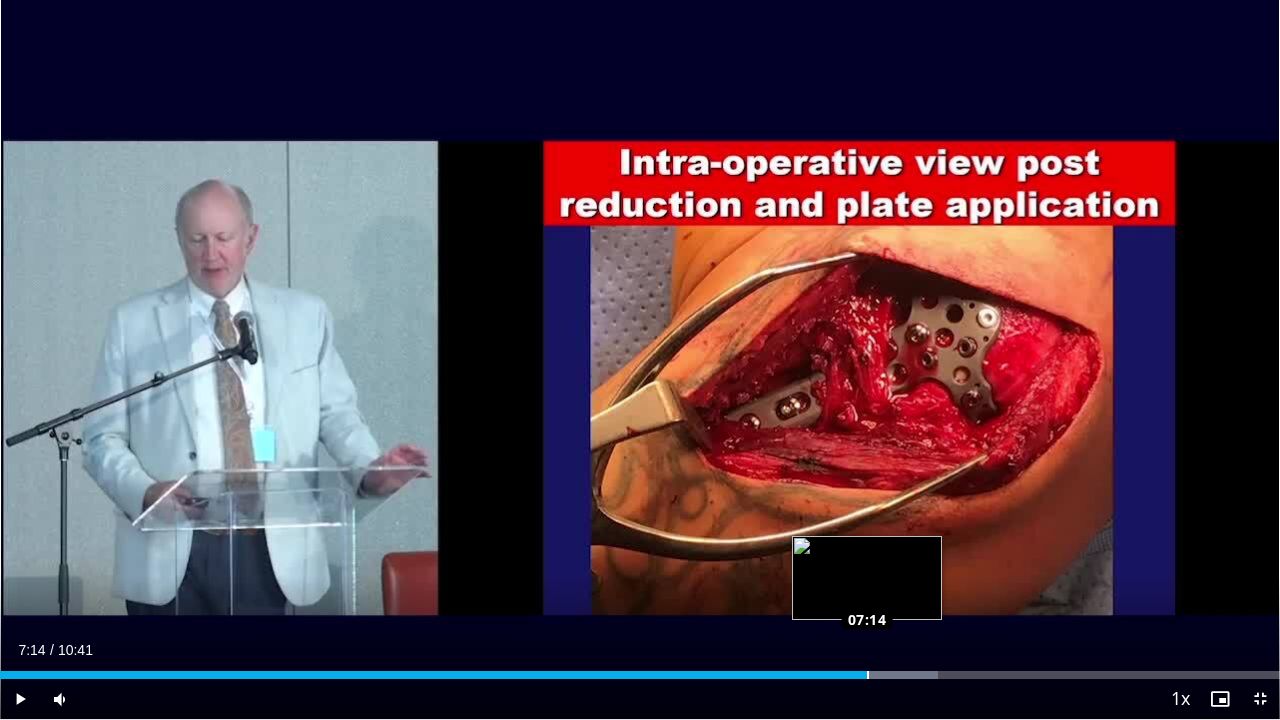 click on "Loaded :  73.30% 07:13 07:14" at bounding box center (640, 669) 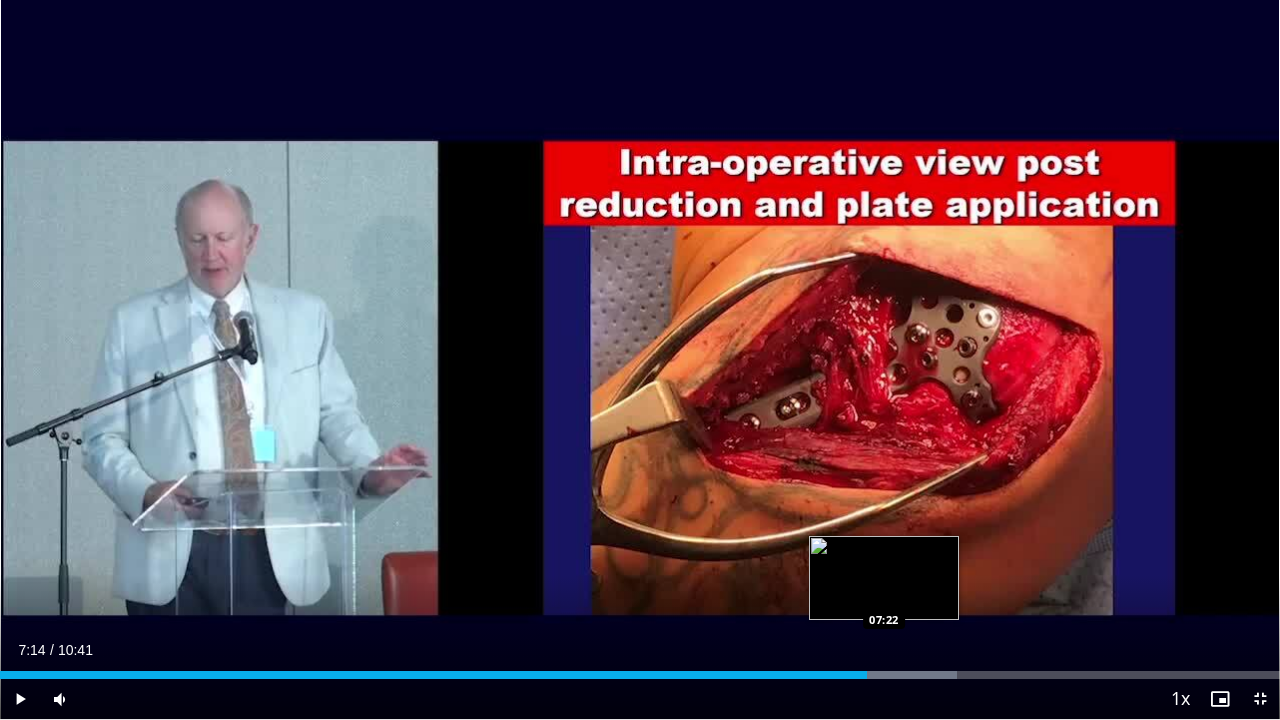 click at bounding box center (885, 675) 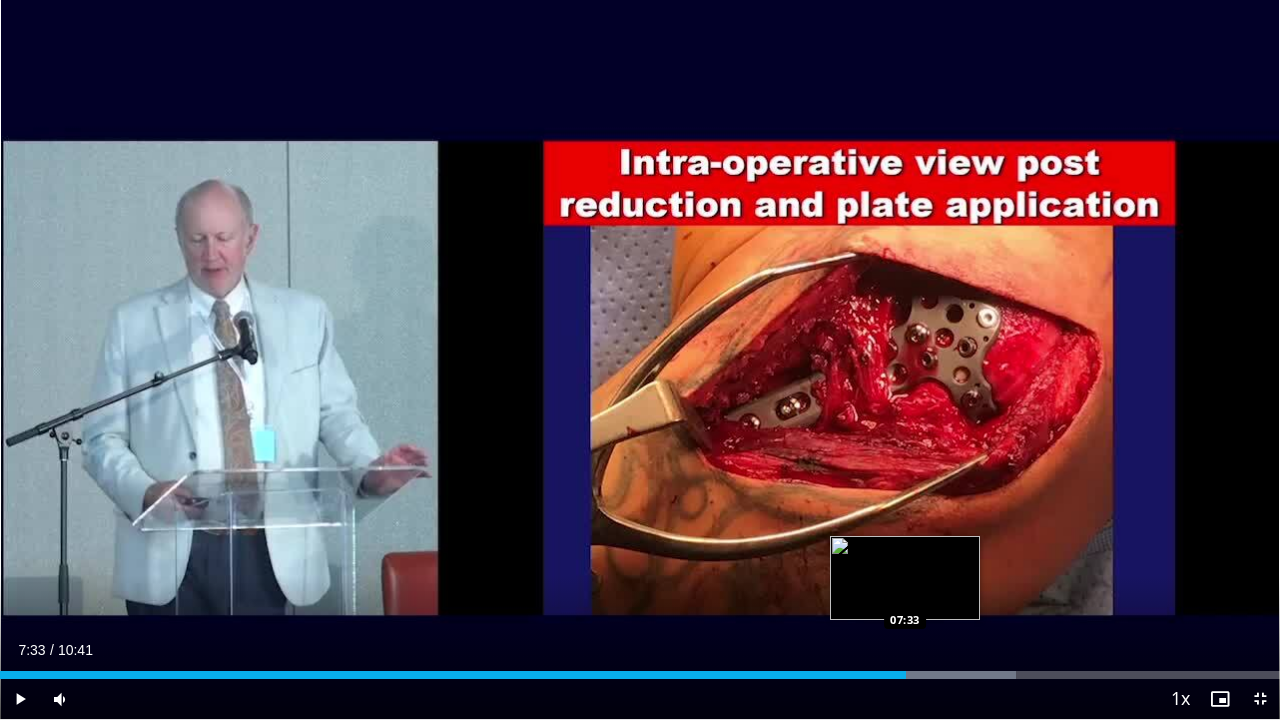 click at bounding box center [931, 675] 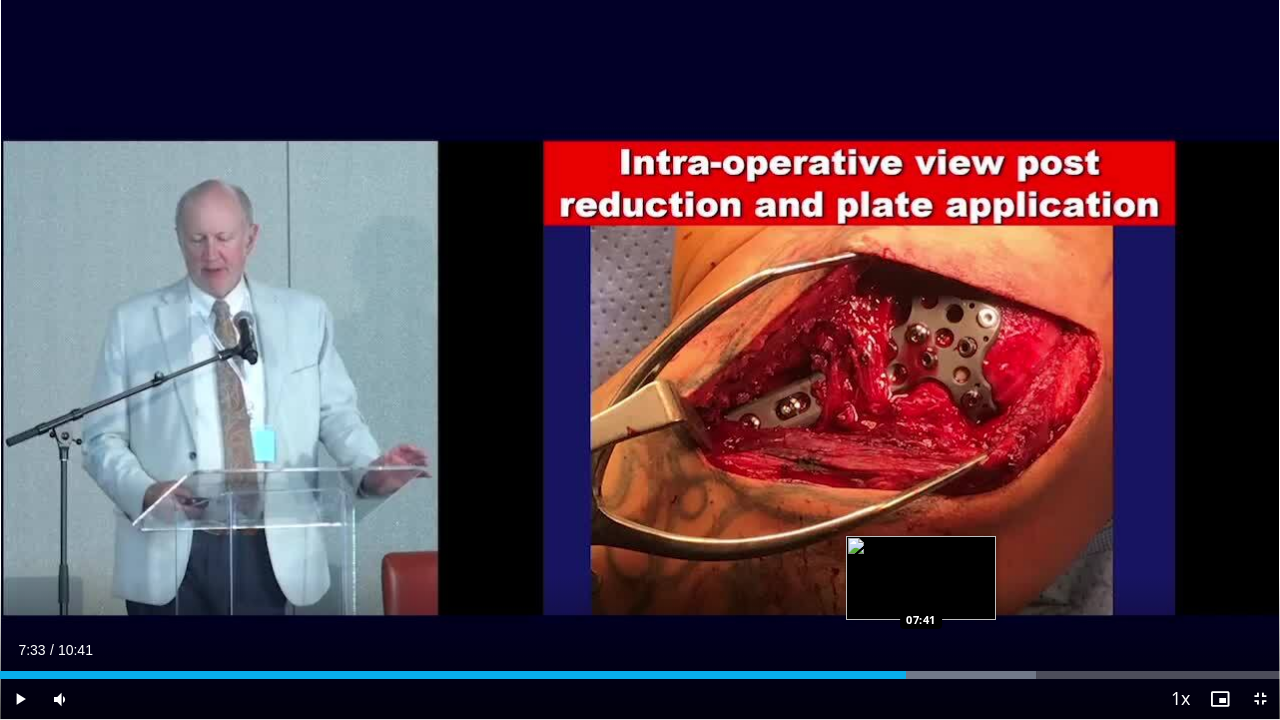 click at bounding box center [941, 675] 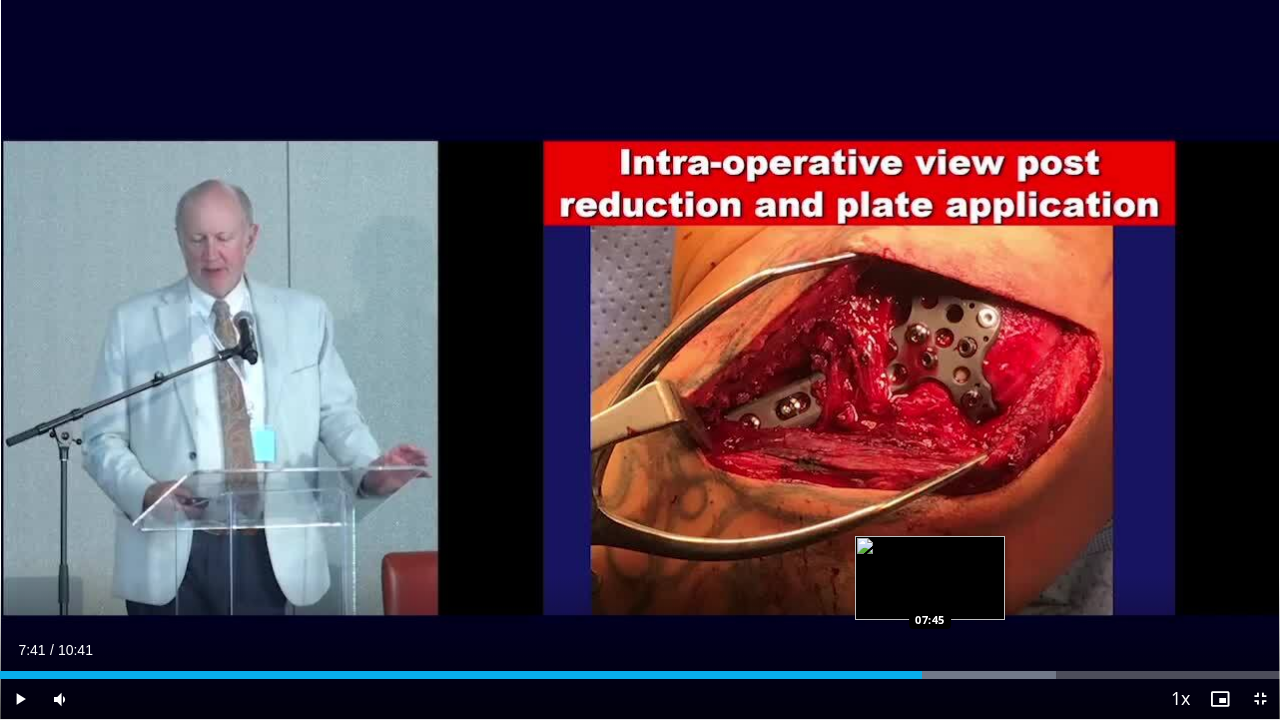 click at bounding box center (959, 675) 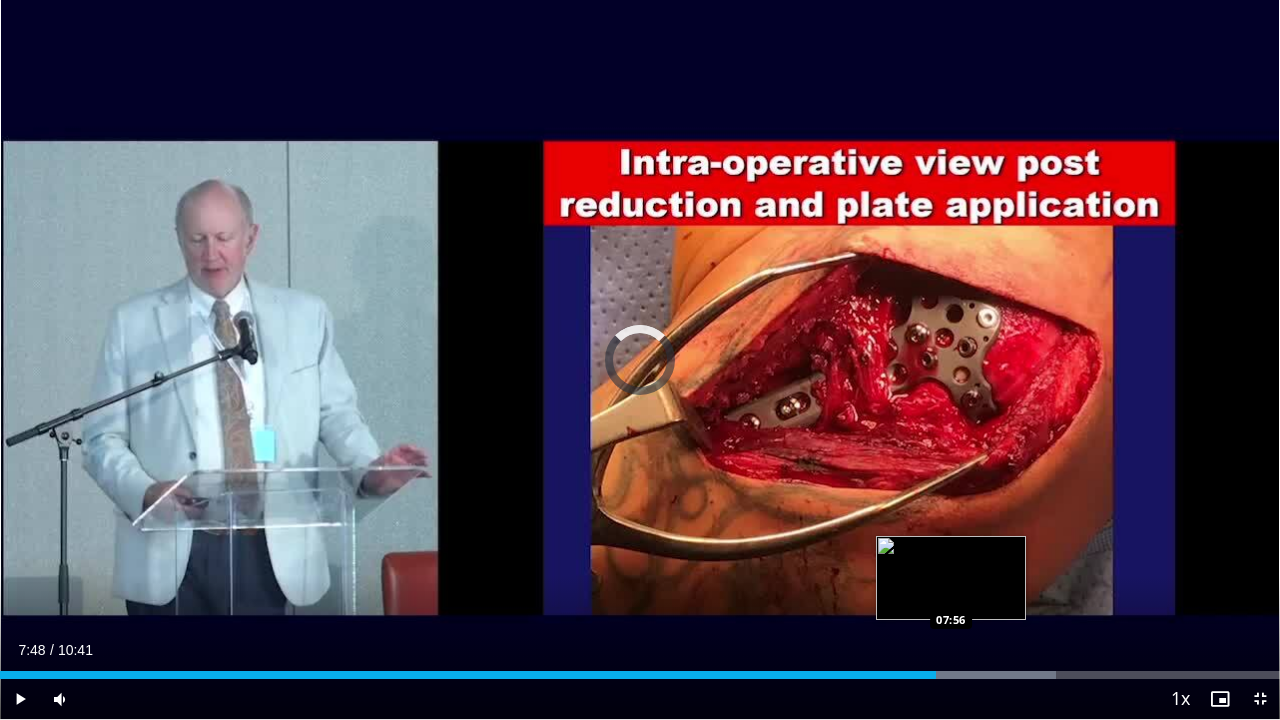 click on "Loaded :  82.52% 07:48 07:56" at bounding box center (640, 669) 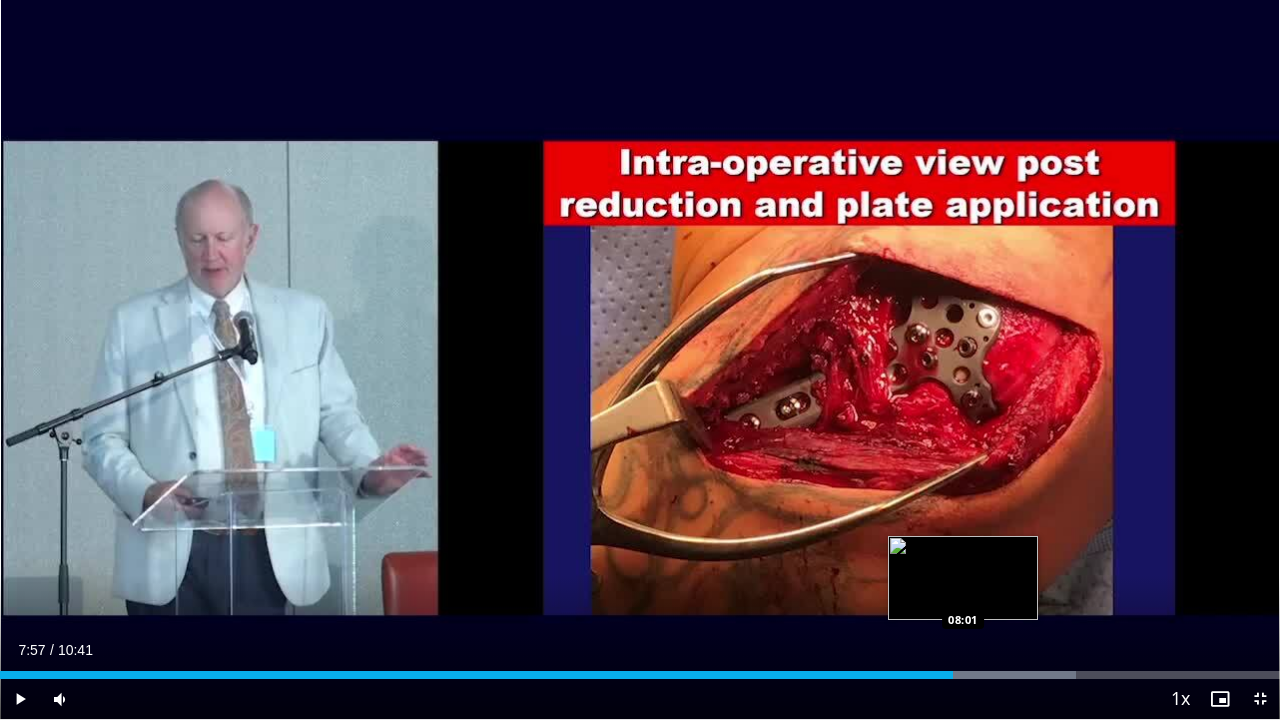 click on "Loaded :  84.08% 07:57 08:01" at bounding box center (640, 669) 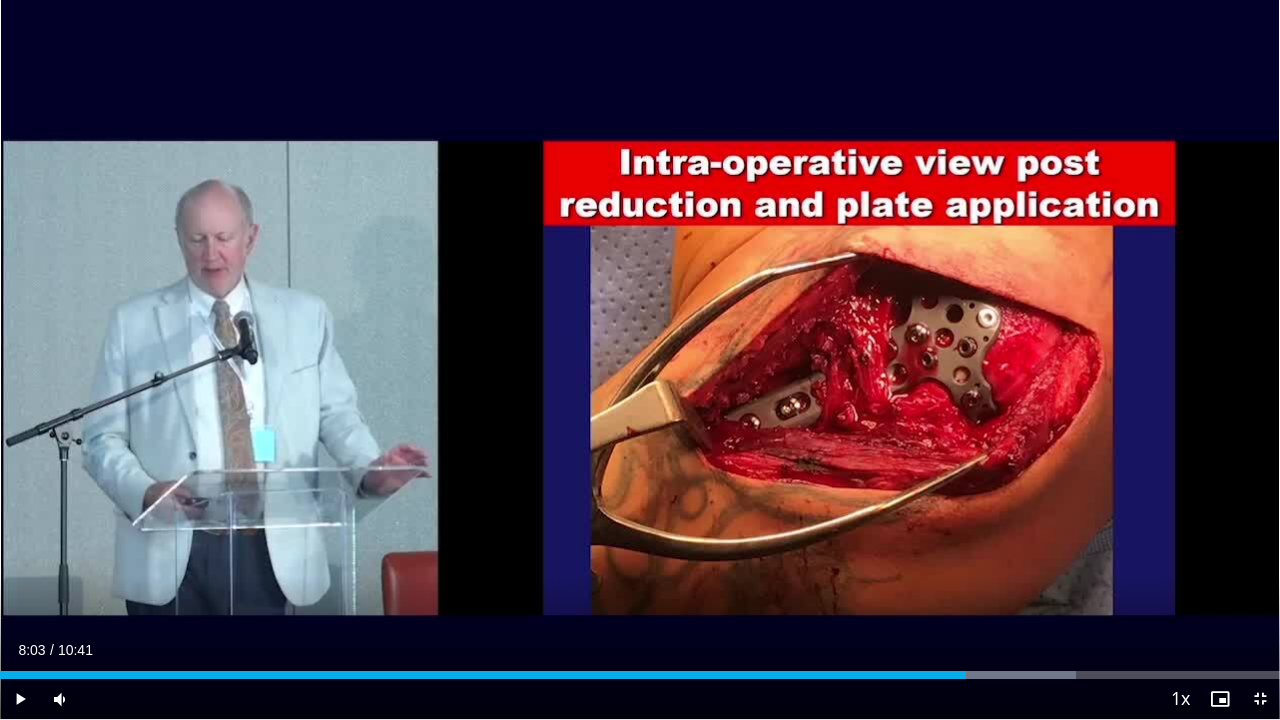 click on "Loaded :  84.08% 08:03 08:06" at bounding box center [640, 669] 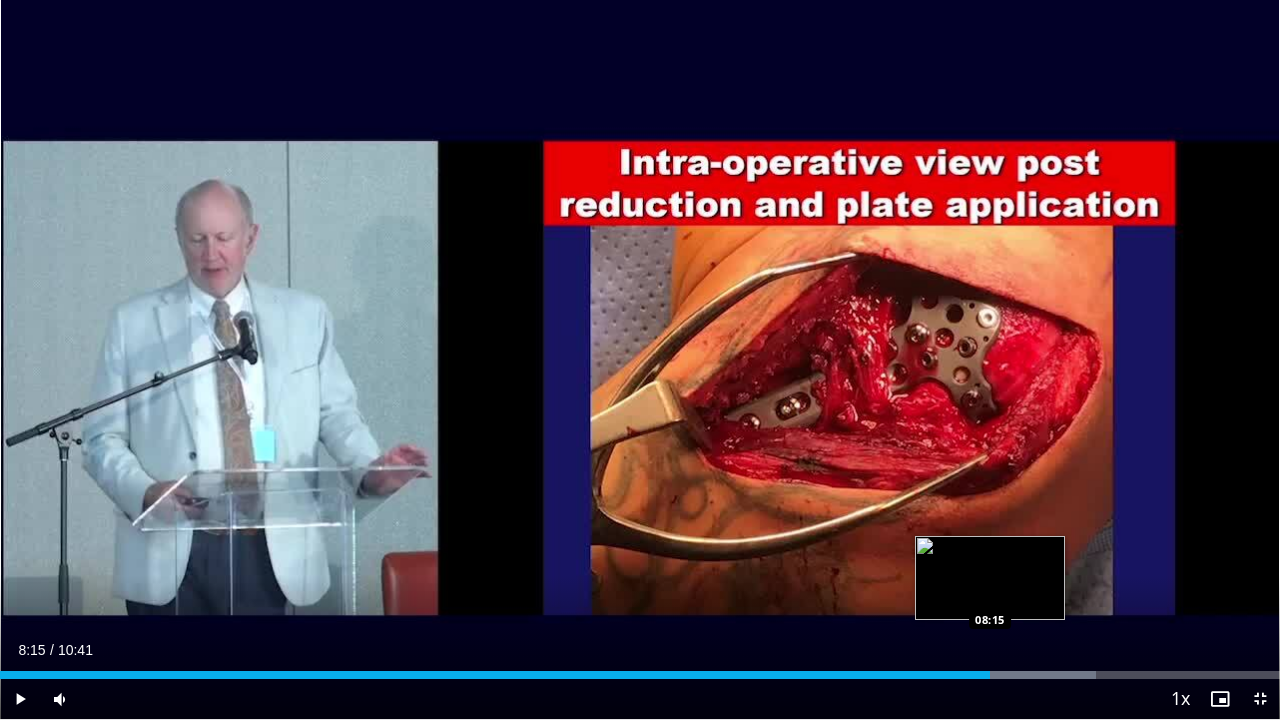 click on "Loaded :  85.63% 08:15 08:15" at bounding box center [640, 669] 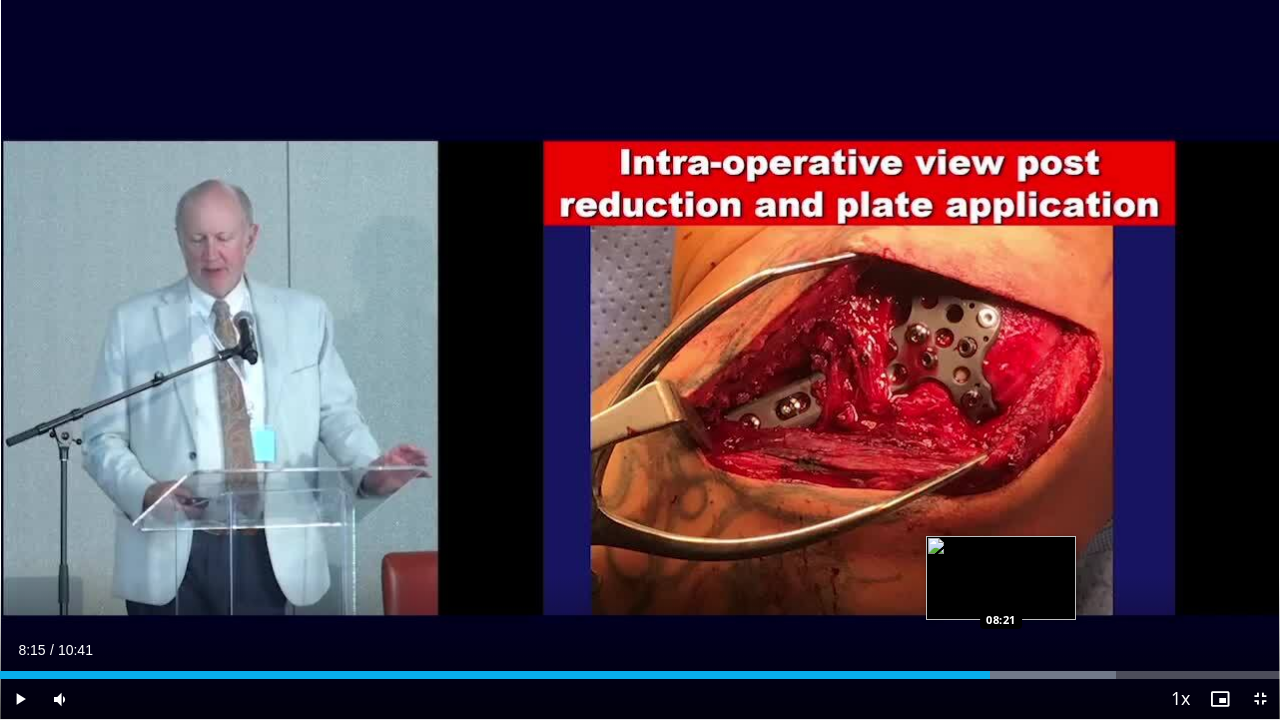 click on "Loaded :  87.19% 08:15 08:21" at bounding box center (640, 669) 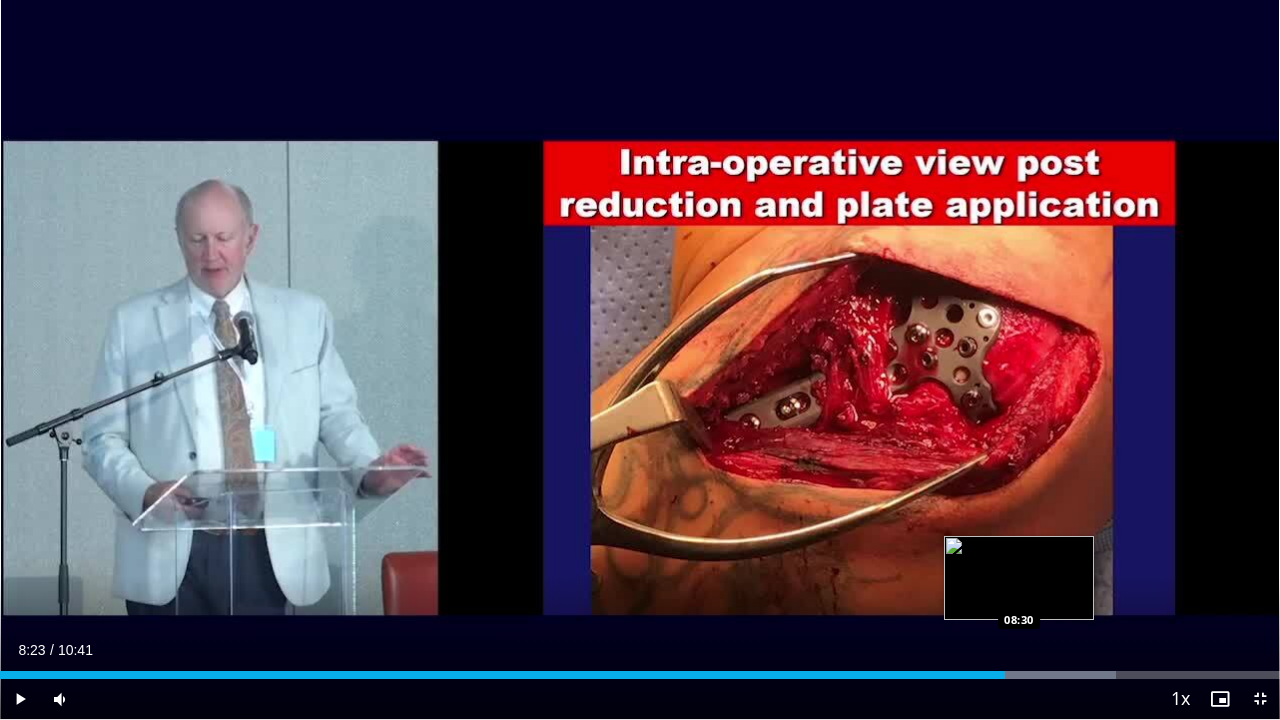 click on "Loaded :  87.19% 08:23 08:30" at bounding box center [640, 669] 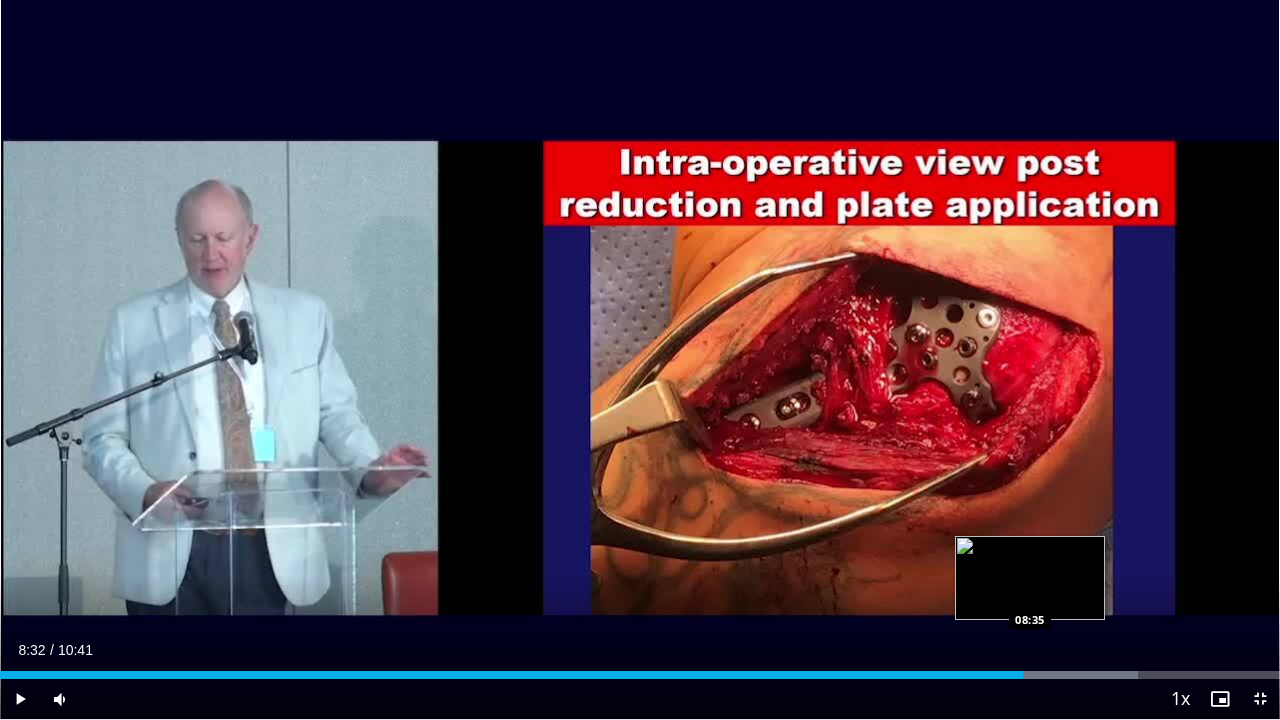 click on "Loaded :  88.90% 08:32 08:35" at bounding box center [640, 669] 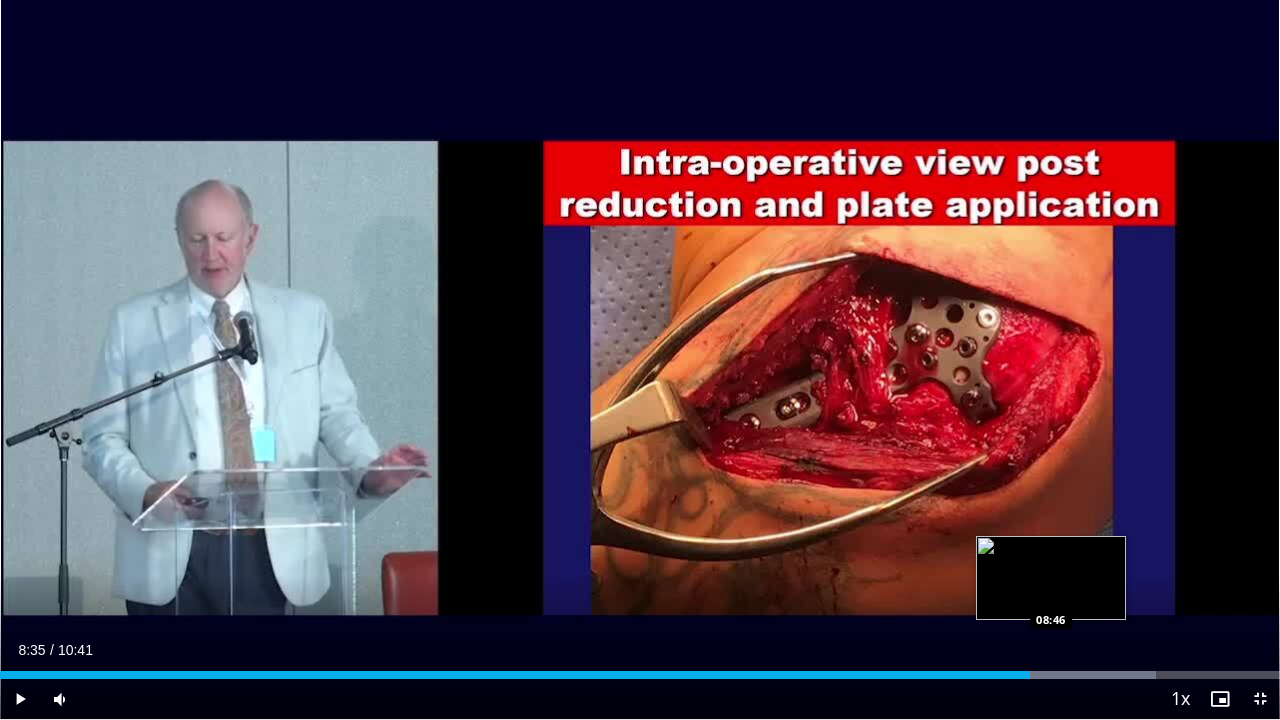 click at bounding box center (1061, 675) 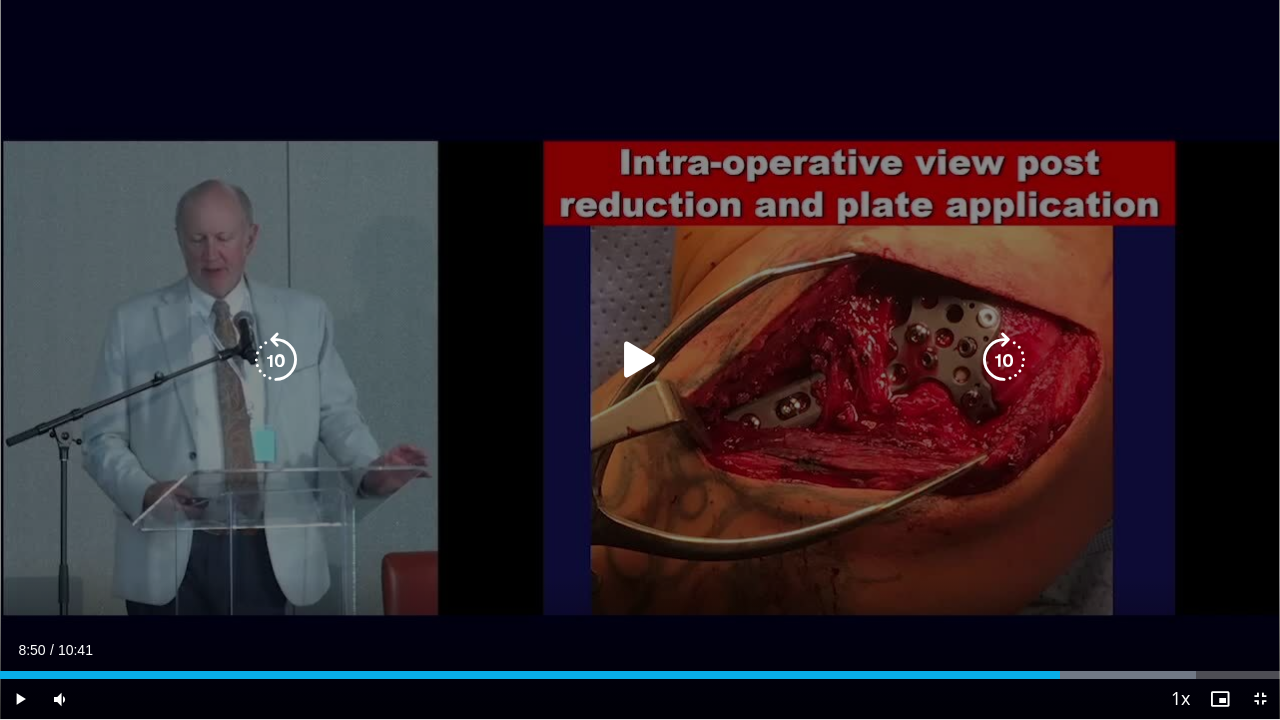 click on "30 seconds
Tap to unmute" at bounding box center [640, 359] 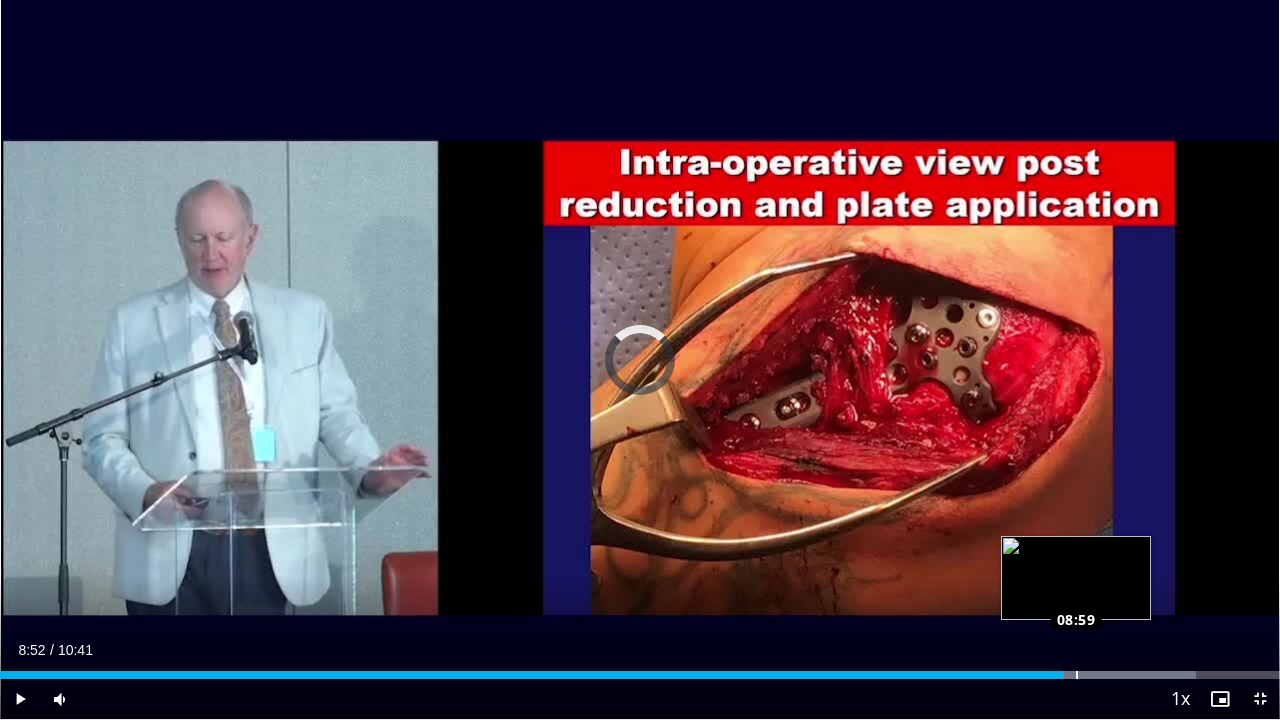 click on "Loaded :  93.42% 08:58 08:59" at bounding box center (640, 669) 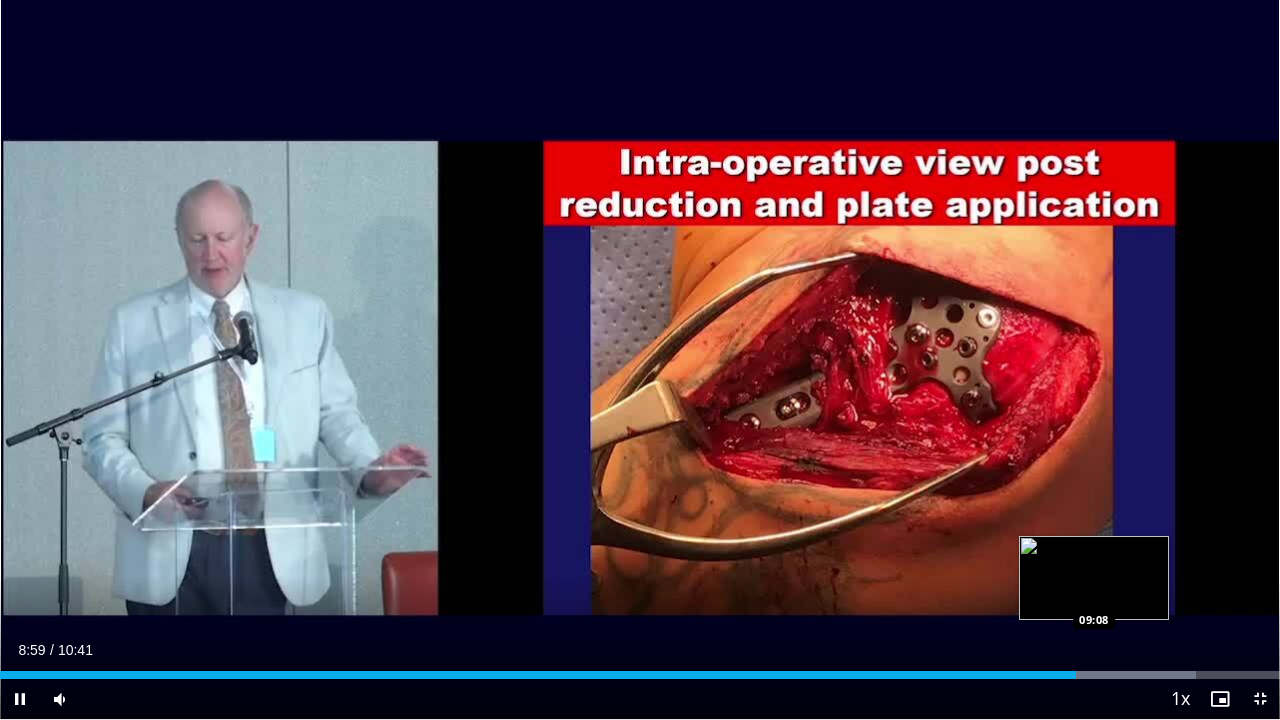 click on "Loaded :  93.42% 08:59 09:08" at bounding box center (640, 669) 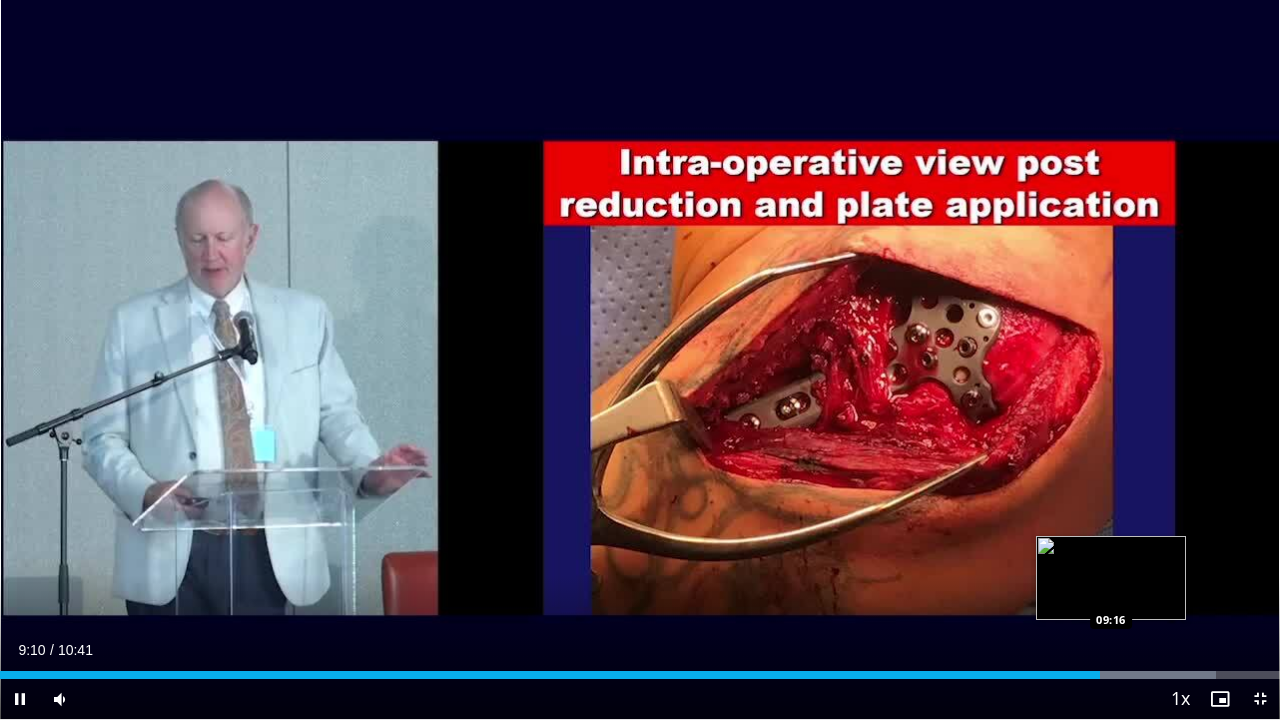 click on "Loaded :  94.98% 09:11 09:16" at bounding box center [640, 669] 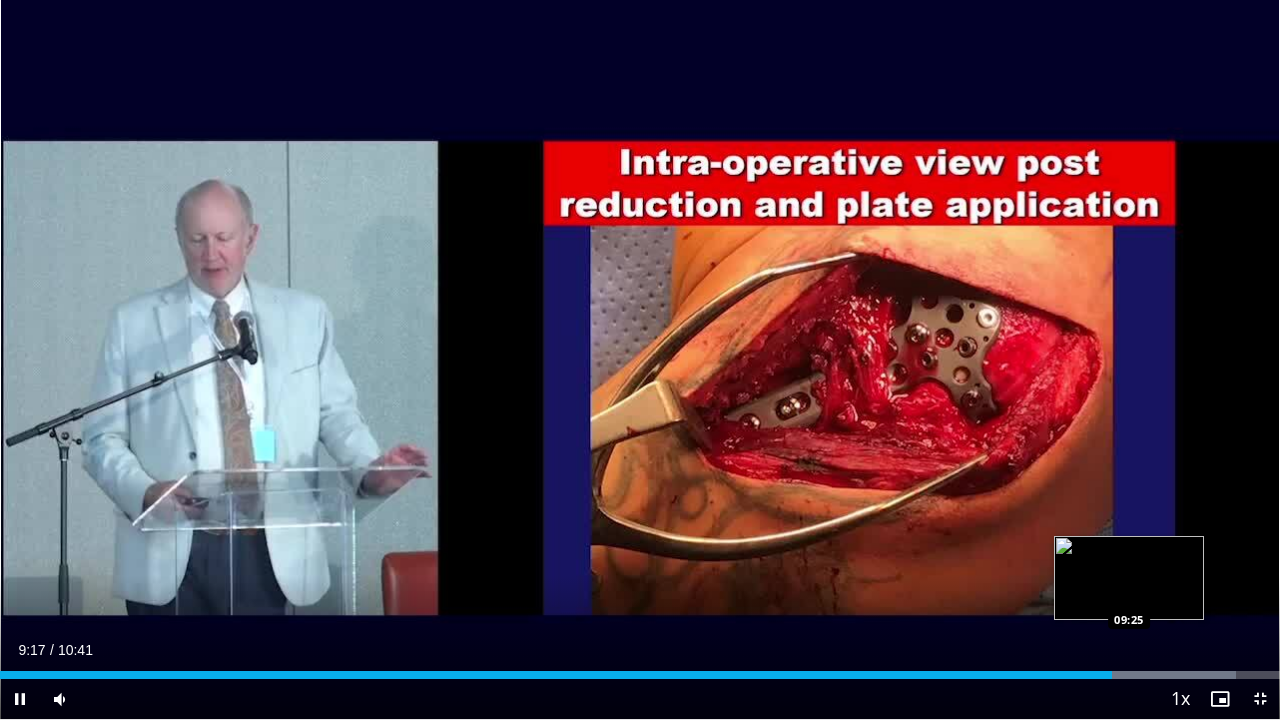 click on "Loaded :  96.53% 09:16 09:25" at bounding box center (640, 669) 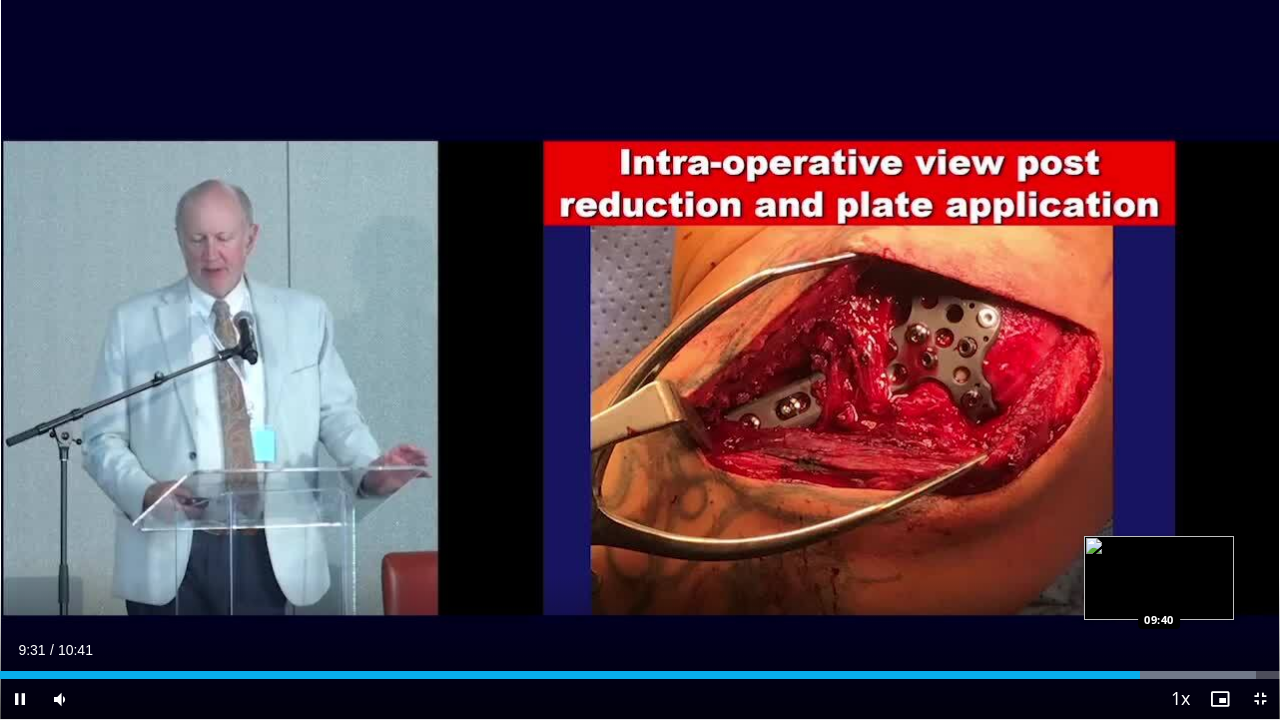 click at bounding box center (1169, 675) 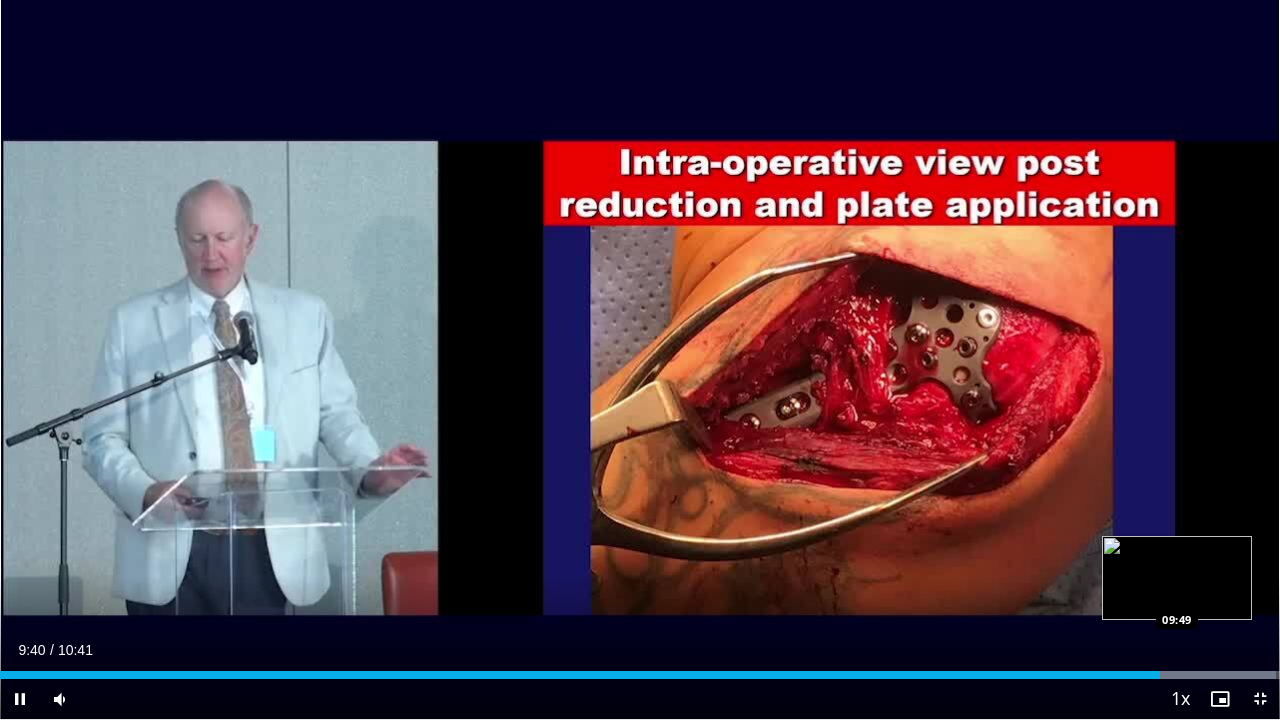 click at bounding box center (1189, 675) 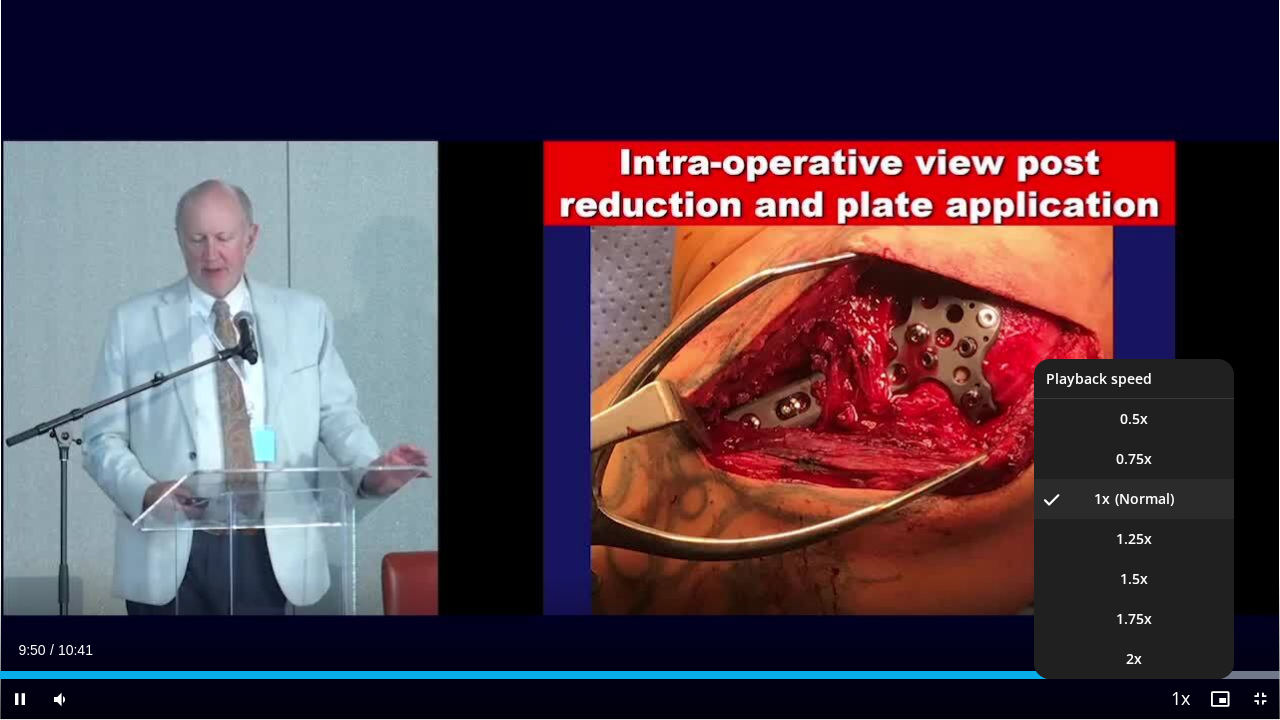 click at bounding box center (1180, 700) 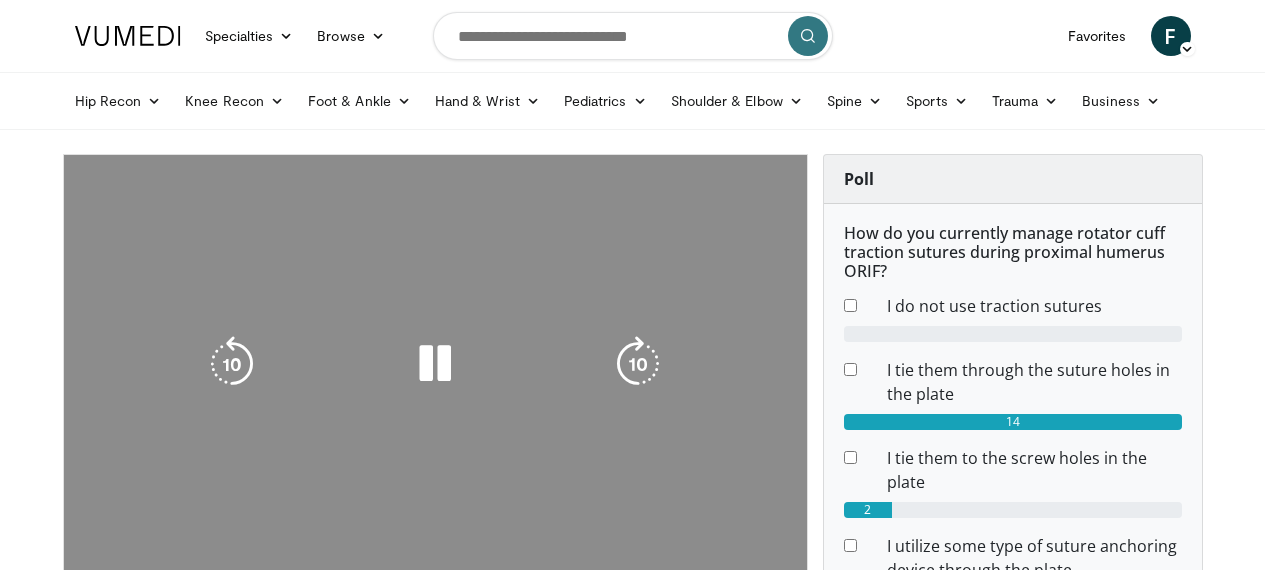 scroll, scrollTop: 0, scrollLeft: 0, axis: both 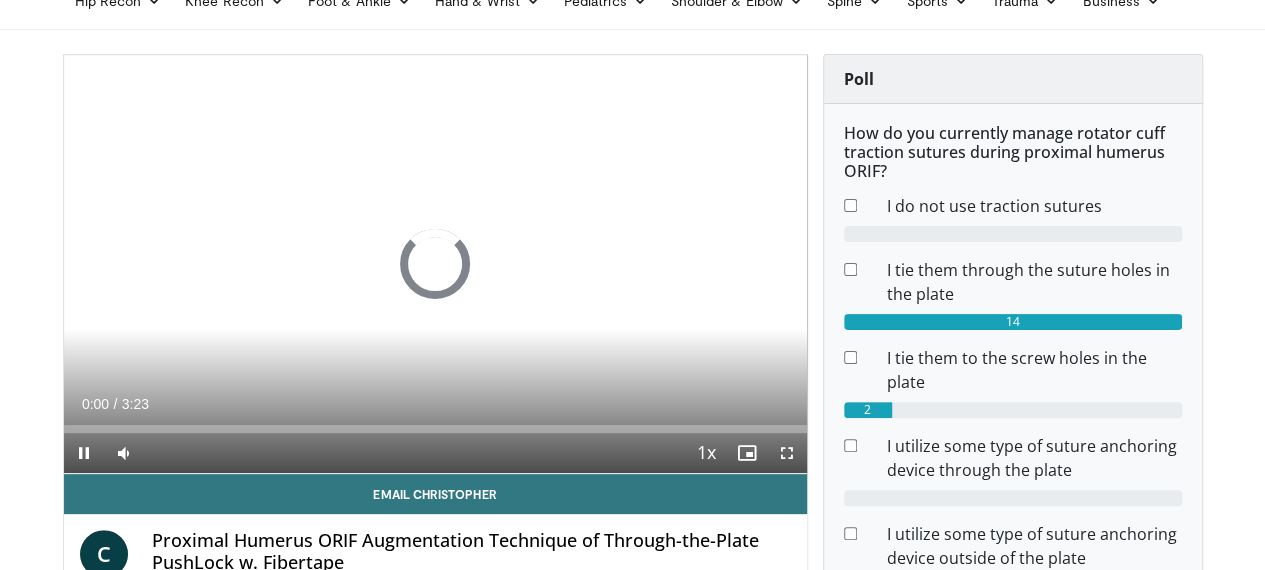 click on "Loaded :  0.00% 0:05 0:00" at bounding box center (435, 429) 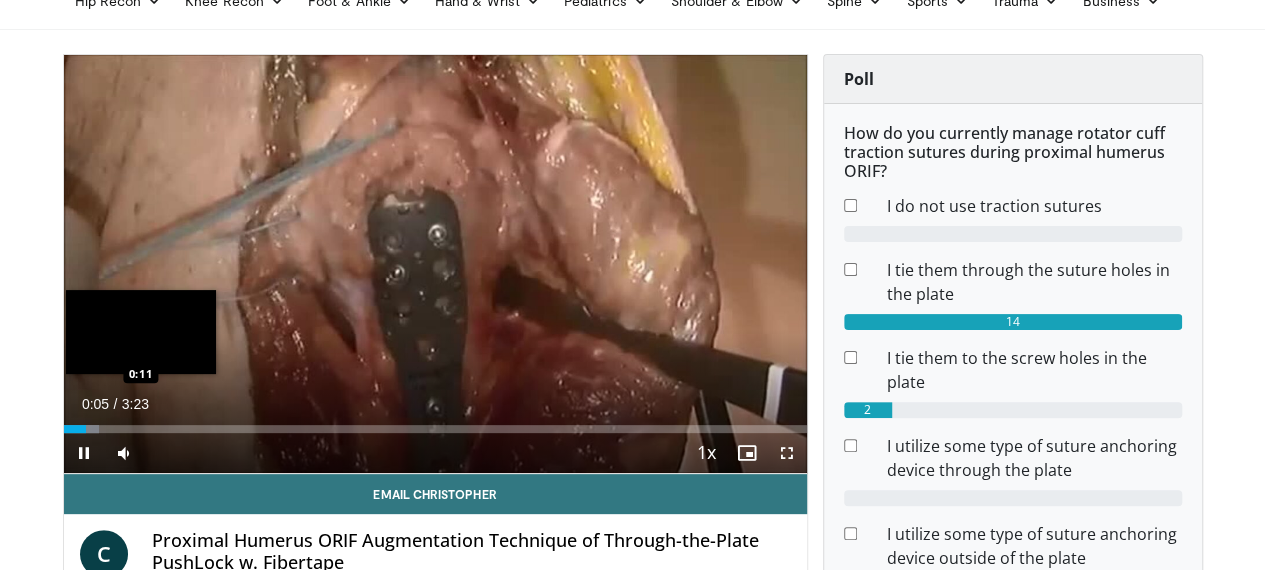 click on "Loaded :  4.84% 0:06 0:11" at bounding box center [435, 429] 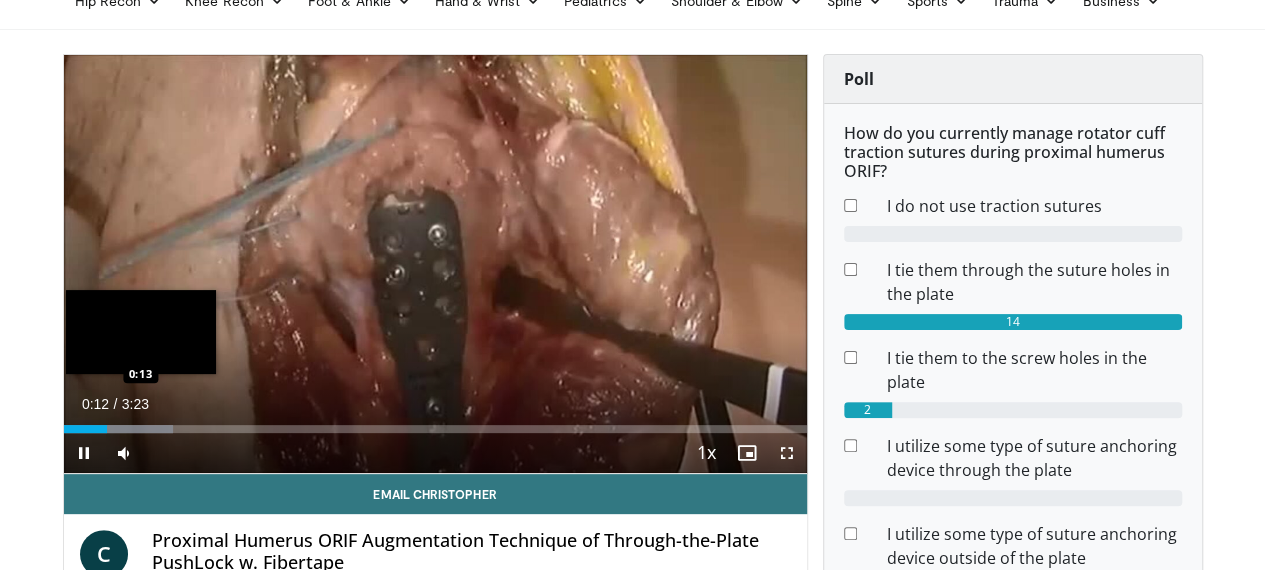 click on "Loaded :  14.75% 0:12 0:13" at bounding box center [435, 423] 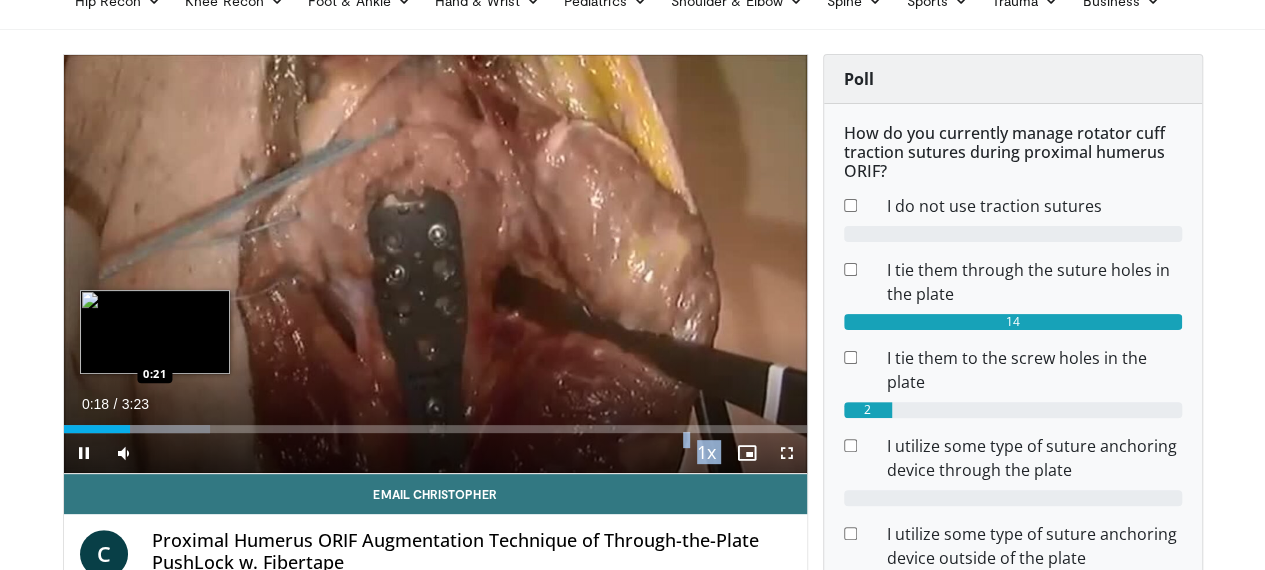 drag, startPoint x: 104, startPoint y: 460, endPoint x: 126, endPoint y: 463, distance: 22.203604 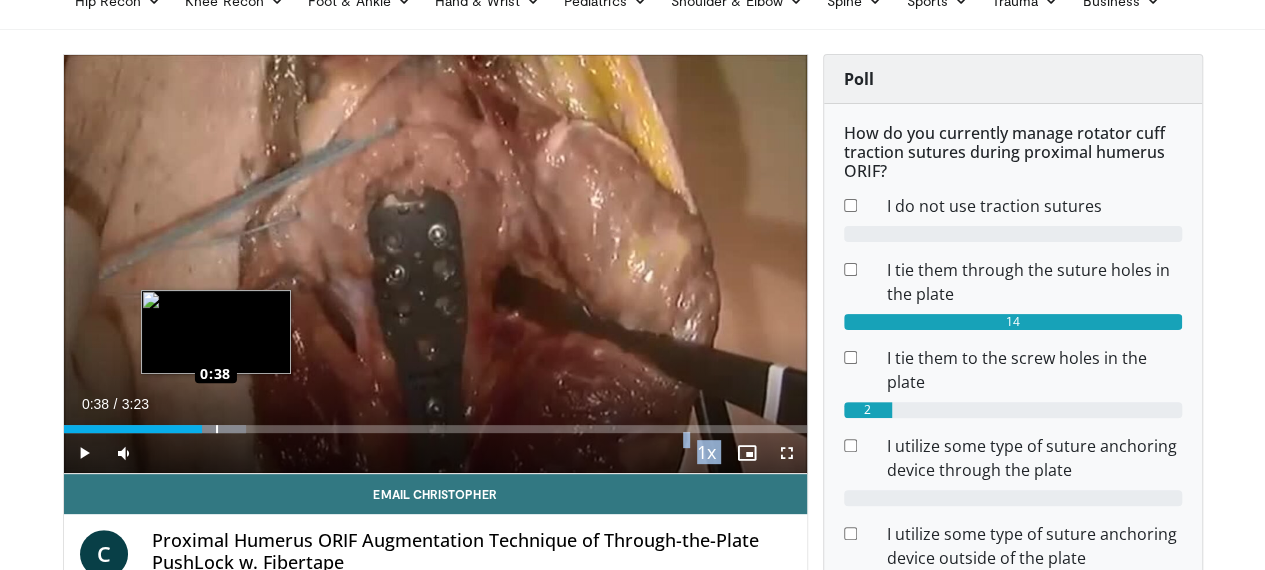 click on "Loaded :  24.59% 0:37 0:38" at bounding box center (435, 429) 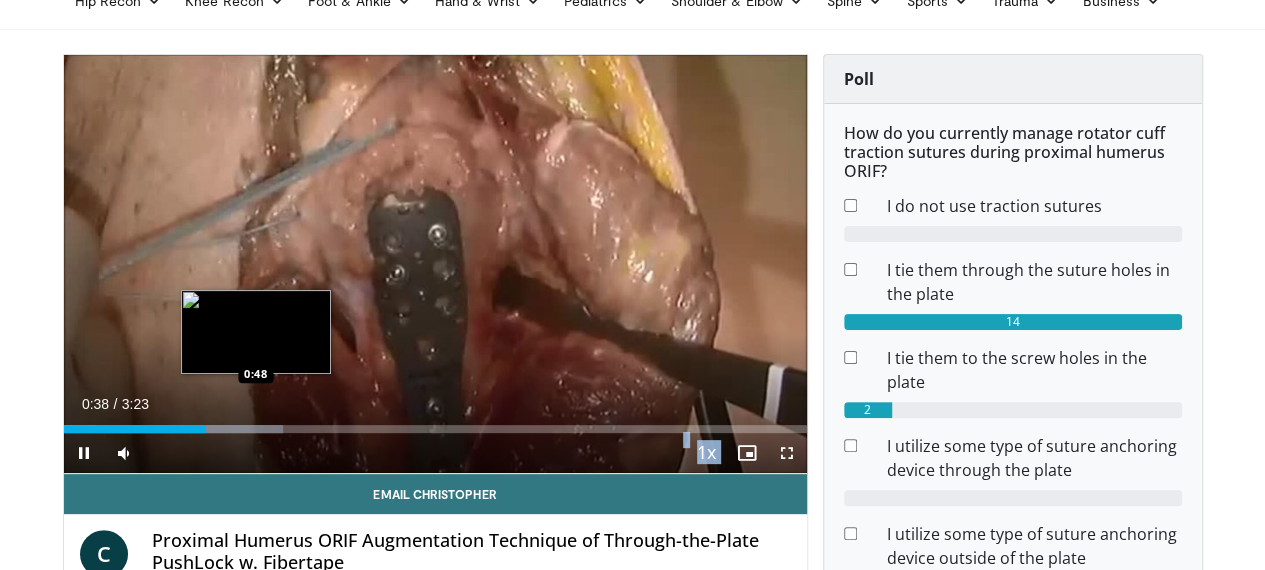 click at bounding box center [257, 429] 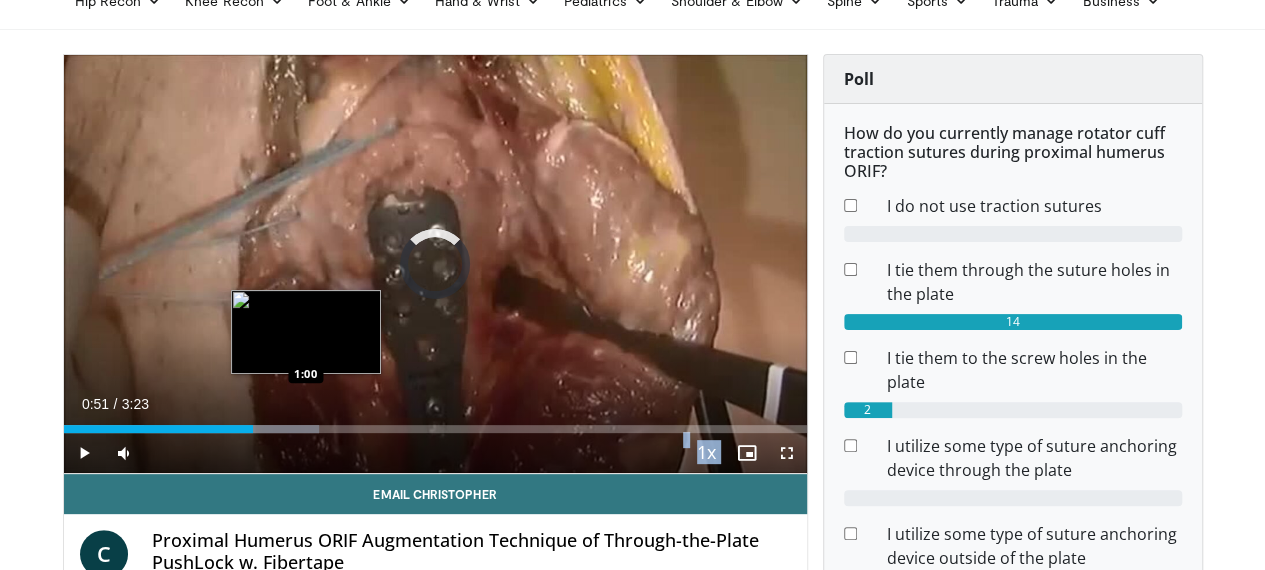 click at bounding box center (307, 429) 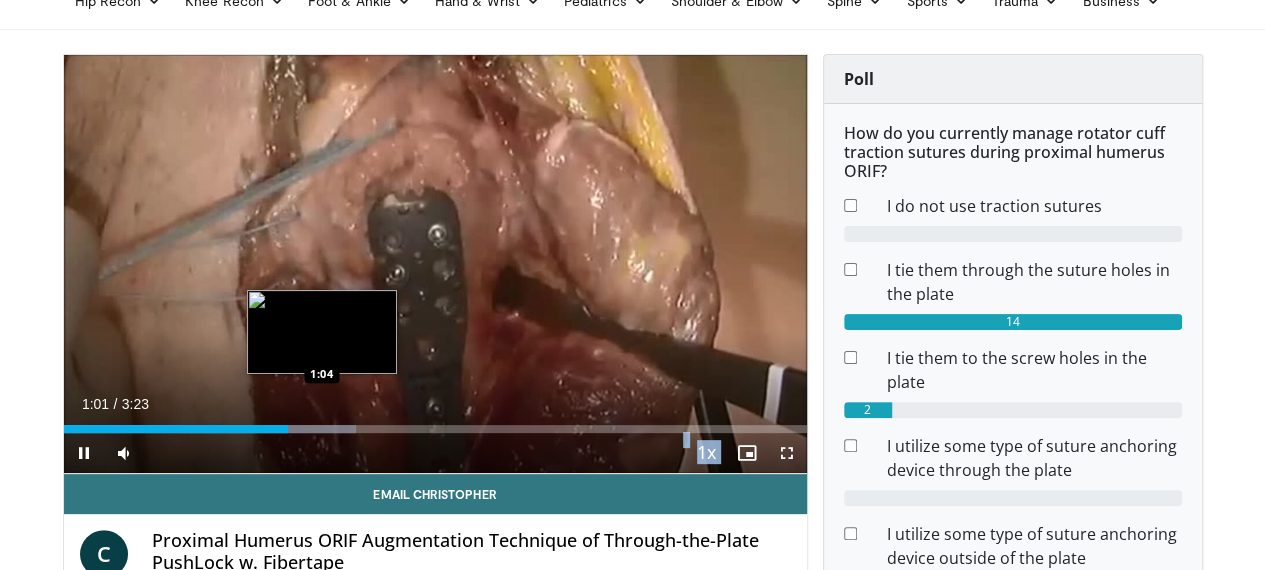 click on "Loaded :  39.34% 1:01 1:04" at bounding box center [435, 429] 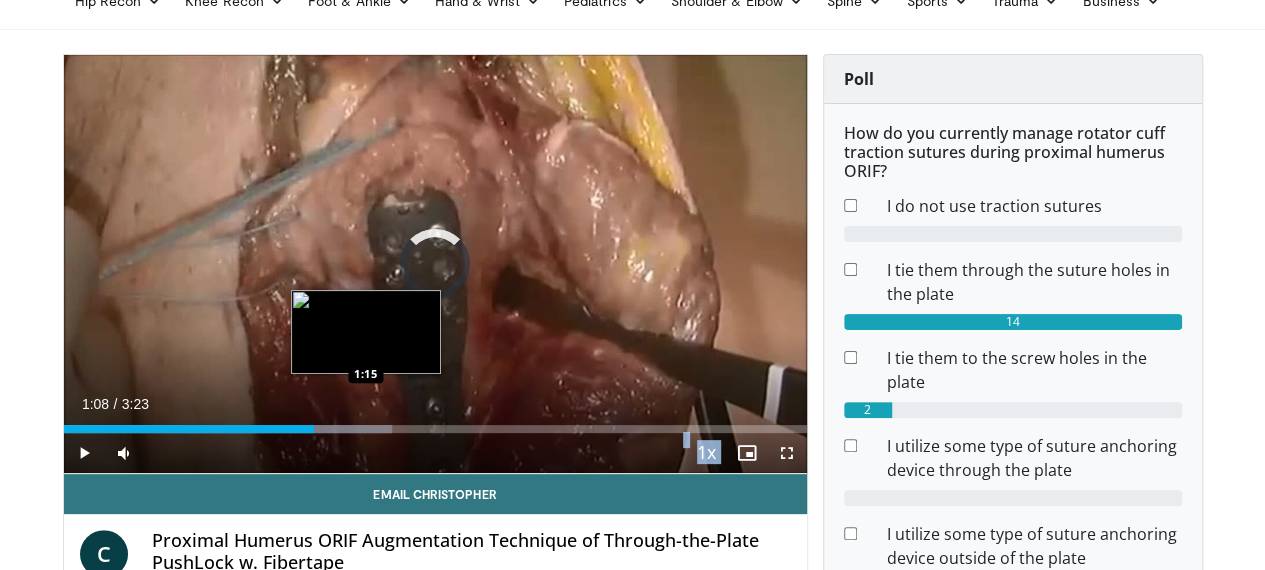 click at bounding box center (367, 429) 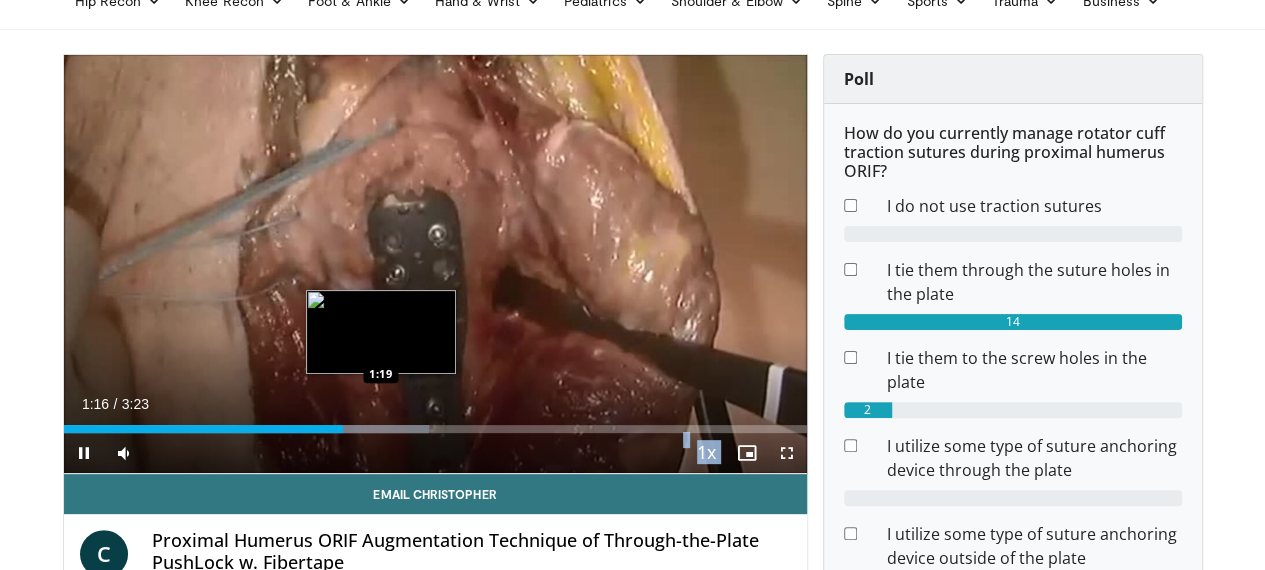 click on "Loaded :  49.18% 1:16 1:19" at bounding box center [435, 429] 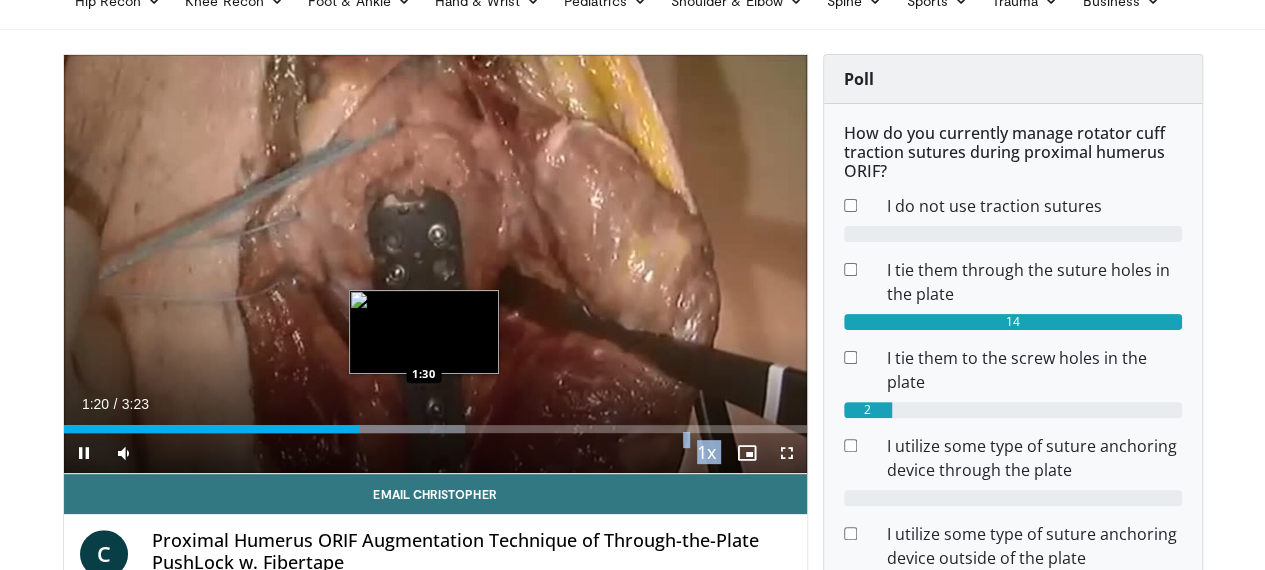 click on "Loaded :  54.10% 1:20 1:30" at bounding box center (435, 429) 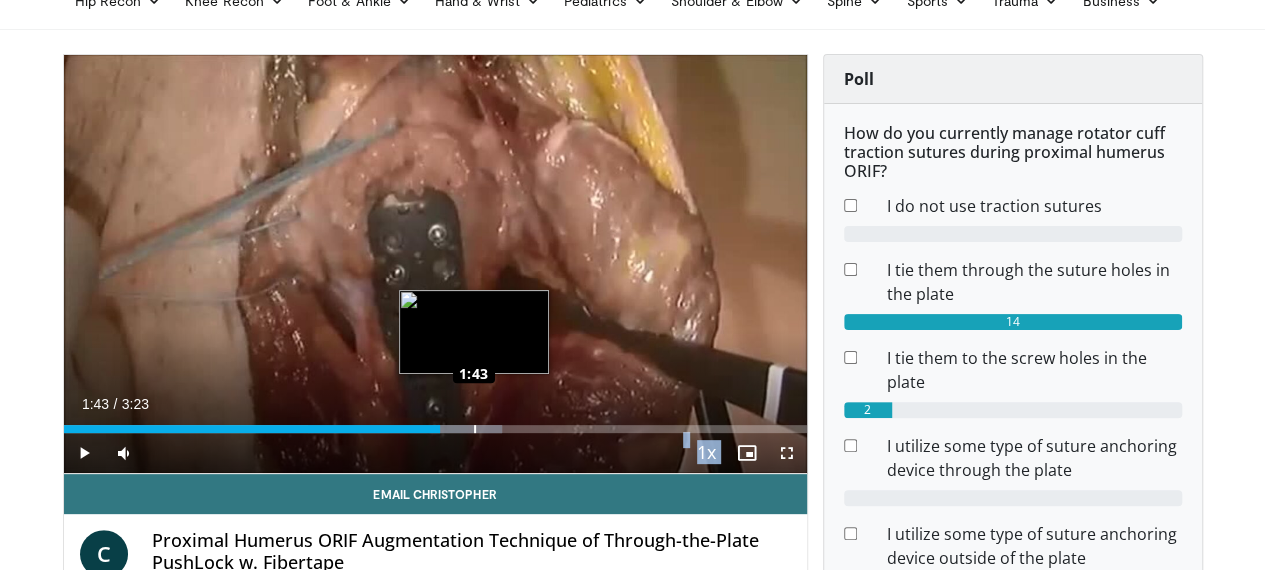 click at bounding box center (475, 429) 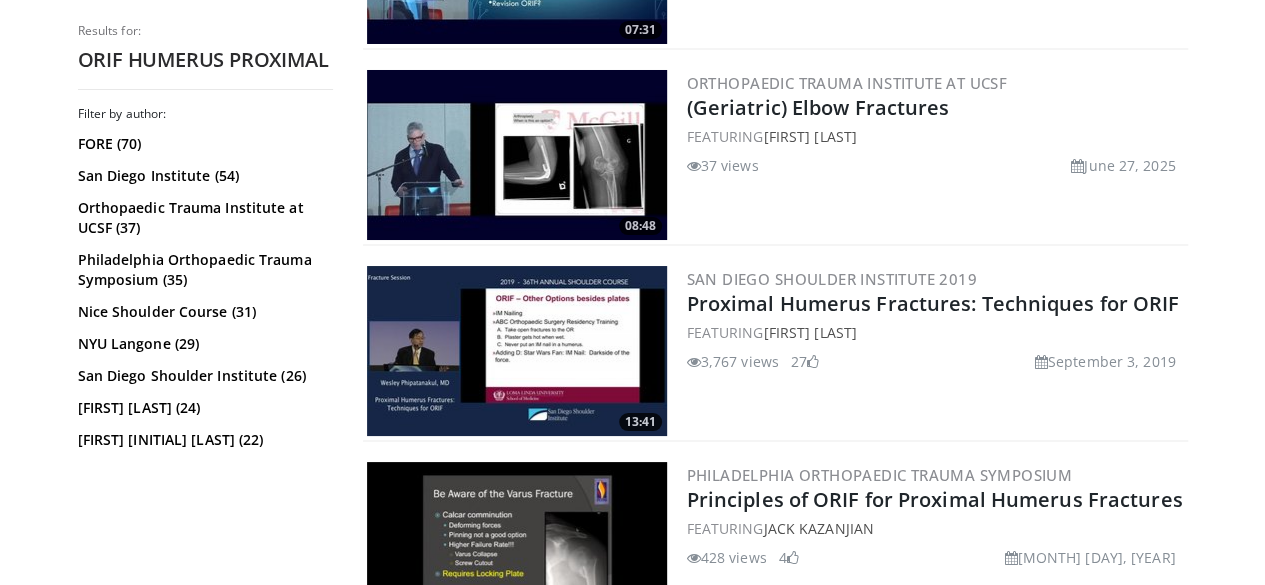 scroll, scrollTop: 4000, scrollLeft: 0, axis: vertical 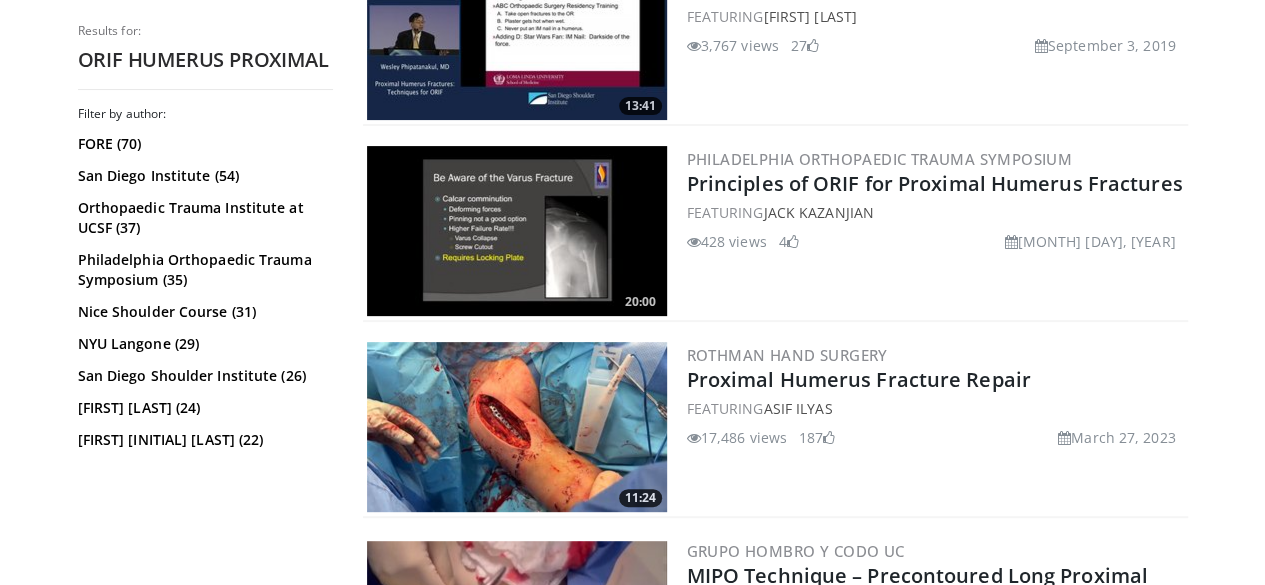 click at bounding box center [517, 427] 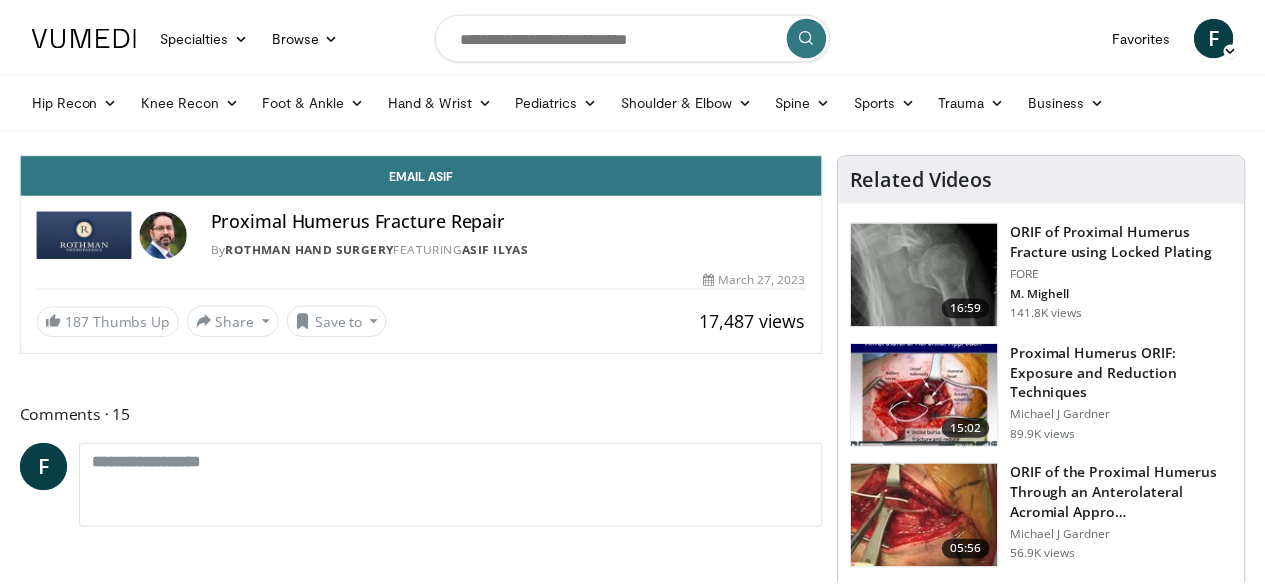 scroll, scrollTop: 0, scrollLeft: 0, axis: both 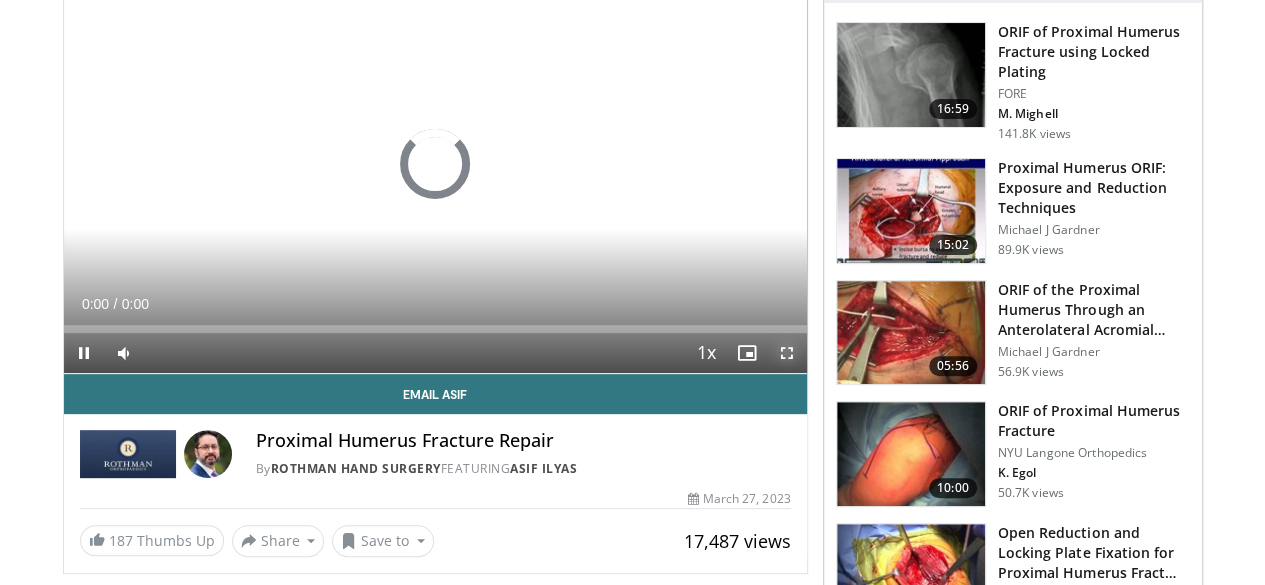 click at bounding box center (787, 353) 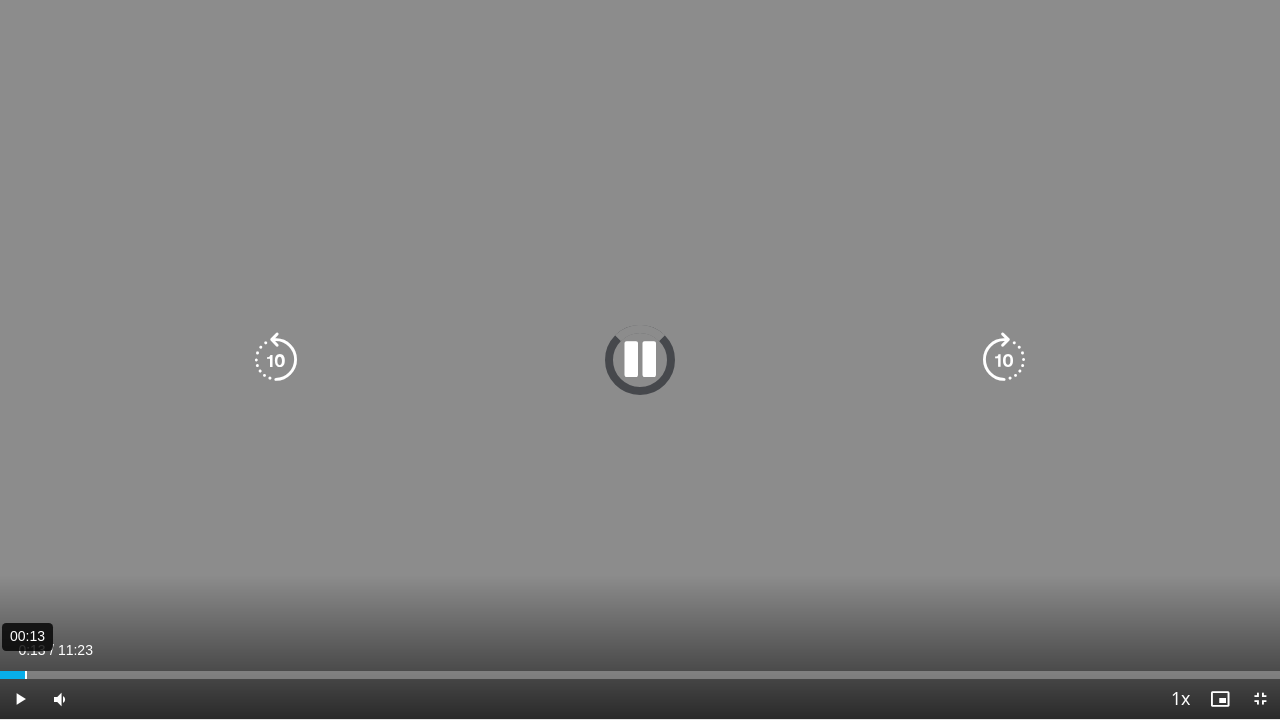 click on "Loaded :  0.00% 00:13 00:13" at bounding box center (640, 669) 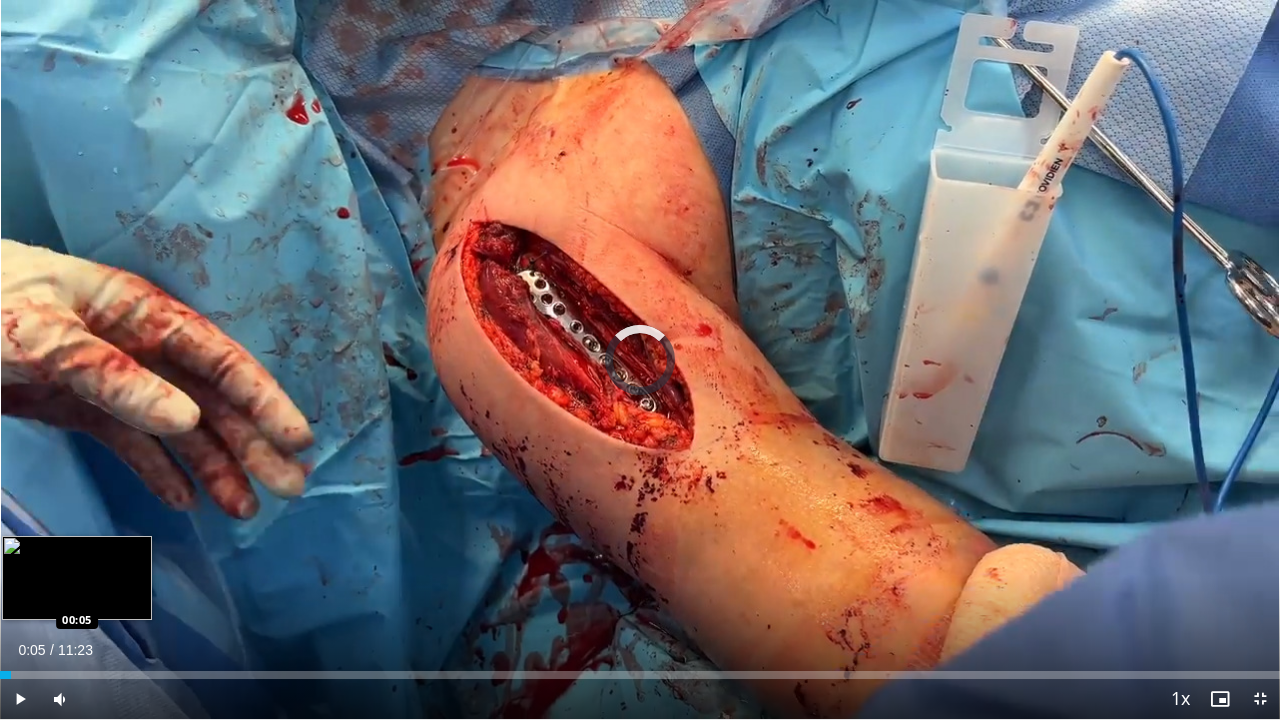 click on "Loaded :  0.00% 00:05 00:05" at bounding box center [640, 675] 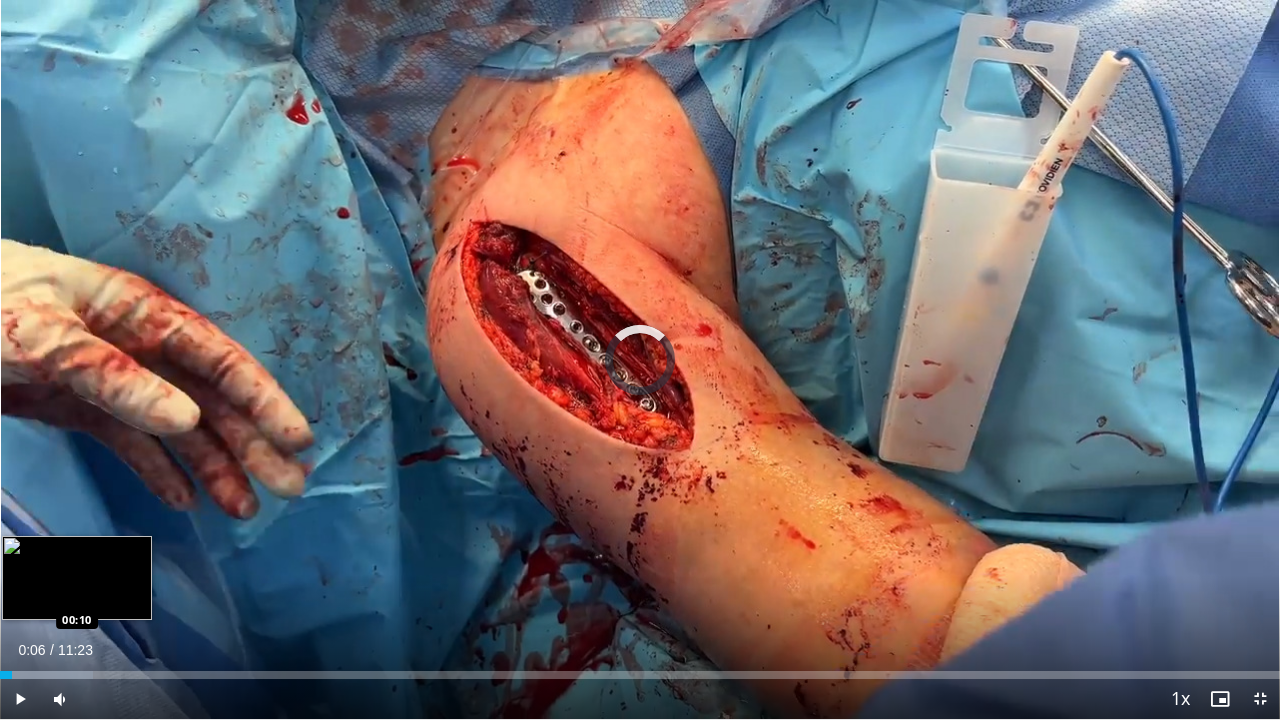 click on "Loaded :  7.30% 00:06 00:10" at bounding box center (640, 675) 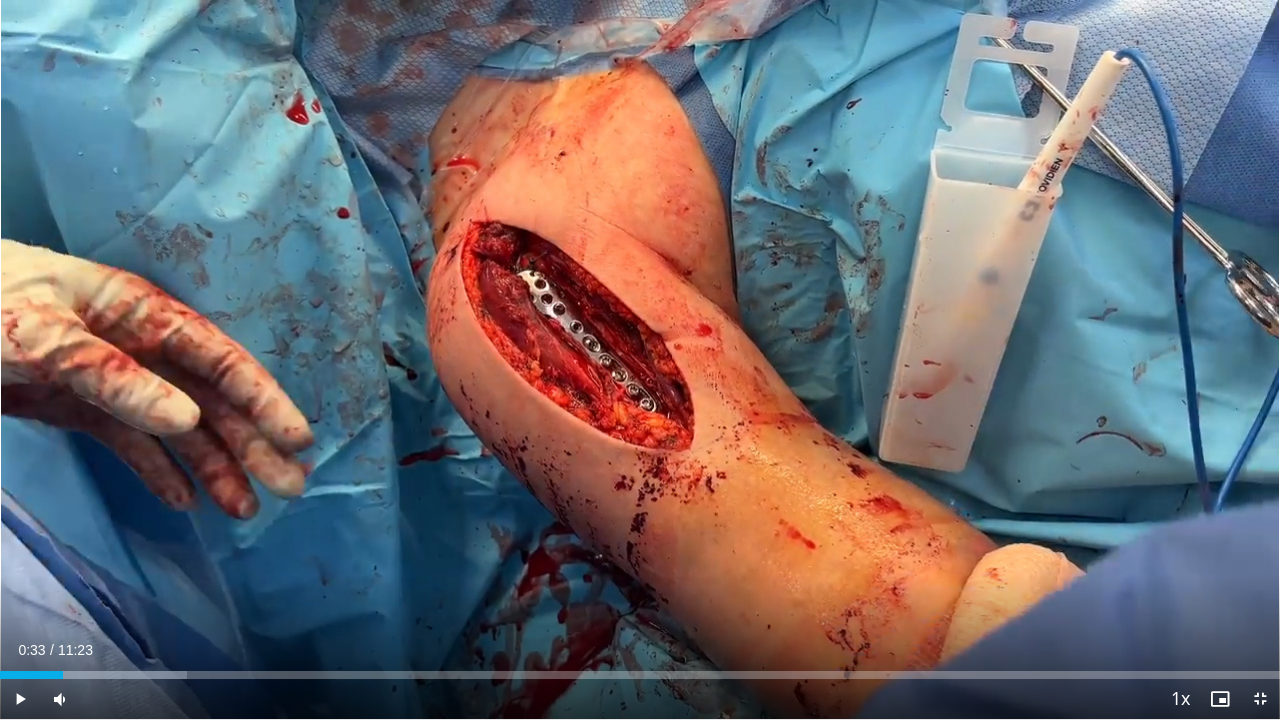 drag, startPoint x: 32, startPoint y: 673, endPoint x: 62, endPoint y: 674, distance: 30.016663 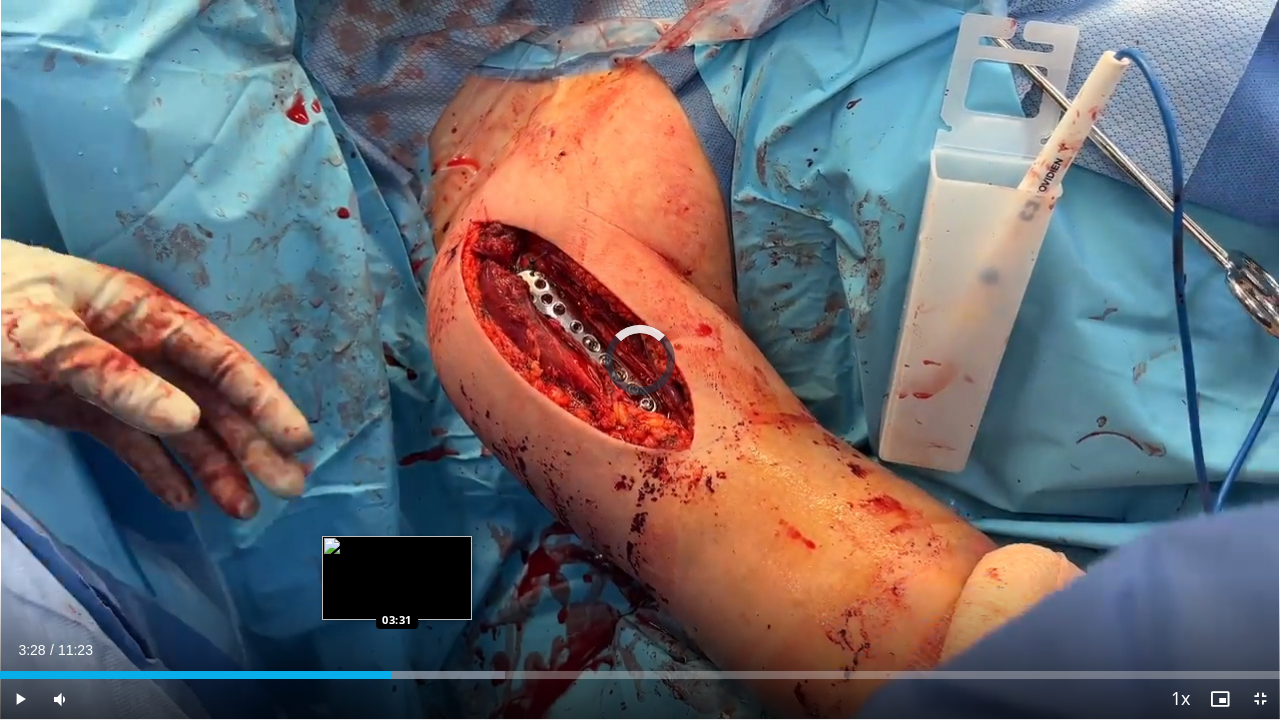 click at bounding box center [413, 675] 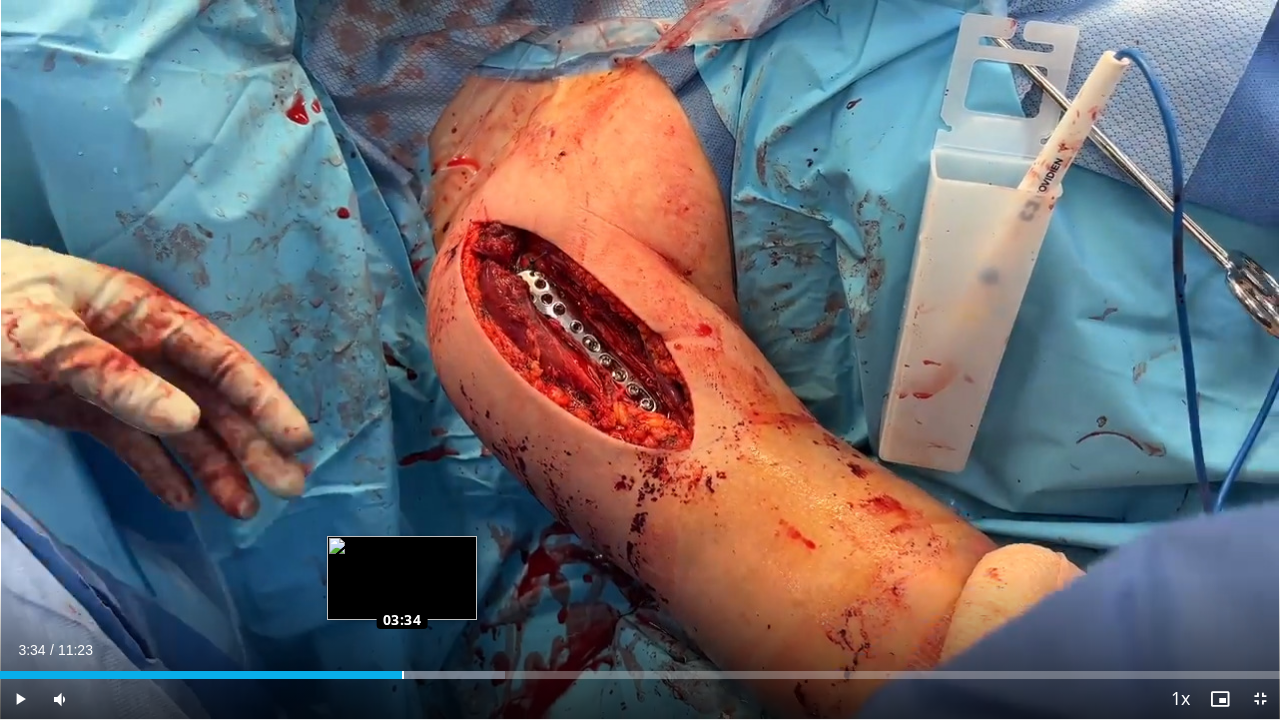 click on "Loaded :  39.45% 03:32 03:34" at bounding box center (640, 675) 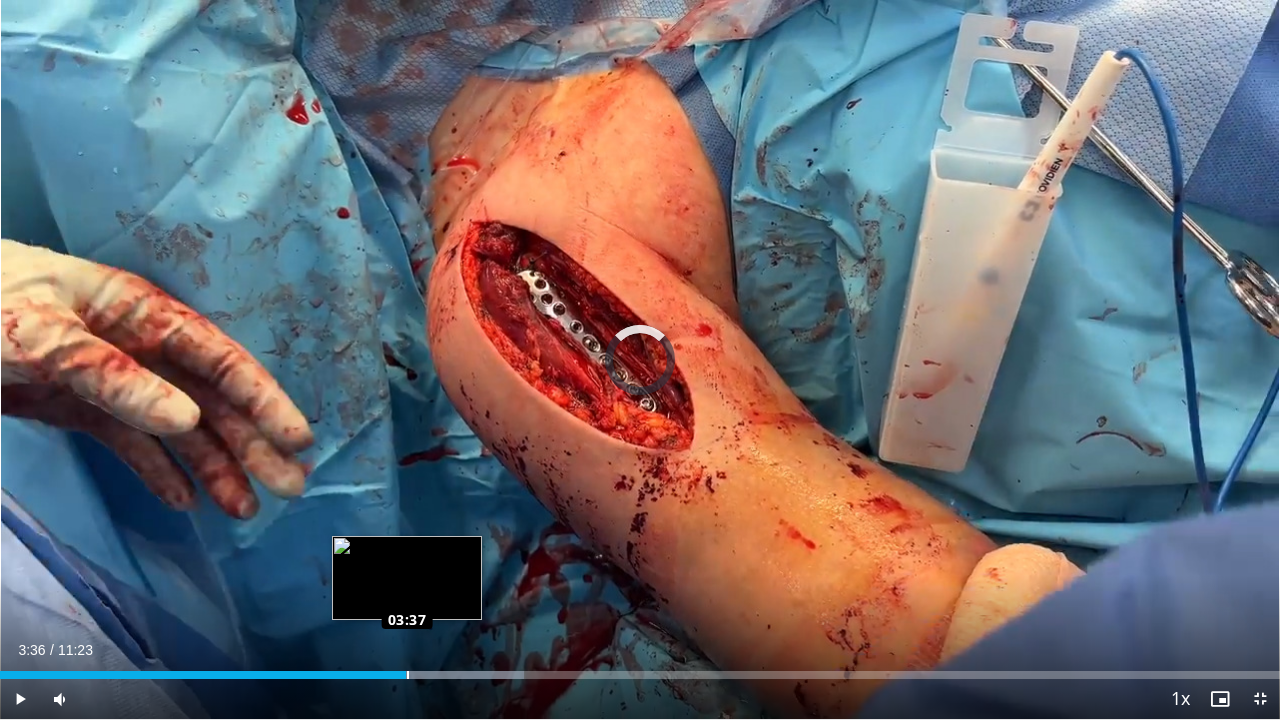 click at bounding box center (408, 675) 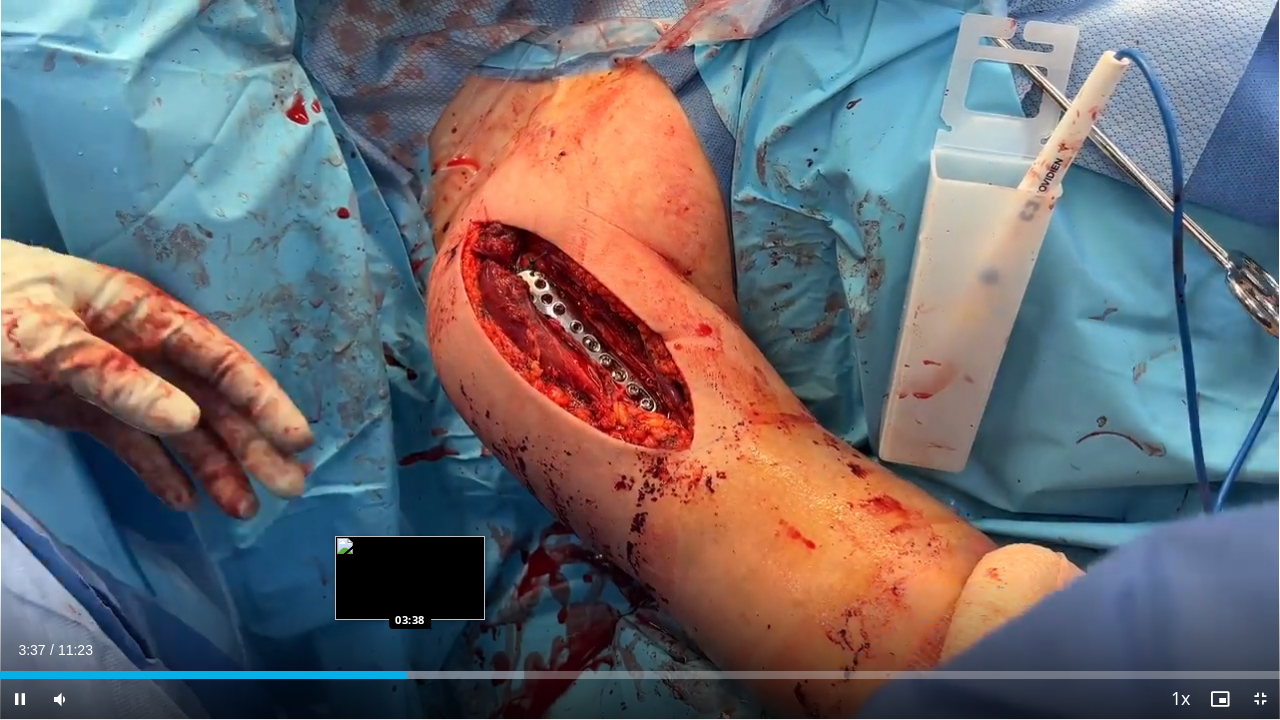 click at bounding box center [411, 675] 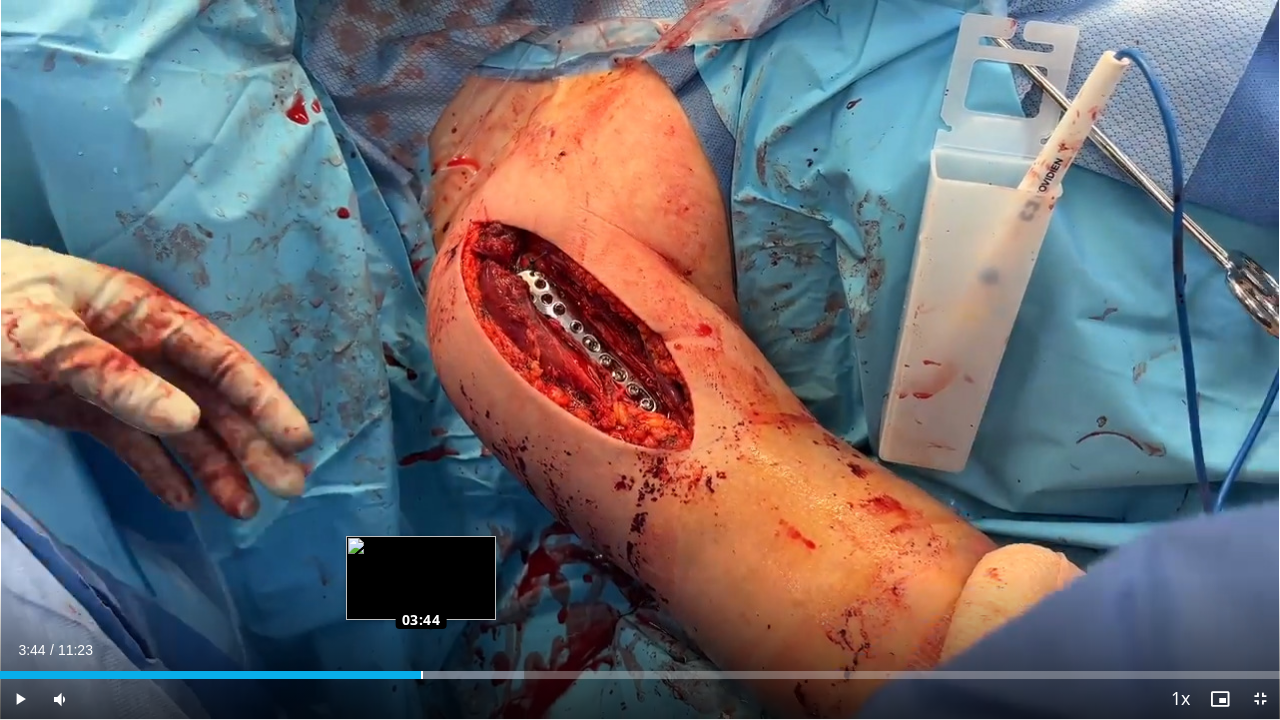click at bounding box center [422, 675] 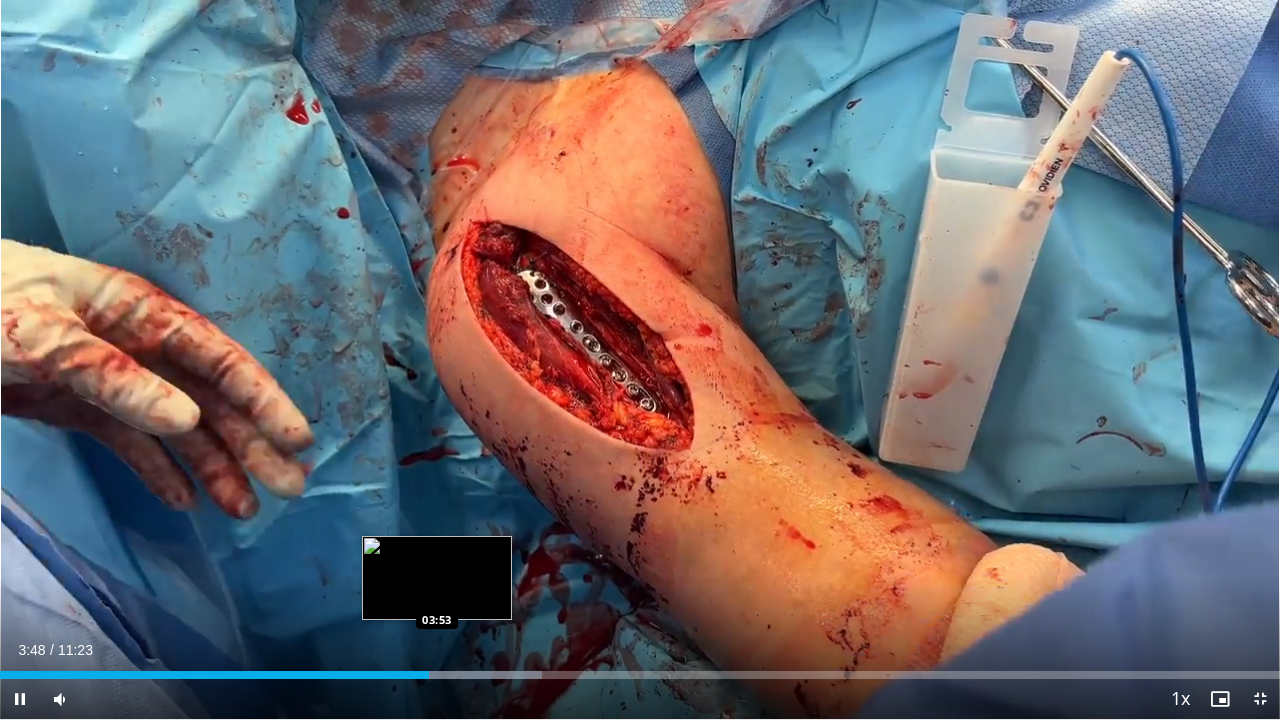 click on "Loaded :  42.38% 03:49 03:53" at bounding box center [640, 675] 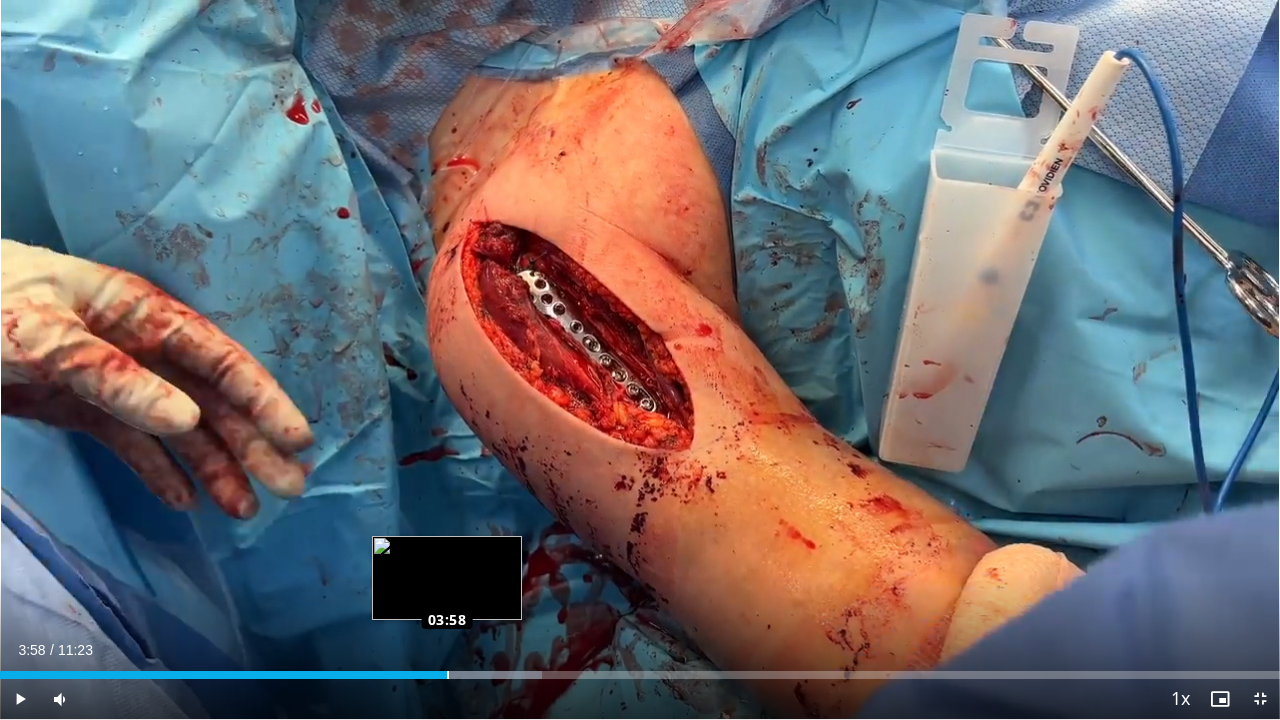click at bounding box center [448, 675] 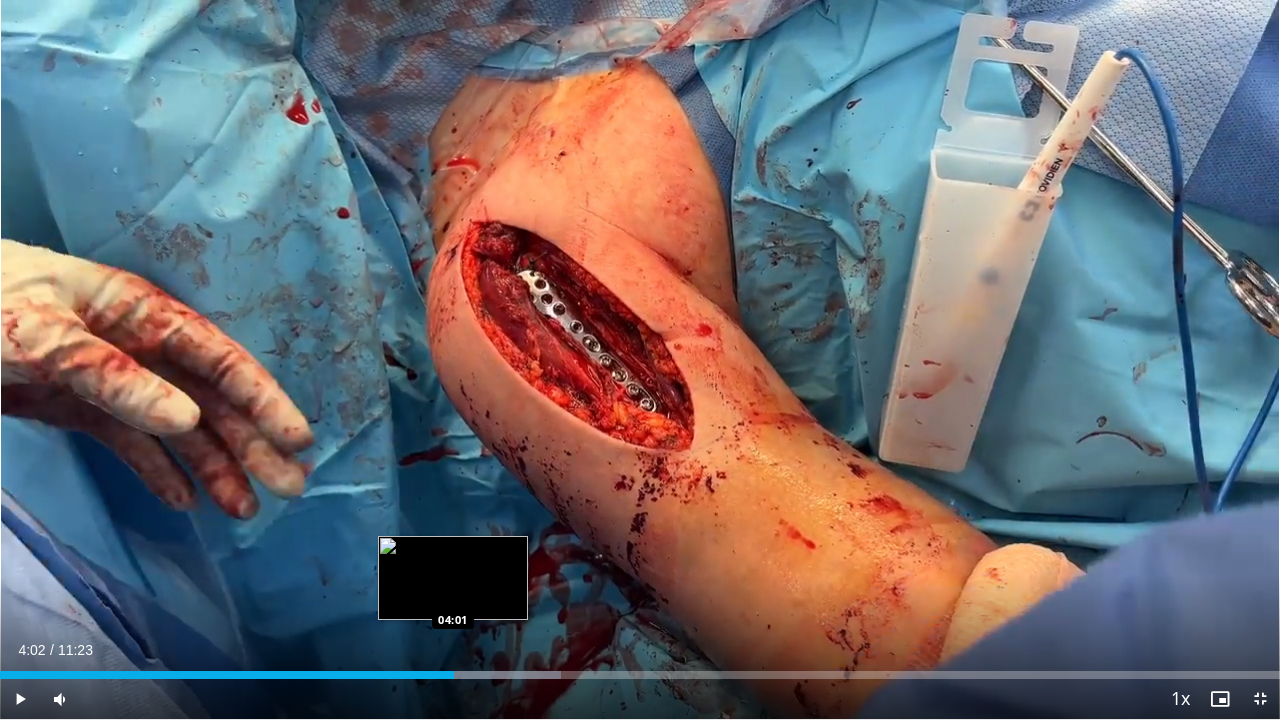 click at bounding box center (454, 675) 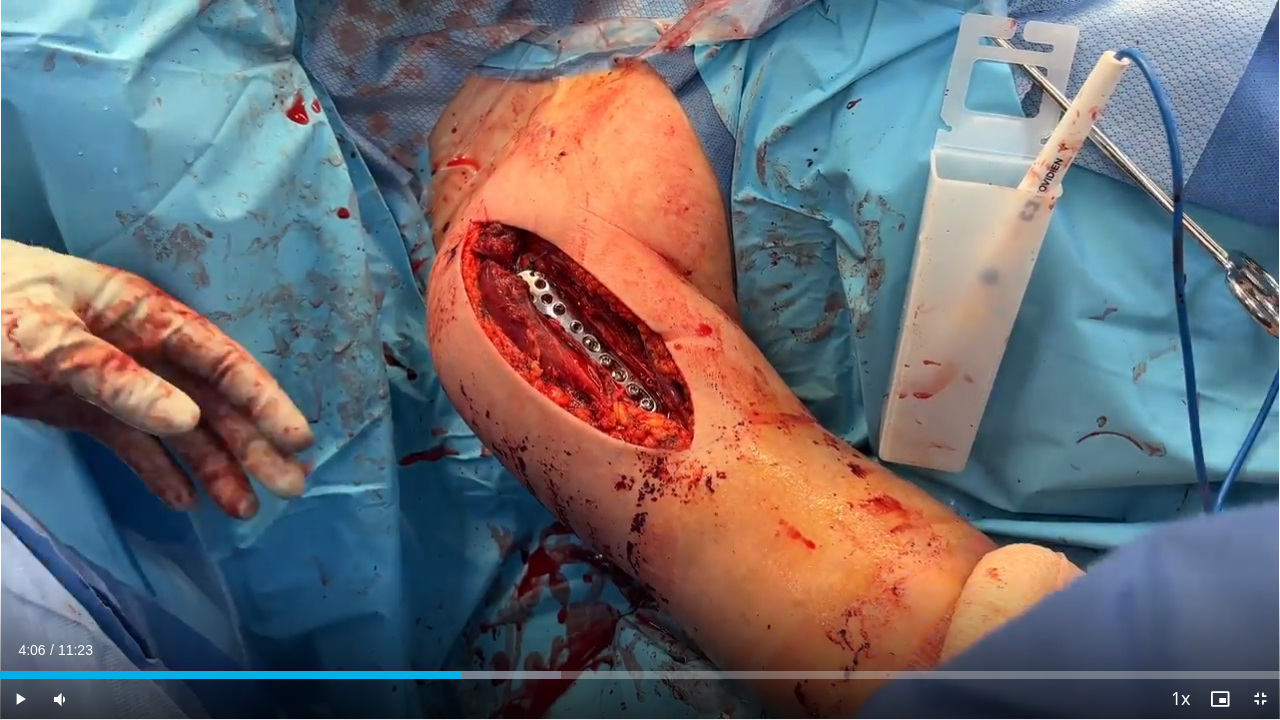 click at bounding box center [463, 675] 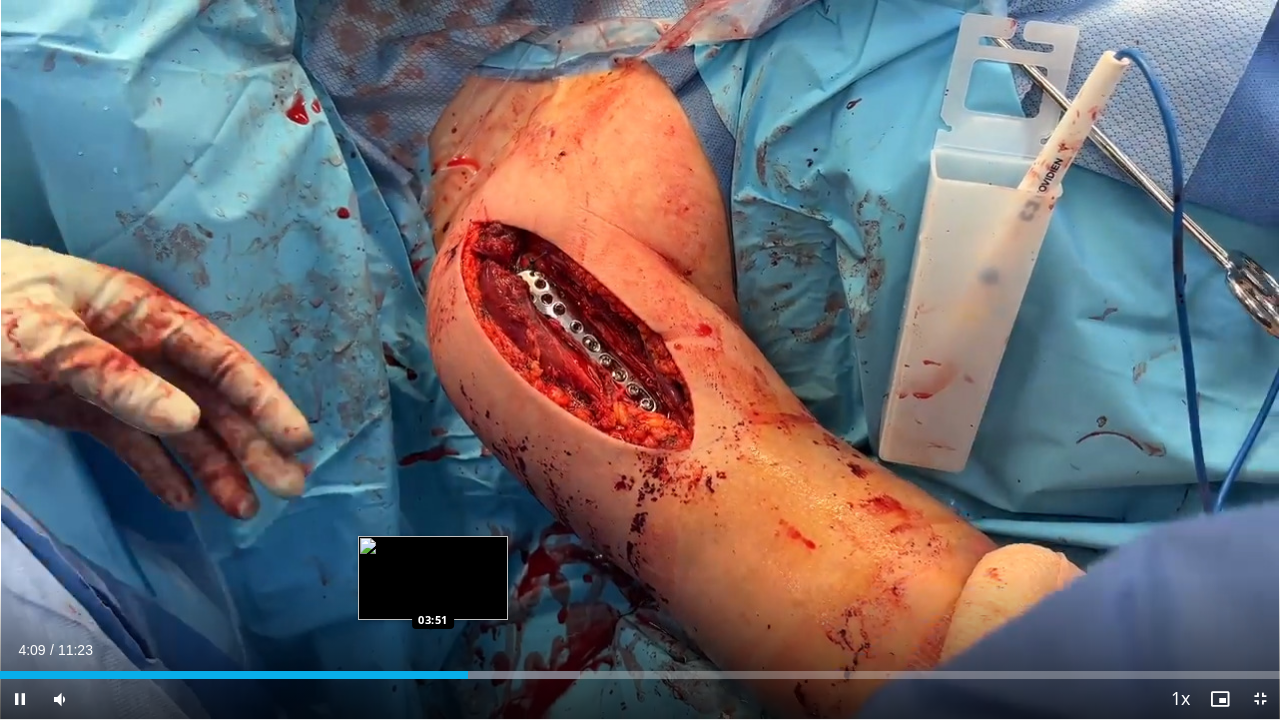 click on "Loaded :  45.30% 04:09 03:51" at bounding box center [640, 675] 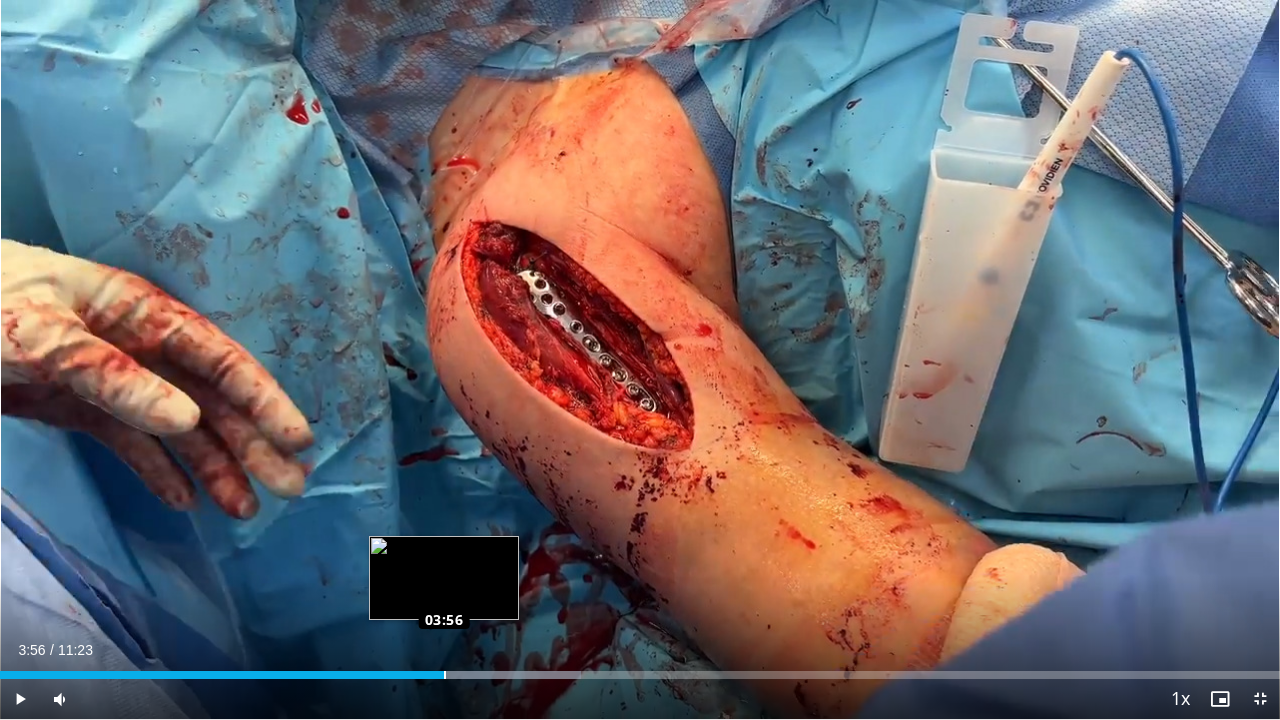 click on "Loaded :  45.38% 03:56 03:56" at bounding box center [640, 675] 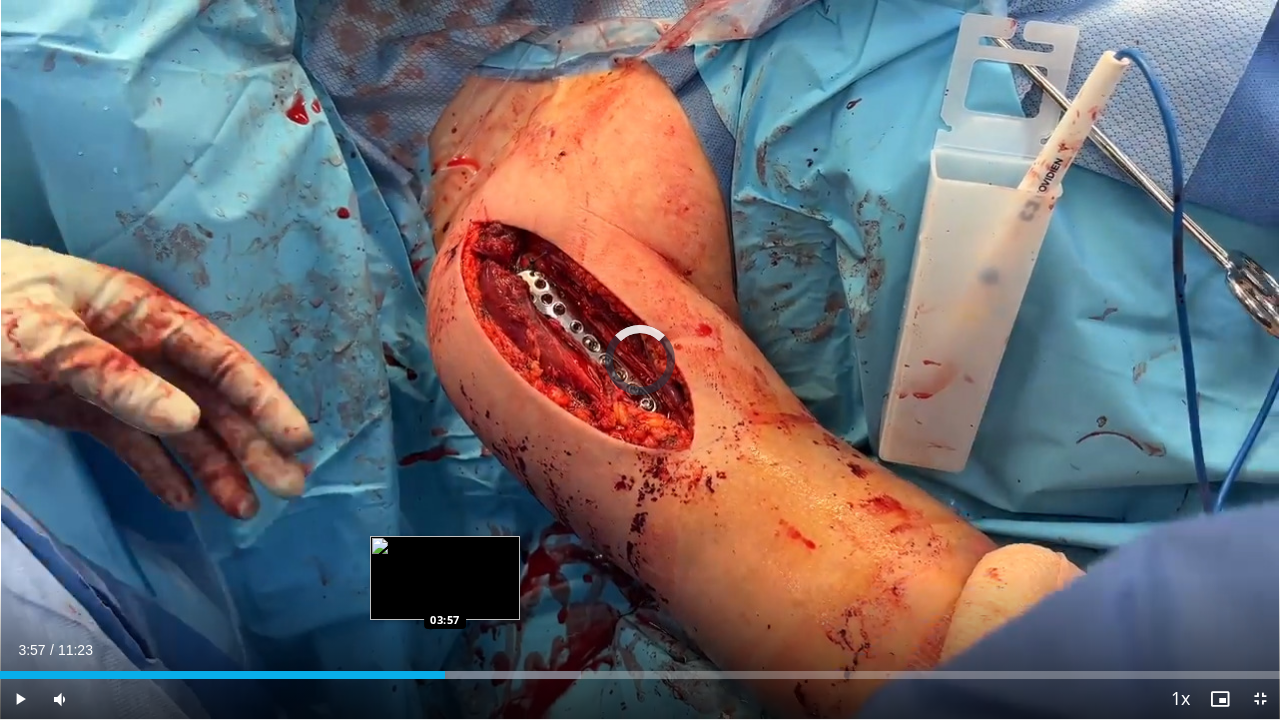 click at bounding box center (446, 675) 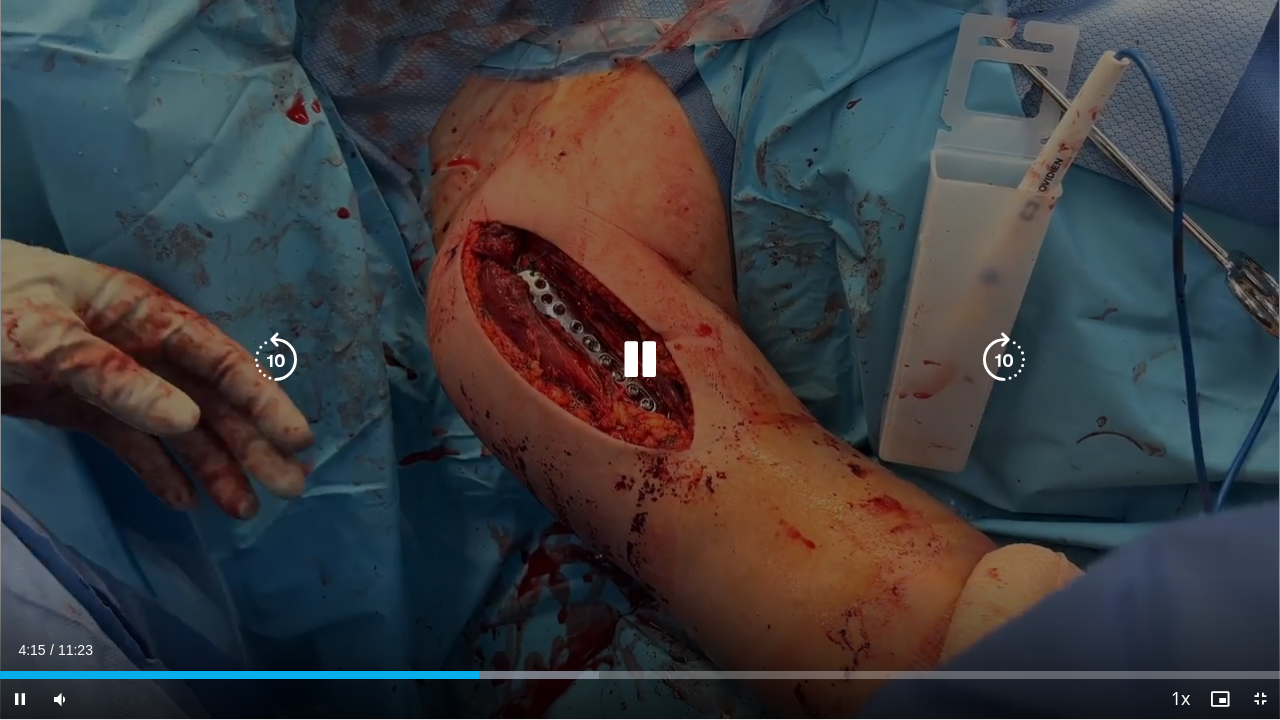 click at bounding box center [1004, 360] 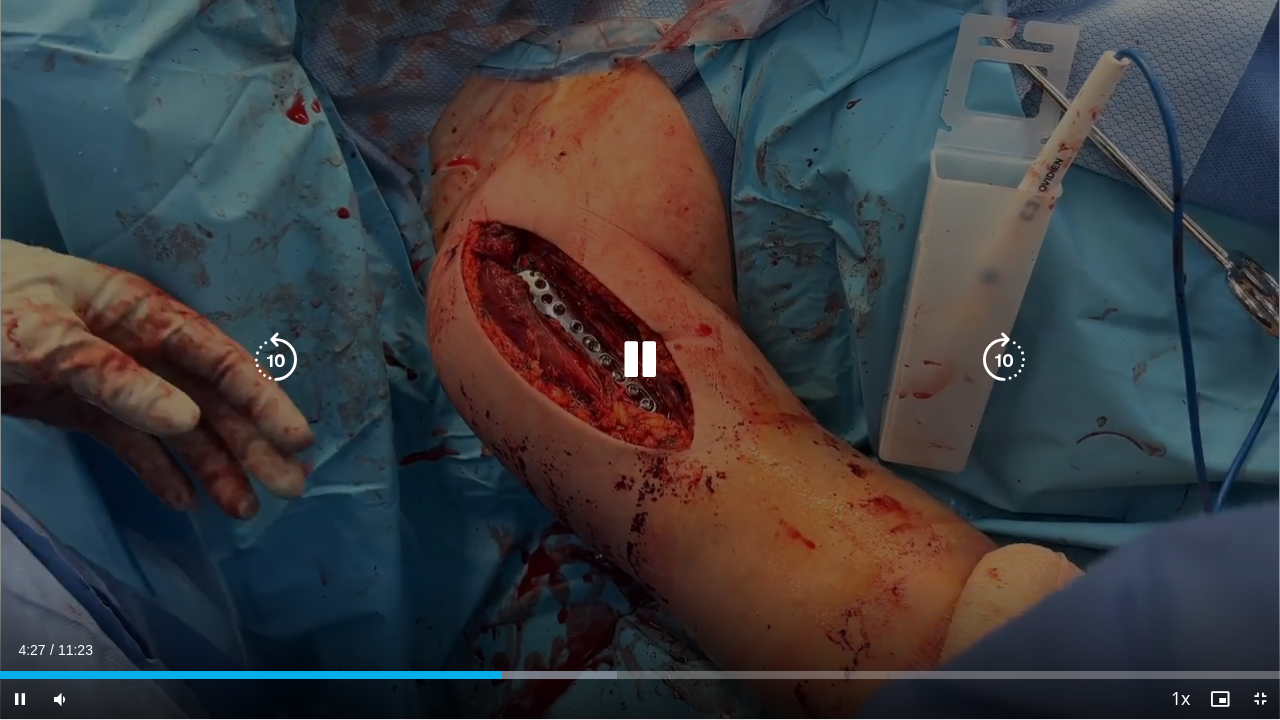 click at bounding box center [276, 360] 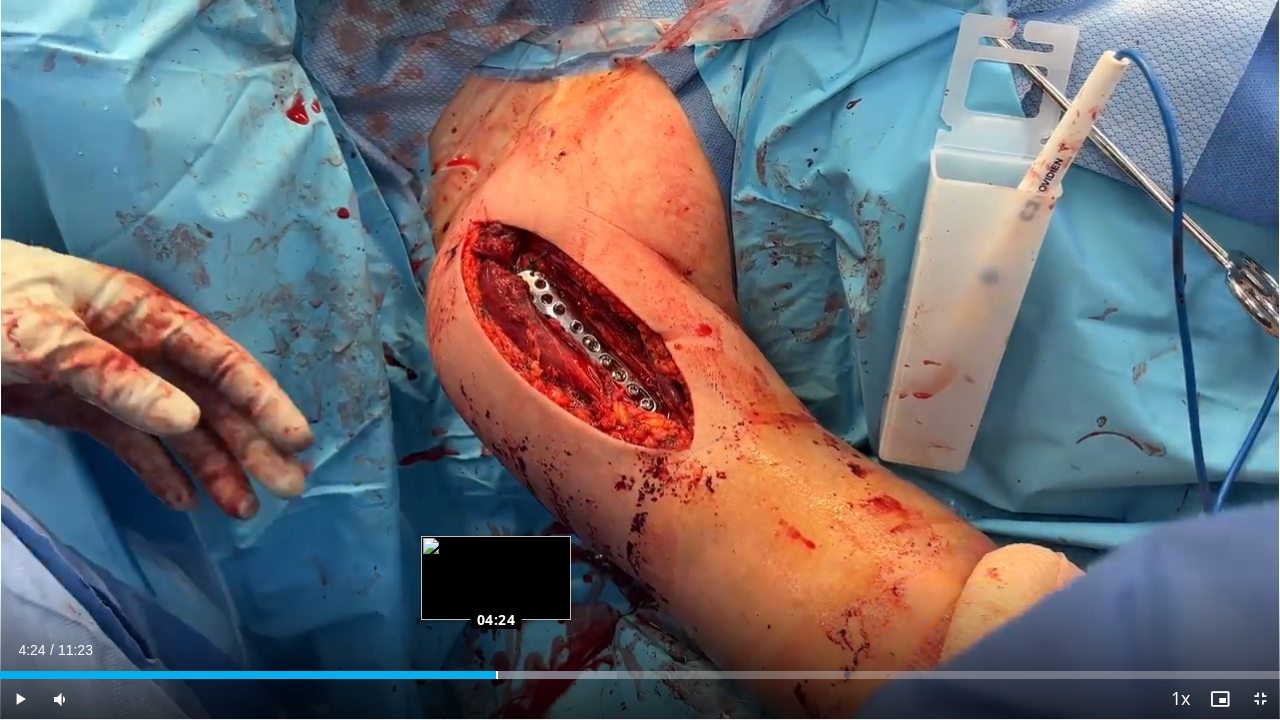 click on "Loaded :  48.22% 04:24 04:24" at bounding box center (640, 675) 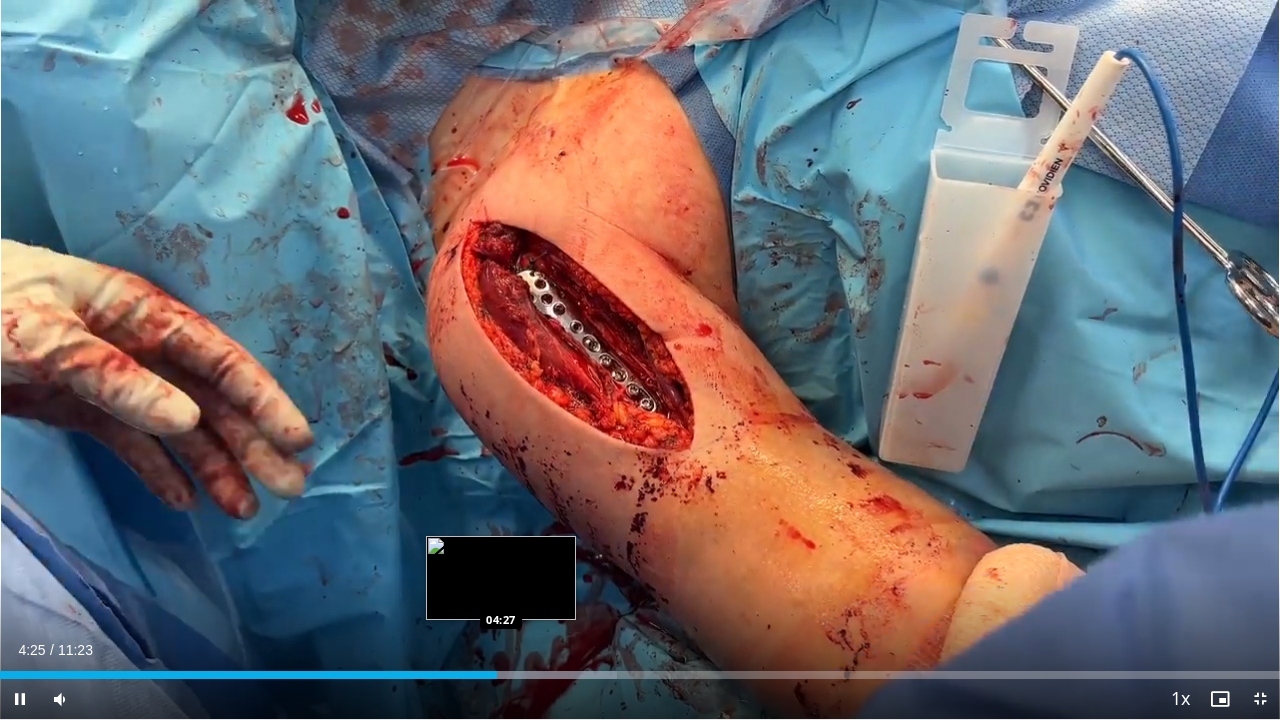 click on "Loaded :  48.22% 04:25 04:27" at bounding box center (640, 669) 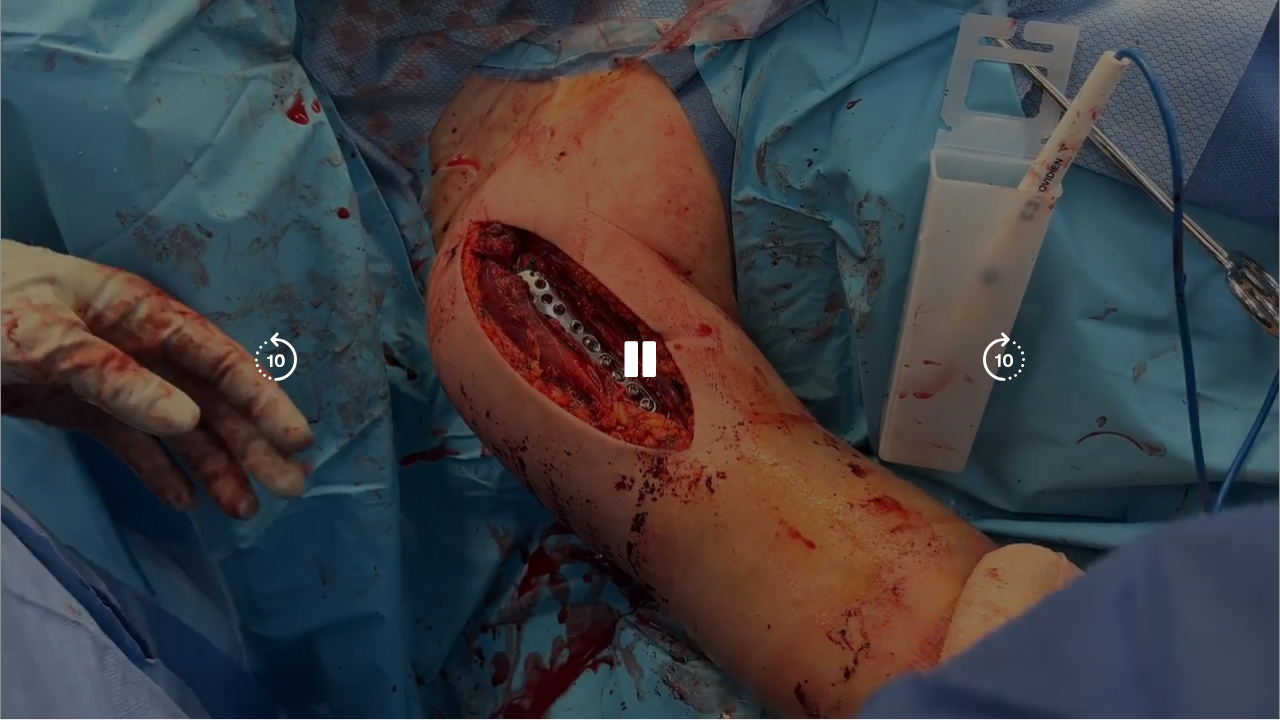 click on "**********" at bounding box center [640, 360] 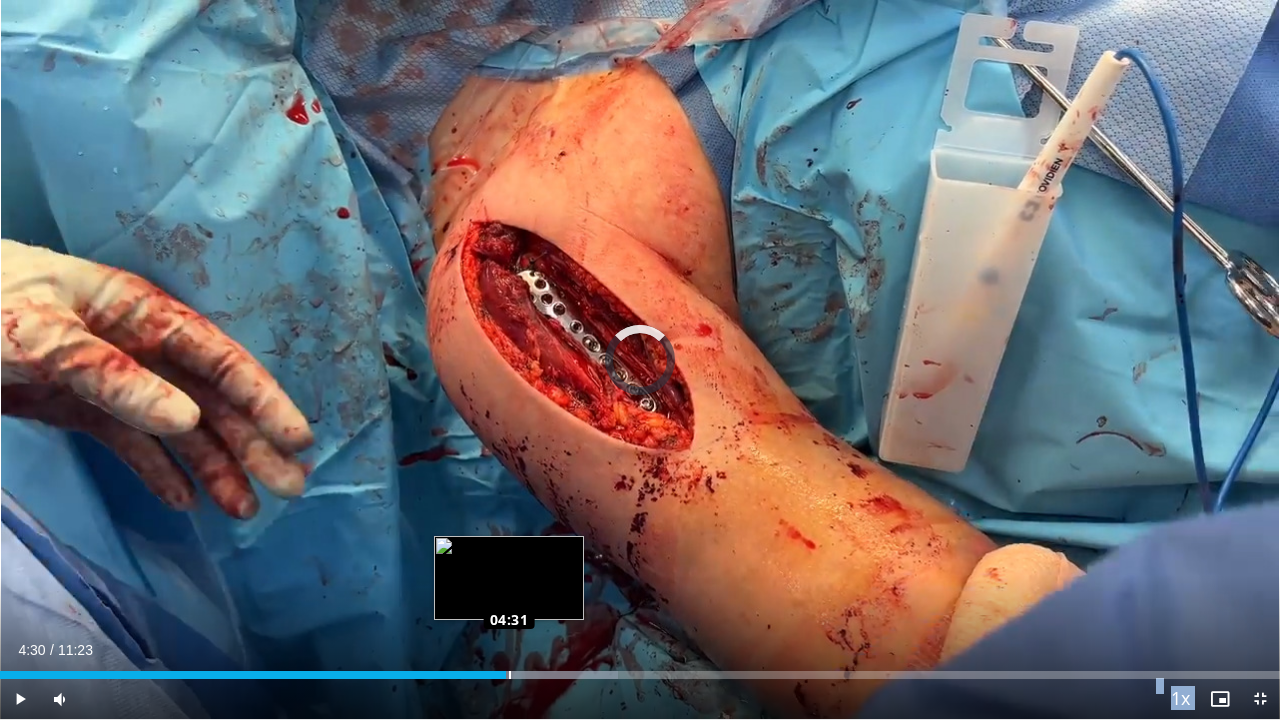 click on "Loaded :  48.31% 04:31 04:31" at bounding box center (640, 669) 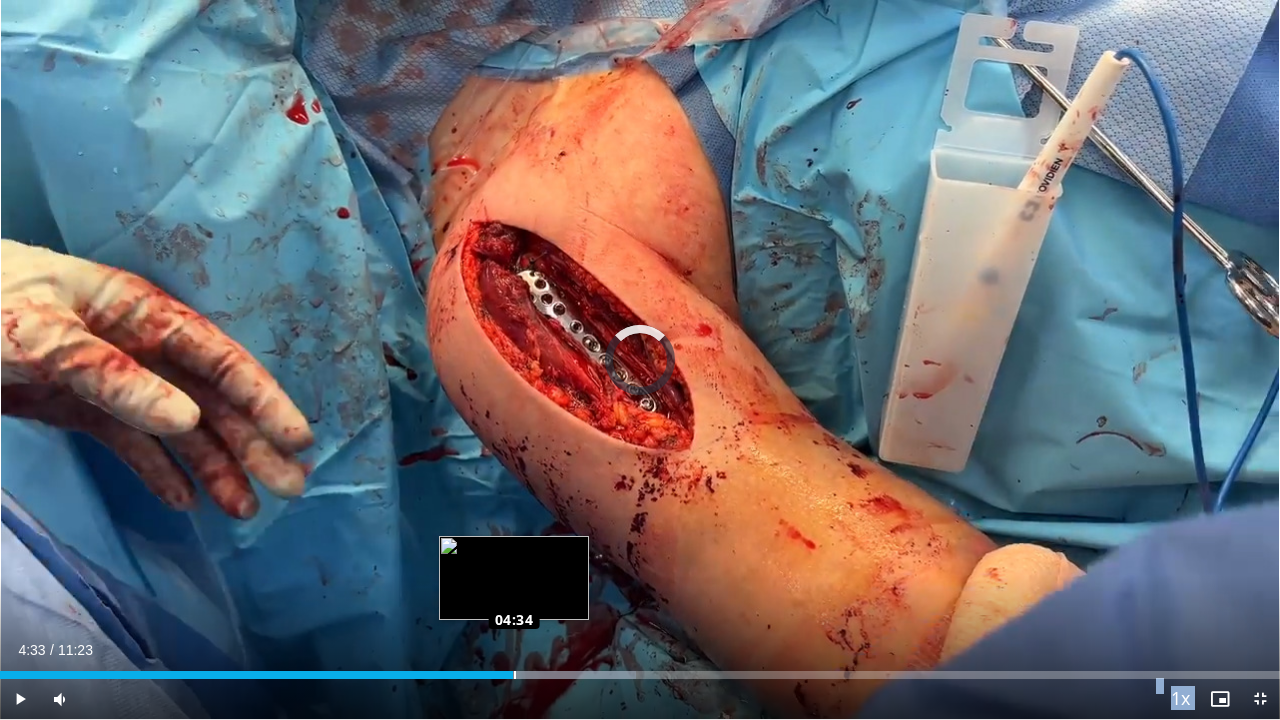 click on "Loaded :  49.68% 04:33 04:34" at bounding box center [640, 669] 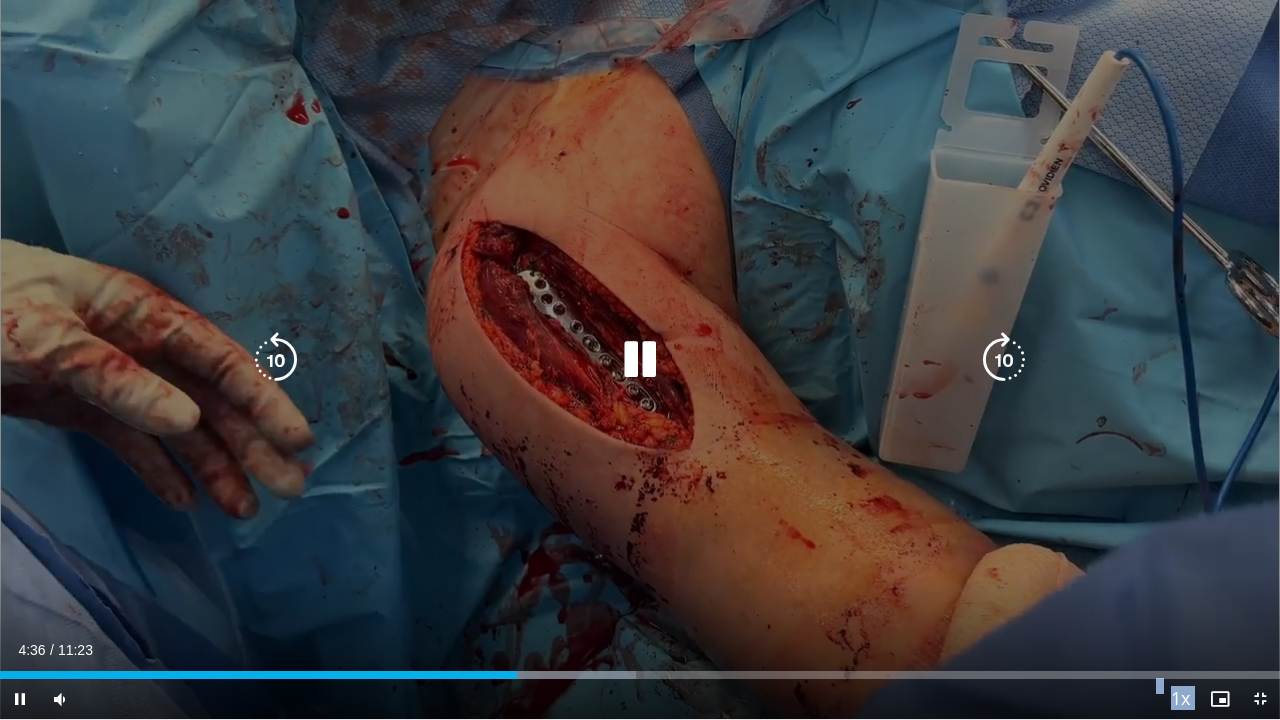 click on "**********" at bounding box center [640, 360] 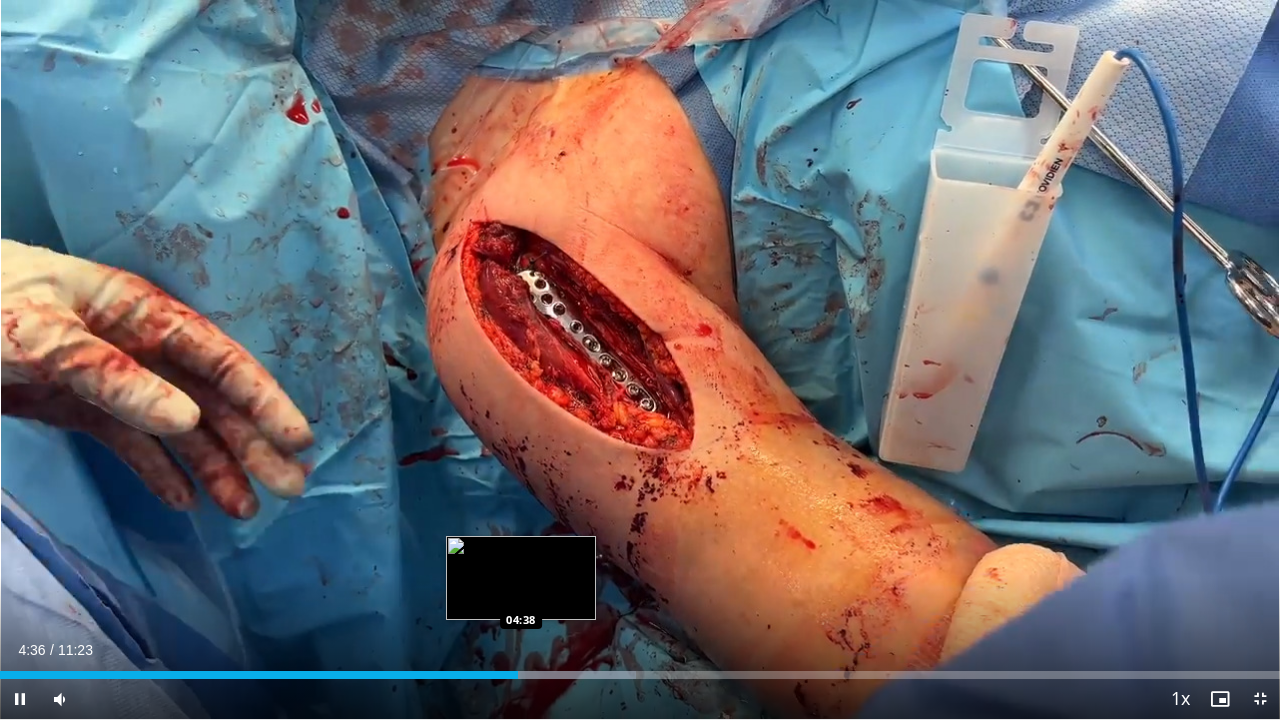 click on "**********" at bounding box center (640, 360) 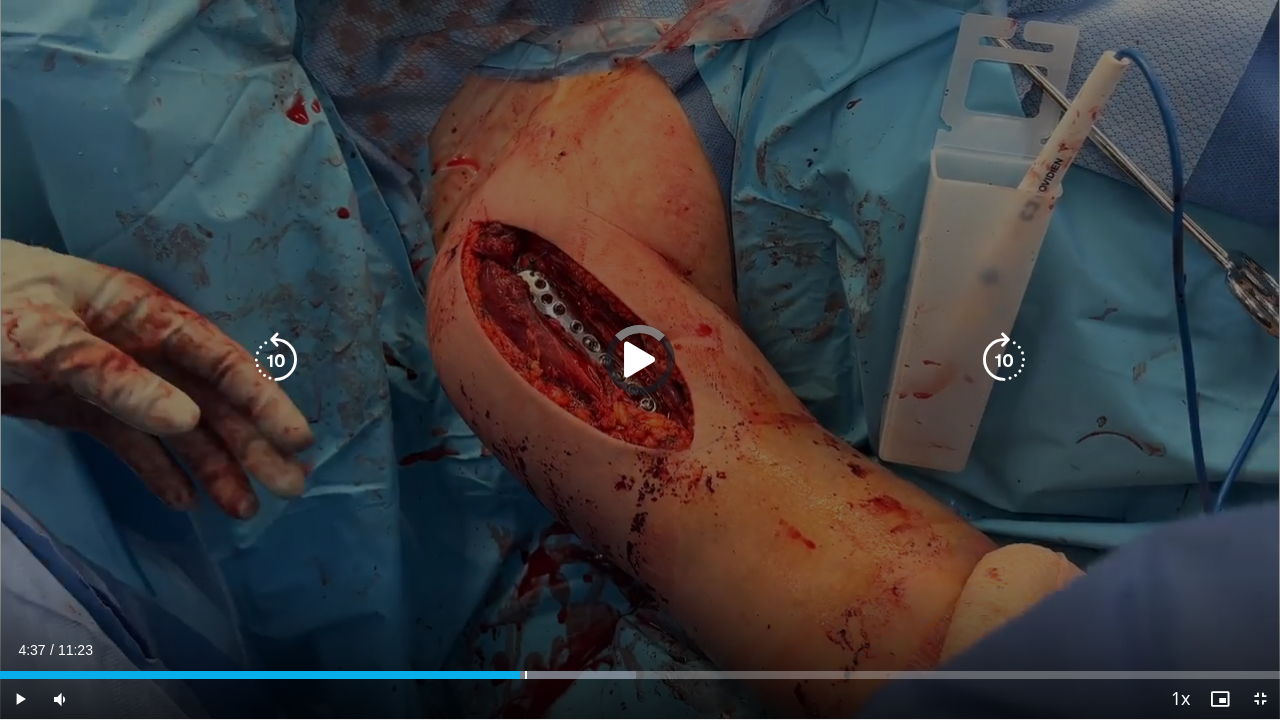 click on "Loaded :  49.68% 04:39 04:40" at bounding box center (640, 669) 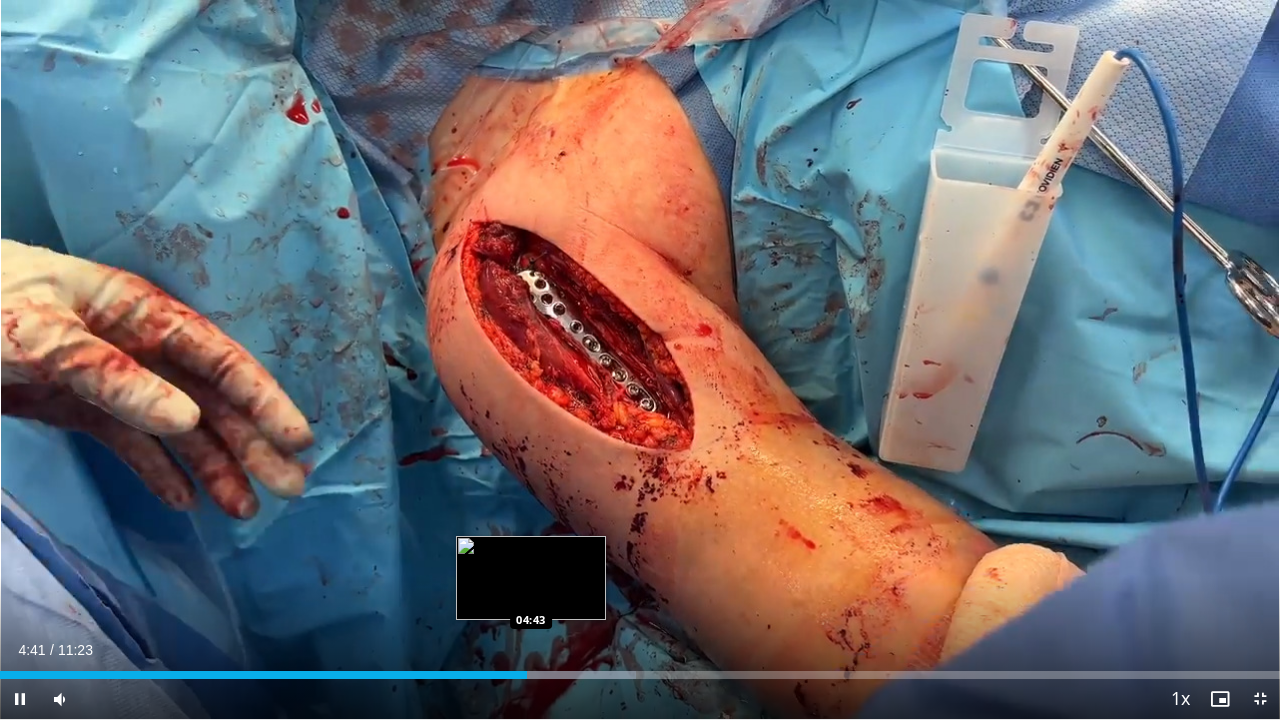 click on "Loaded :  49.68% 04:41 04:43" at bounding box center (640, 669) 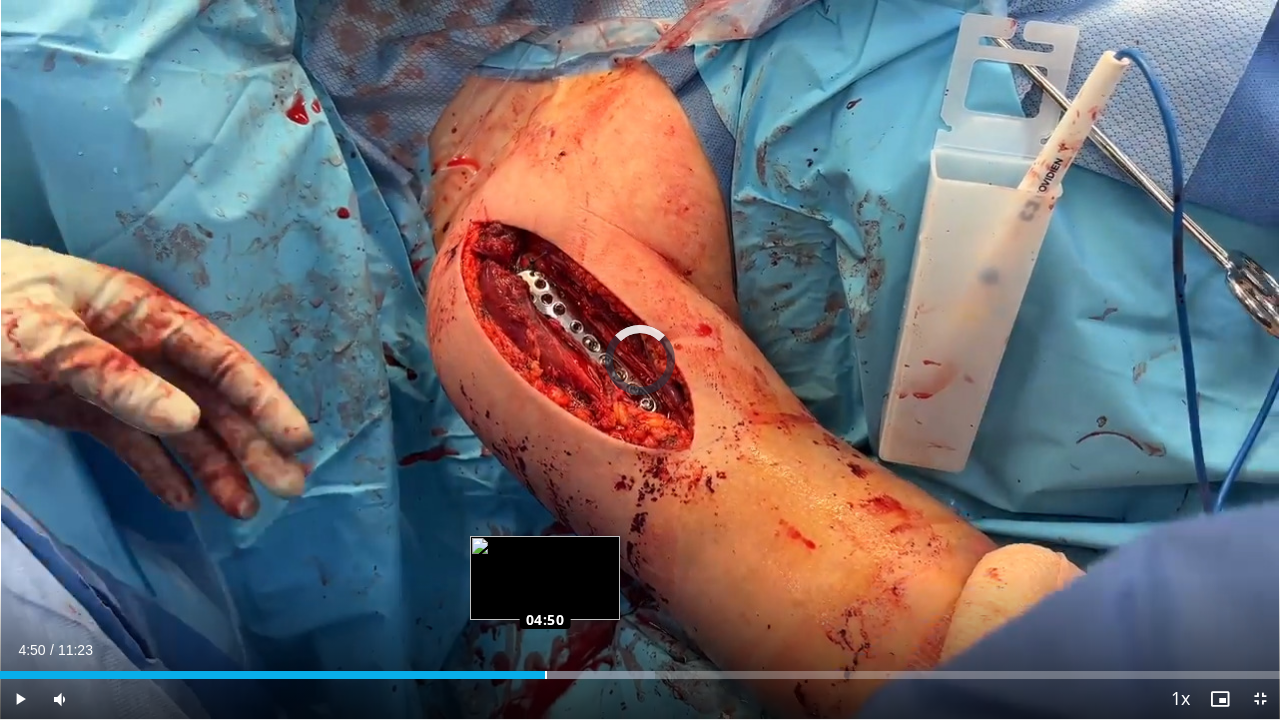 click on "Loaded :  51.15% 04:50 04:50" at bounding box center (640, 669) 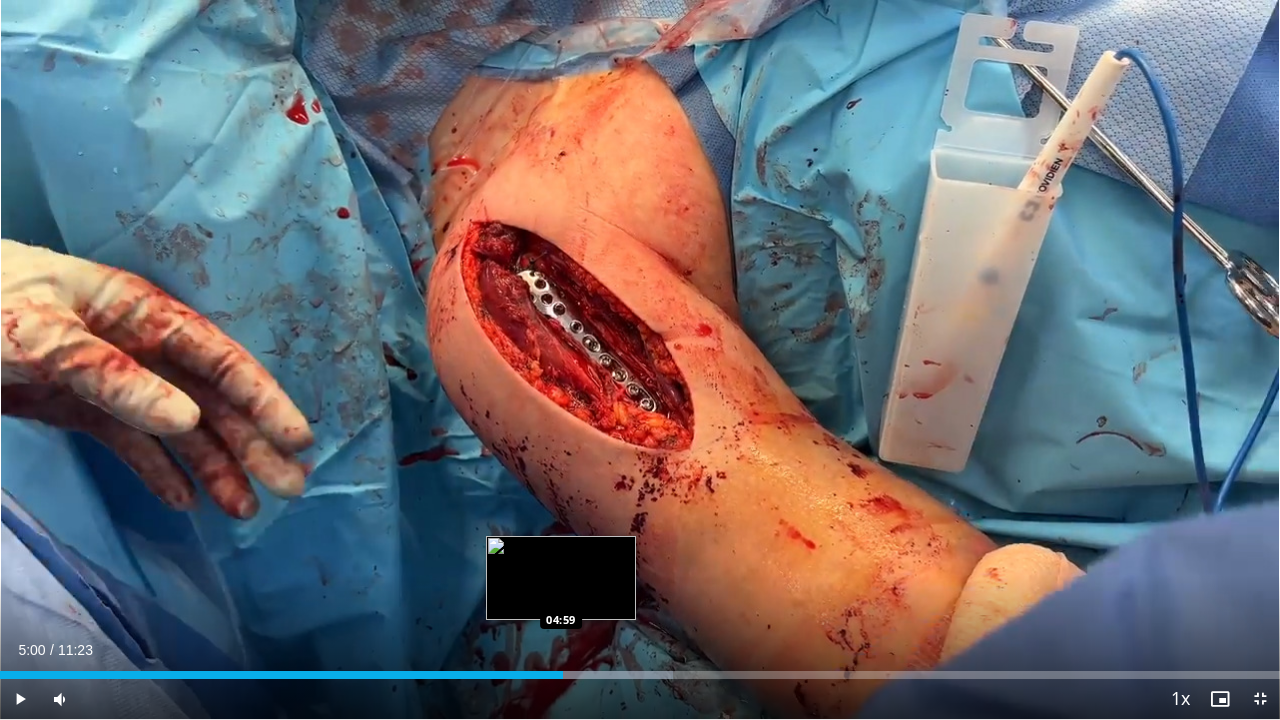 click on "Loaded :  52.61% 05:00 04:59" at bounding box center [640, 669] 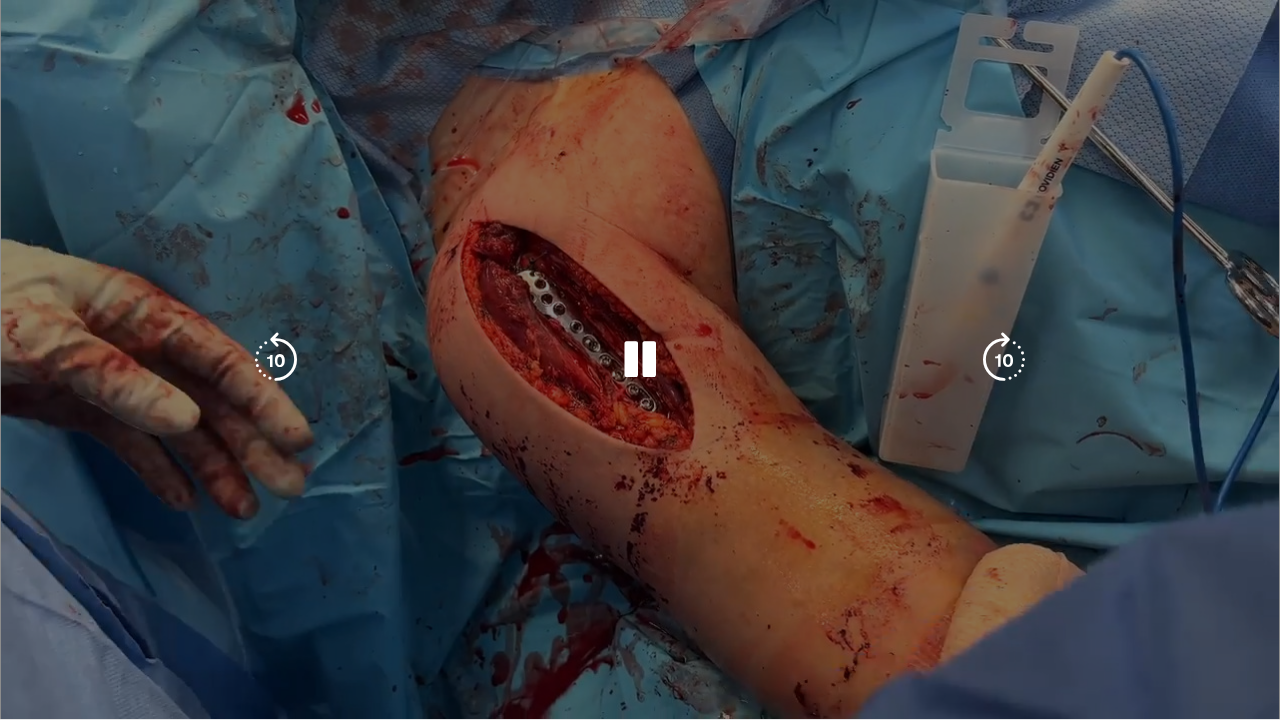 click on "**********" at bounding box center [640, 360] 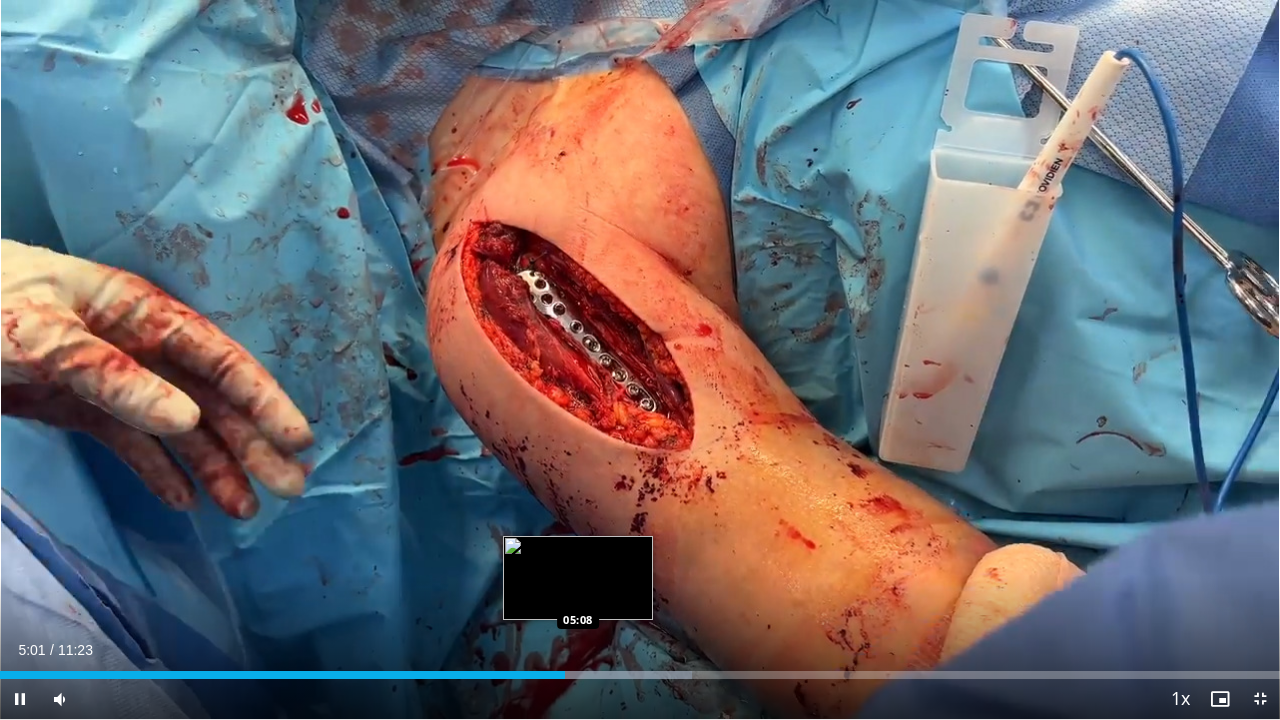 click on "Loaded :  54.07% 05:01 05:08" at bounding box center [640, 669] 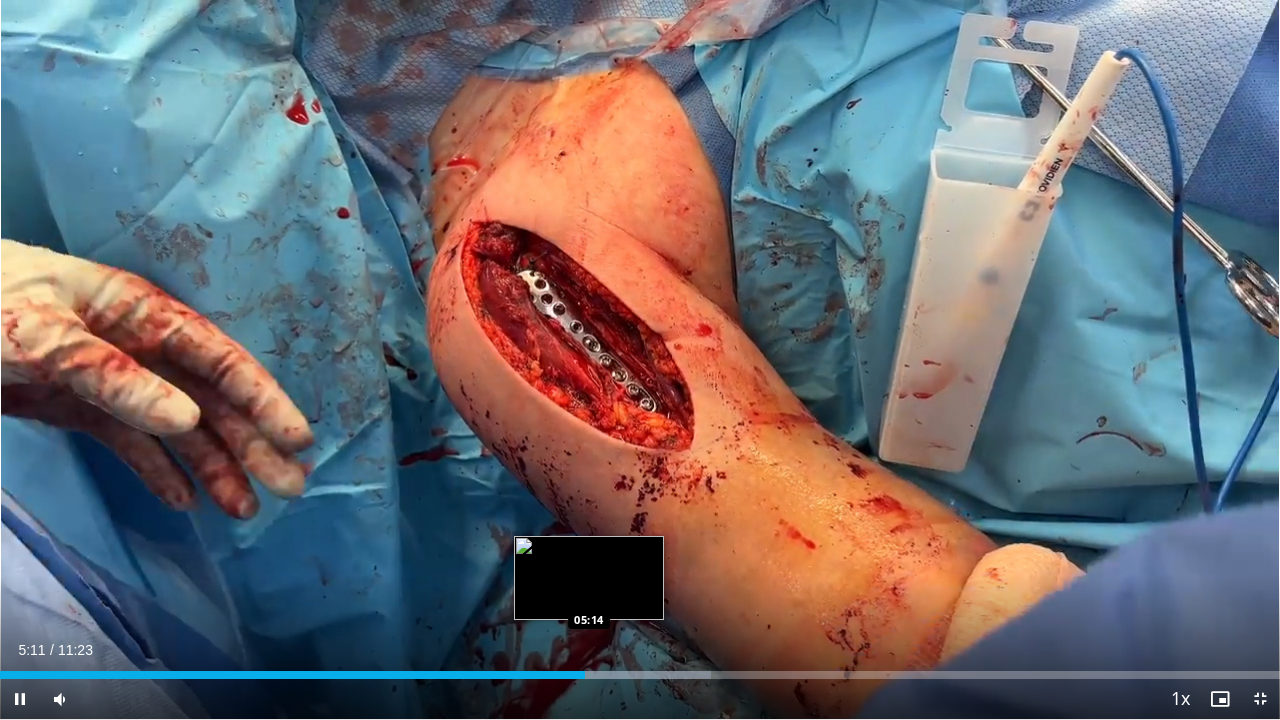 click on "Loaded :  55.53% 05:12 05:14" at bounding box center (640, 669) 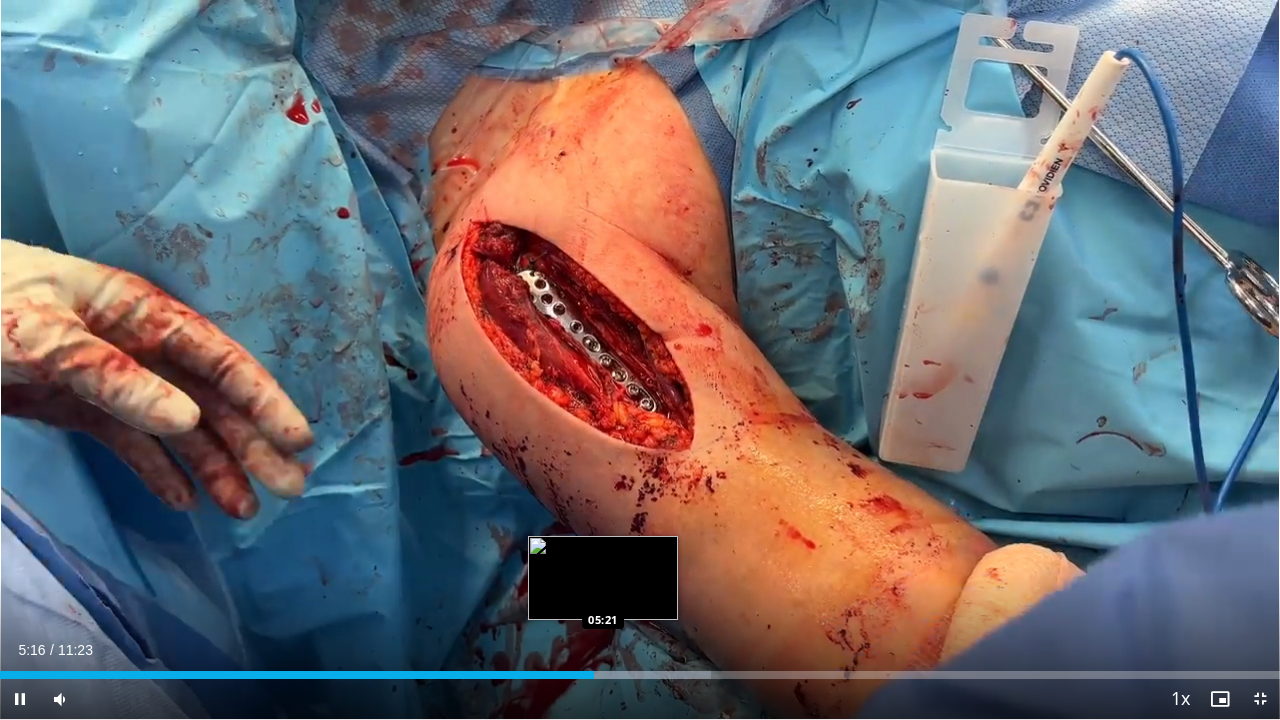 click at bounding box center (619, 675) 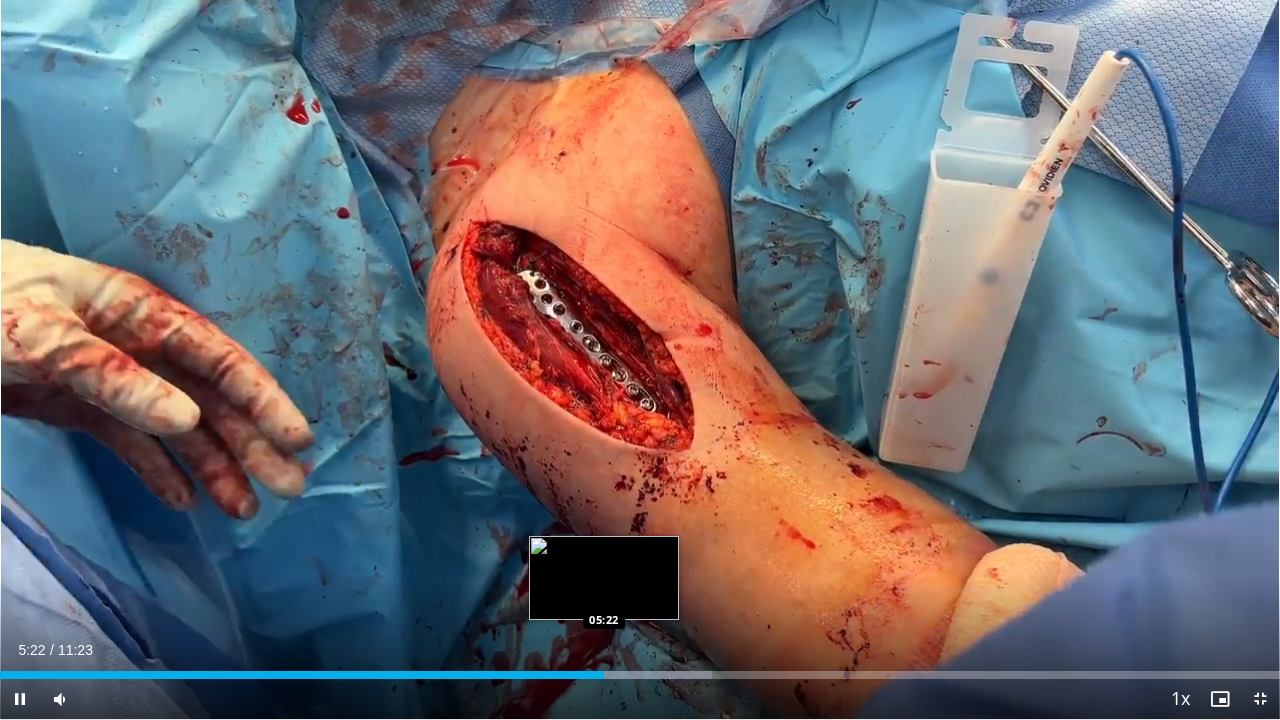 click on "Loaded :  55.63% 05:22 05:22" at bounding box center (640, 675) 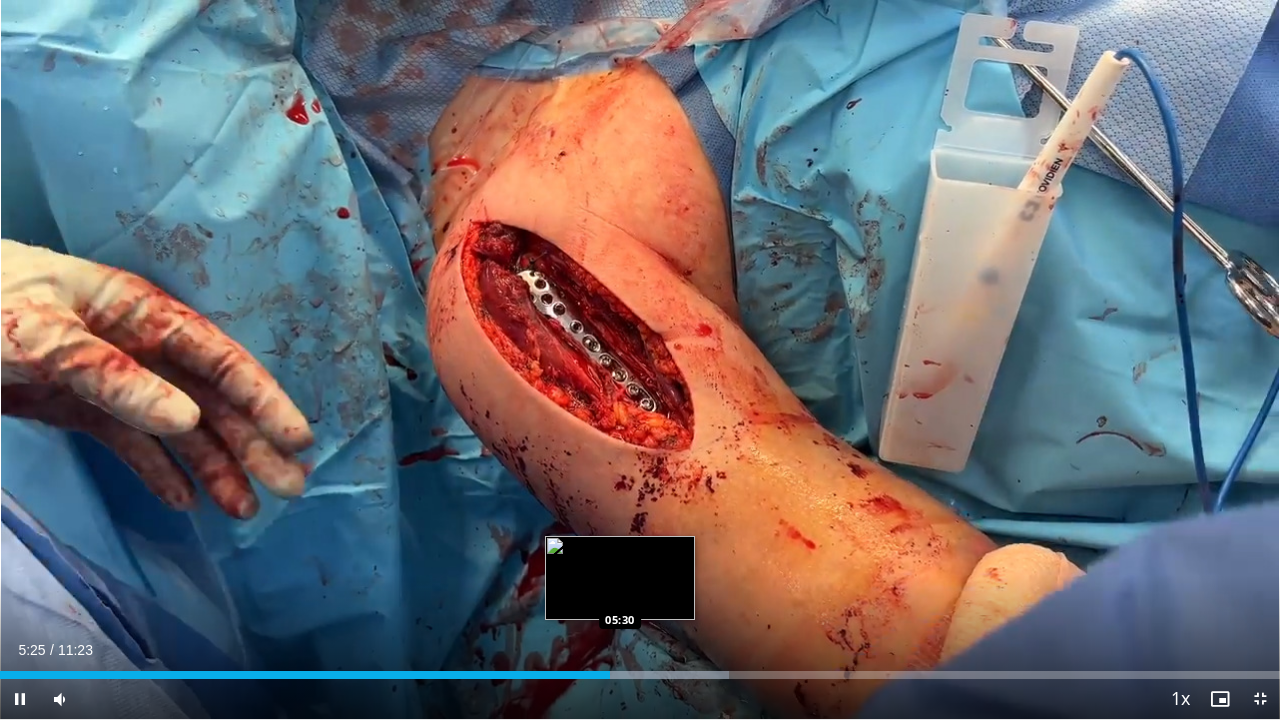 click on "**********" at bounding box center (640, 360) 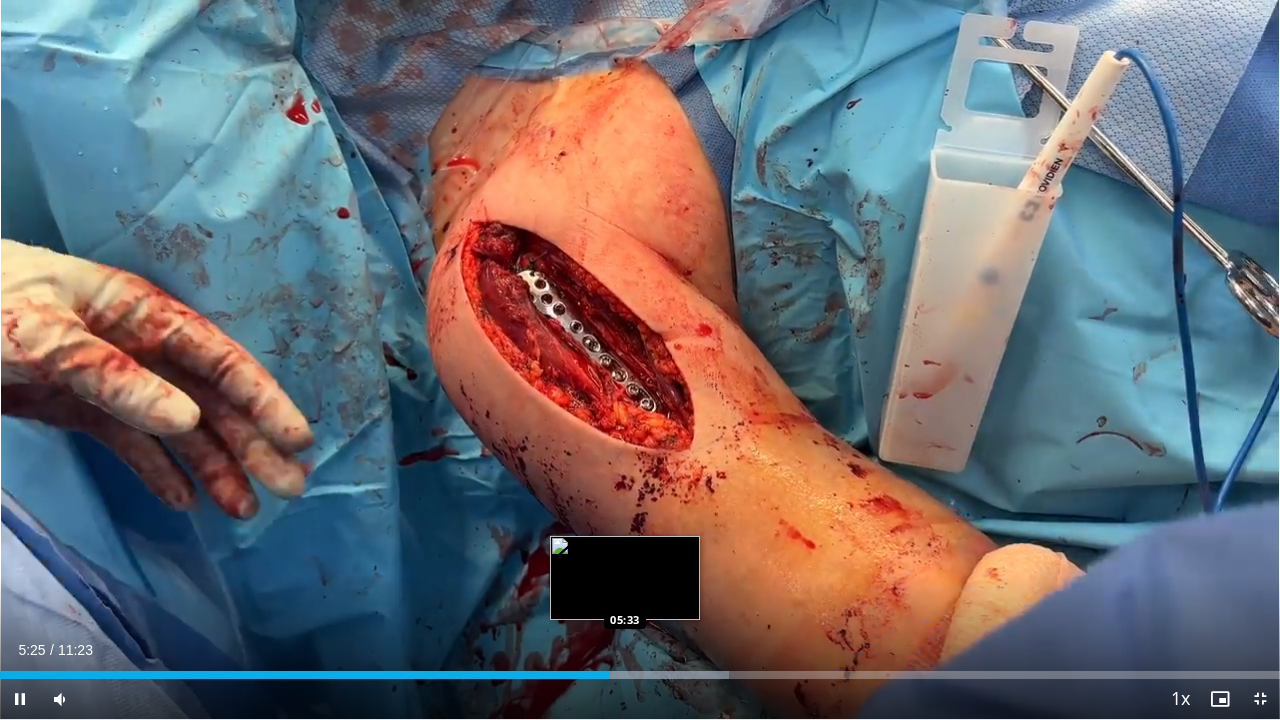 click on "Loaded :  56.99% 05:25 05:33" at bounding box center [640, 675] 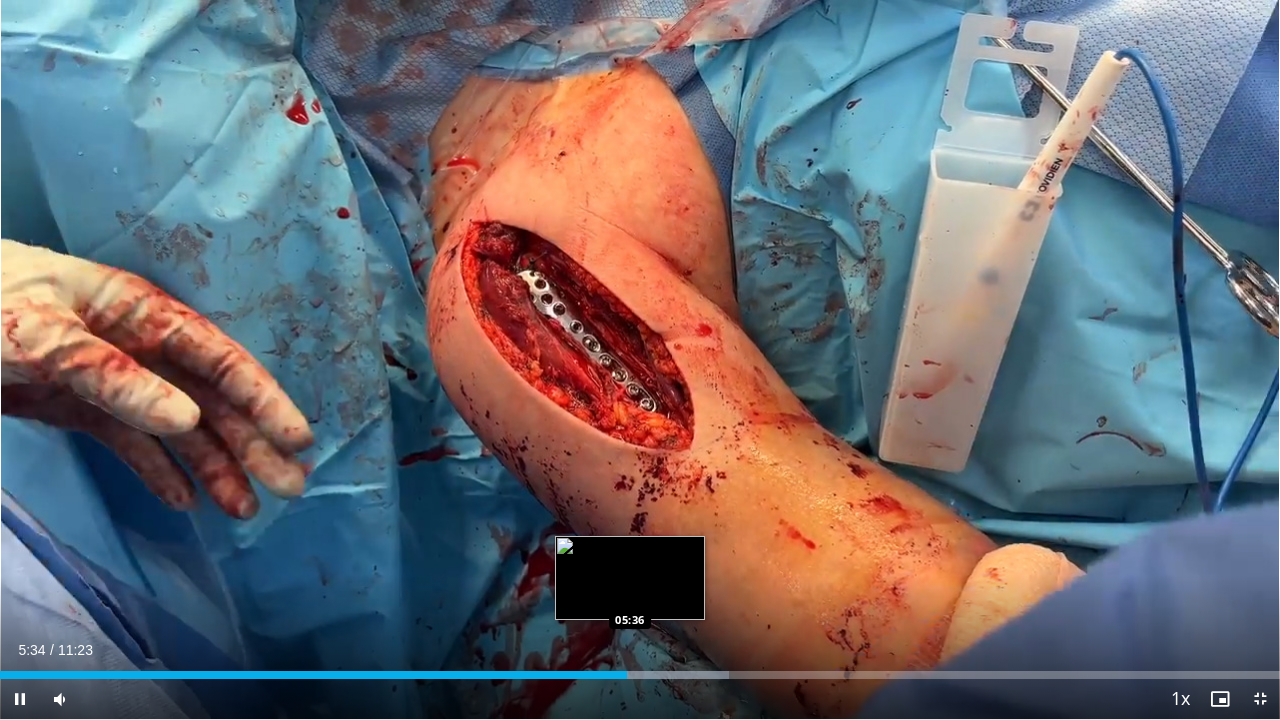 click at bounding box center (631, 675) 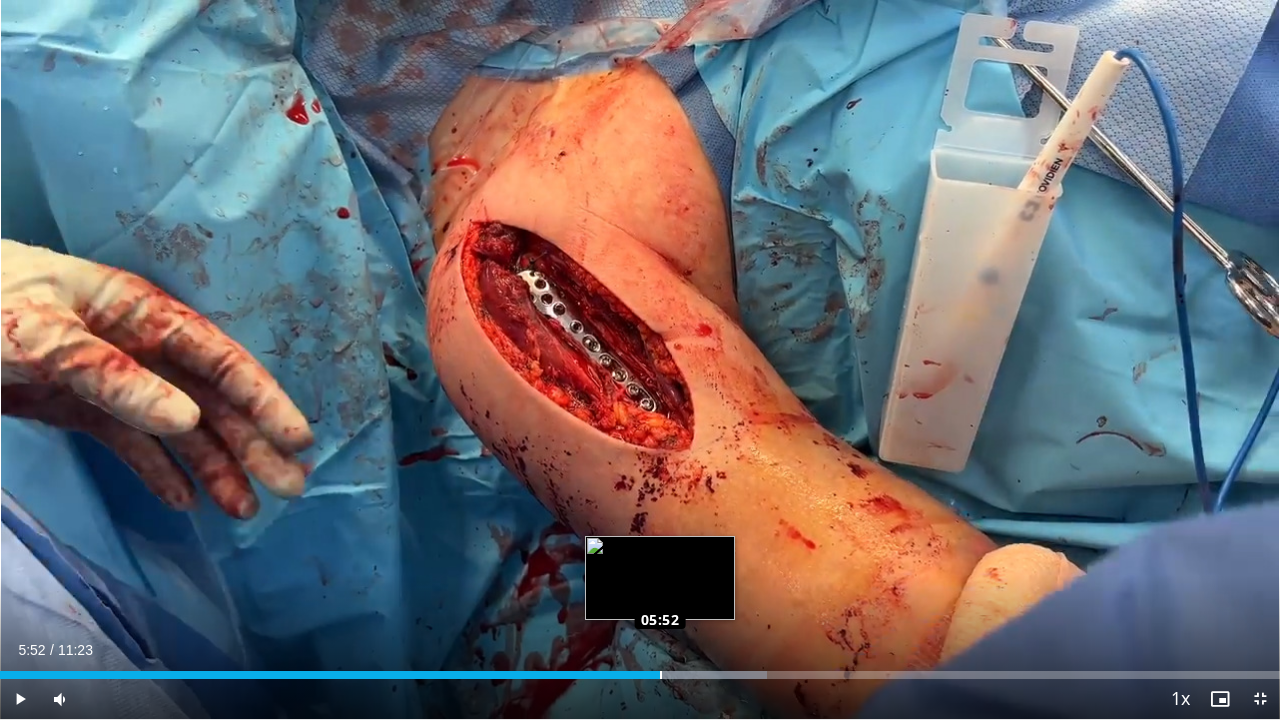 click on "Loaded :  59.92% 05:52 05:52" at bounding box center (640, 675) 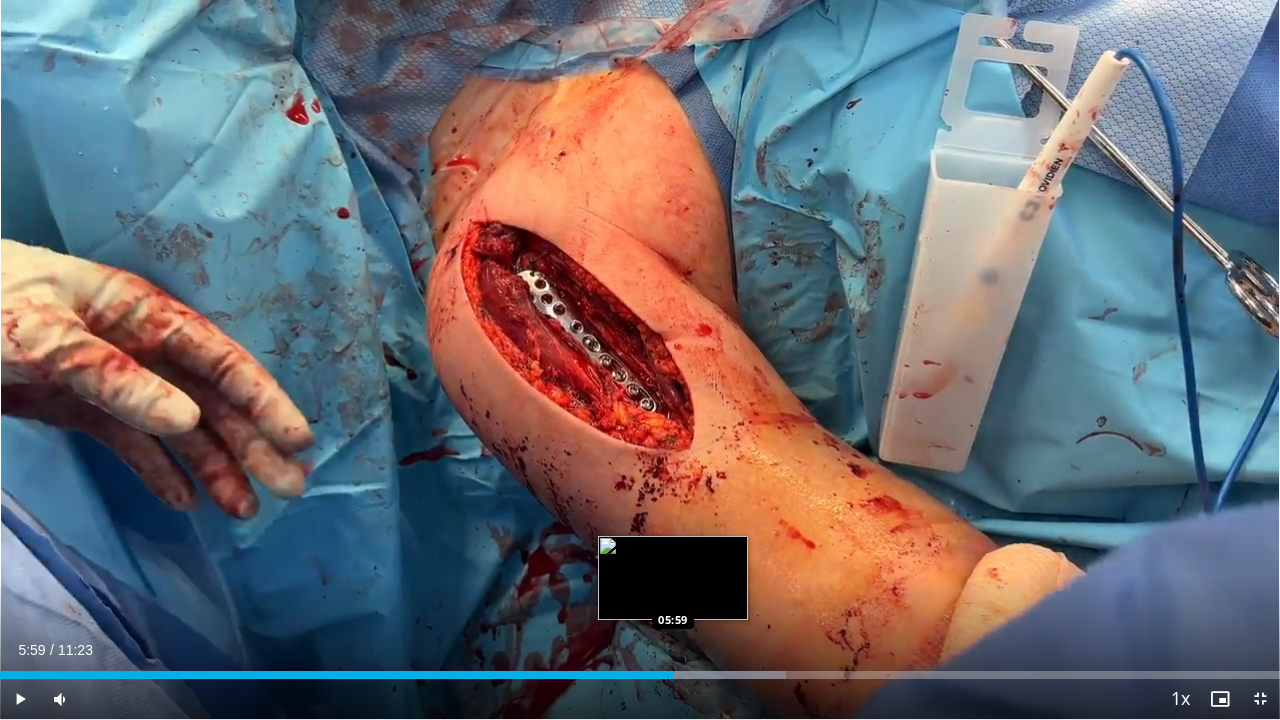 click at bounding box center [696, 675] 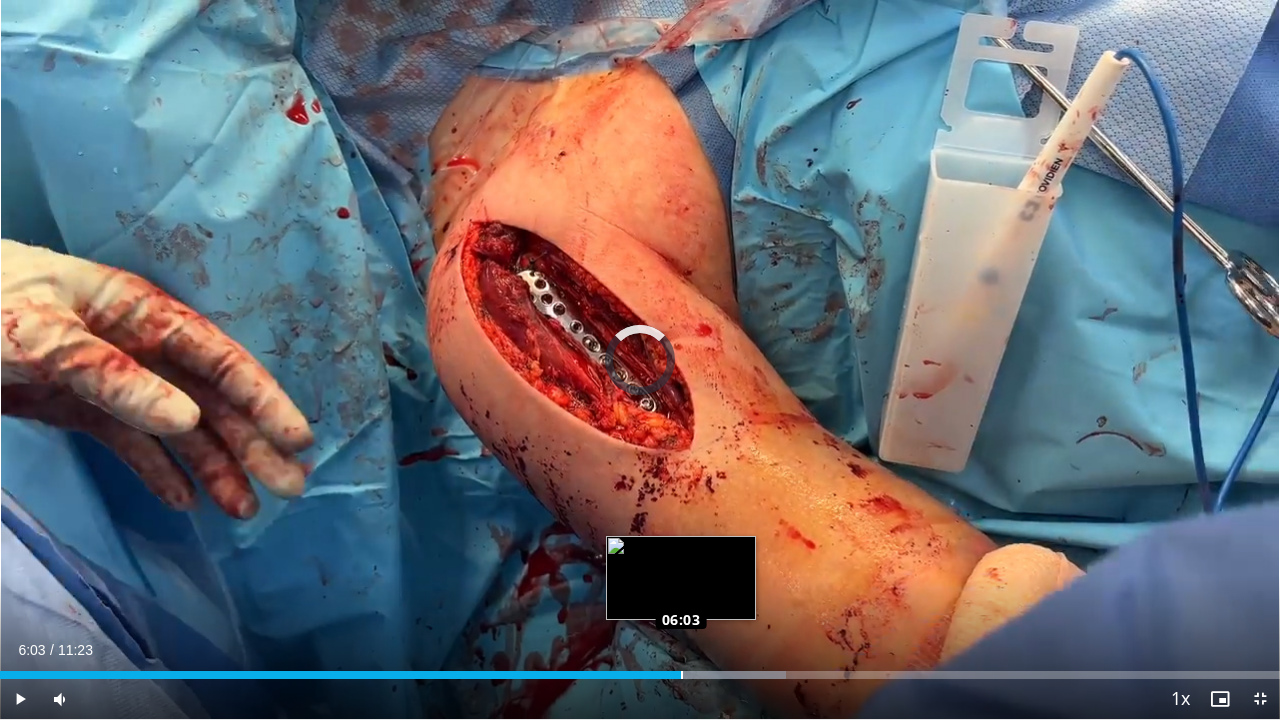 click on "Loaded :  61.38% 05:59 06:03" at bounding box center [640, 675] 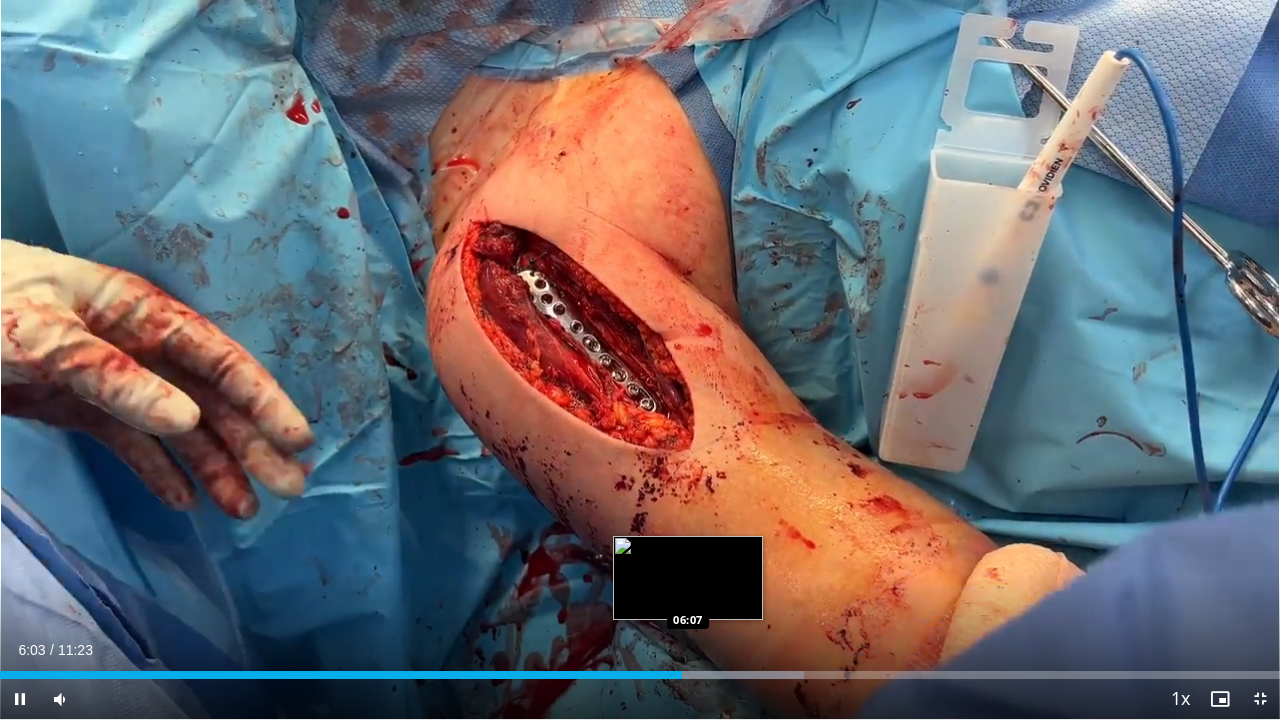 click at bounding box center (689, 675) 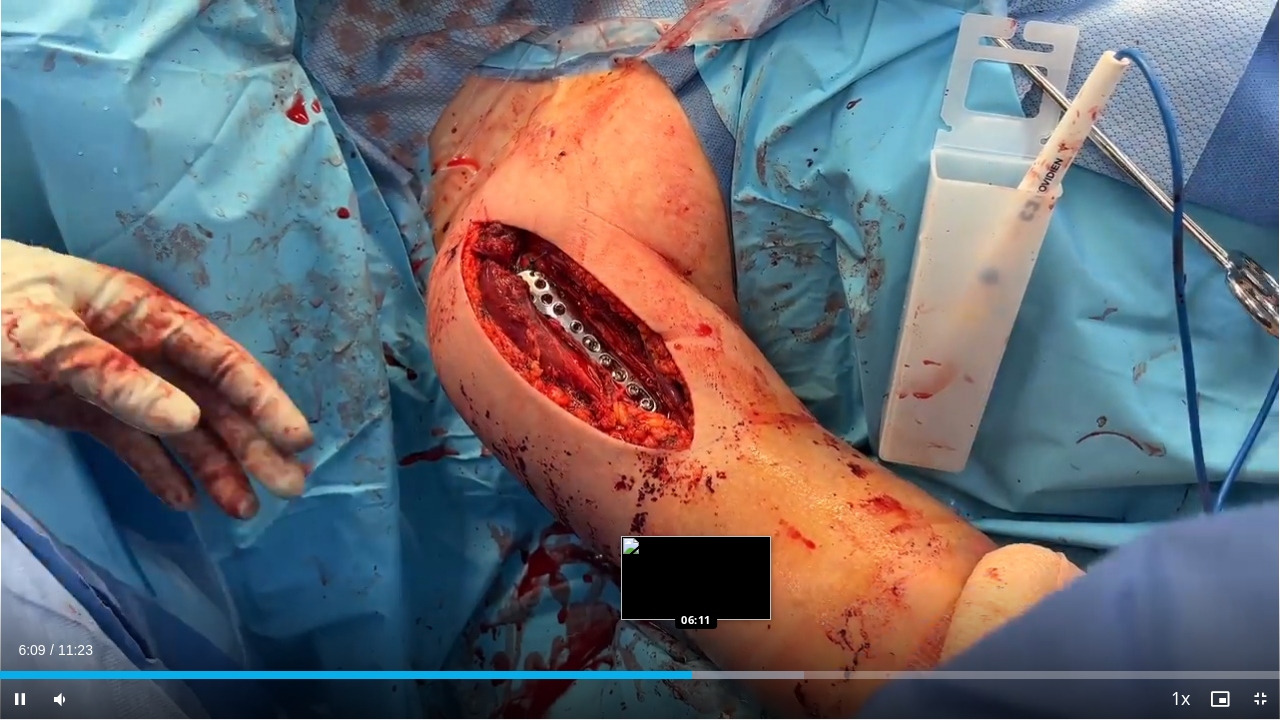click on "Loaded :  62.84% 06:09 06:11" at bounding box center (640, 675) 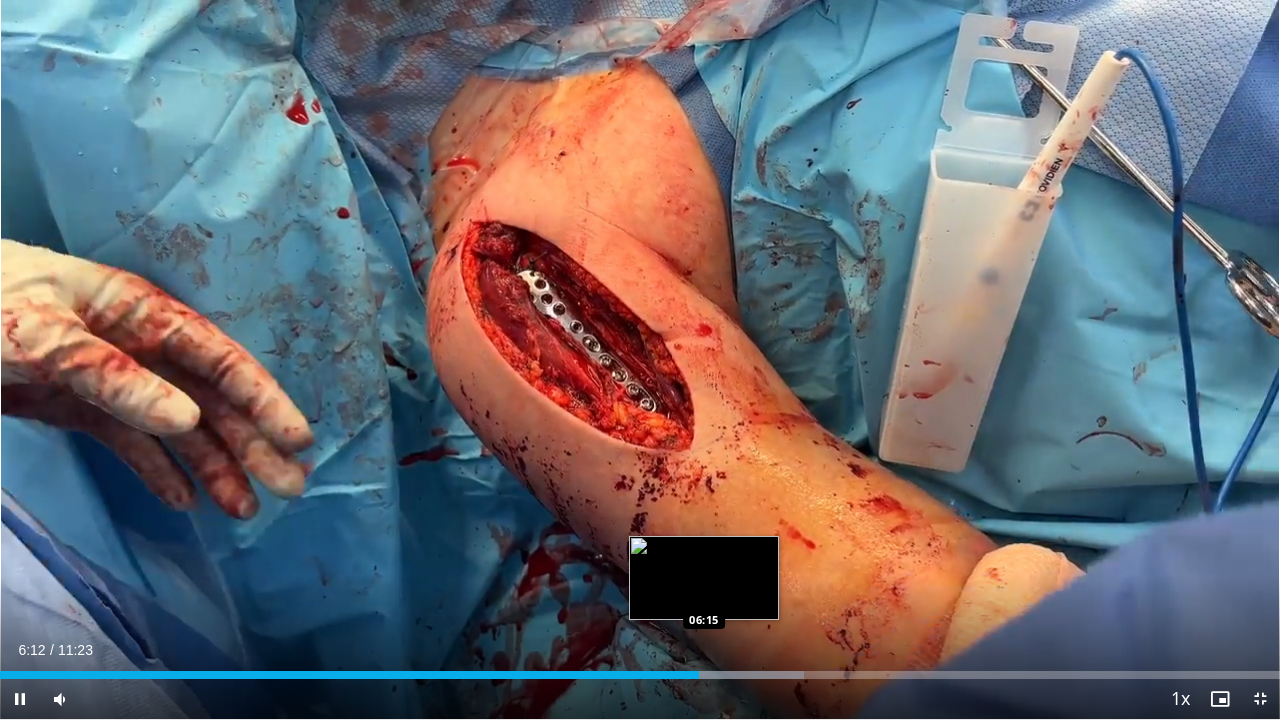click at bounding box center (705, 675) 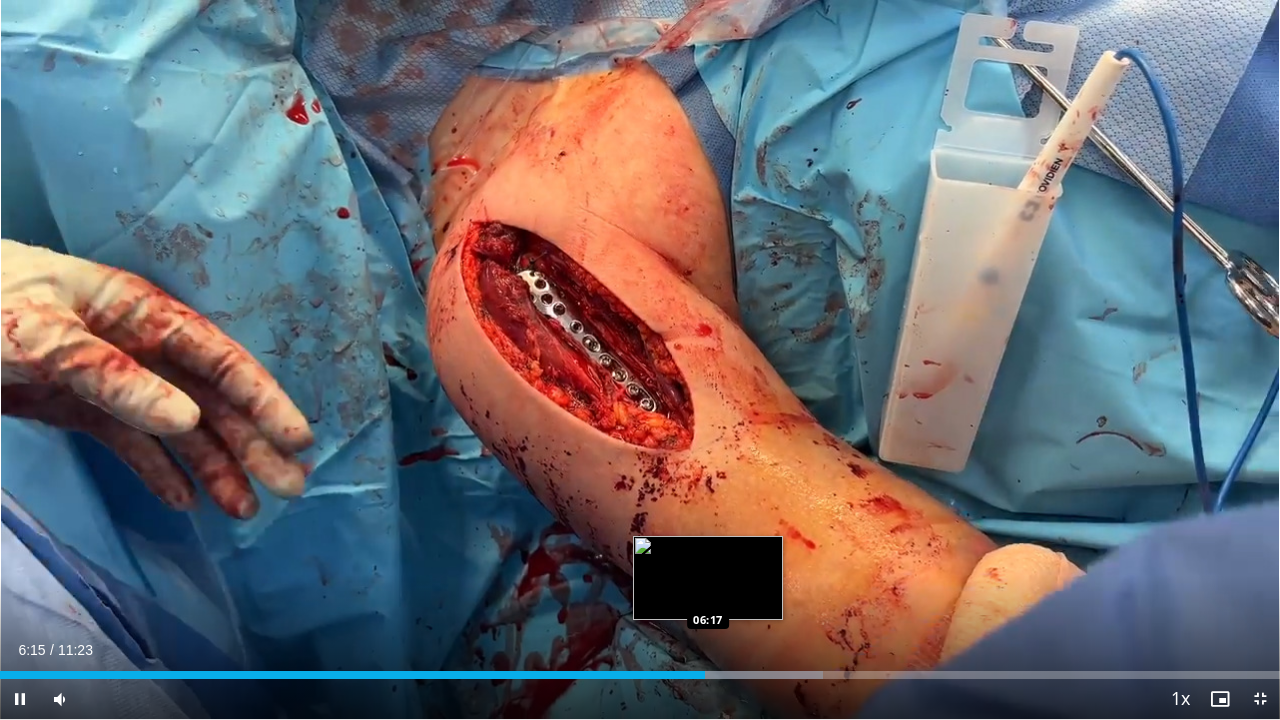 click on "Loaded :  64.30% 06:16 06:17" at bounding box center (640, 675) 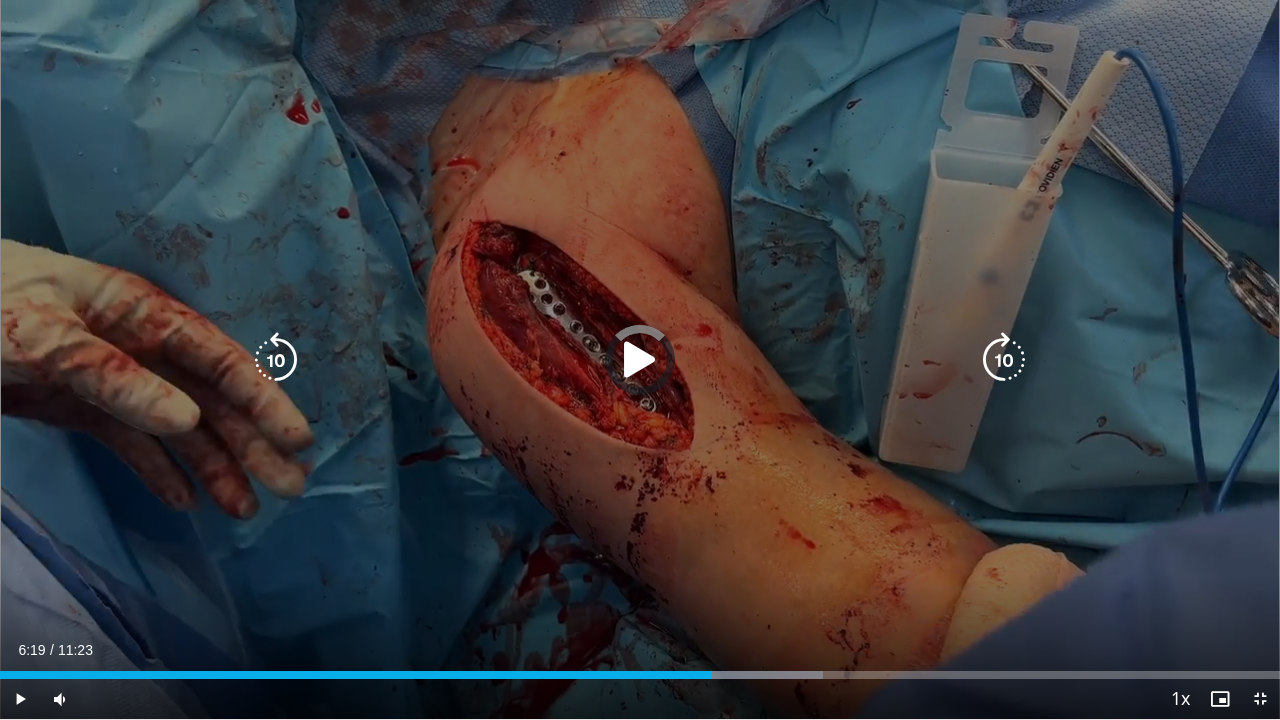 click at bounding box center [734, 675] 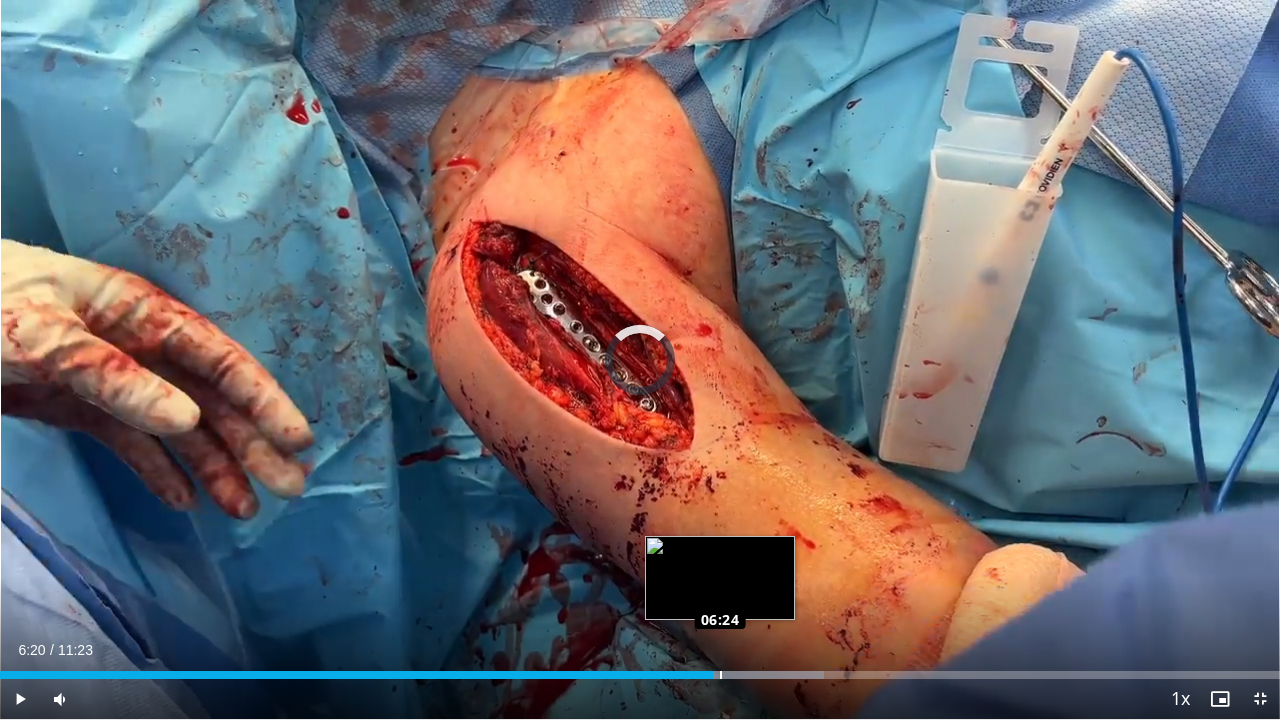 click on "Loaded :  64.41% 06:20 06:24" at bounding box center [640, 675] 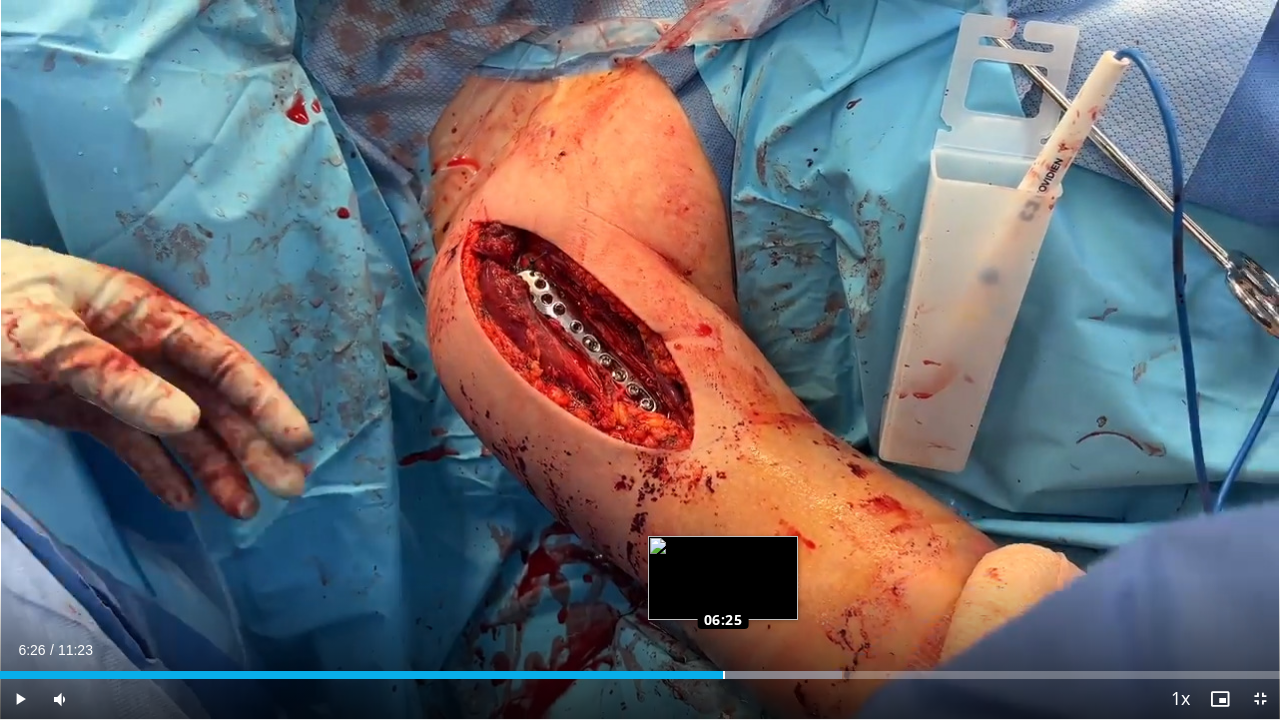 click at bounding box center [724, 675] 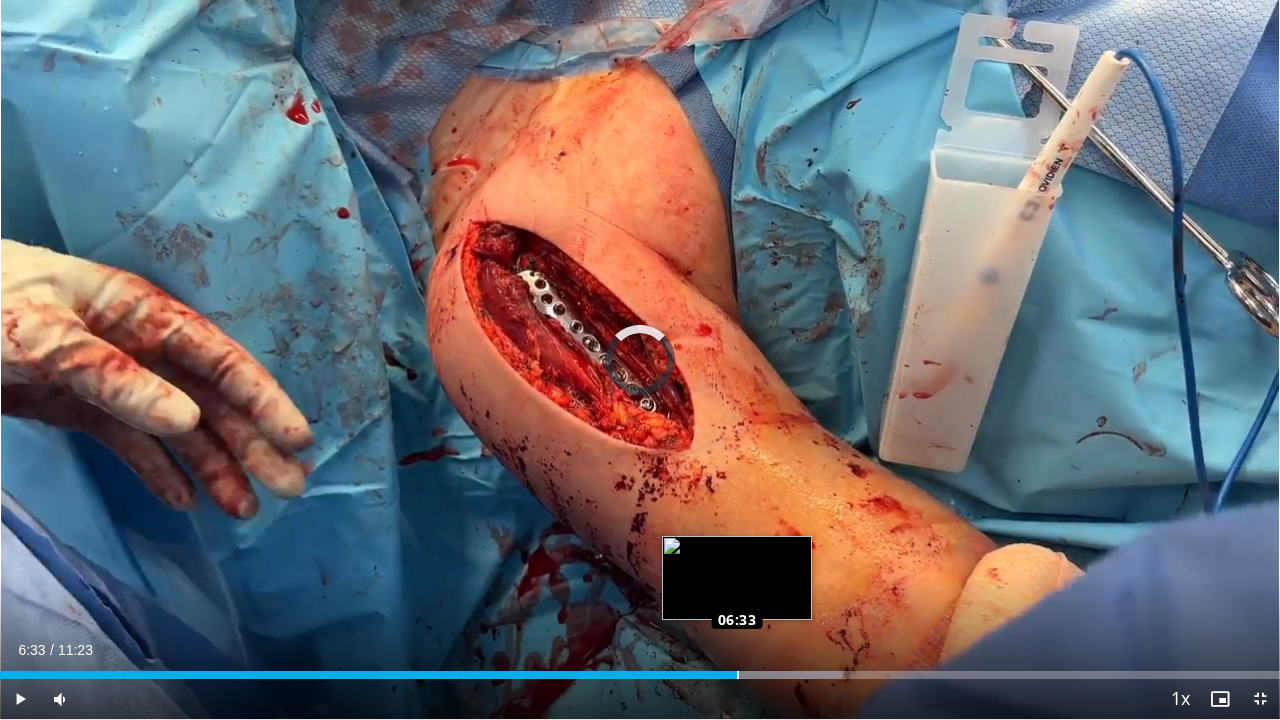 click on "Loaded :  65.76% 06:33 06:33" at bounding box center [640, 669] 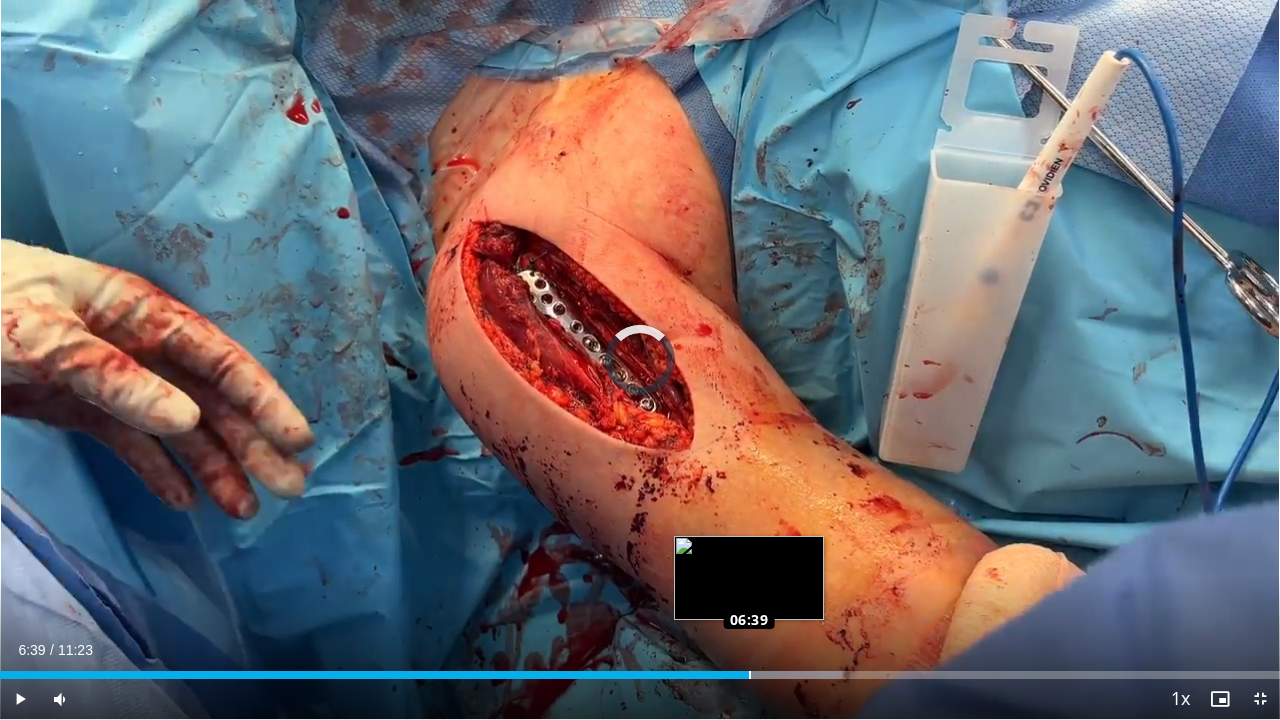 click on "Loaded :  65.76% 06:38 06:39" at bounding box center (640, 675) 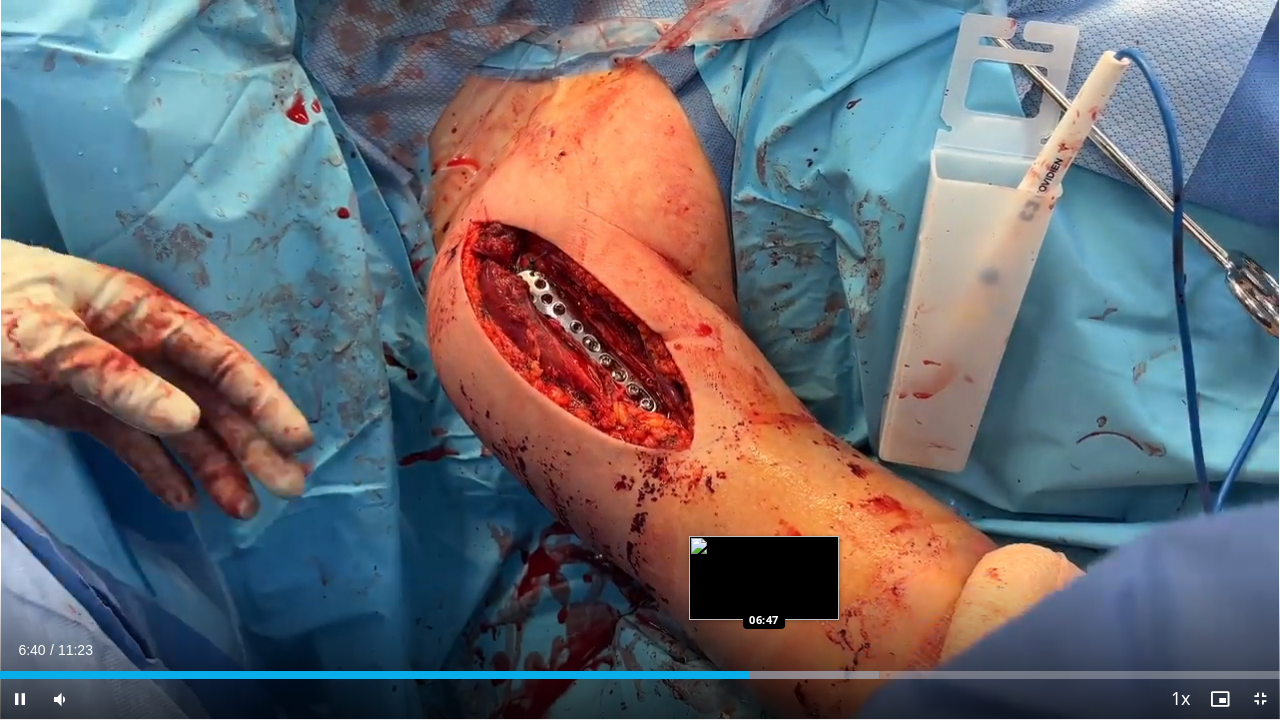 click on "Loaded :  68.68% 06:40 06:47" at bounding box center (640, 675) 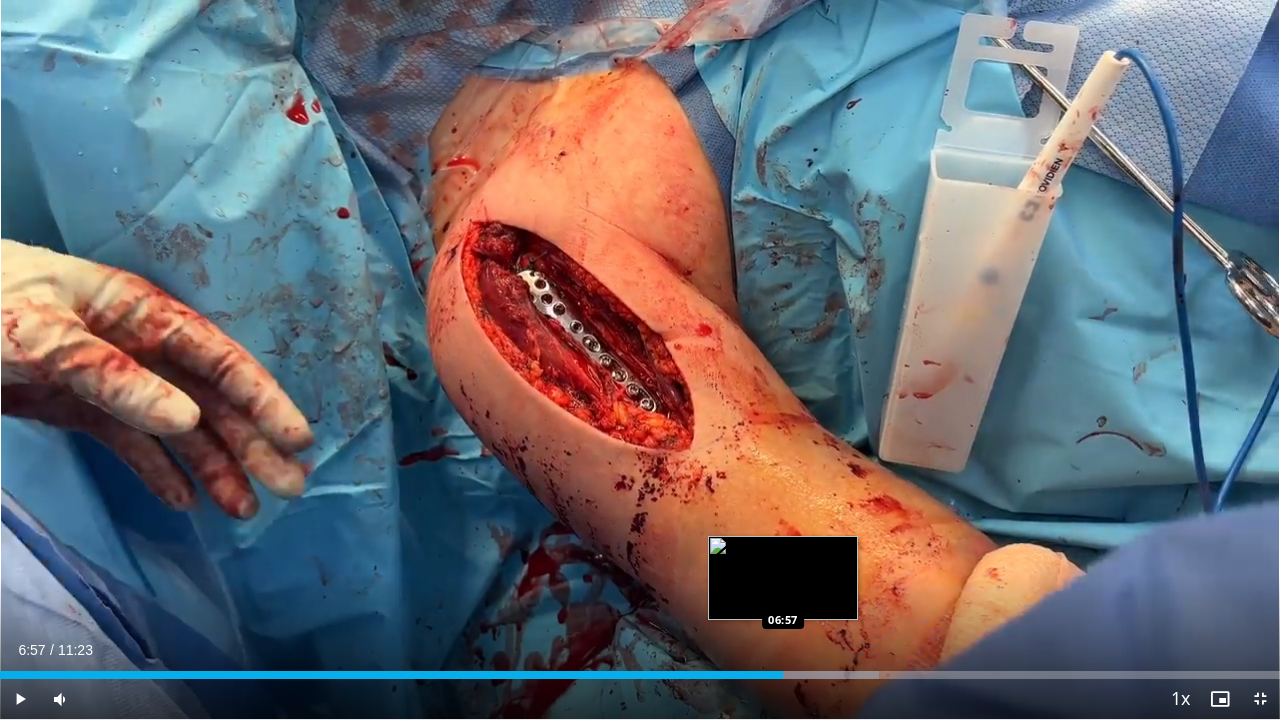 click at bounding box center [788, 675] 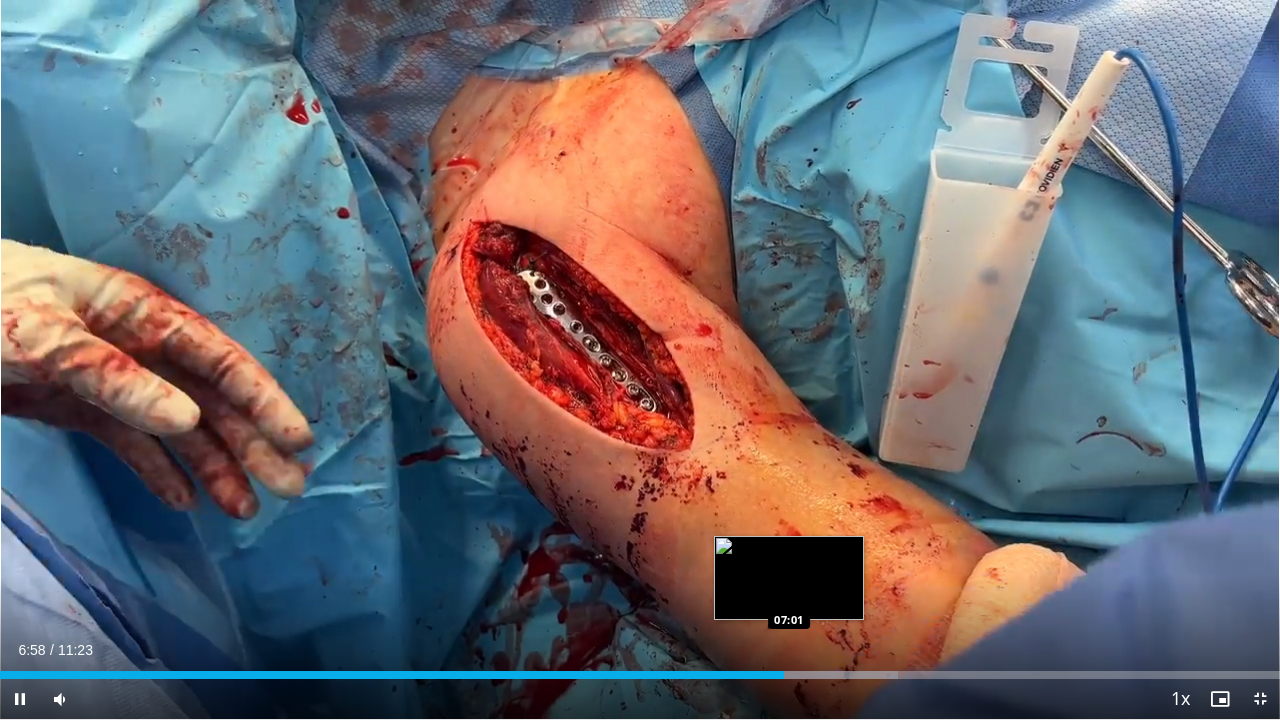 click on "Loaded :  70.15% 06:58 07:01" at bounding box center [640, 675] 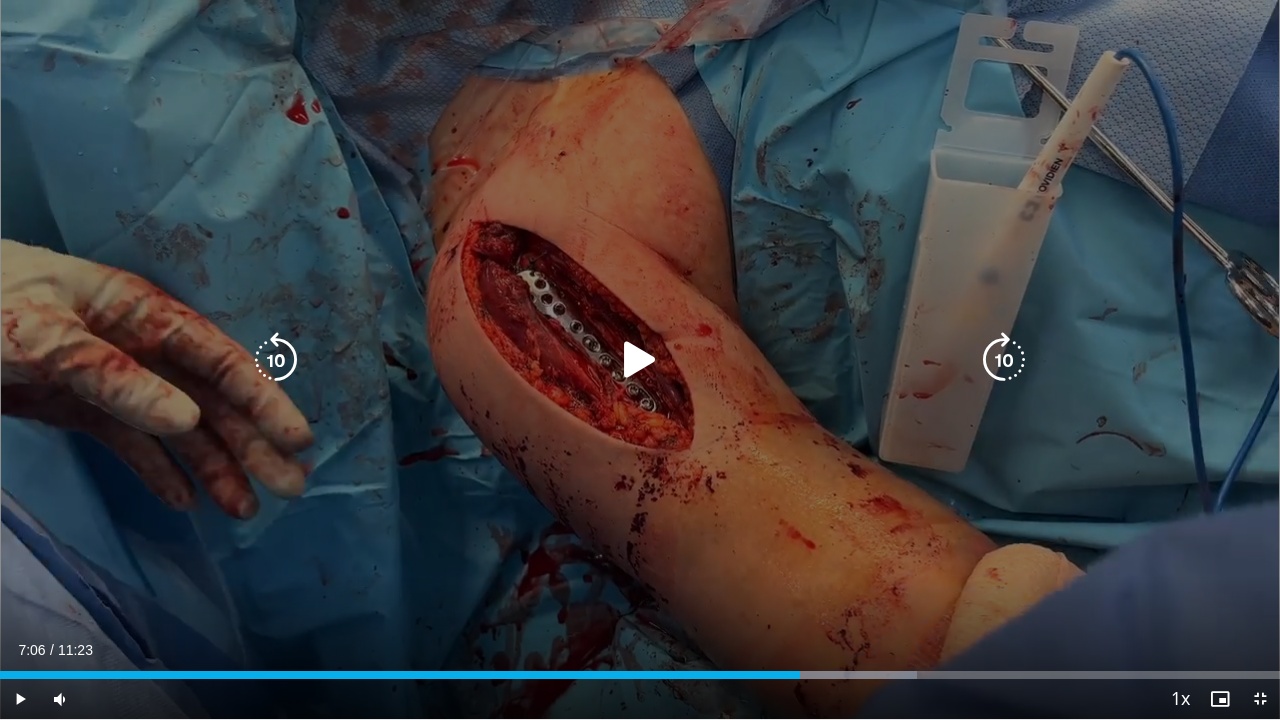 click at bounding box center (827, 675) 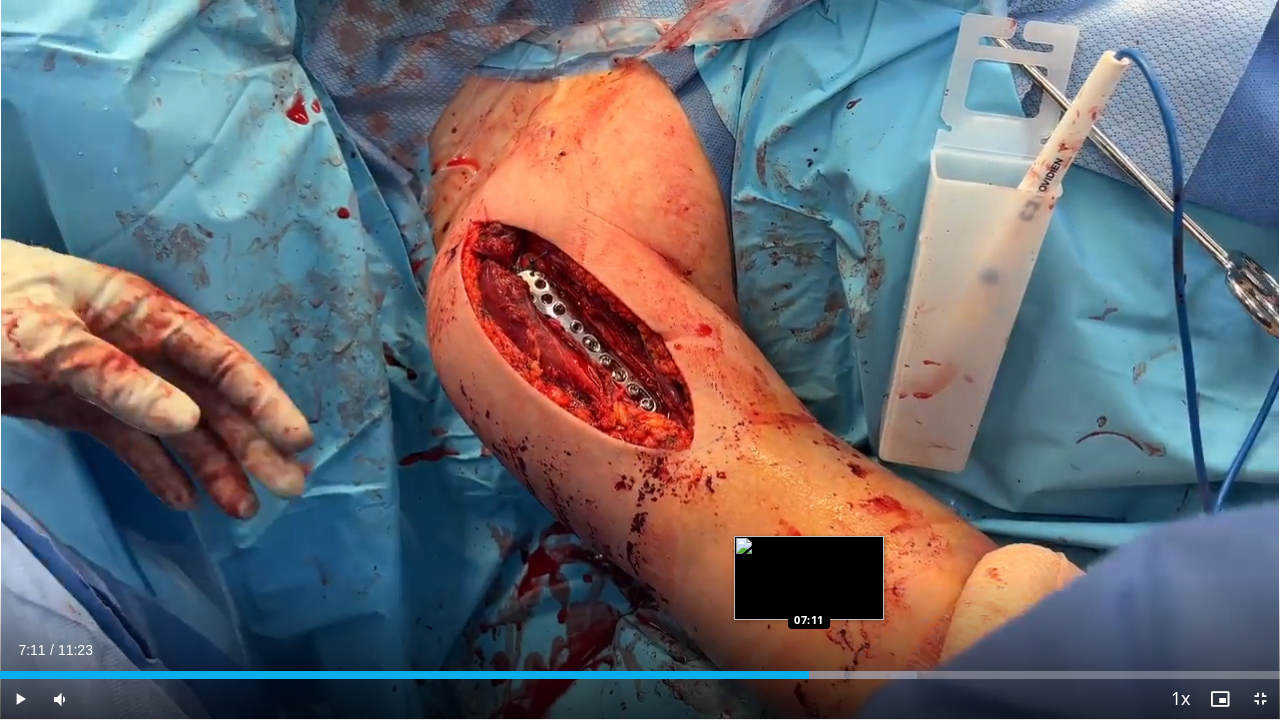 click at bounding box center (827, 675) 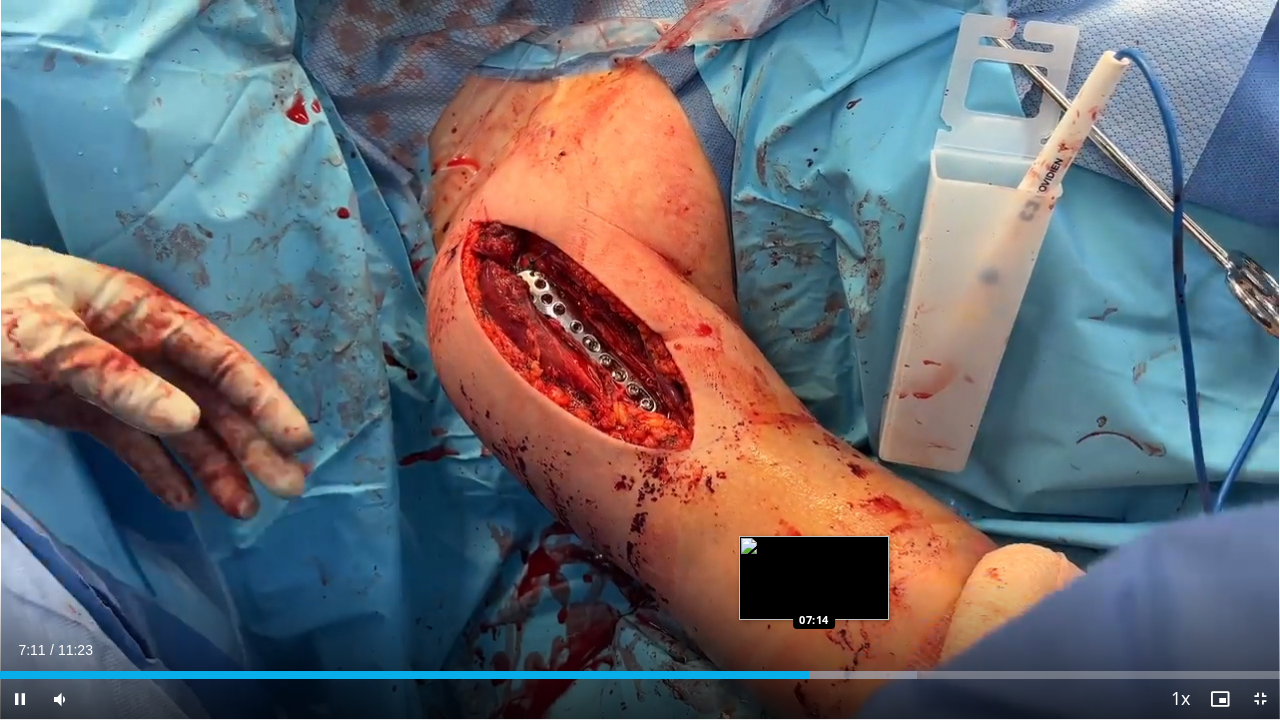 click on "Loaded :  71.61% 07:11 07:14" at bounding box center [640, 675] 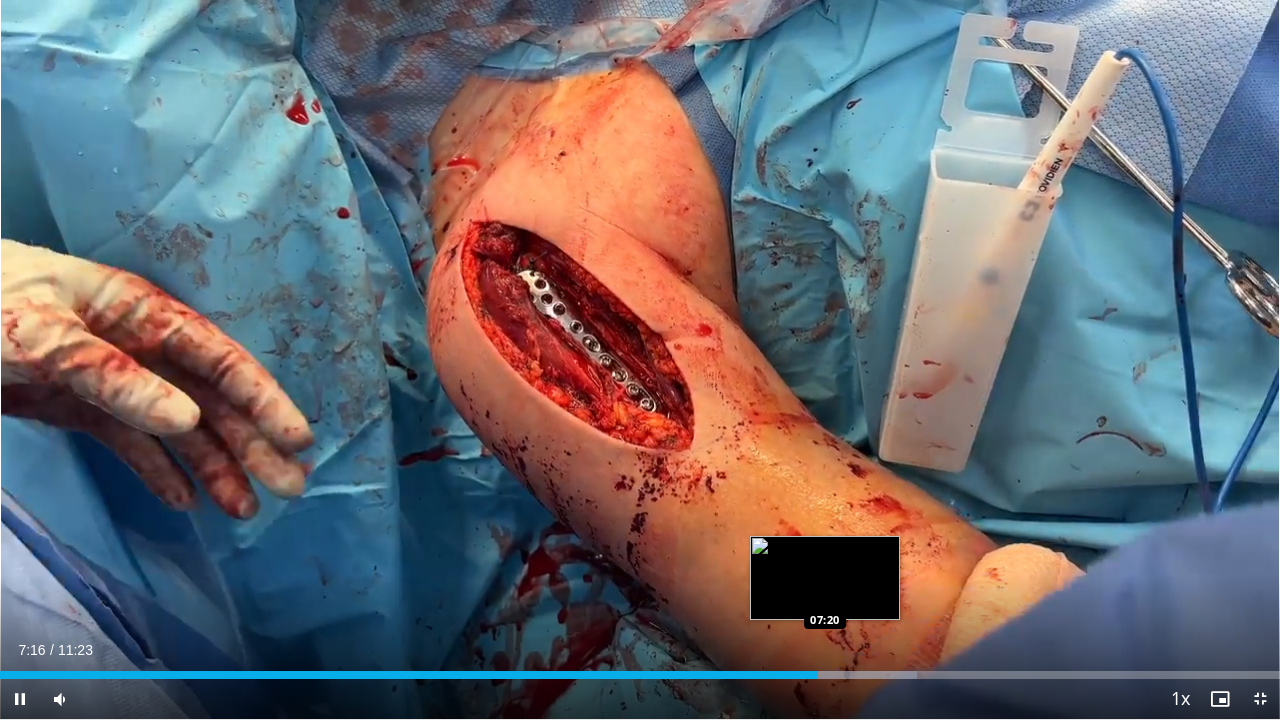 click at bounding box center [826, 675] 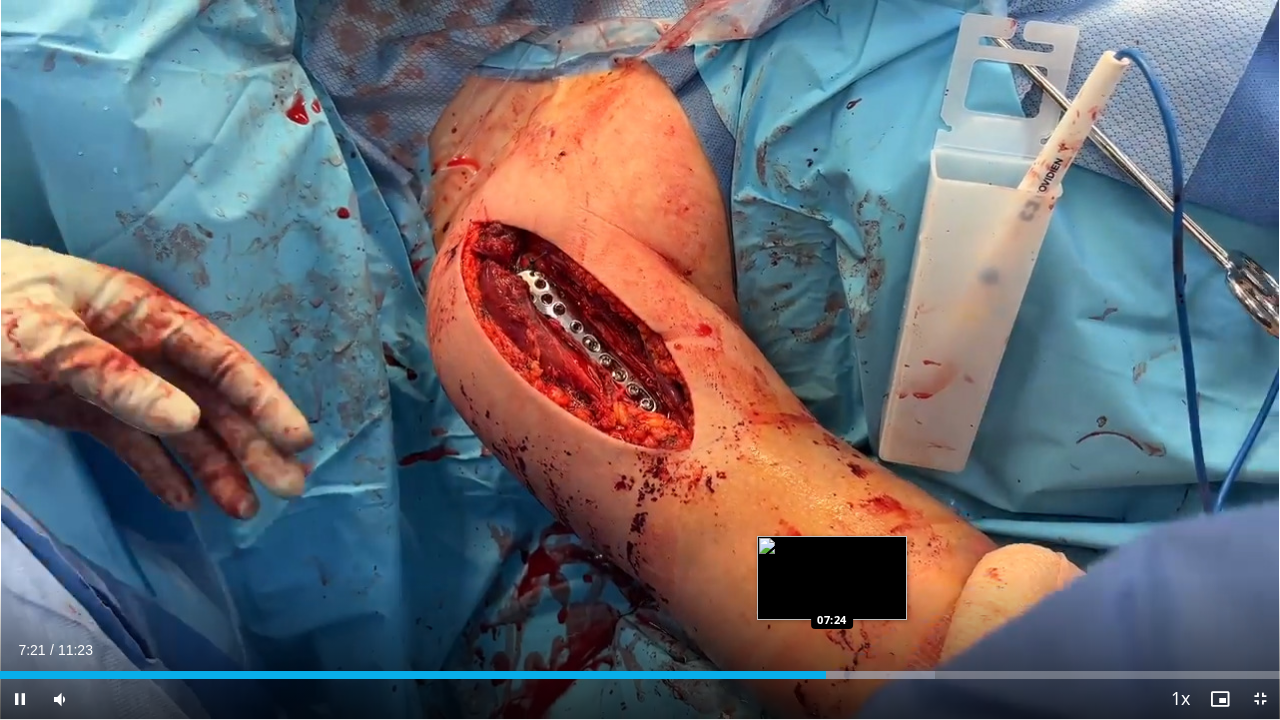 click at bounding box center [833, 675] 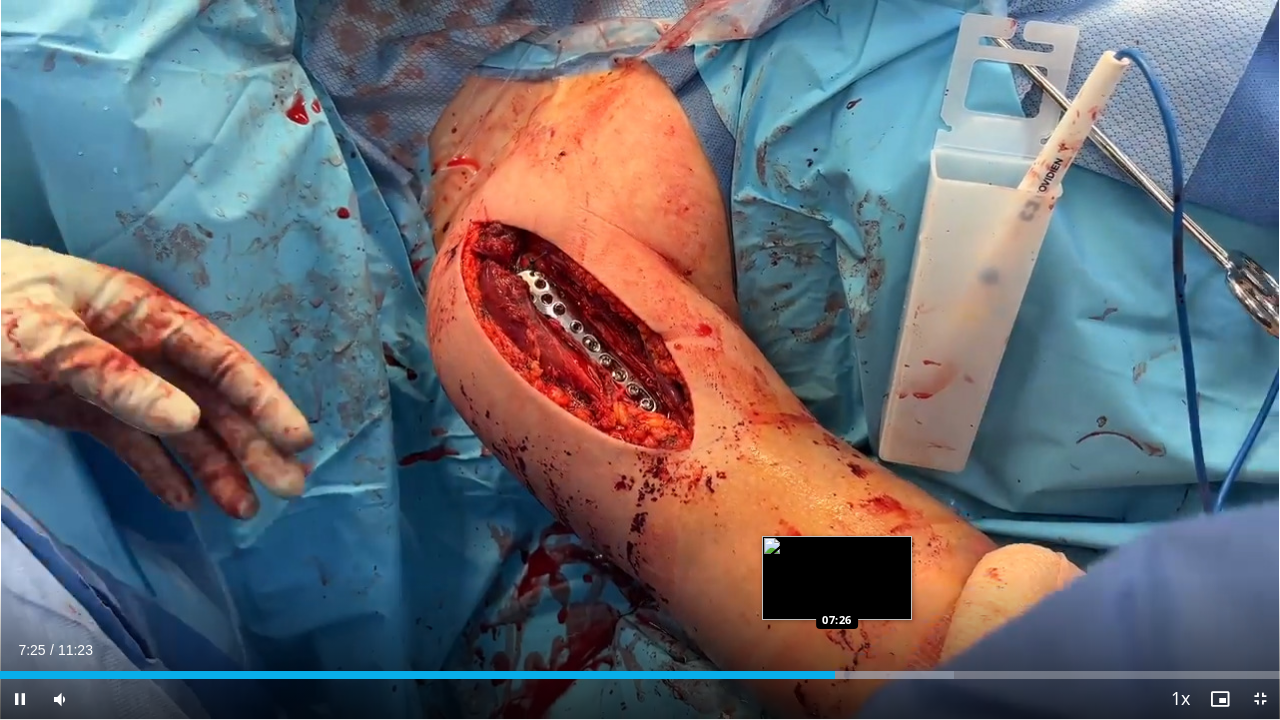 click at bounding box center (838, 675) 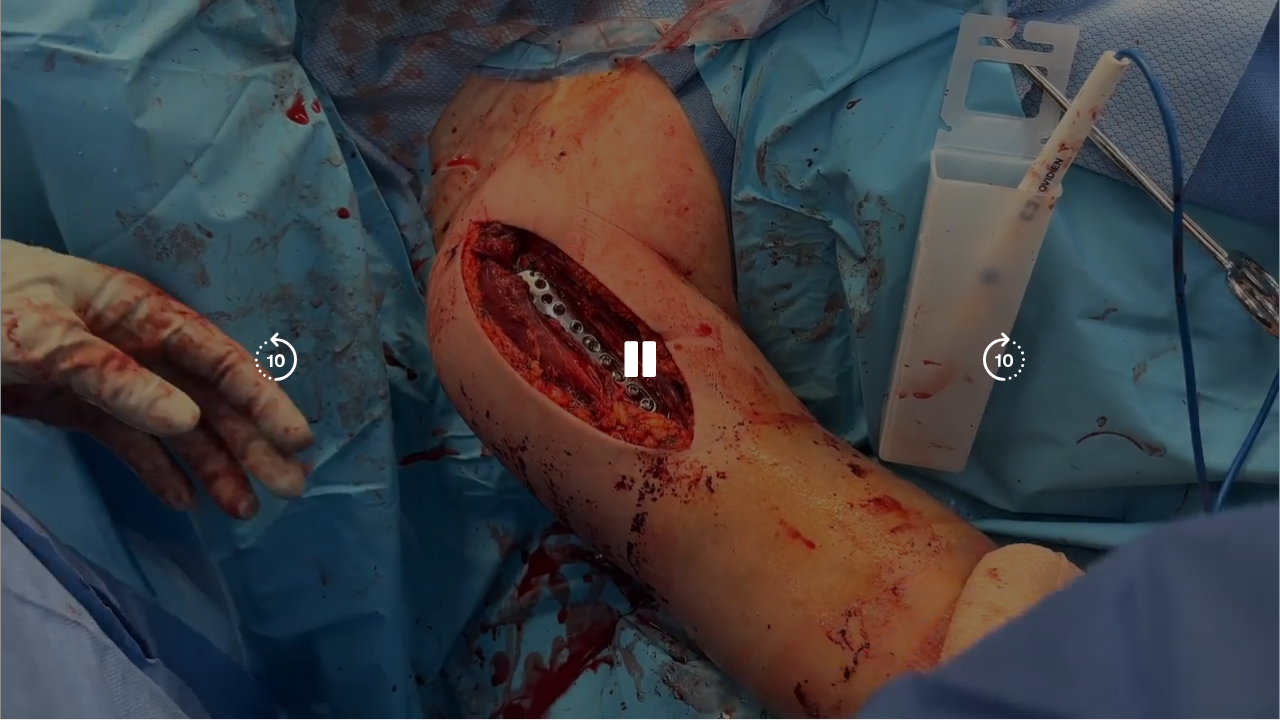 click on "**********" at bounding box center [640, 360] 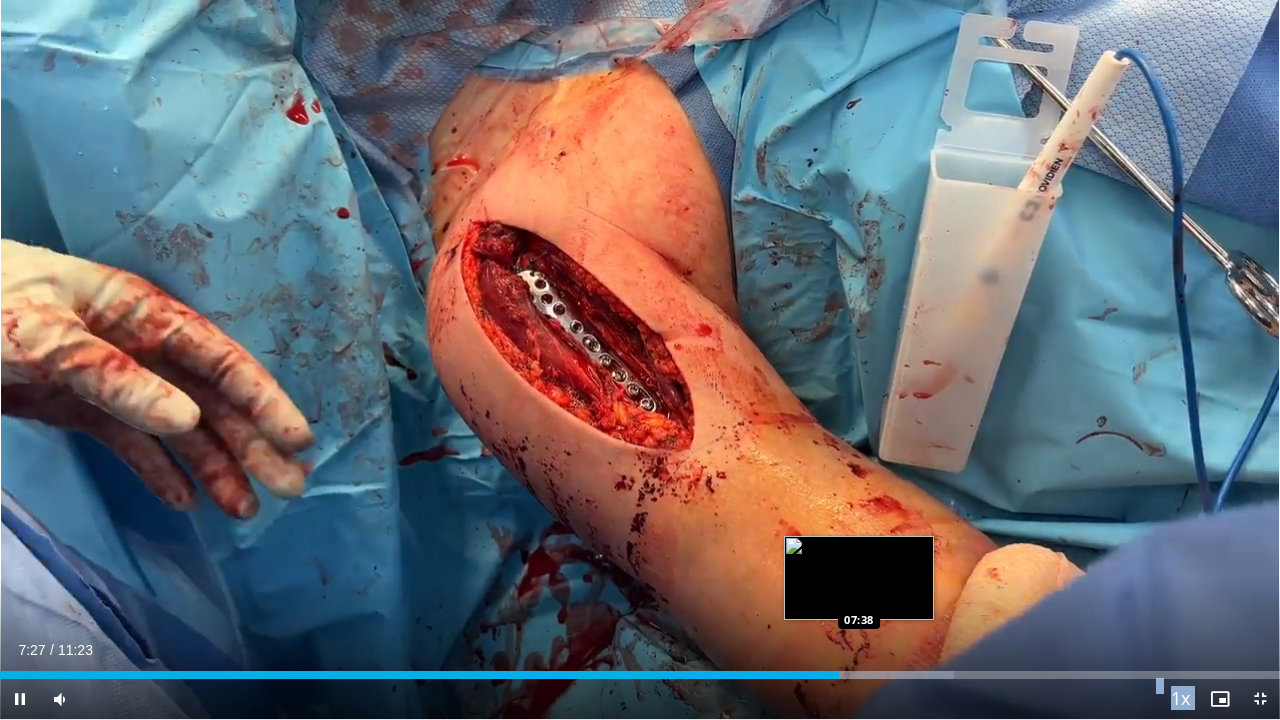 click on "Loaded :  74.53% 07:27 07:38" at bounding box center [640, 669] 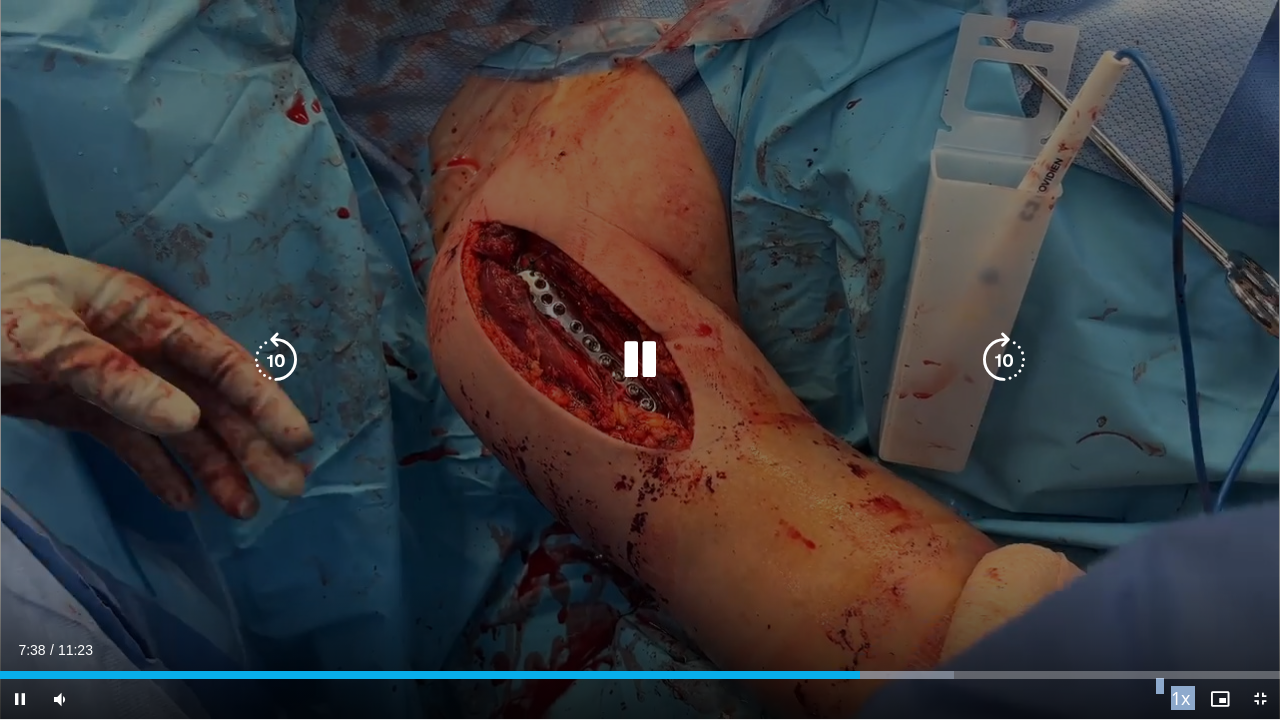click on "Loaded :  74.53% 07:39 07:46" at bounding box center (640, 669) 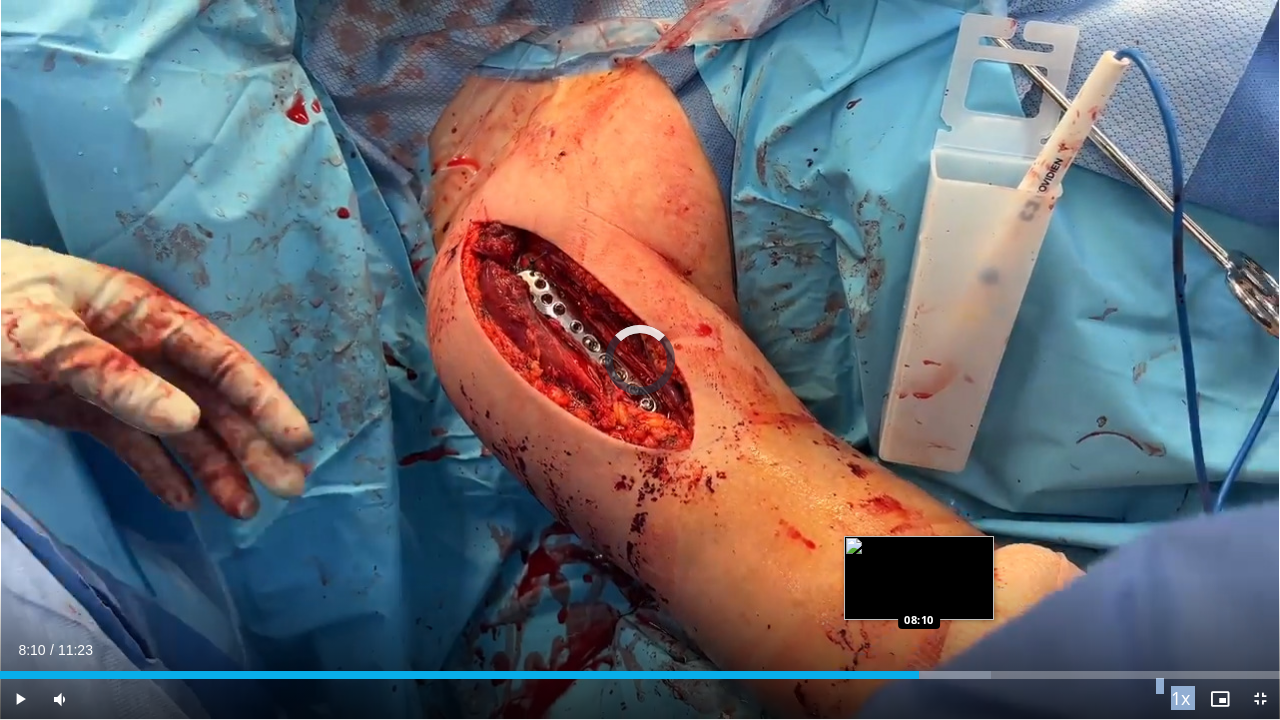 click on "Loaded :  77.45% 07:52 08:10" at bounding box center (640, 669) 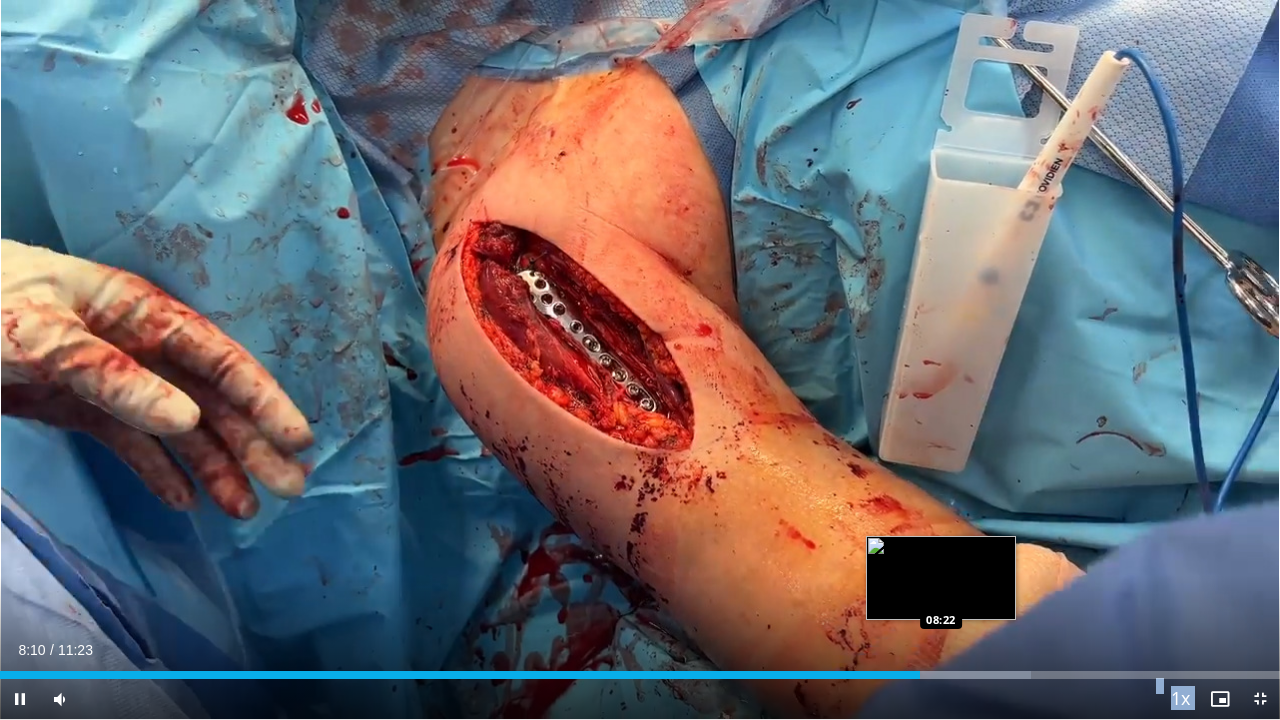 click on "Loaded :  80.51% 08:10 08:22" at bounding box center (640, 669) 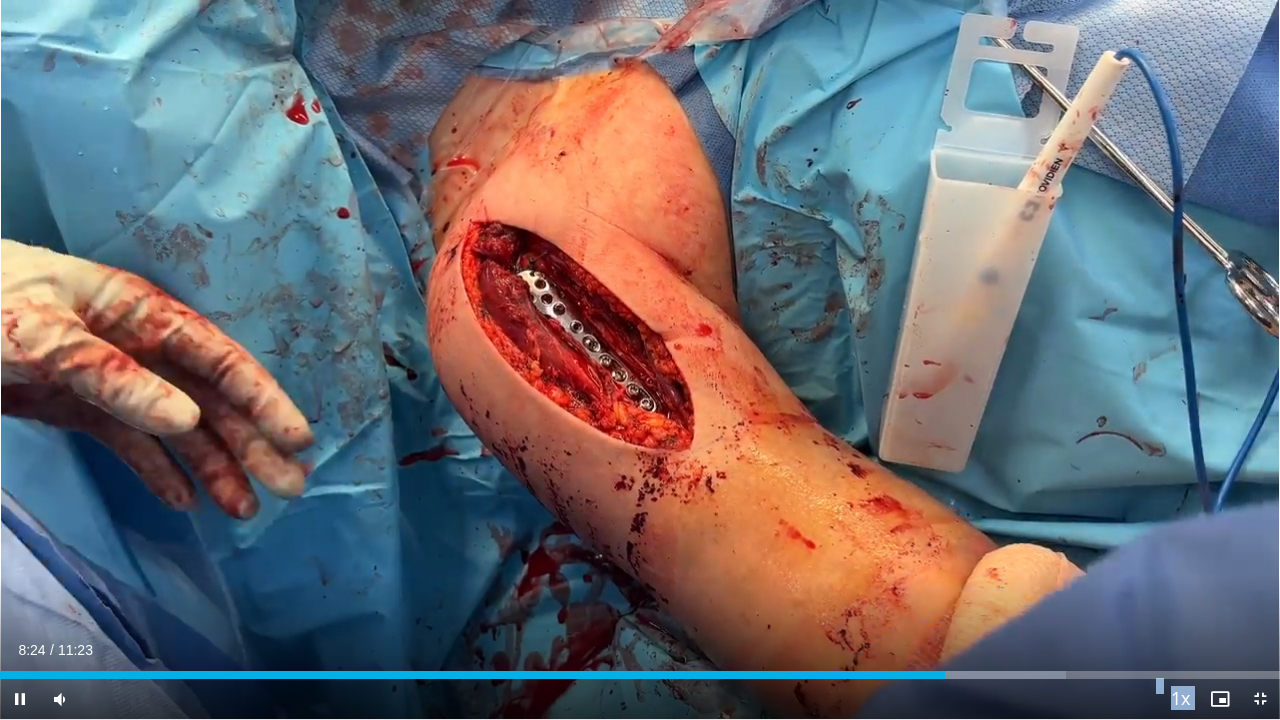 click on "Current Time  8:24 / Duration  11:23 Pause Skip Backward Skip Forward Mute Loaded :  83.30% 08:24 08:29 Stream Type  LIVE Seek to live, currently behind live LIVE   1x Playback Rate 0.5x 0.75x 1x , selected 1.25x 1.5x 1.75x 2x Chapters Chapters Descriptions descriptions off , selected Captions captions settings , opens captions settings dialog captions off , selected Audio Track en (Main) , selected Exit Fullscreen Enable picture-in-picture mode" at bounding box center (640, 699) 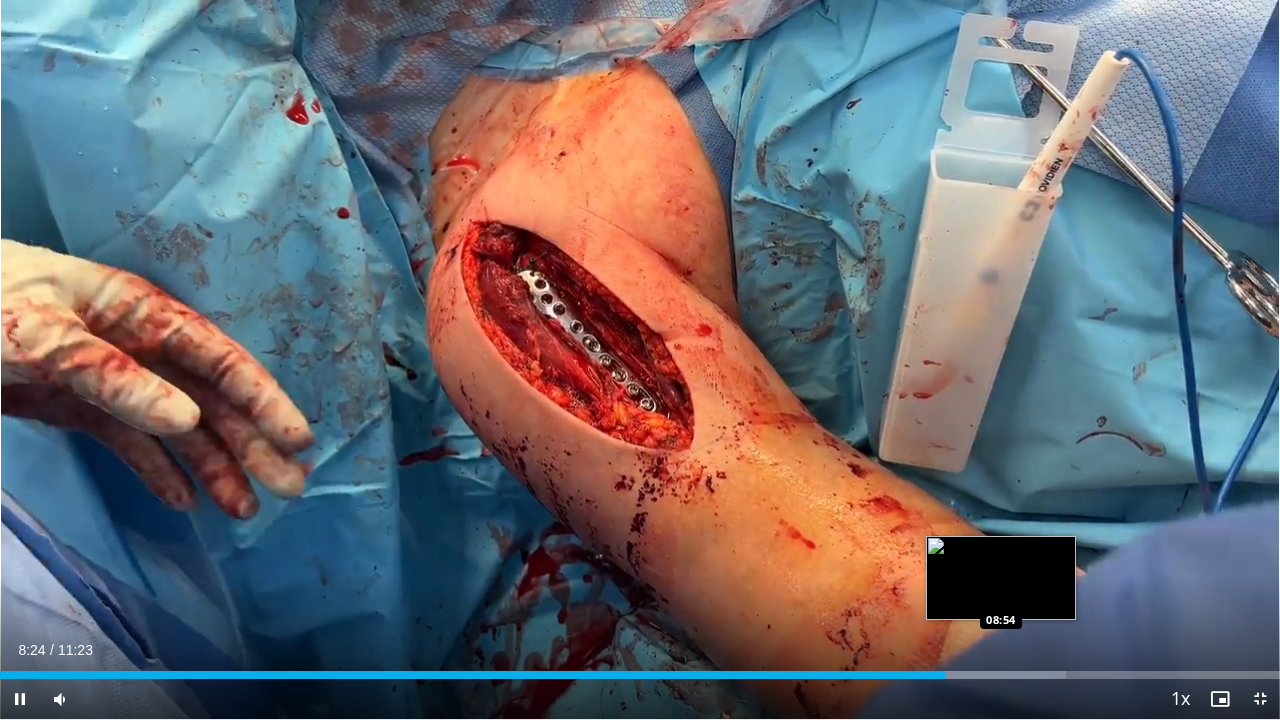 click at bounding box center (977, 675) 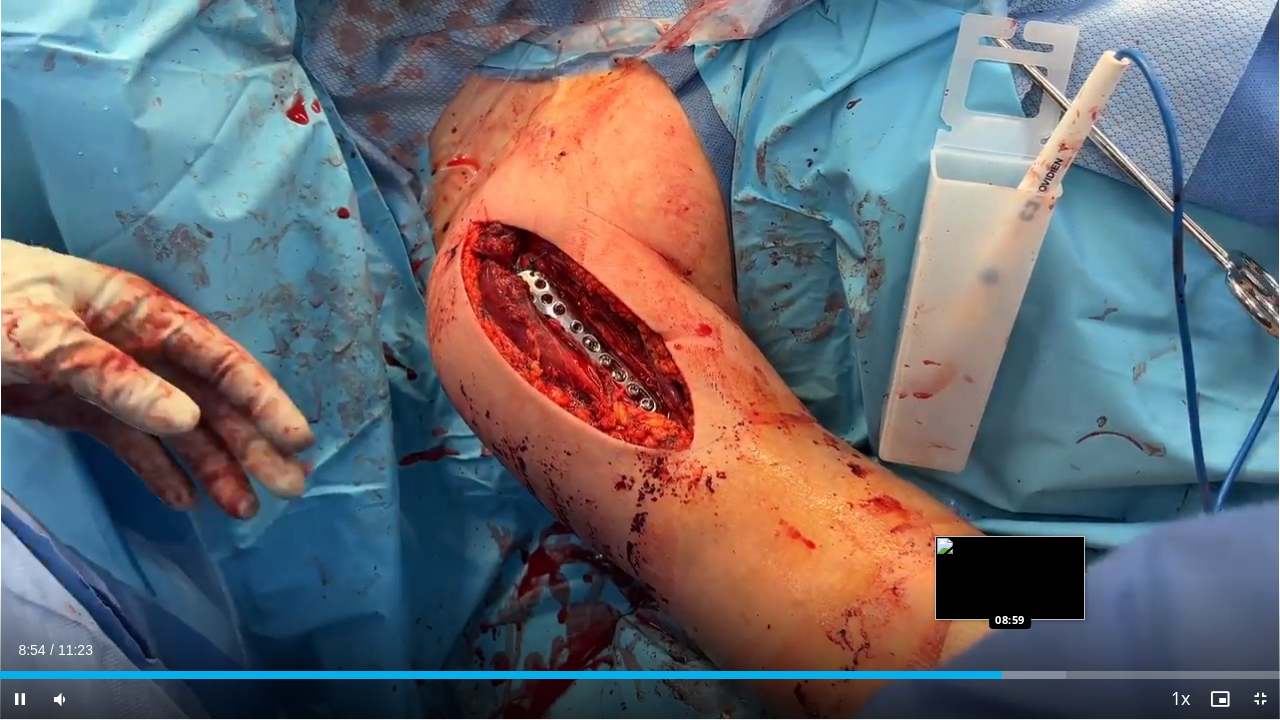 click on "Loaded :  83.30% 08:54 08:59" at bounding box center (640, 669) 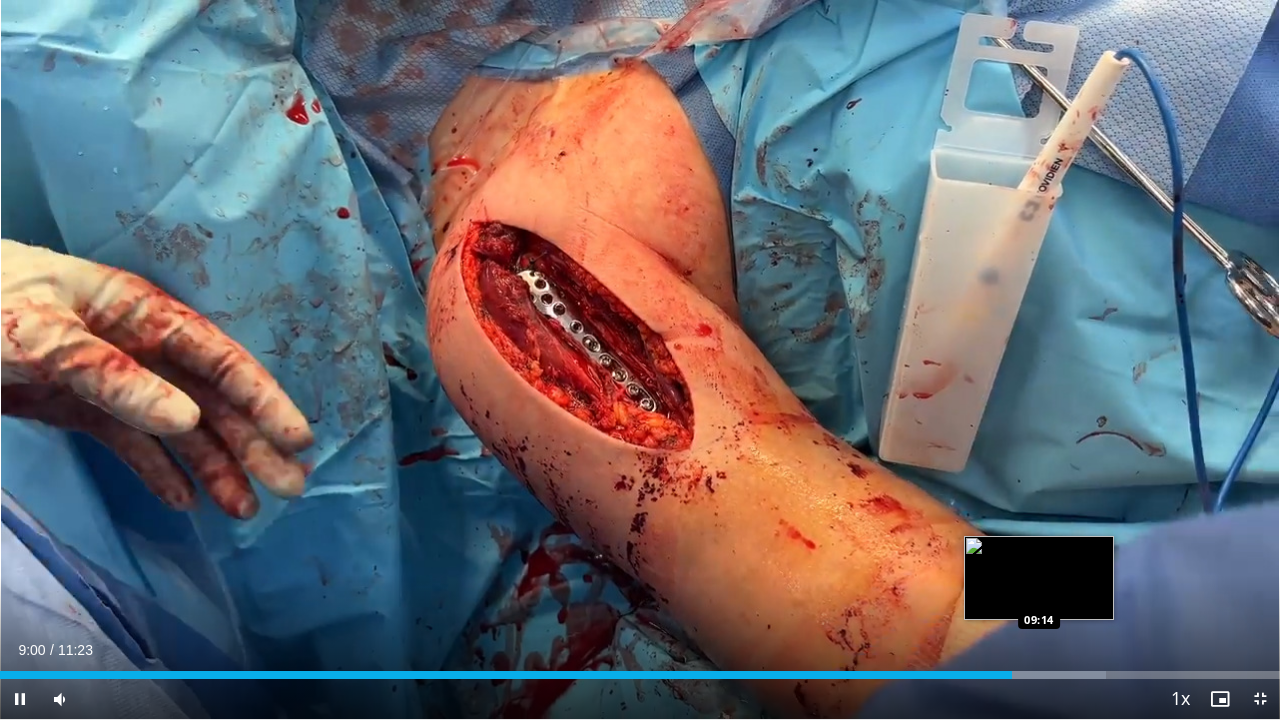 click on "Loaded :  86.37% 09:00 09:14" at bounding box center (640, 675) 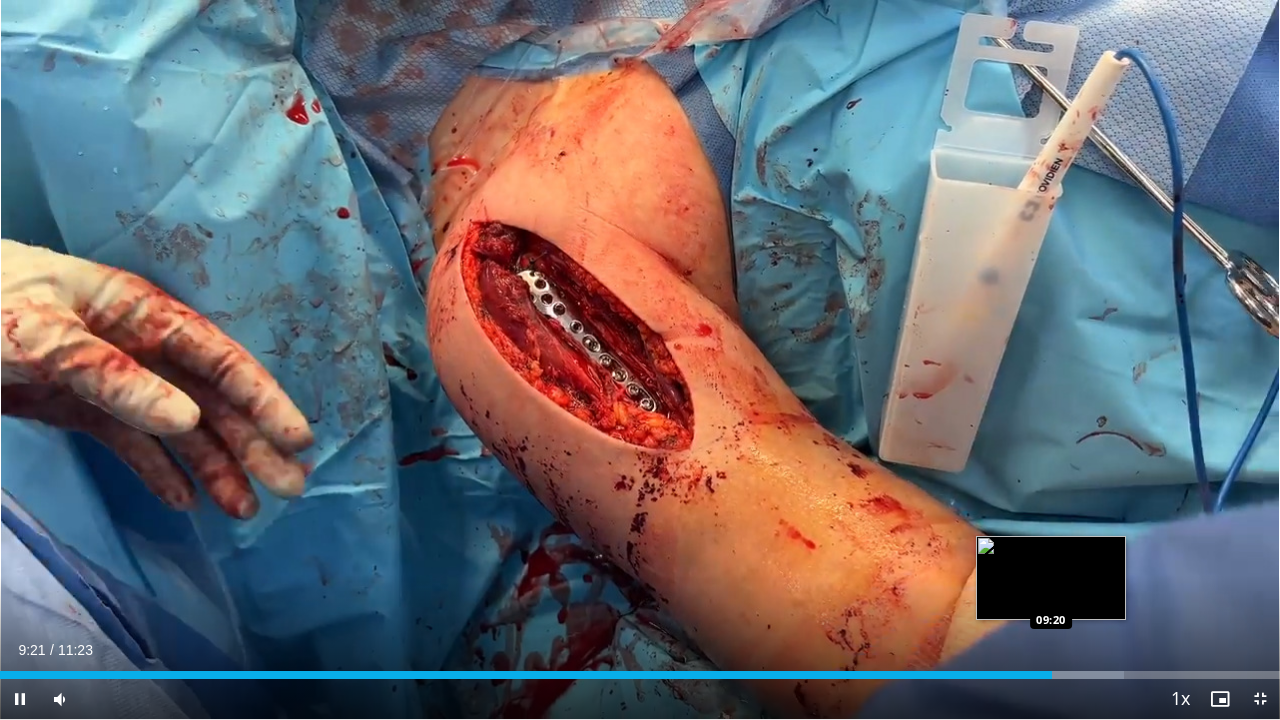 click on "Loaded :  87.83% 09:21 09:20" at bounding box center (640, 675) 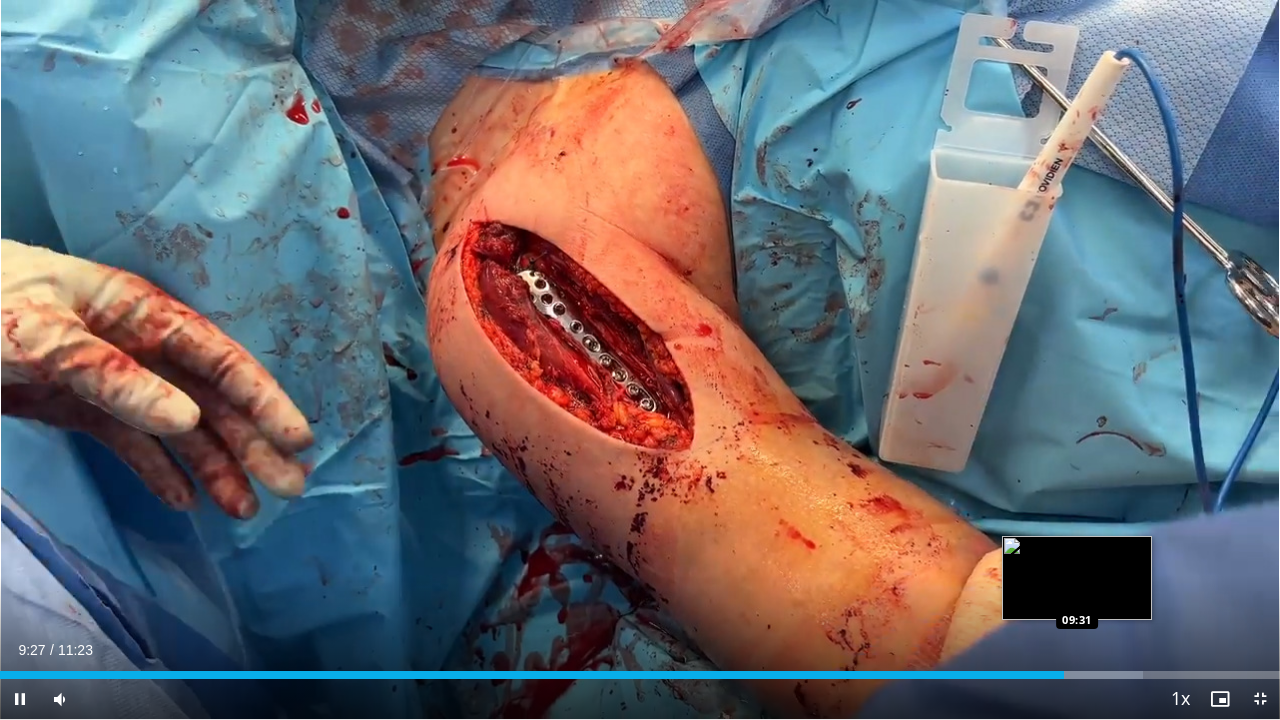 click on "Loaded :  89.29% 09:28 09:31" at bounding box center [640, 675] 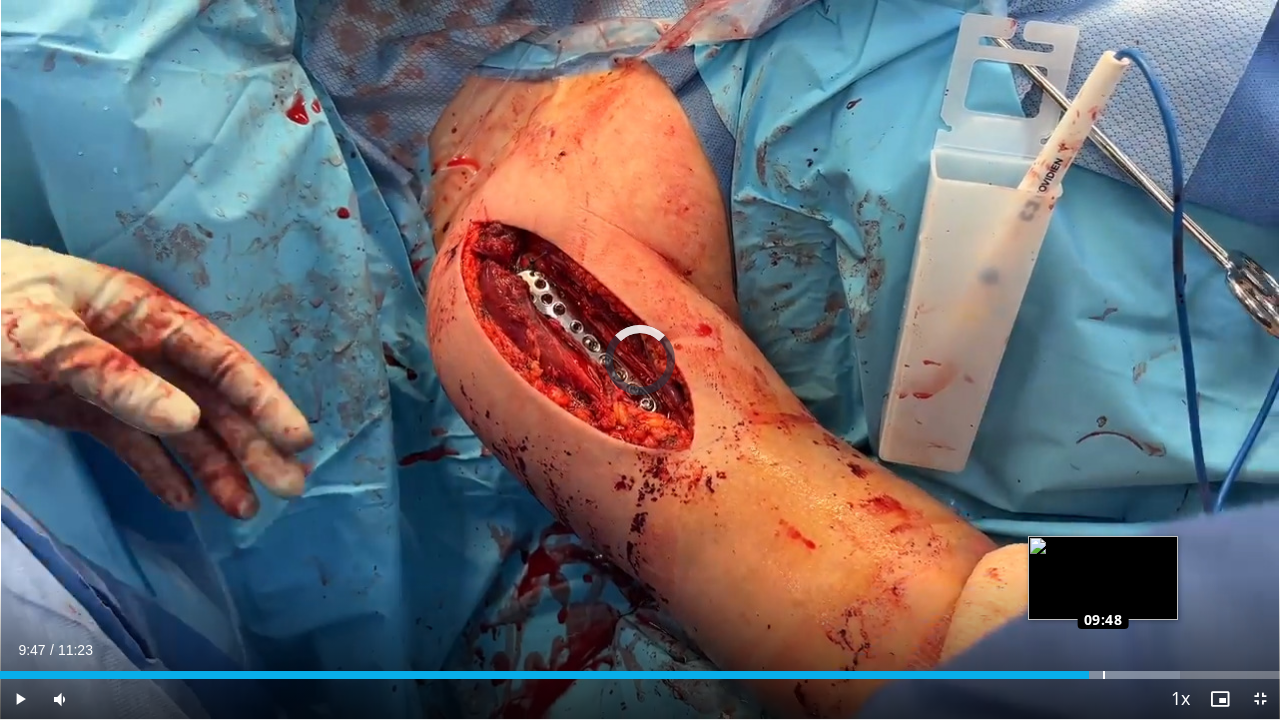 click at bounding box center [1104, 675] 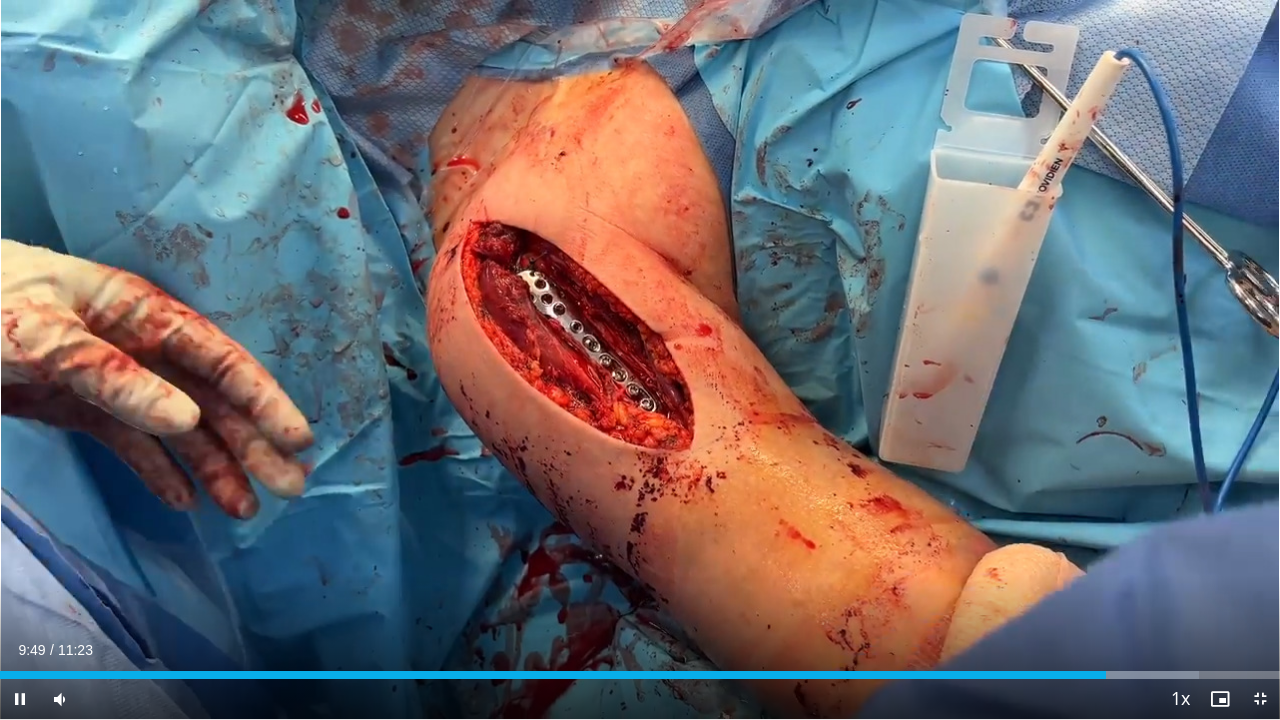 click on "Current Time  9:49 / Duration  11:23 Pause Skip Backward Skip Forward Mute Loaded :  93.69% 09:50 09:57 Stream Type  LIVE Seek to live, currently behind live LIVE   1x Playback Rate 0.5x 0.75x 1x , selected 1.25x 1.5x 1.75x 2x Chapters Chapters Descriptions descriptions off , selected Captions captions settings , opens captions settings dialog captions off , selected Audio Track en (Main) , selected Exit Fullscreen Enable picture-in-picture mode" at bounding box center [640, 699] 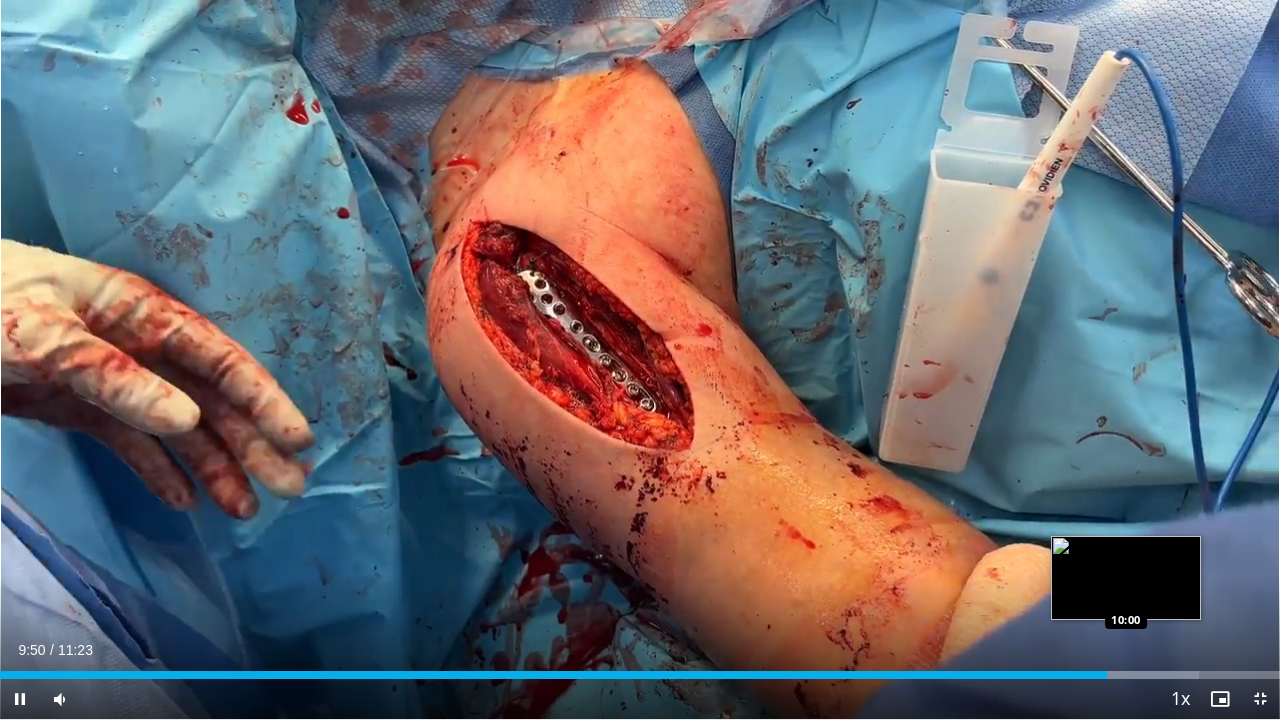 click at bounding box center (1124, 675) 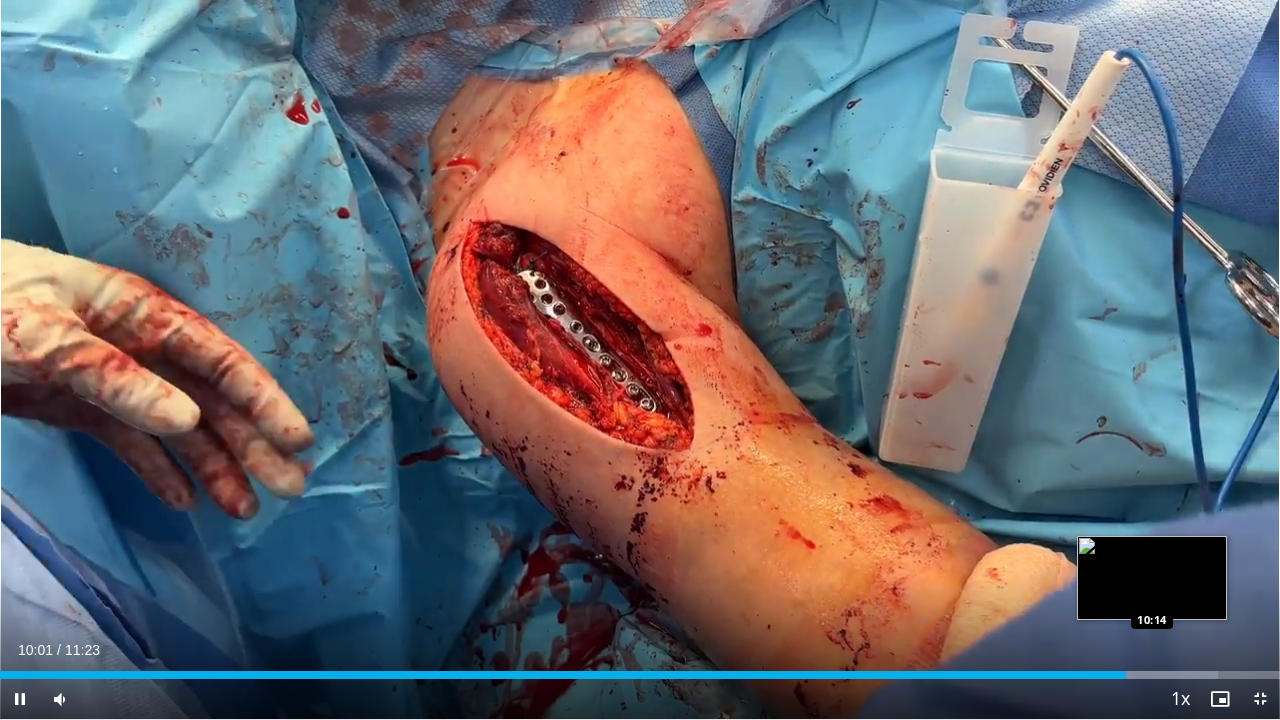 click on "Loaded :  95.15% 10:01 10:14" at bounding box center (640, 675) 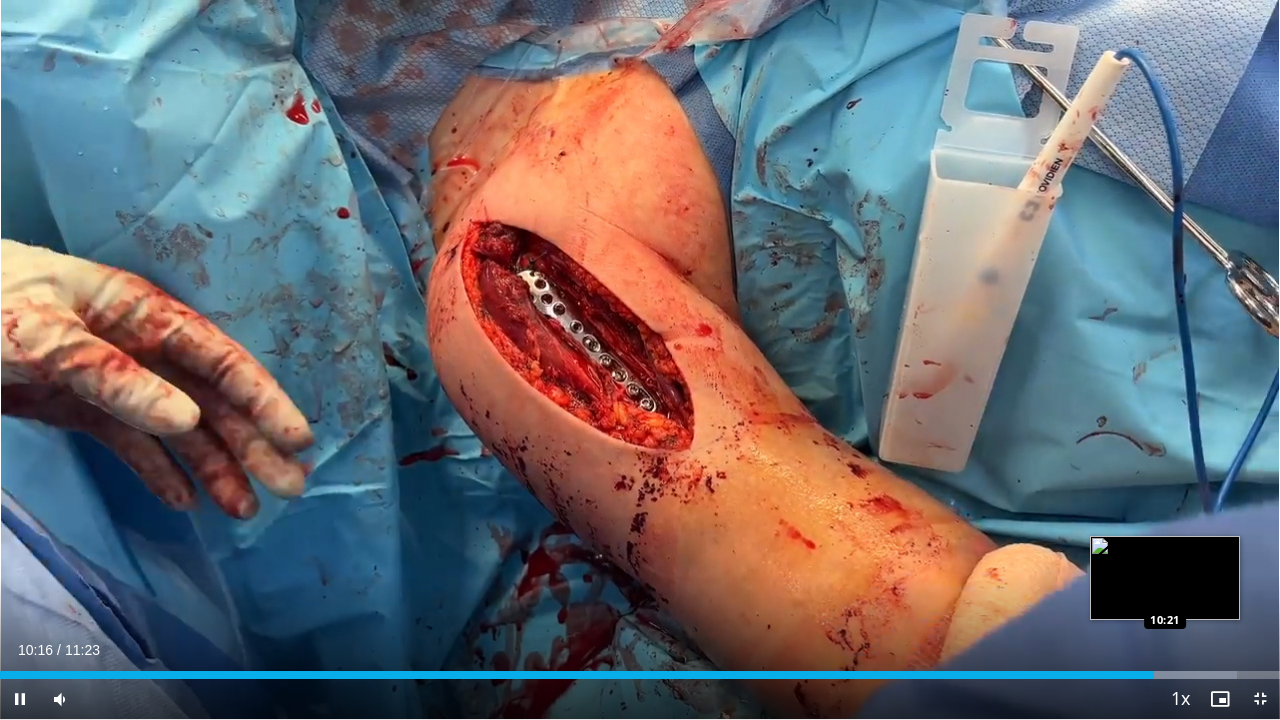 click on "Loaded :  96.61% 10:16 10:21" at bounding box center (640, 669) 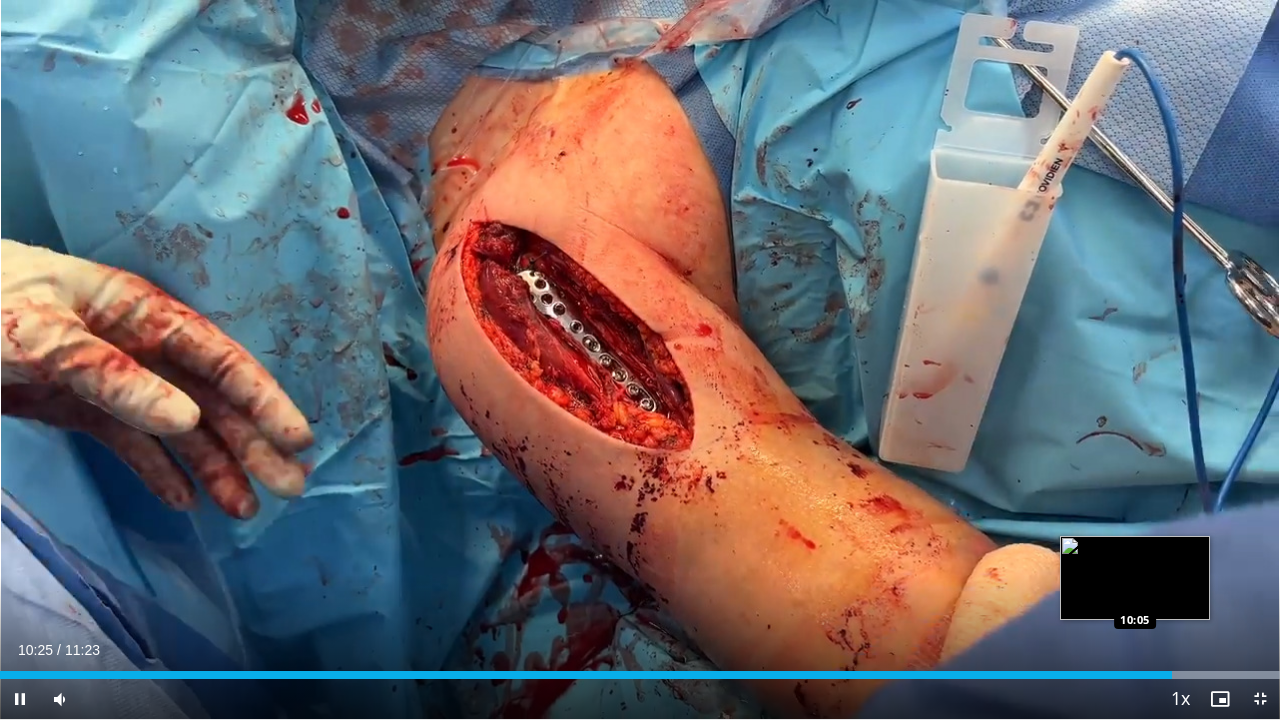 click on "10:25" at bounding box center [586, 675] 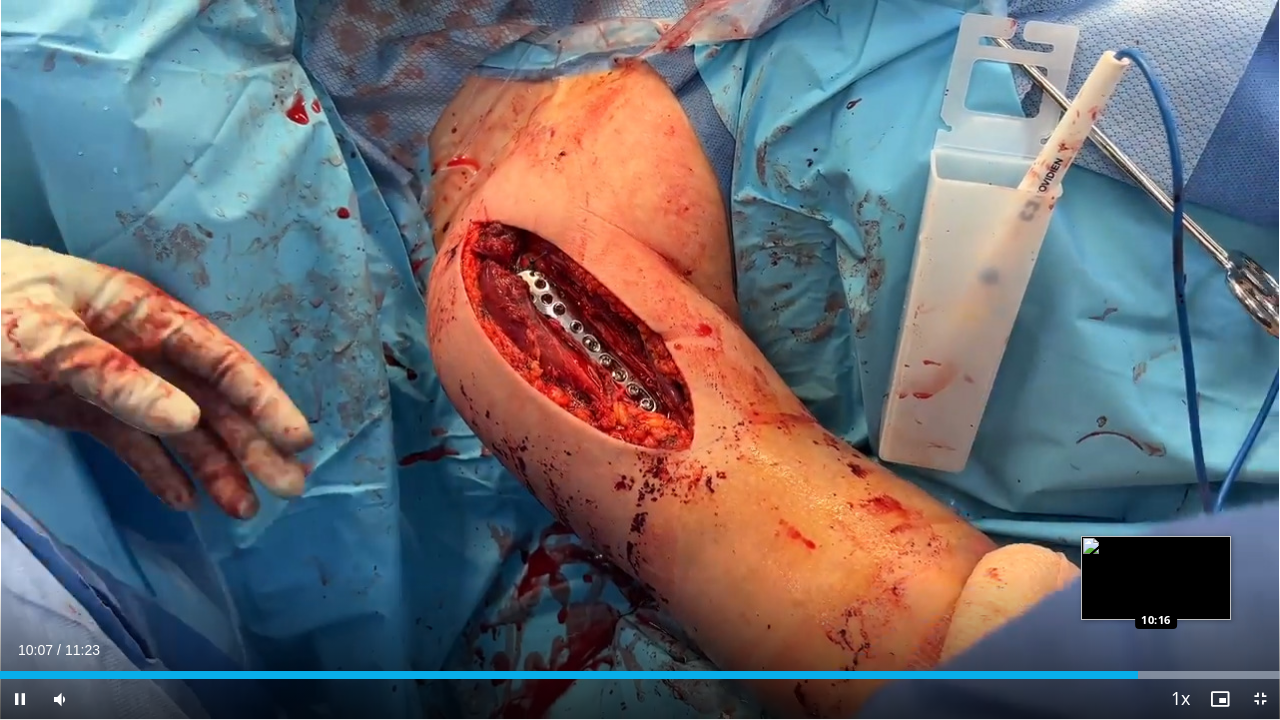 click on "Loaded :  100.00% 10:07 10:16" at bounding box center (640, 675) 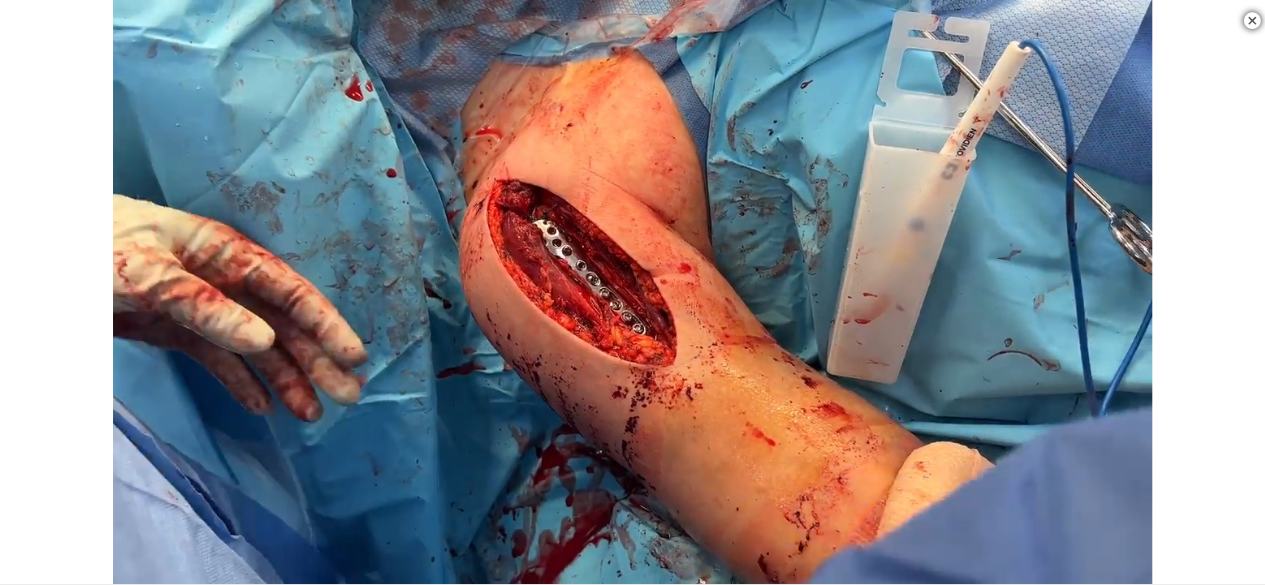scroll, scrollTop: 956, scrollLeft: 0, axis: vertical 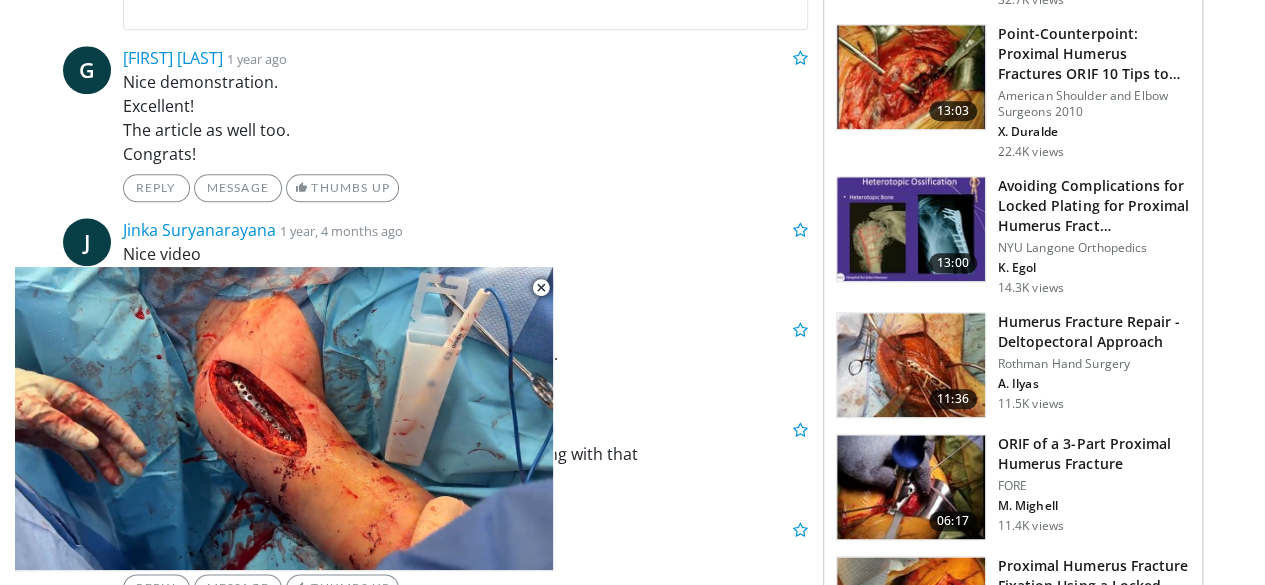 click at bounding box center [911, 487] 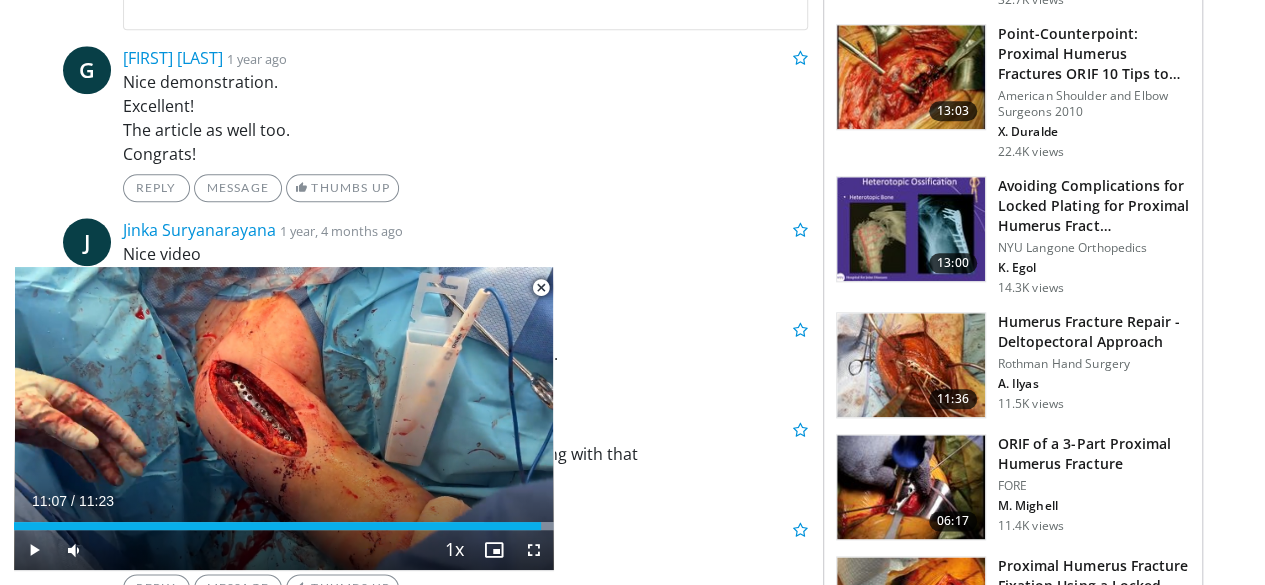 click at bounding box center [911, 365] 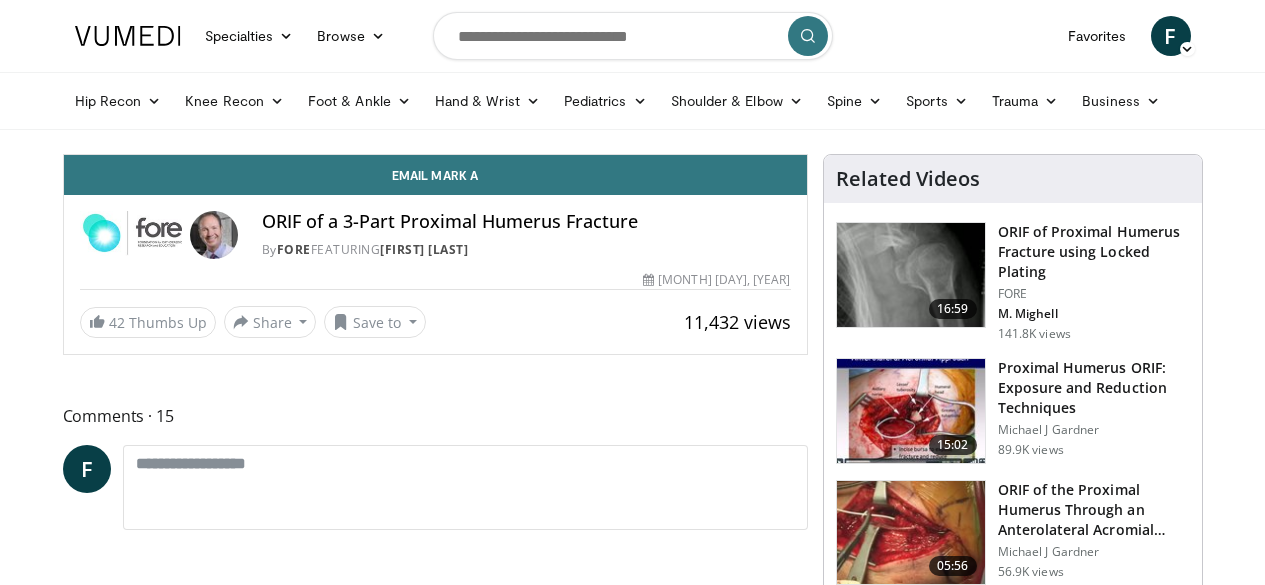 scroll, scrollTop: 0, scrollLeft: 0, axis: both 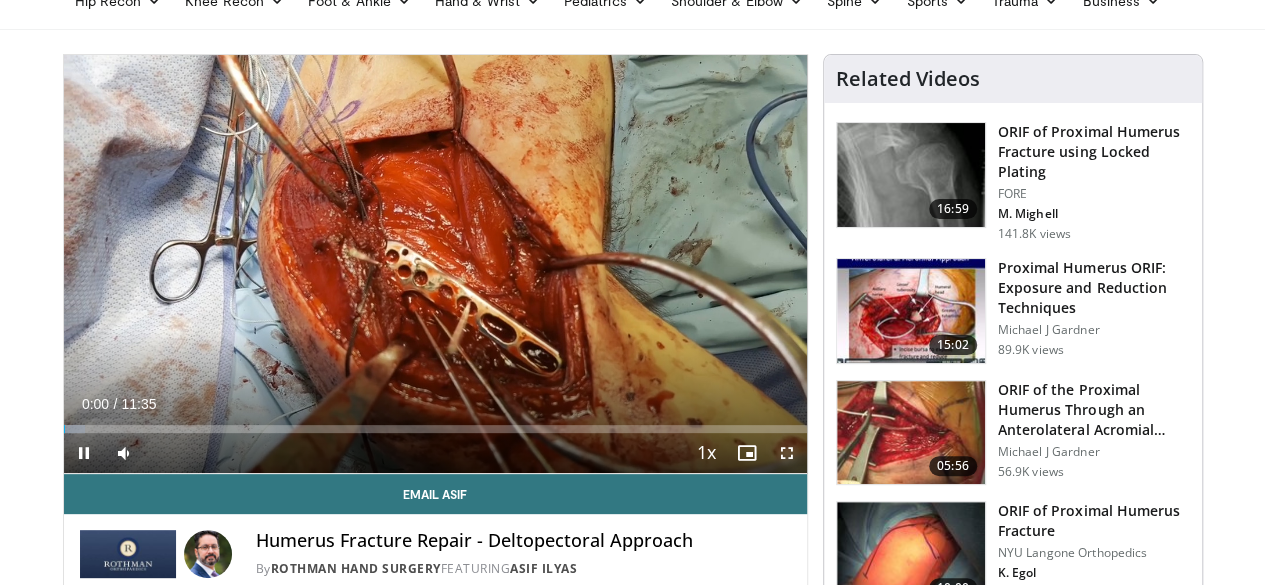 click at bounding box center (787, 453) 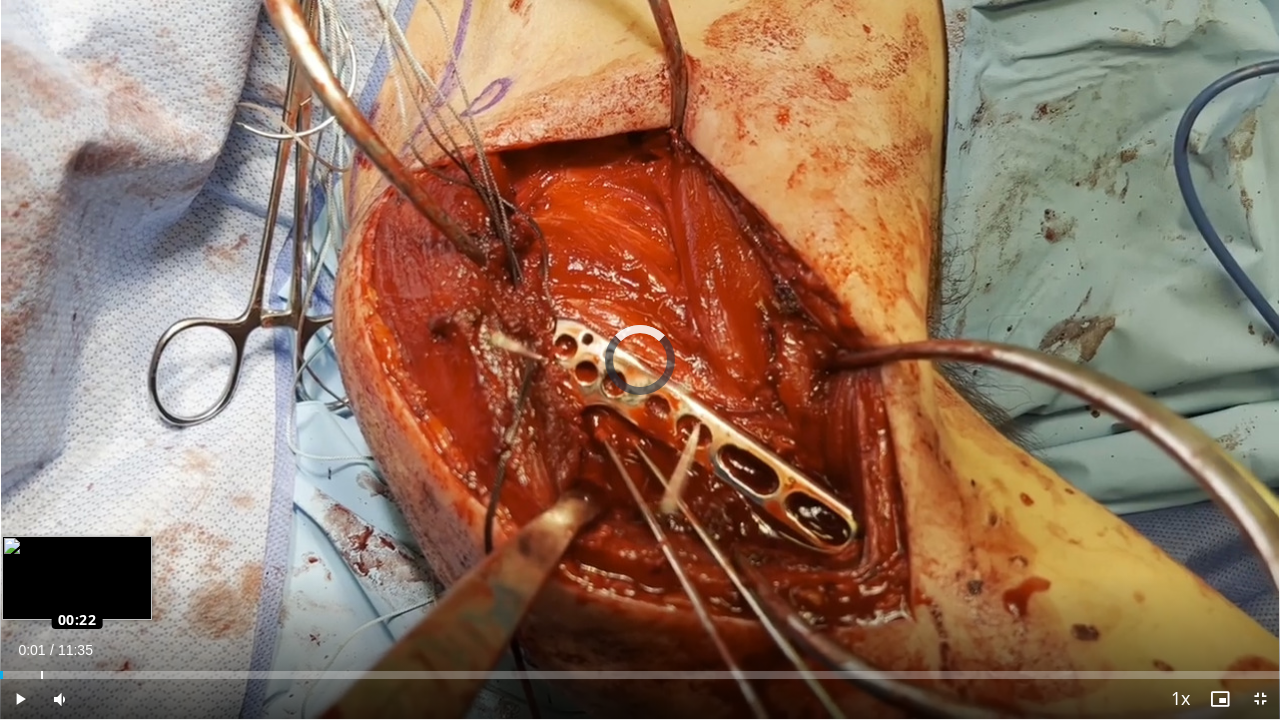 click on "Loaded :  0.00% 00:22 00:22" at bounding box center [640, 675] 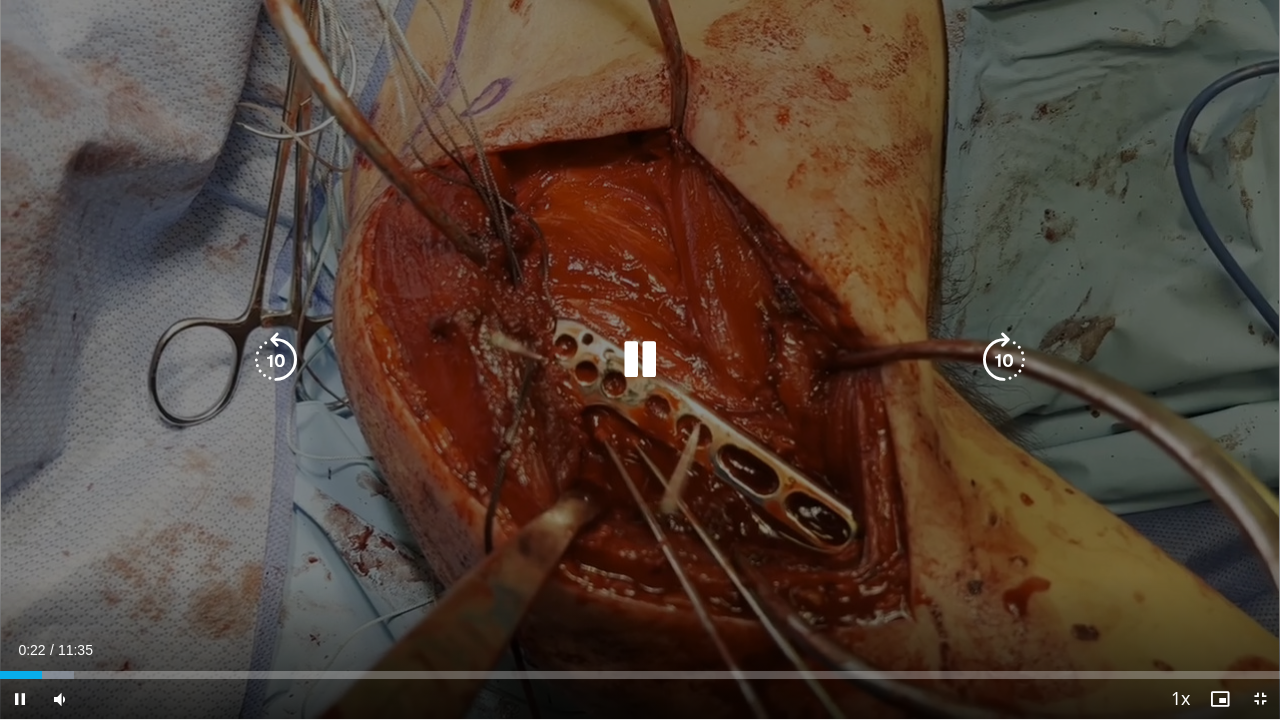 click at bounding box center (1004, 360) 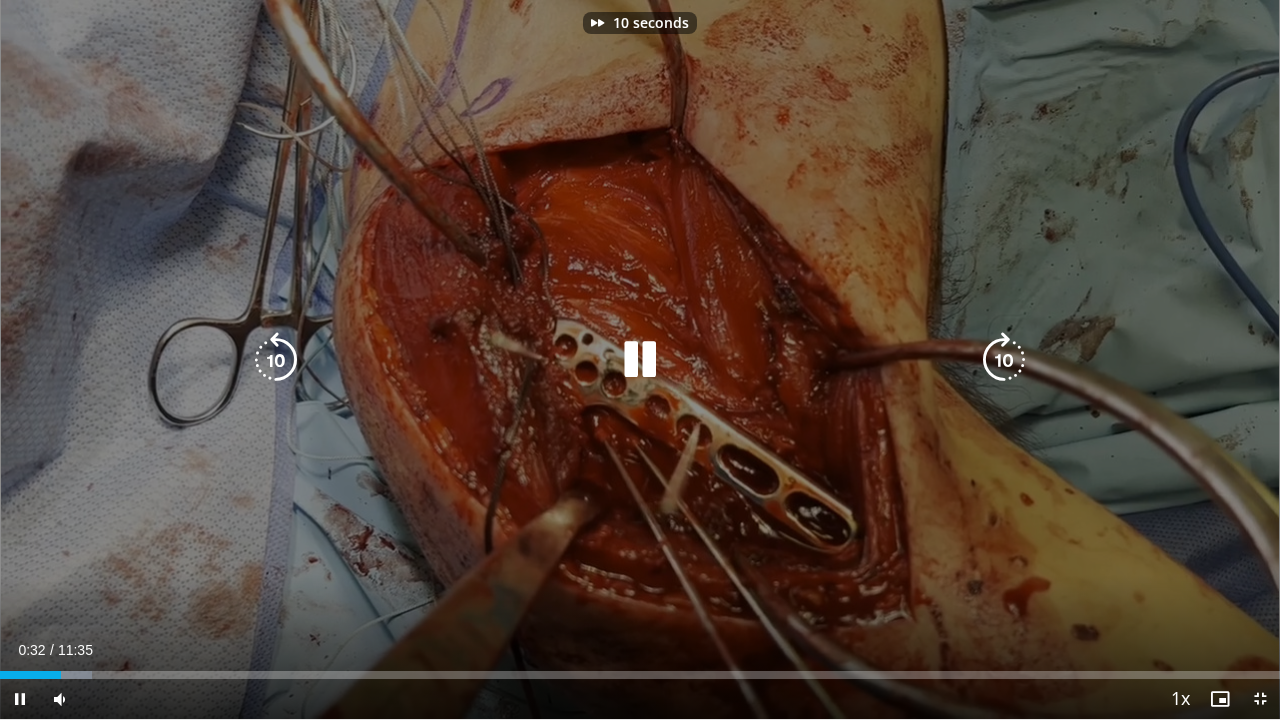 click at bounding box center (1004, 360) 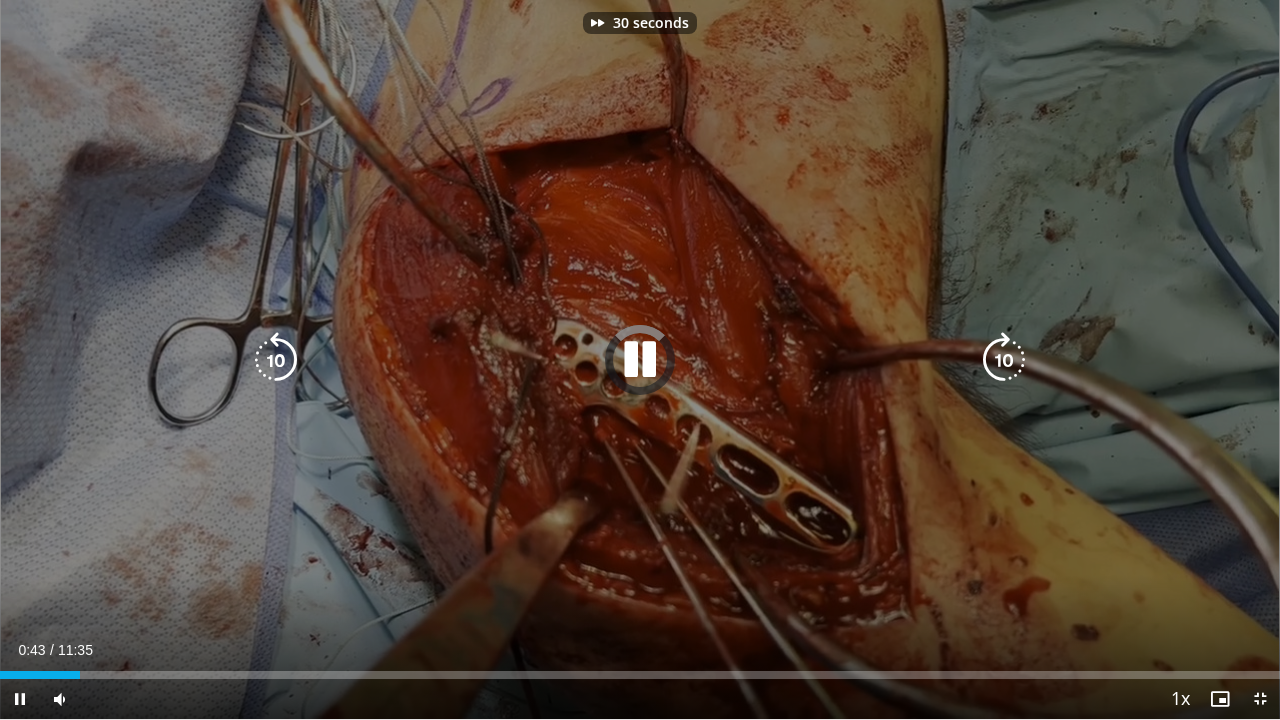 click at bounding box center (1004, 360) 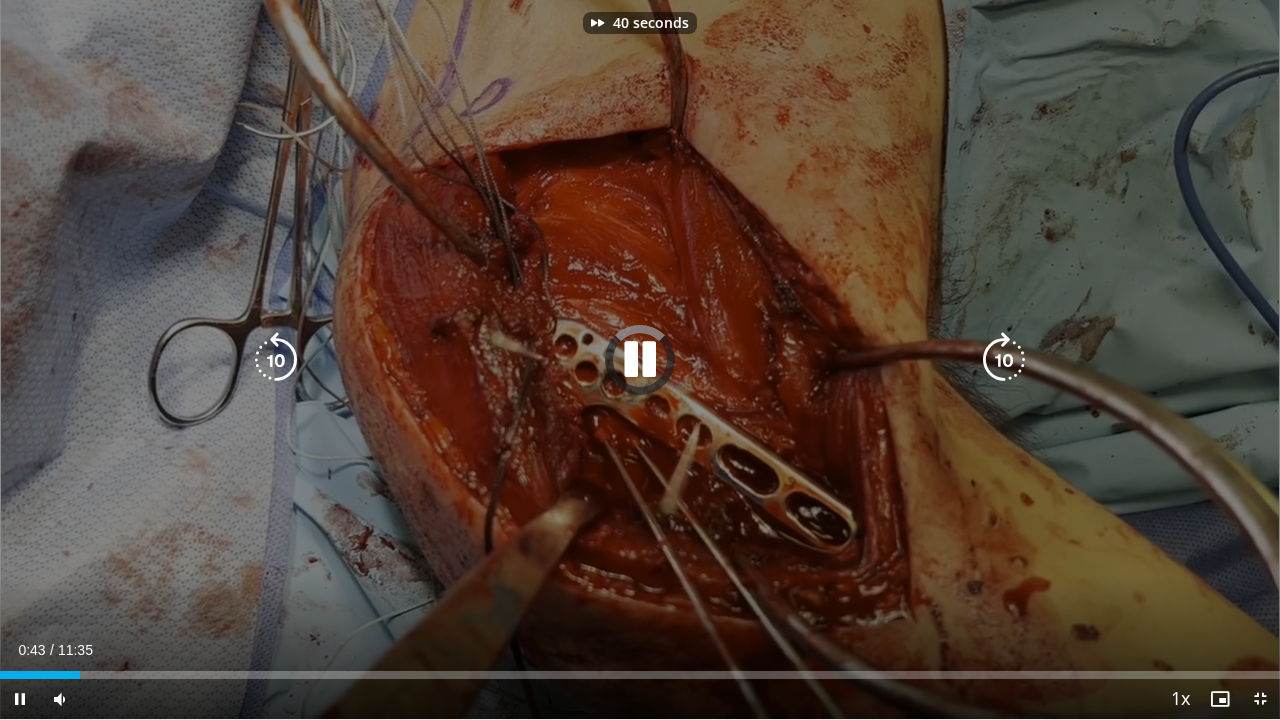 click at bounding box center (1004, 360) 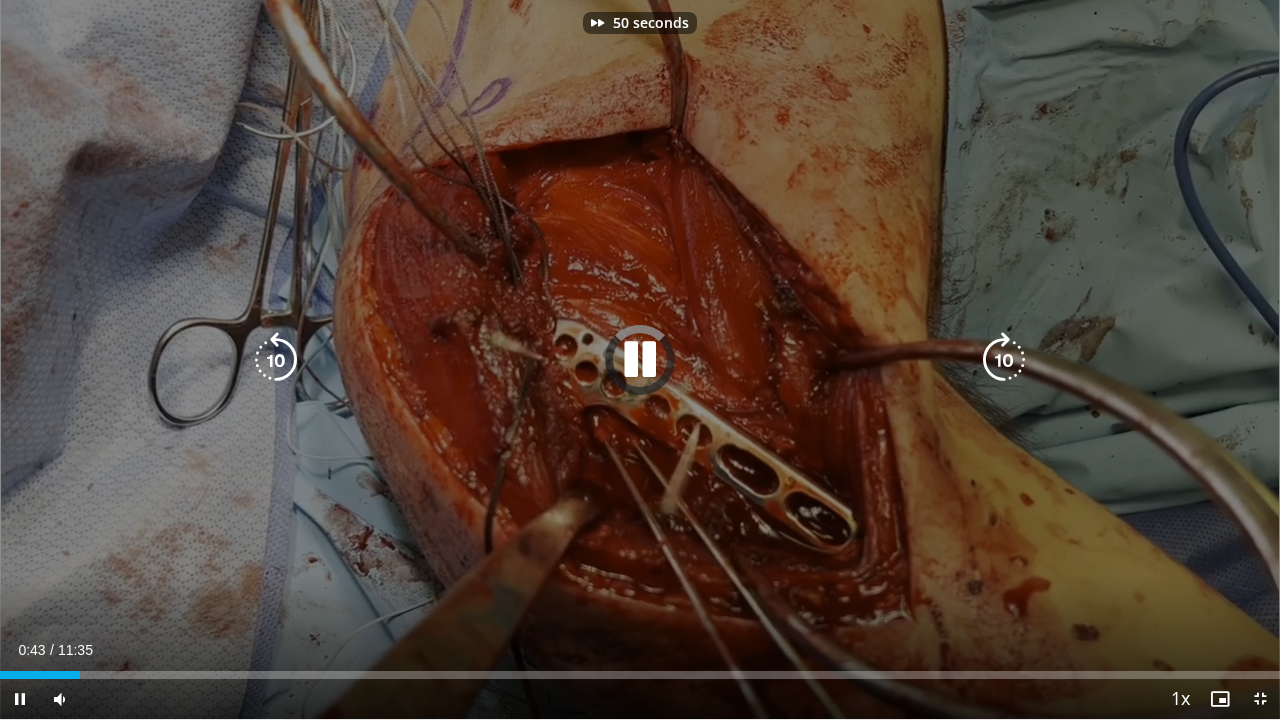 click at bounding box center (1004, 360) 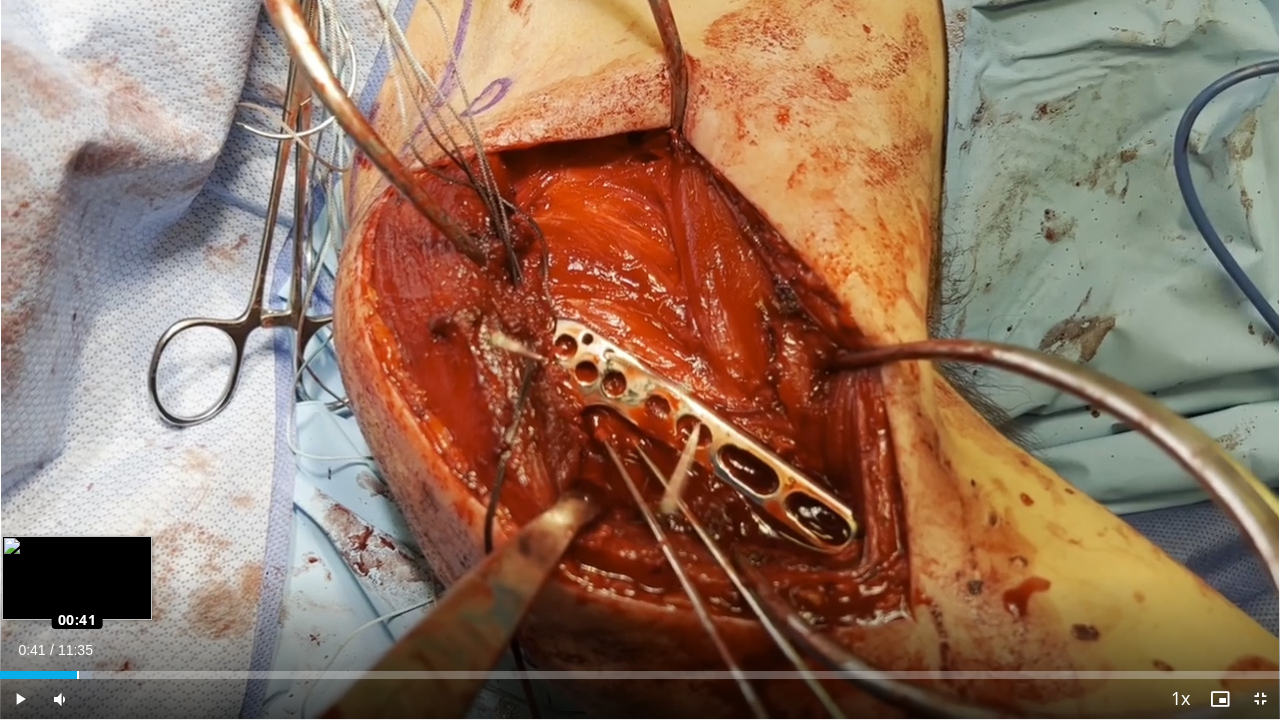 drag, startPoint x: 88, startPoint y: 670, endPoint x: 76, endPoint y: 670, distance: 12 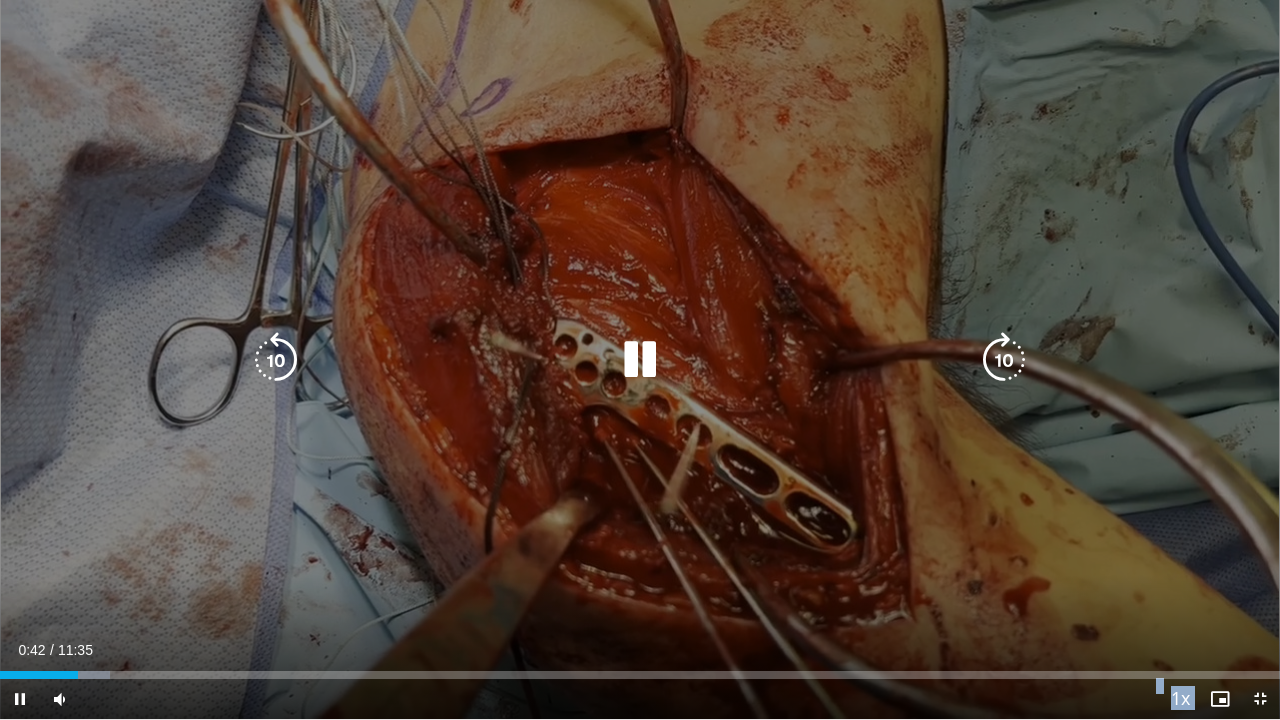 click on "**********" at bounding box center [640, 360] 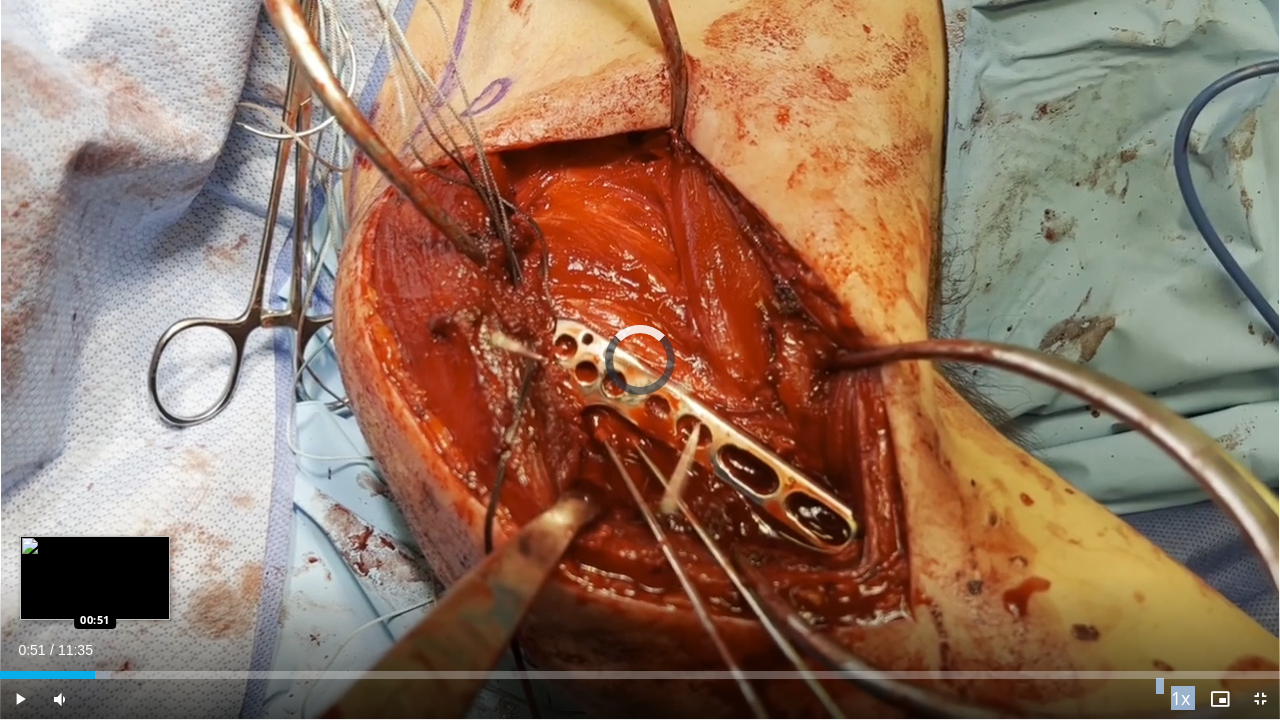 click on "Loaded :  8.62% 00:51 00:51" at bounding box center [640, 675] 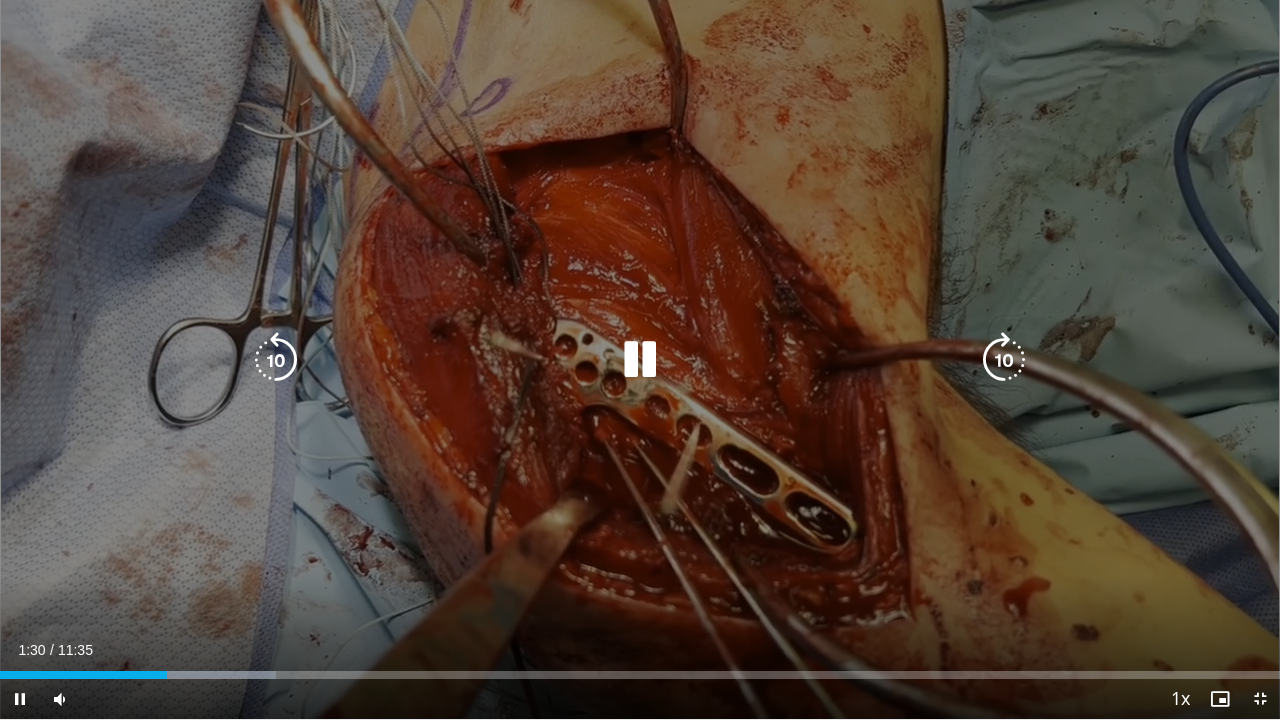 click at bounding box center (1004, 360) 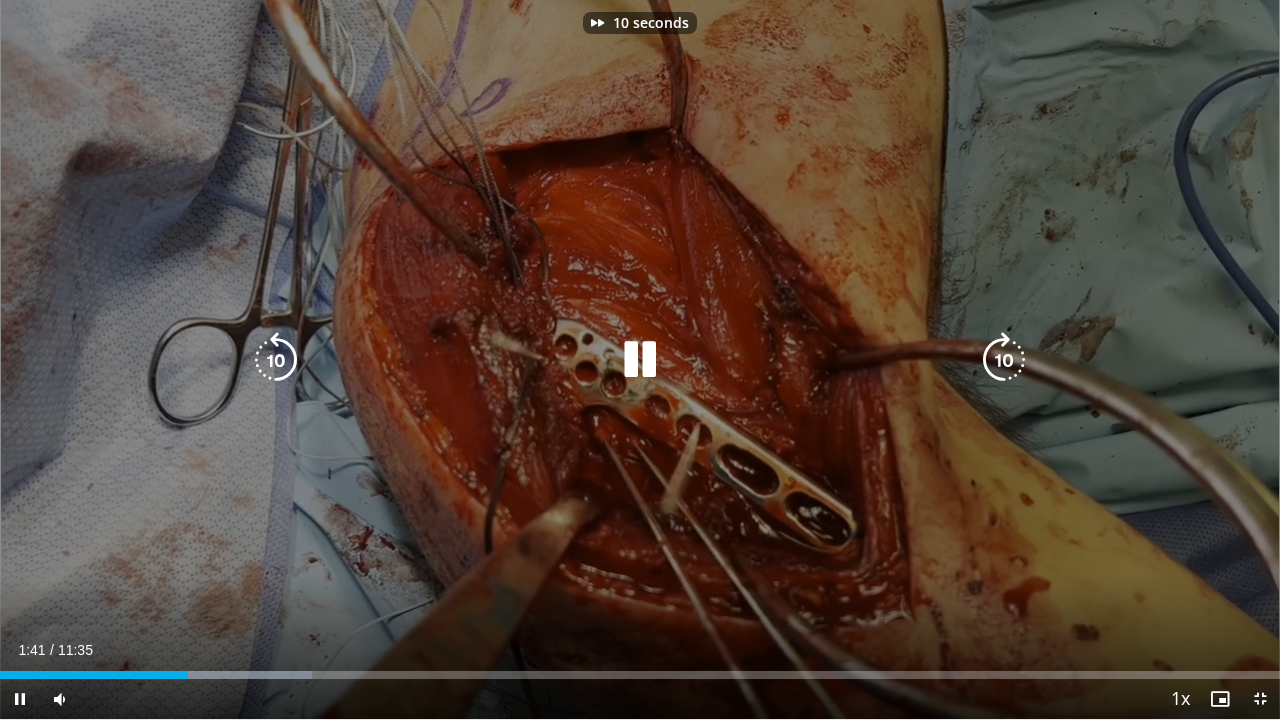 click at bounding box center [1004, 360] 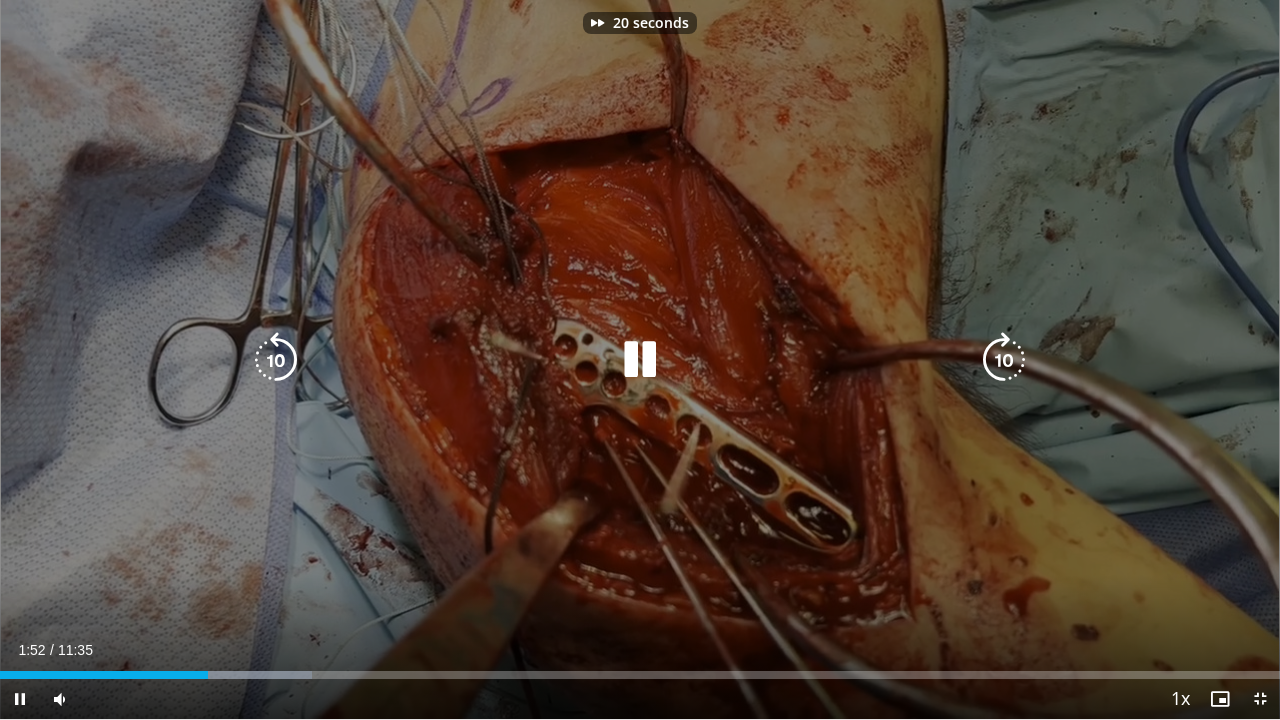 click at bounding box center [1004, 360] 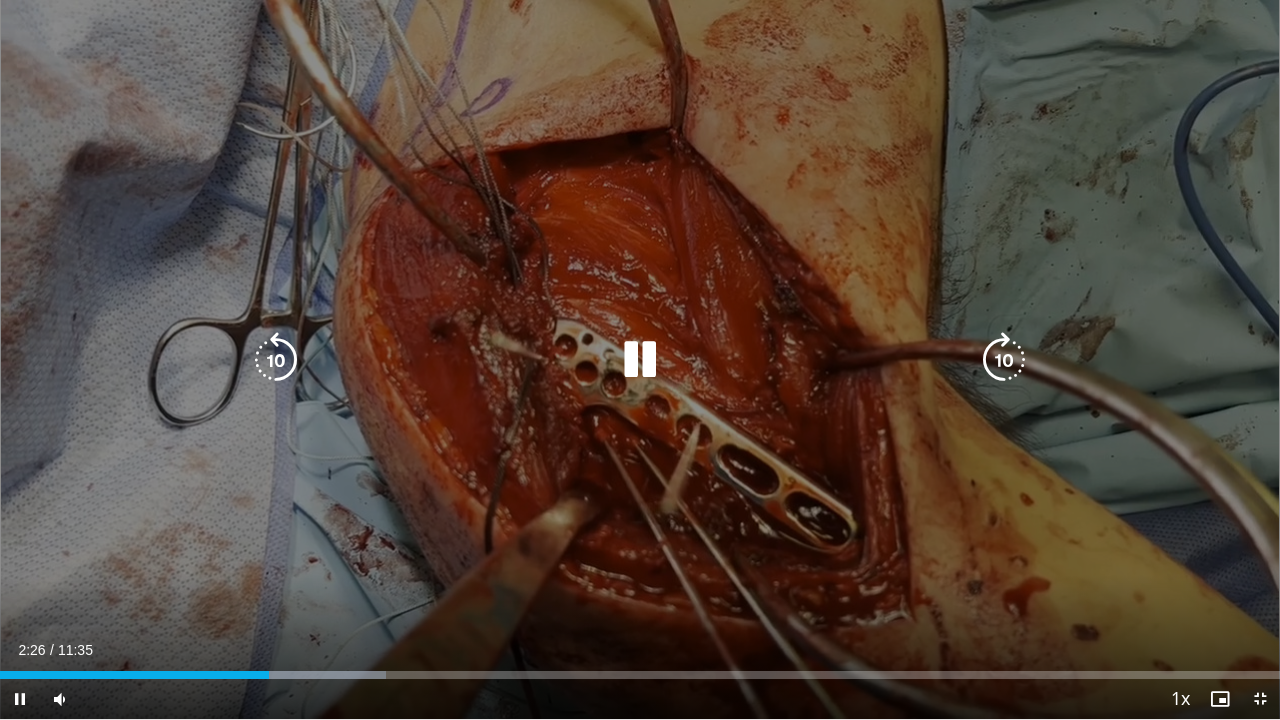 click at bounding box center [1004, 360] 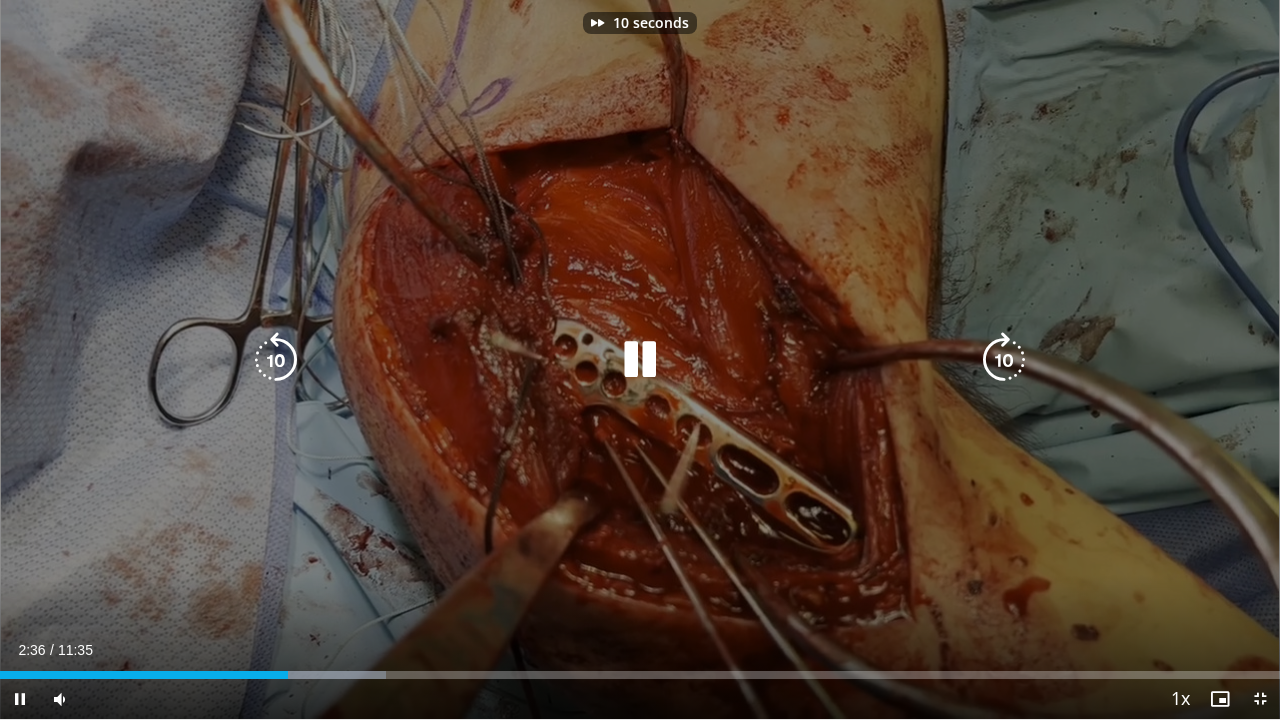 click at bounding box center (1004, 360) 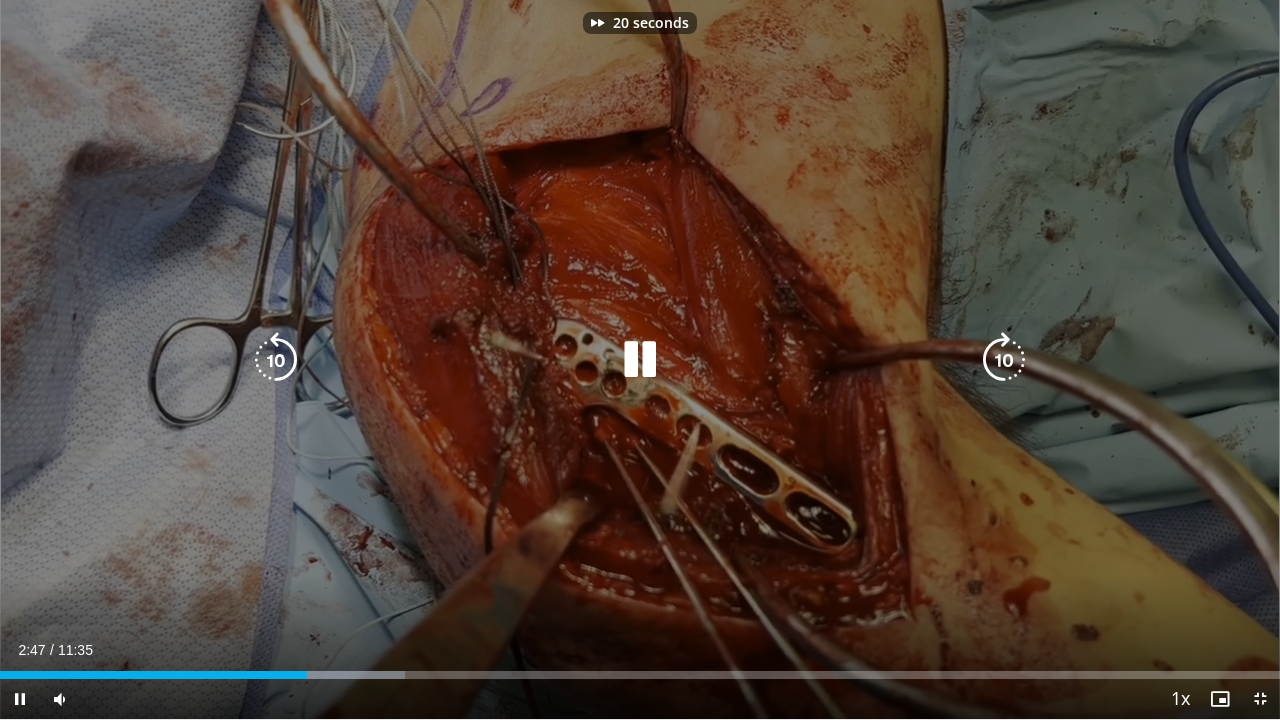 click at bounding box center (1004, 360) 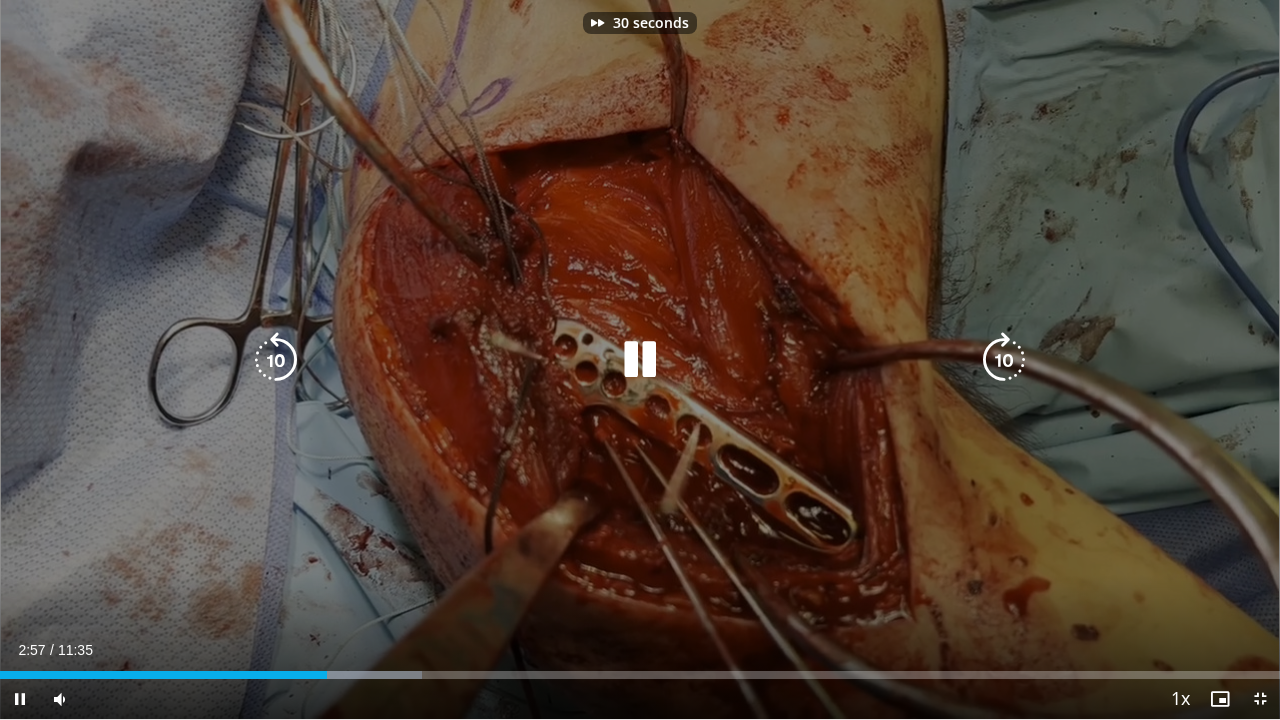 click at bounding box center (1004, 360) 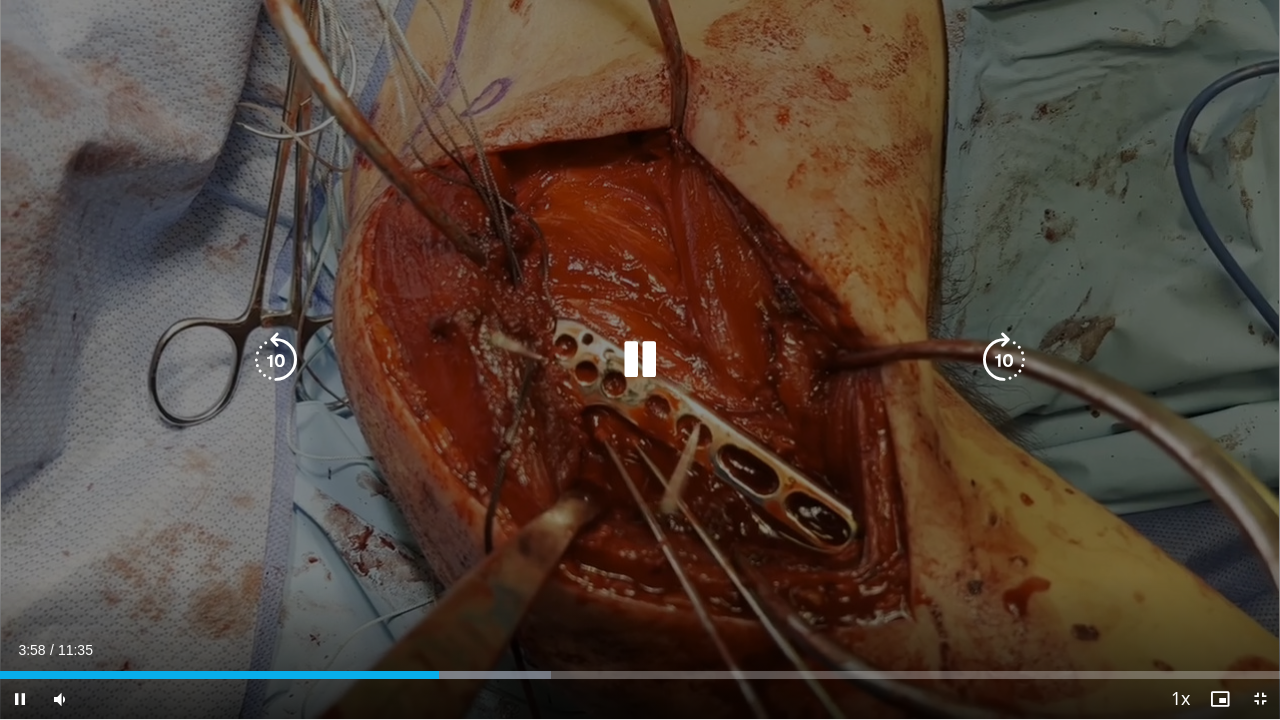 click at bounding box center [1004, 360] 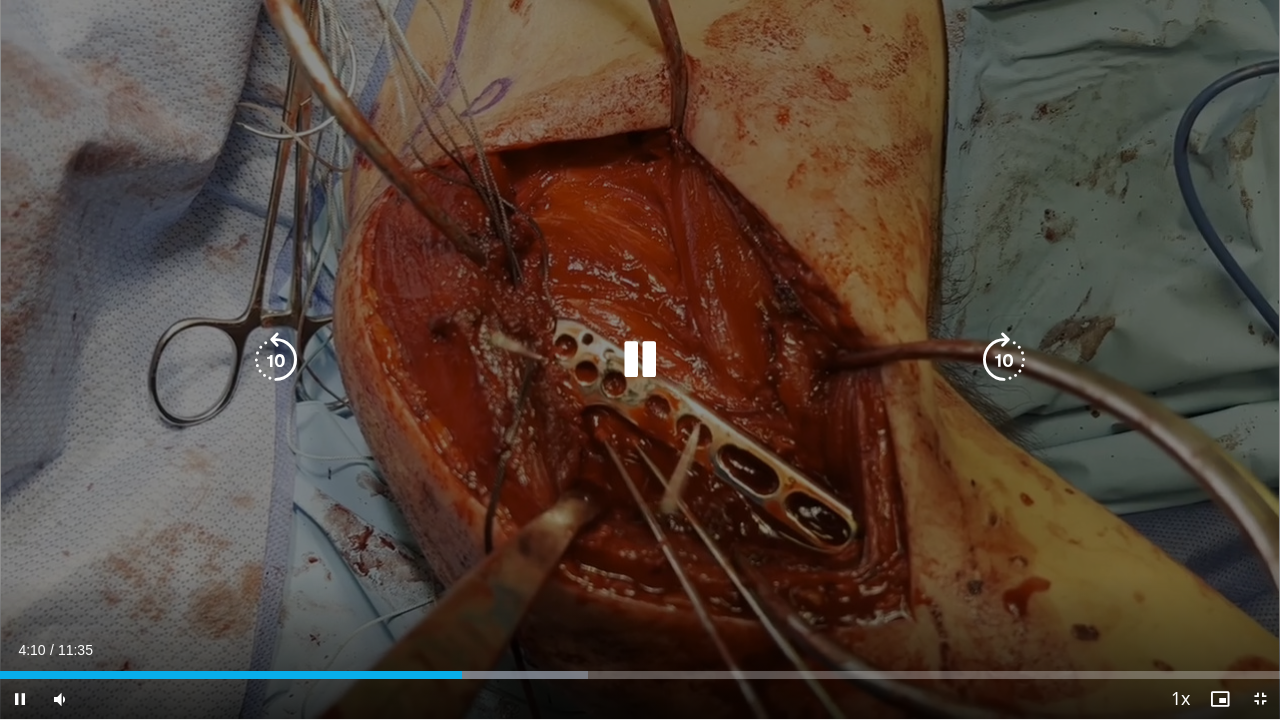 click at bounding box center (1004, 360) 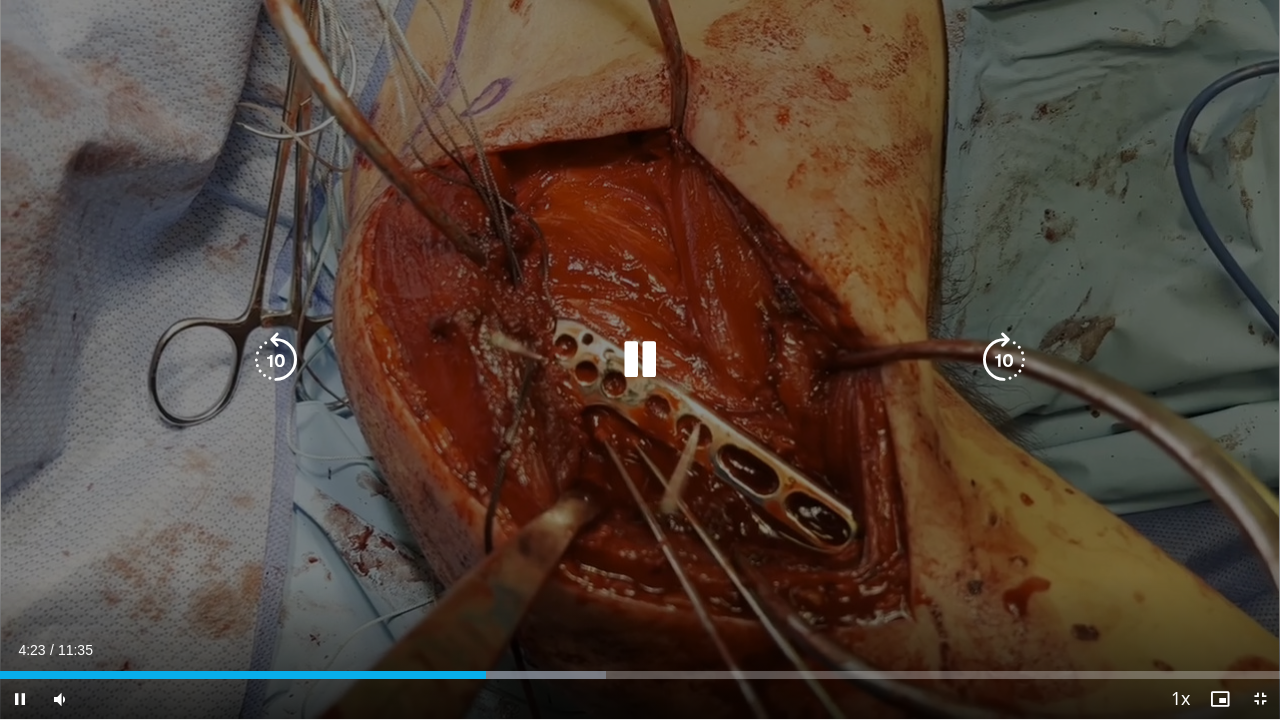 click at bounding box center (1004, 360) 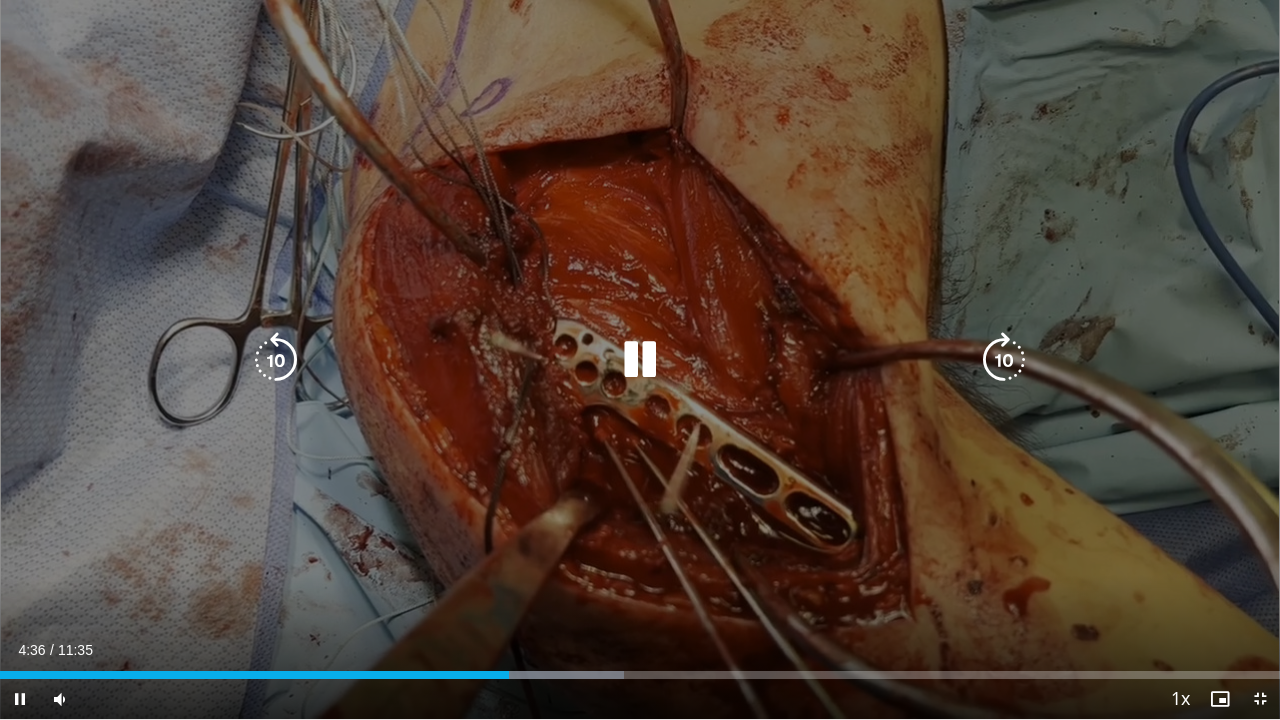 click at bounding box center [276, 360] 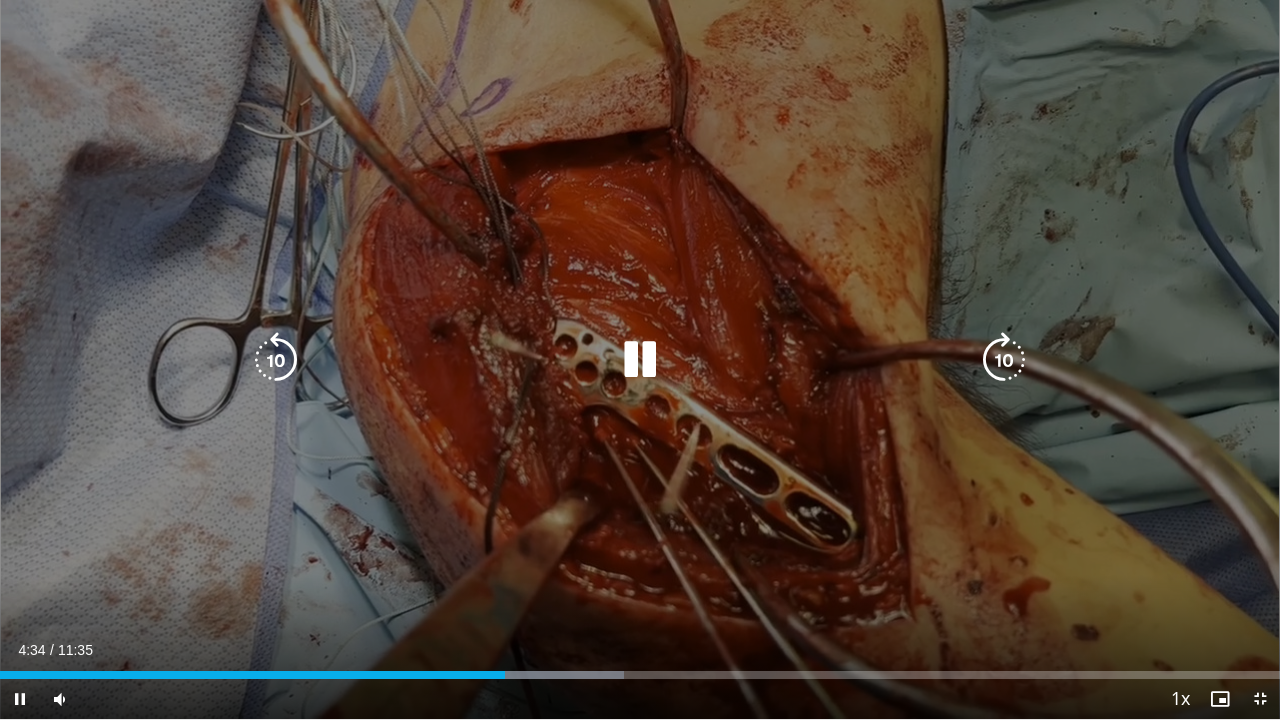 click at bounding box center (1004, 360) 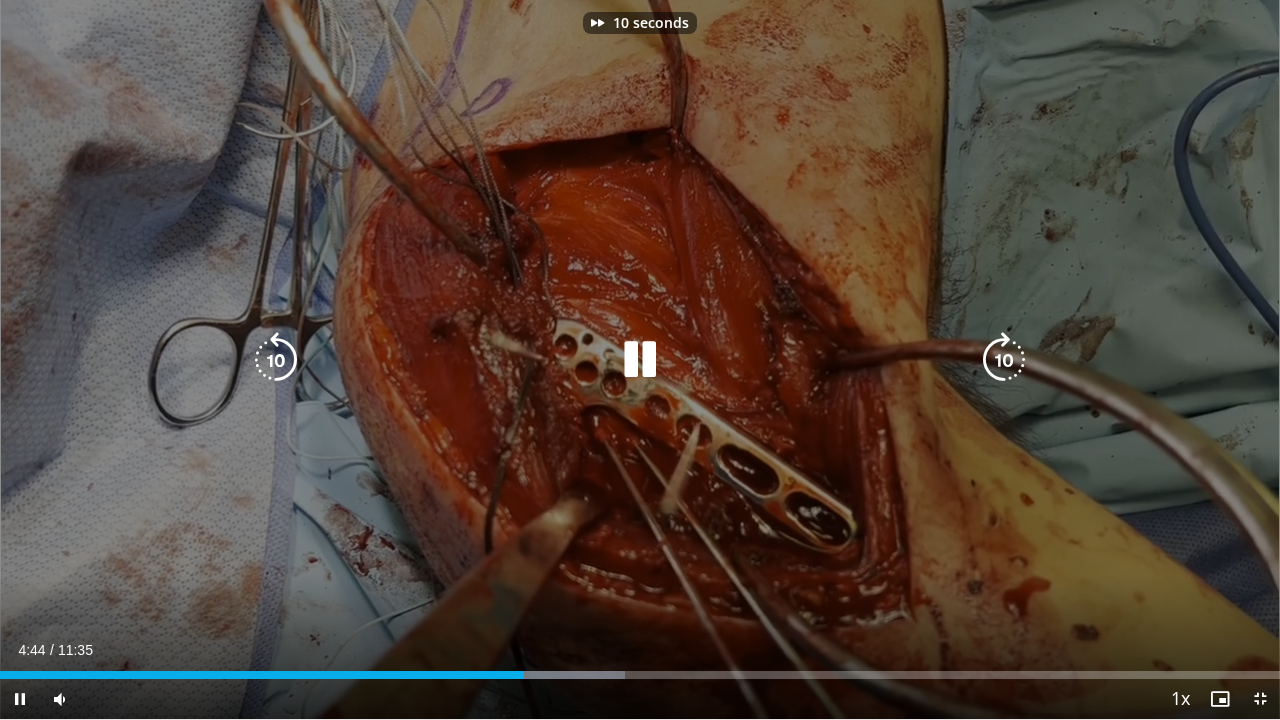 click at bounding box center (1004, 360) 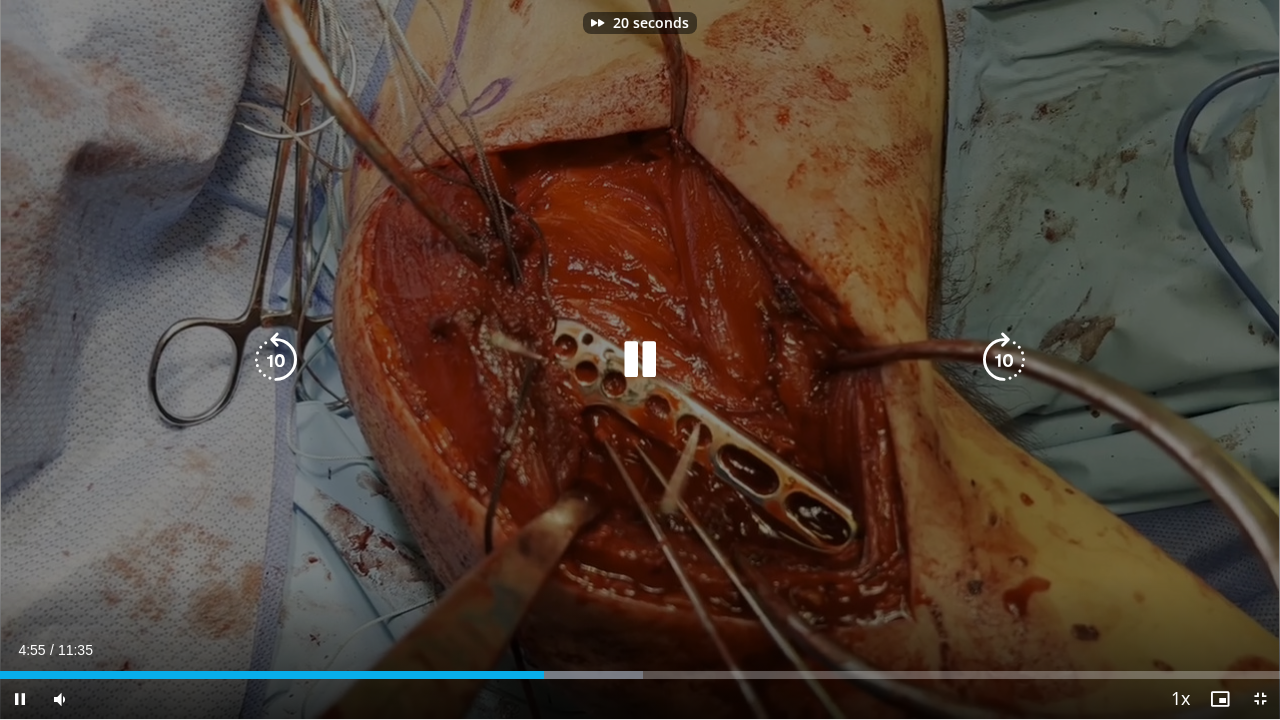 click at bounding box center (1004, 360) 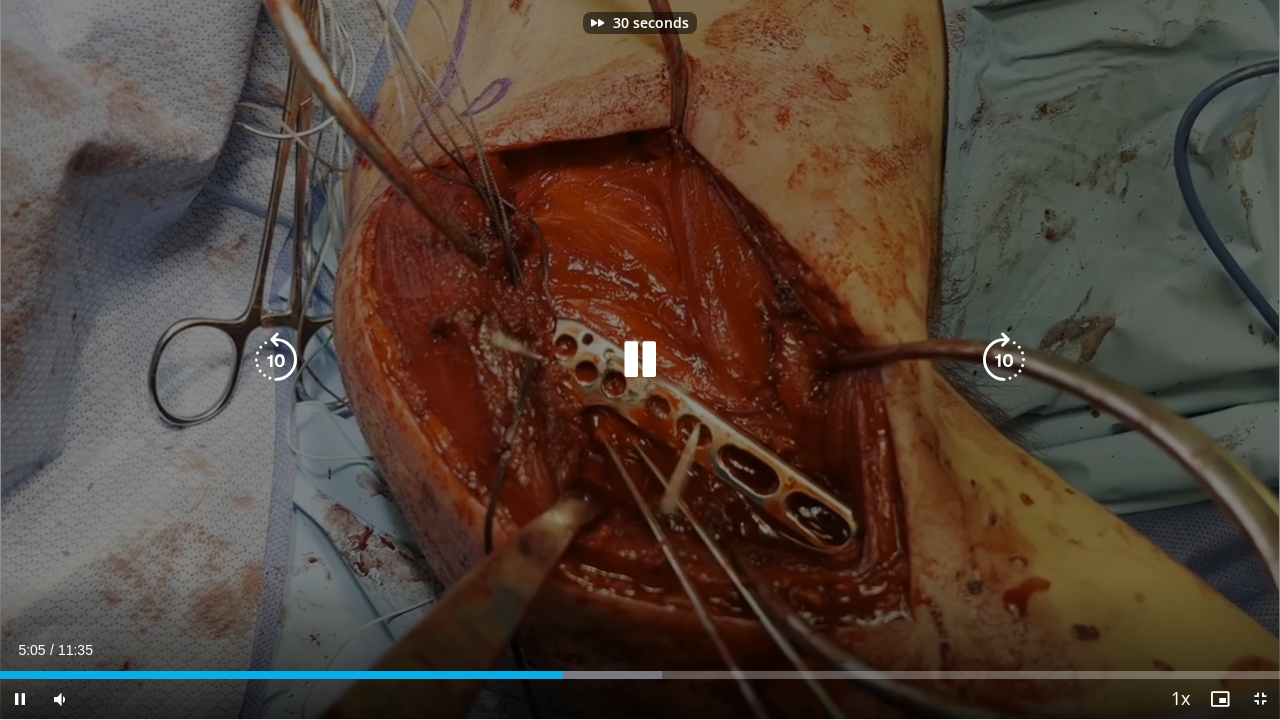 click at bounding box center [1004, 360] 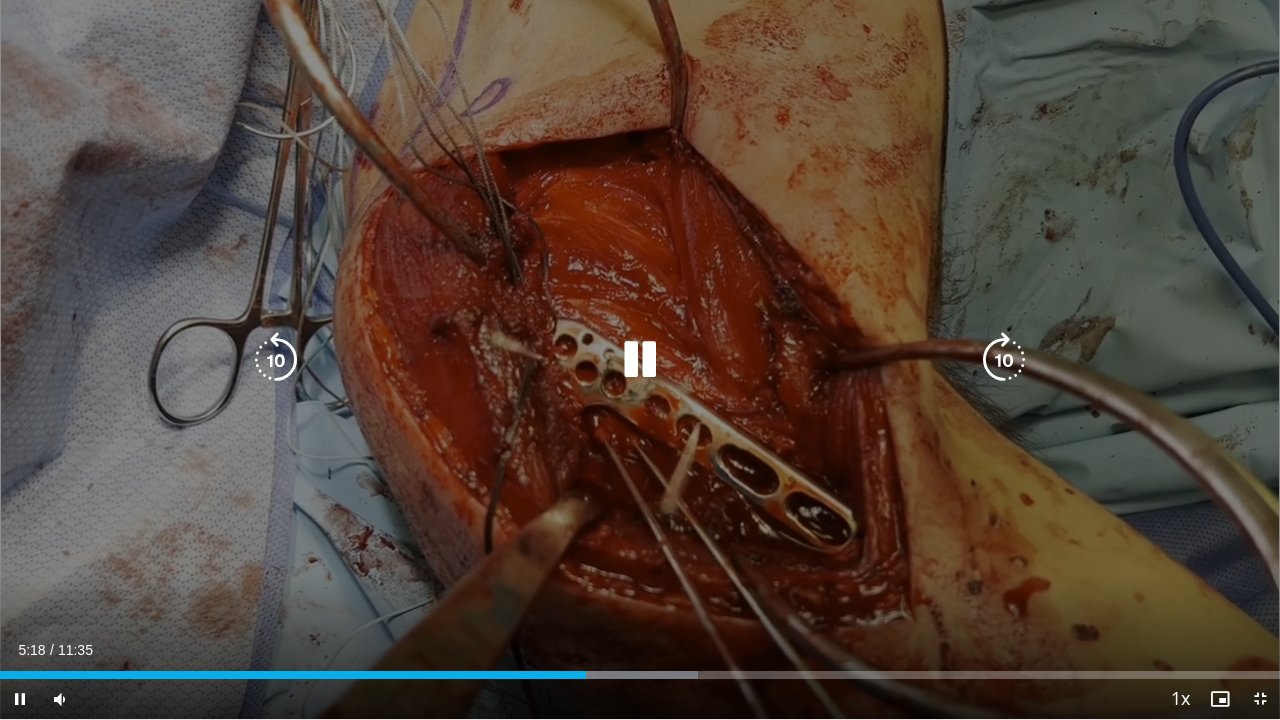 click at bounding box center (276, 360) 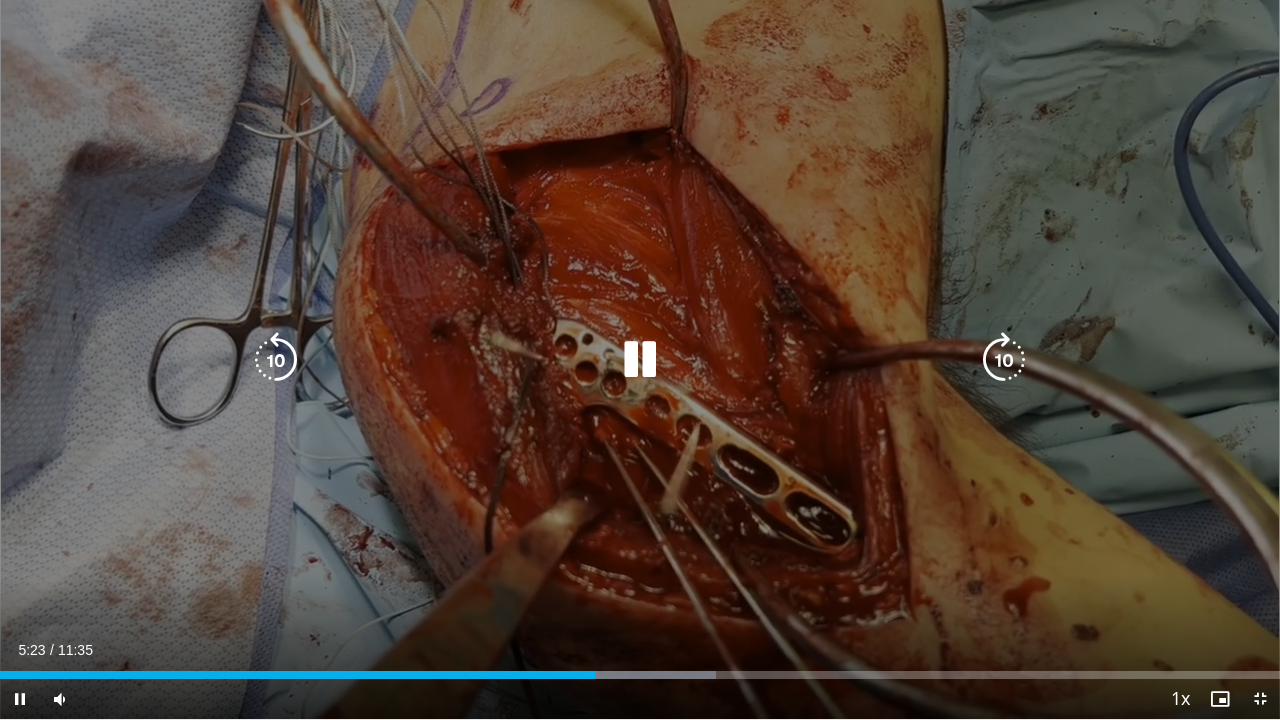 click at bounding box center [1004, 360] 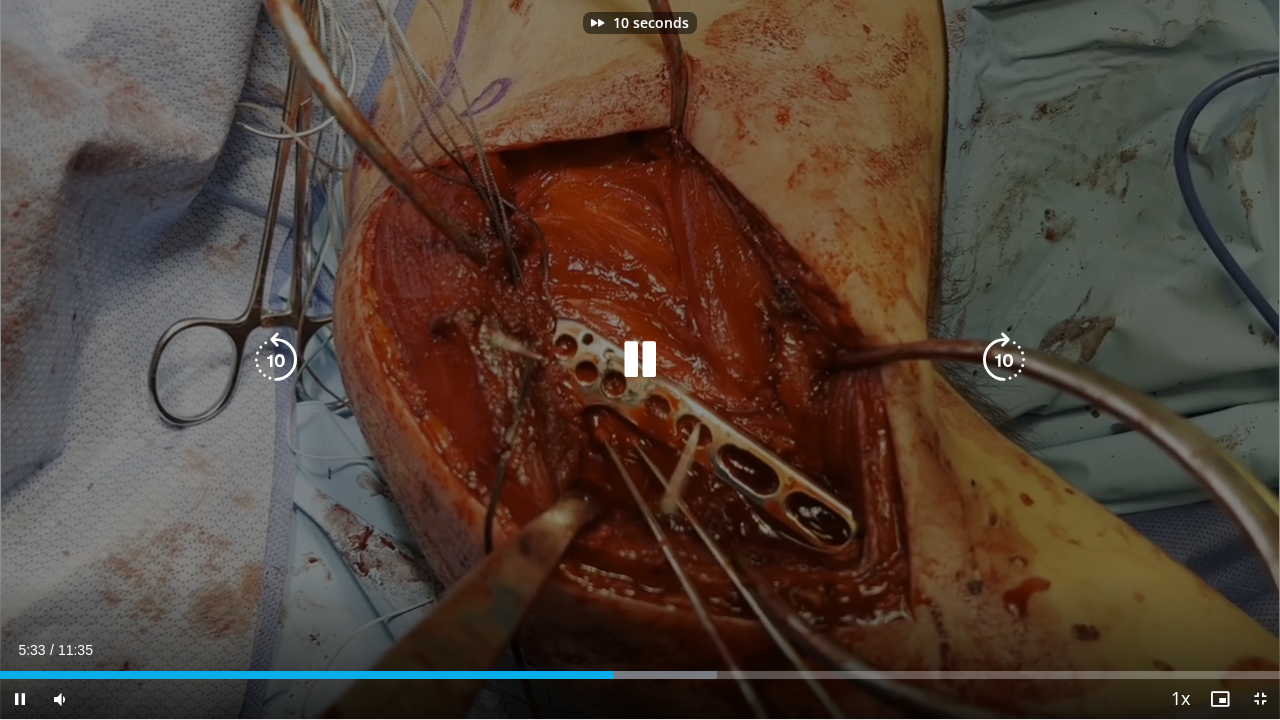 click at bounding box center [1004, 360] 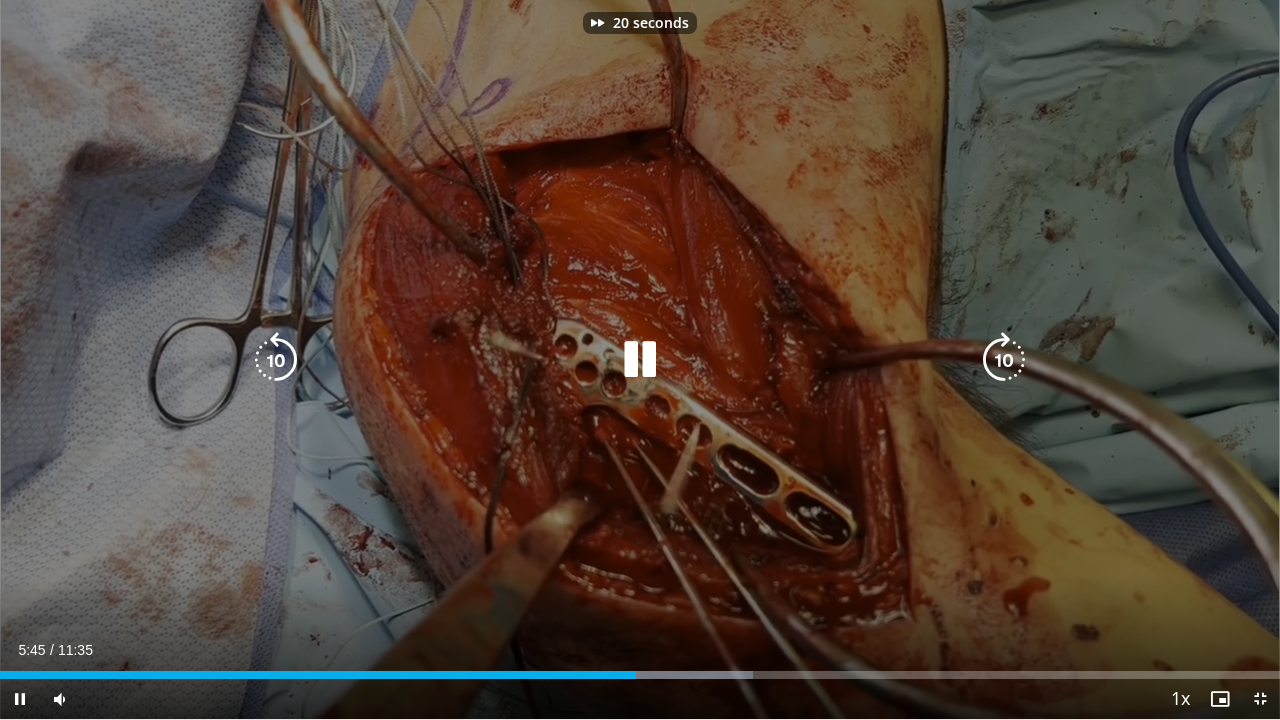 click at bounding box center [276, 360] 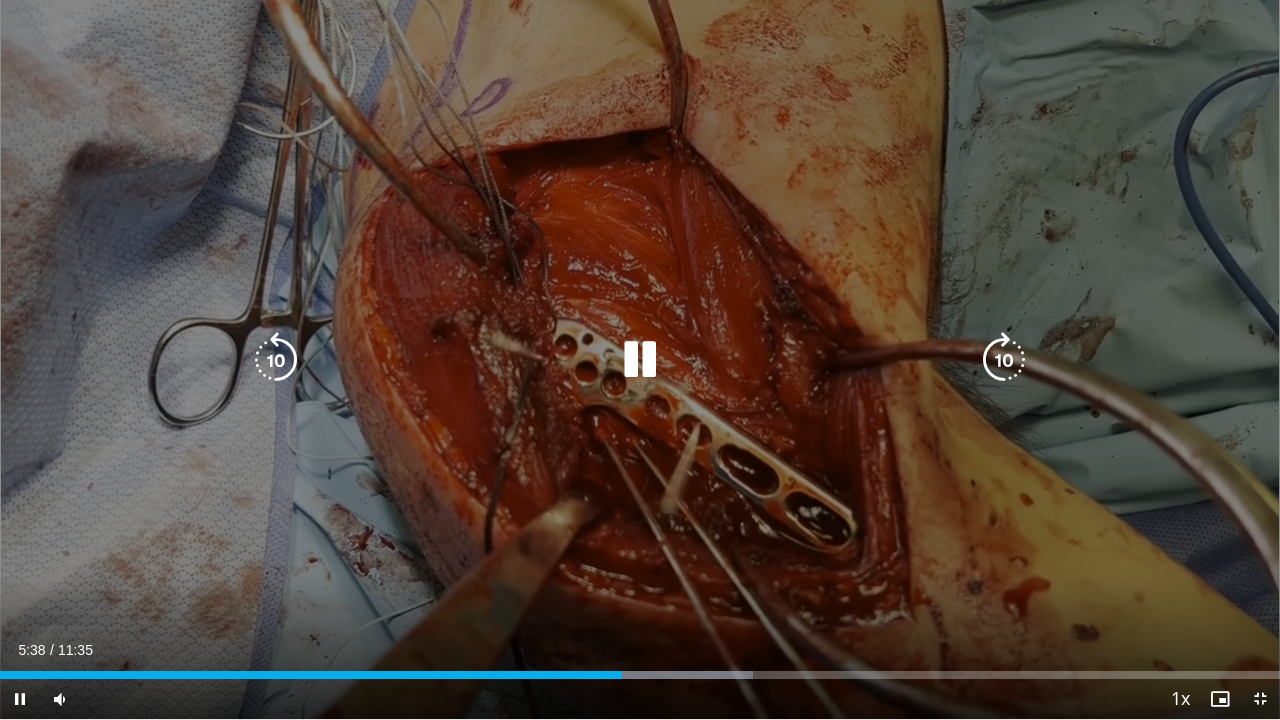 click at bounding box center (1004, 360) 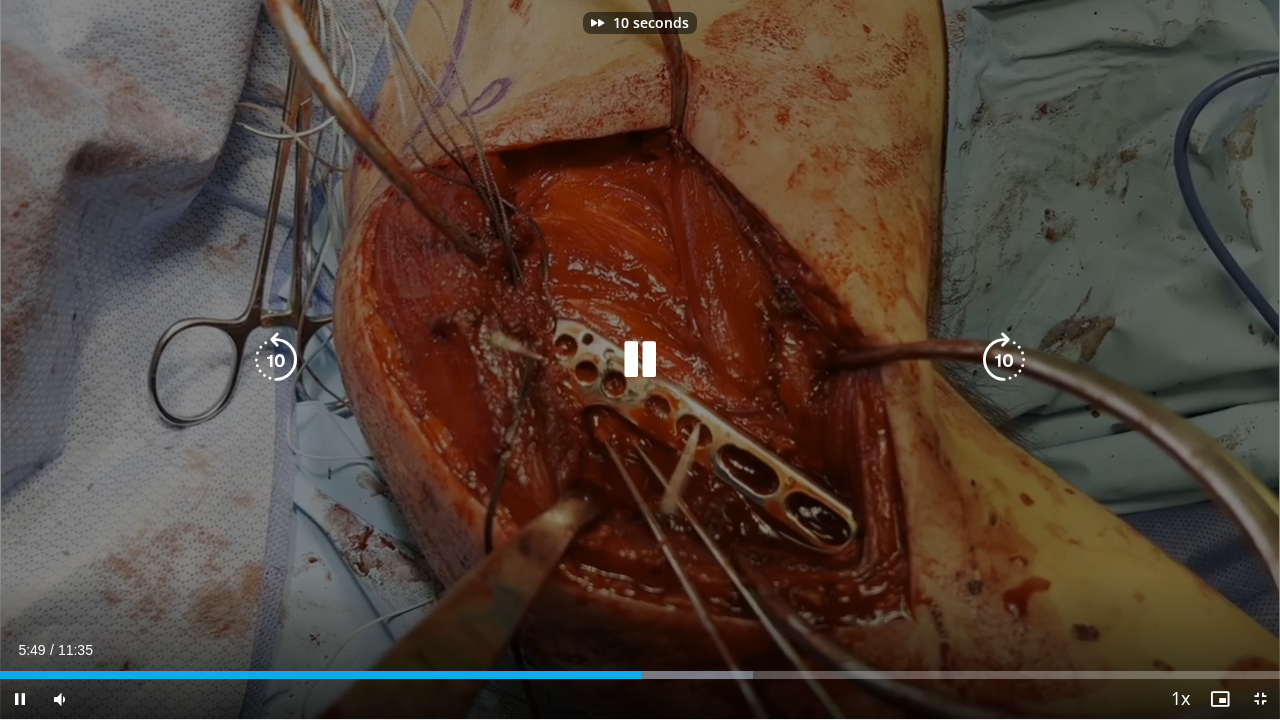 click at bounding box center [1004, 360] 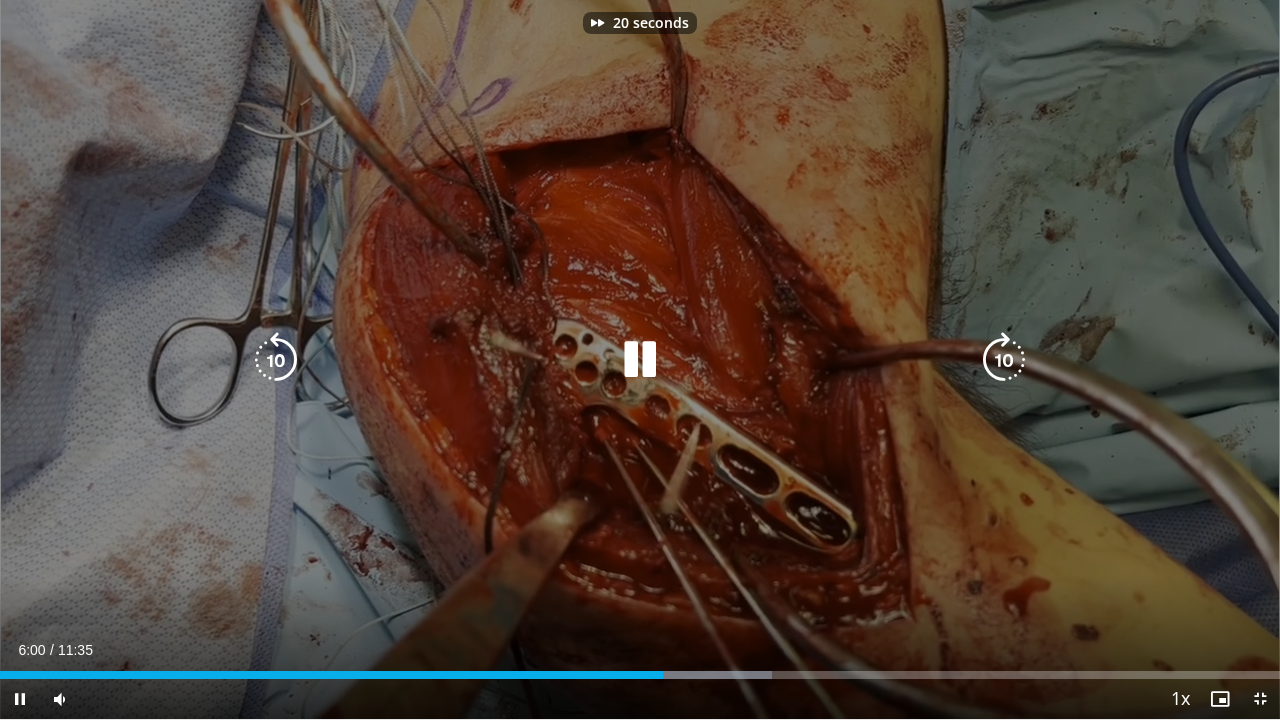 click at bounding box center (1004, 360) 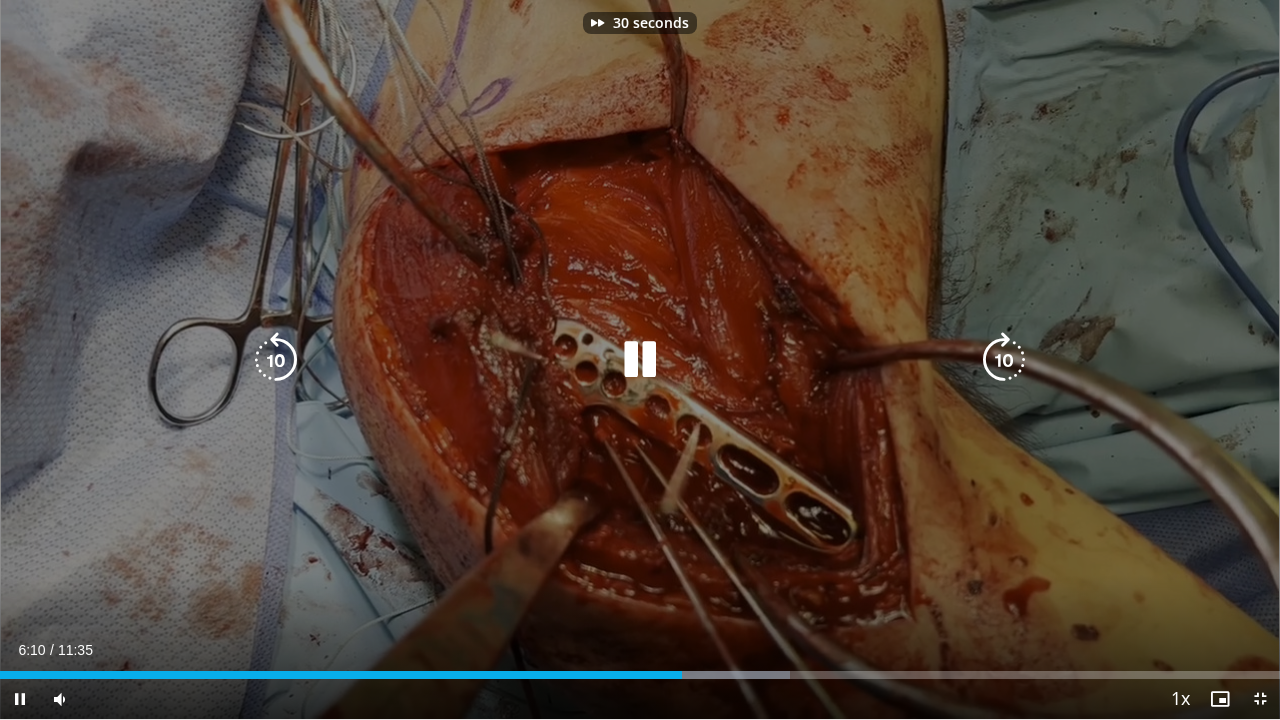 click at bounding box center [1004, 360] 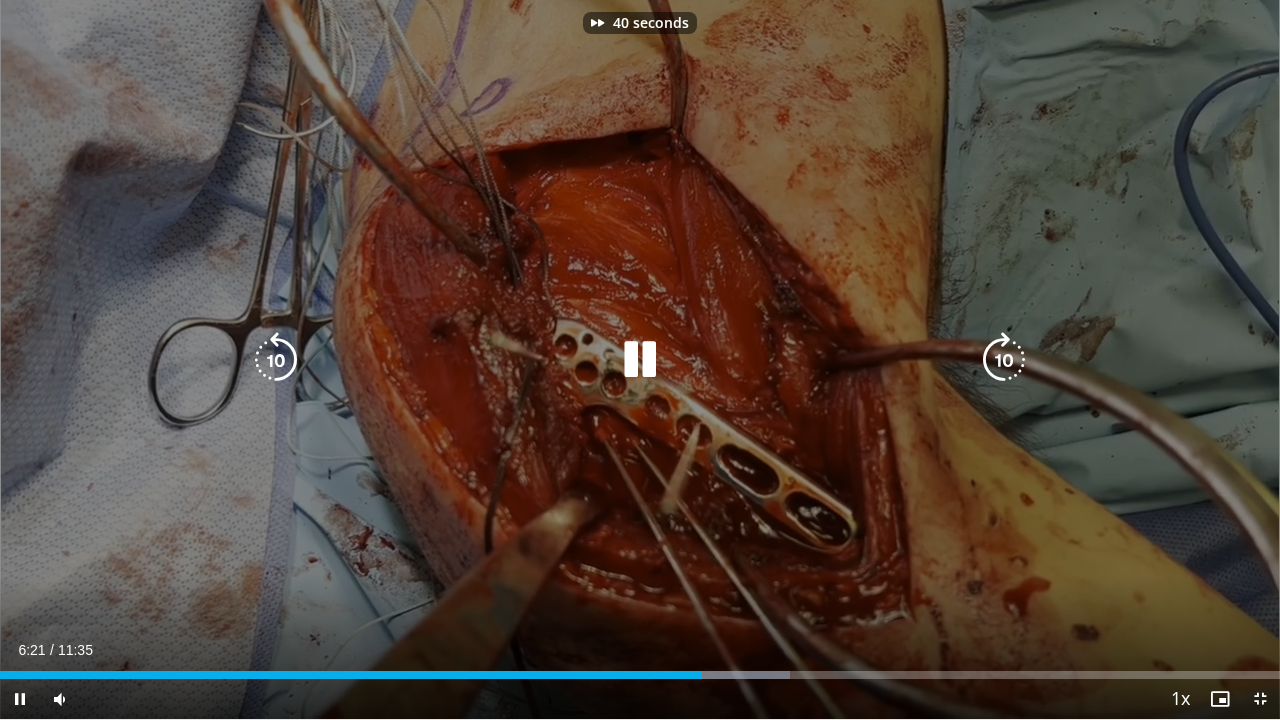 click at bounding box center (1004, 360) 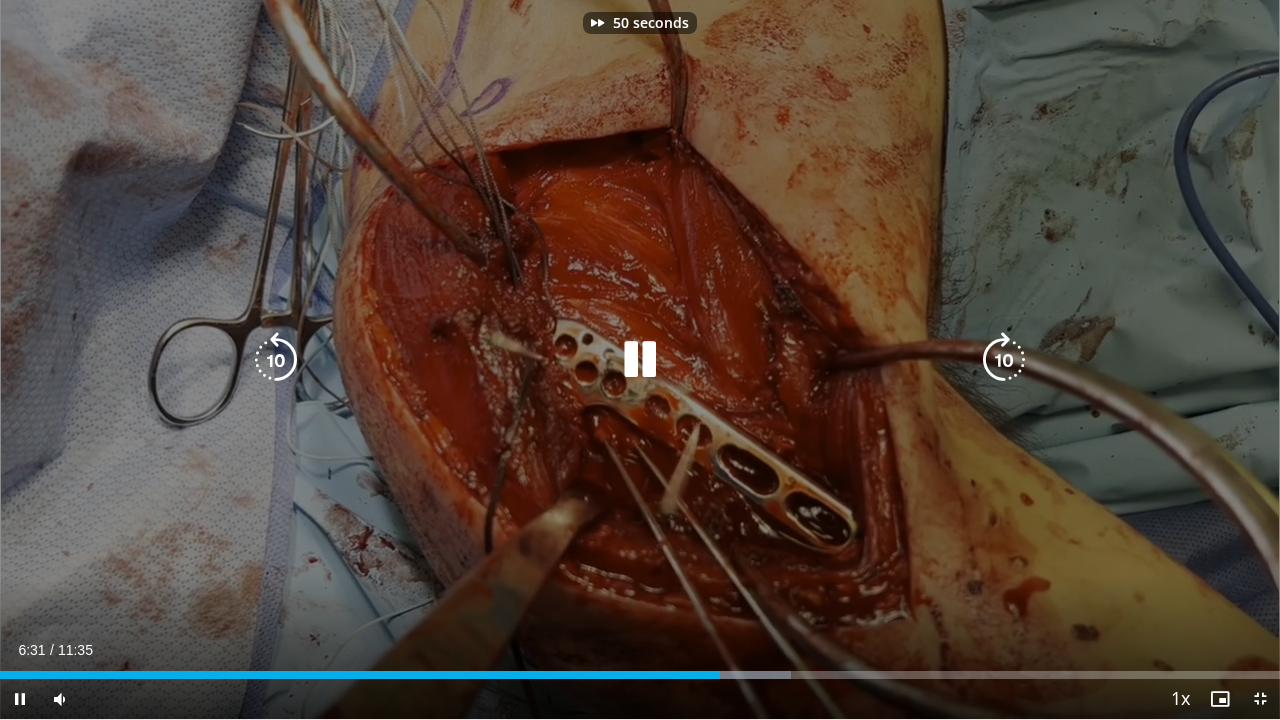 click at bounding box center (1004, 360) 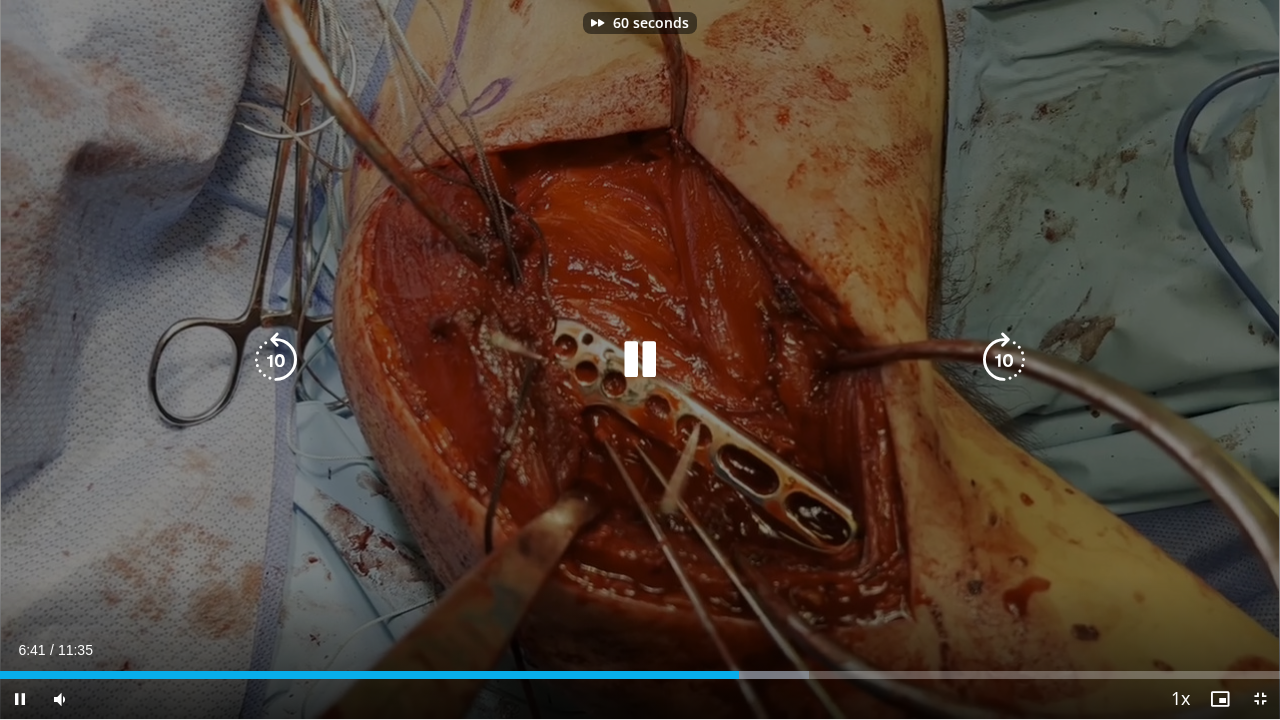 click at bounding box center [1004, 360] 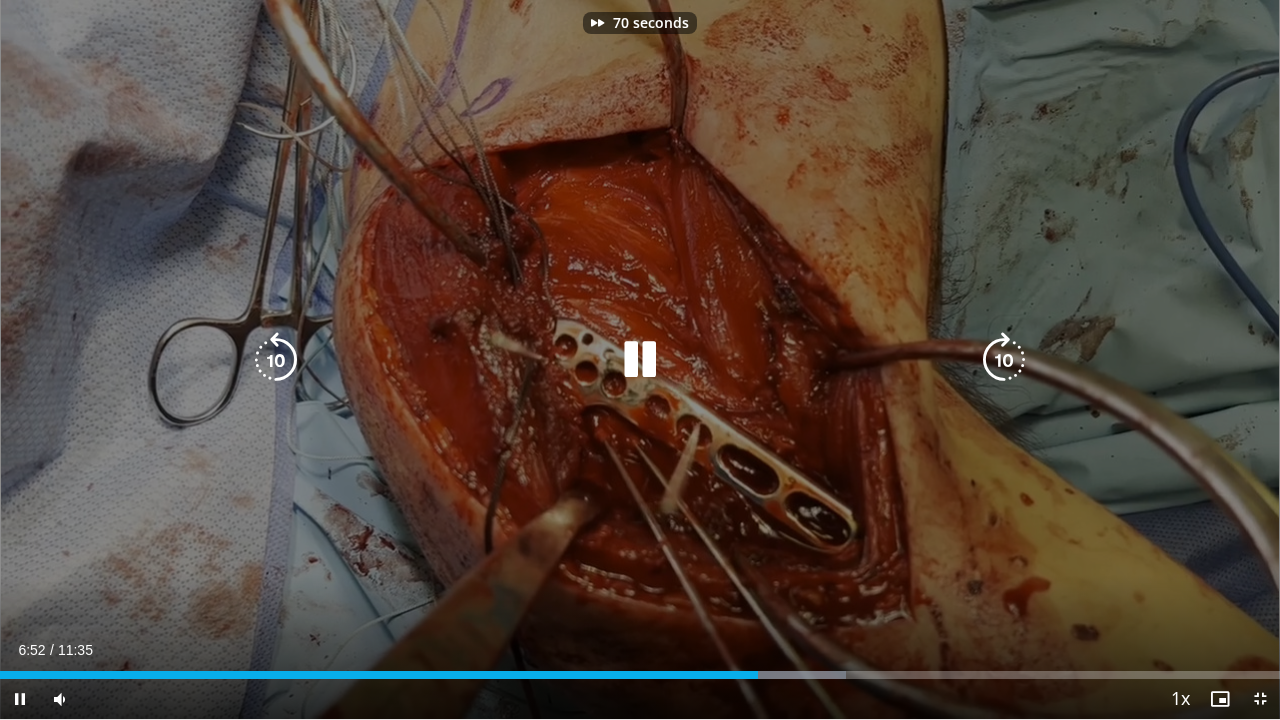 click at bounding box center (1004, 360) 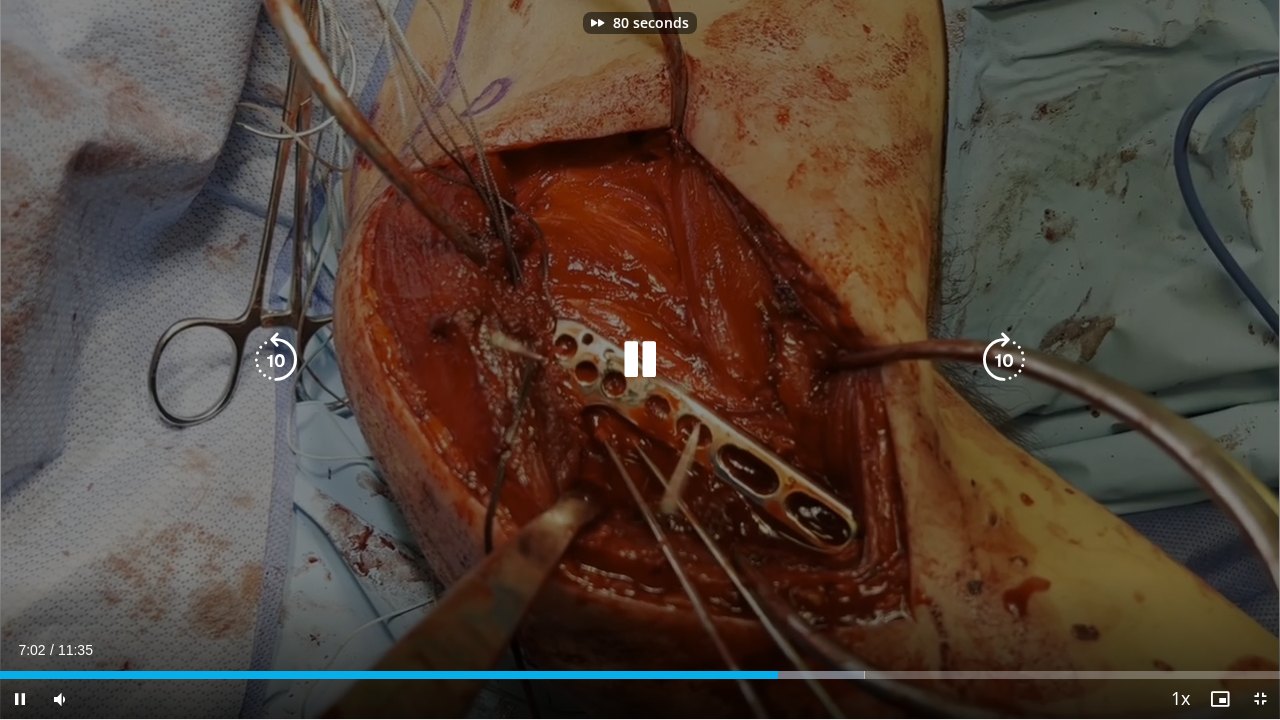 click at bounding box center (1004, 360) 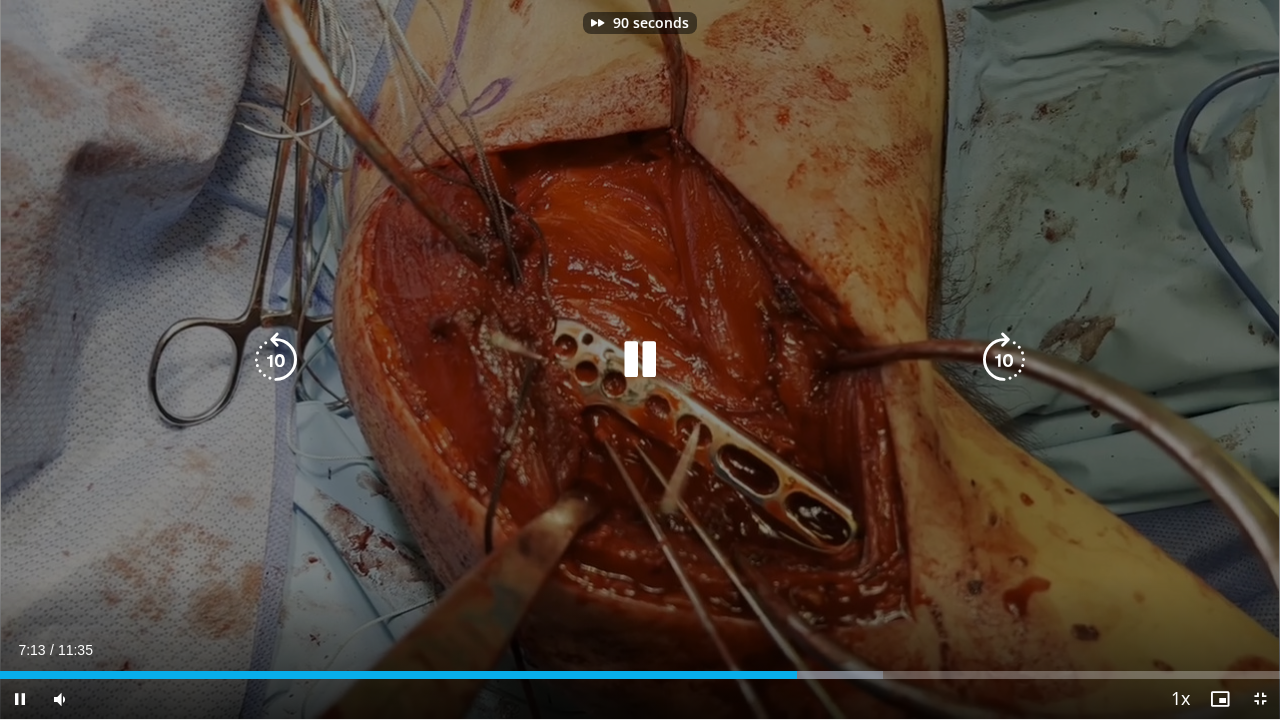 click at bounding box center [1004, 360] 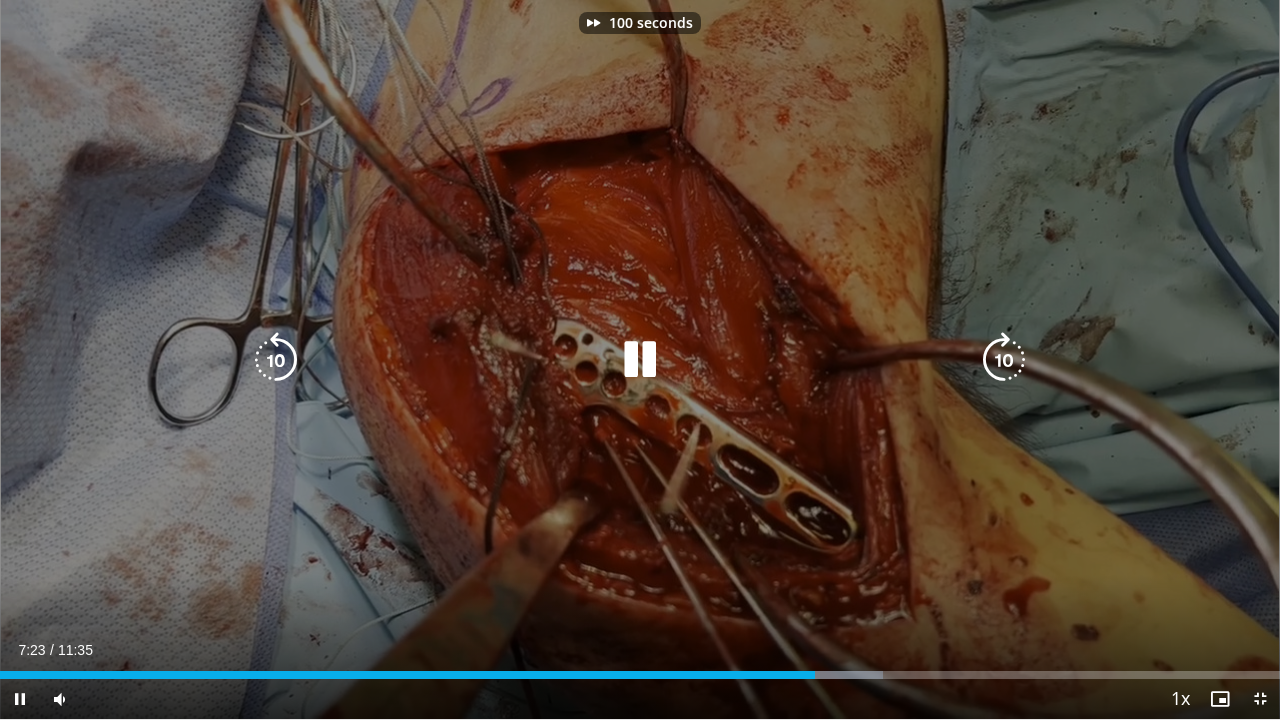 click at bounding box center [1004, 360] 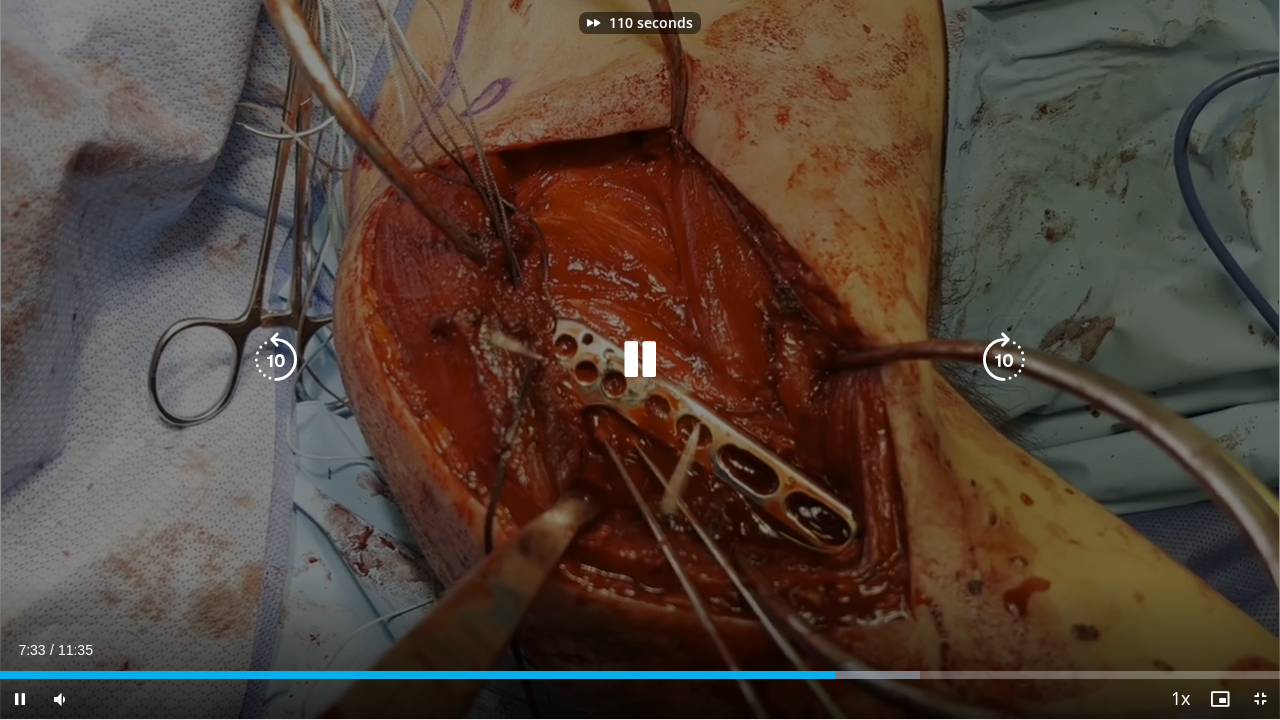 click at bounding box center (1004, 360) 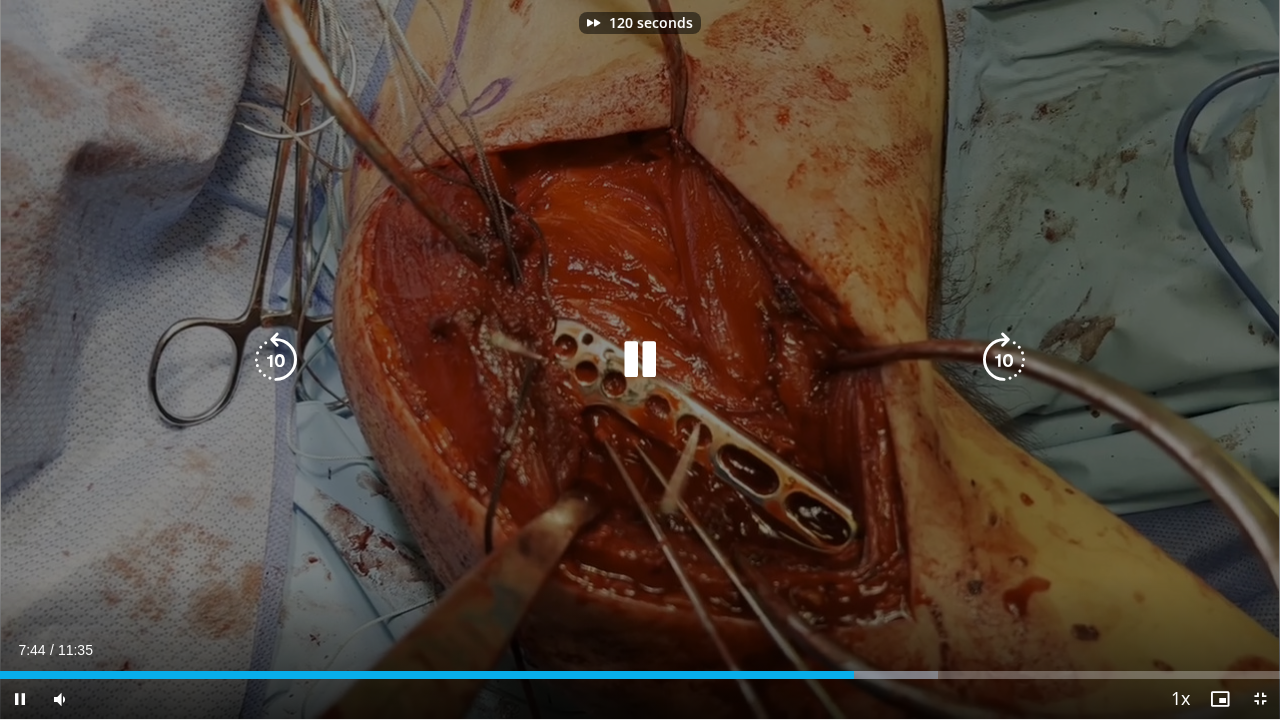 click at bounding box center [1004, 360] 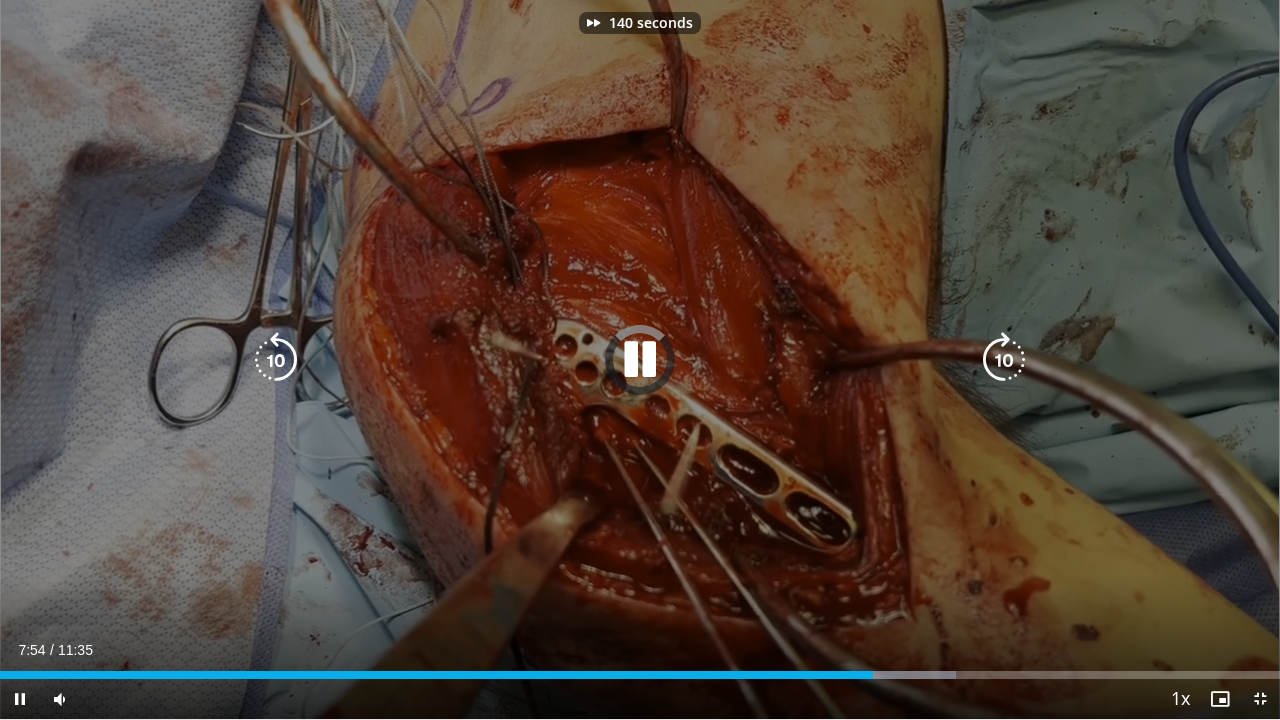 click at bounding box center [1004, 360] 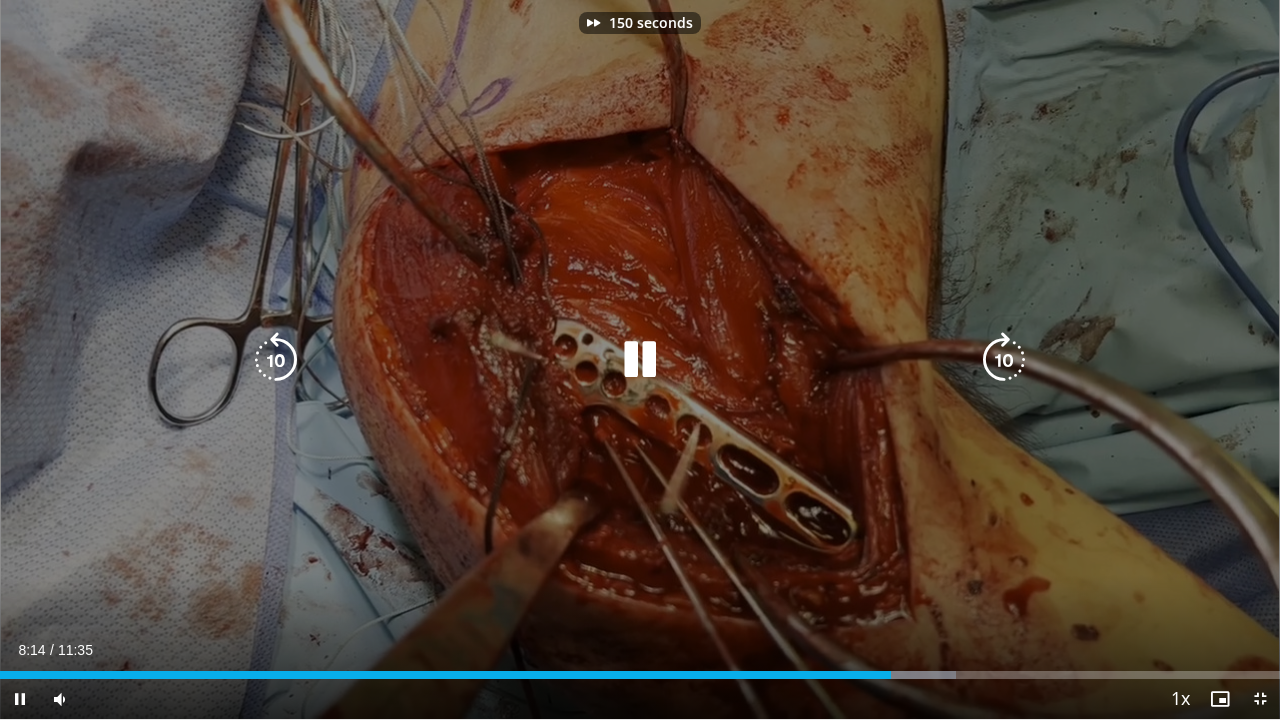 click at bounding box center [1004, 360] 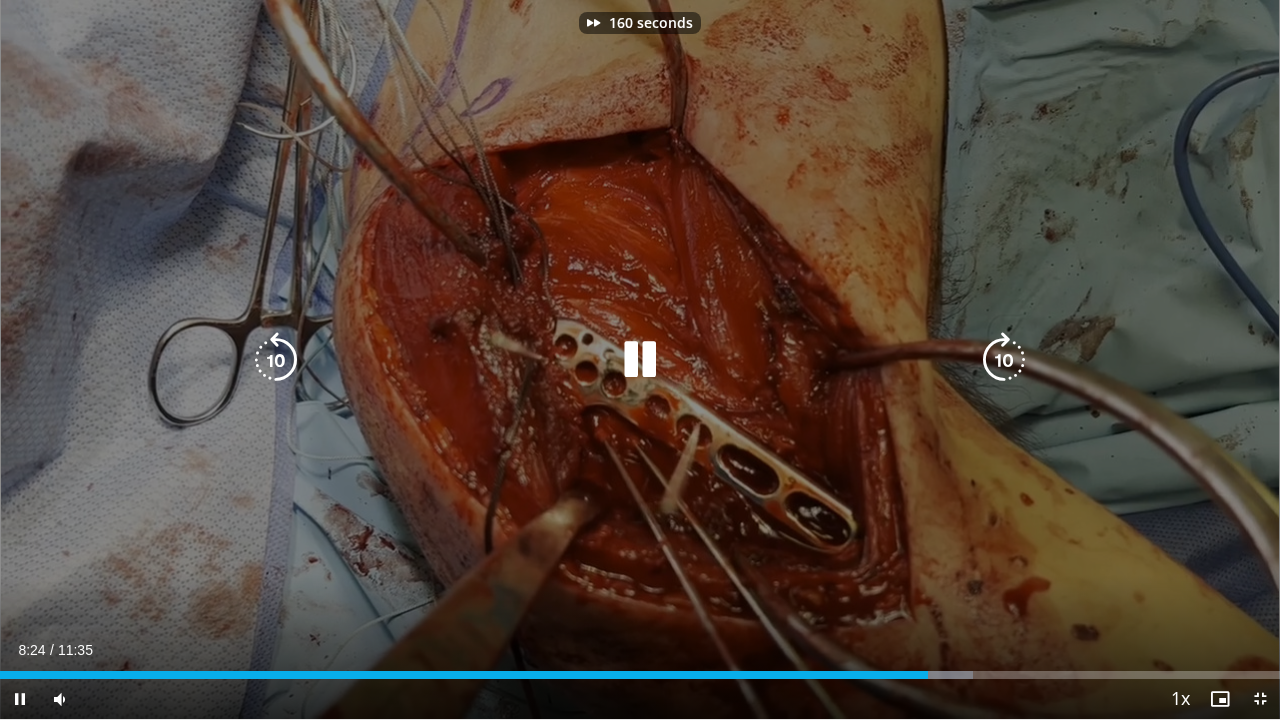 click at bounding box center [1004, 360] 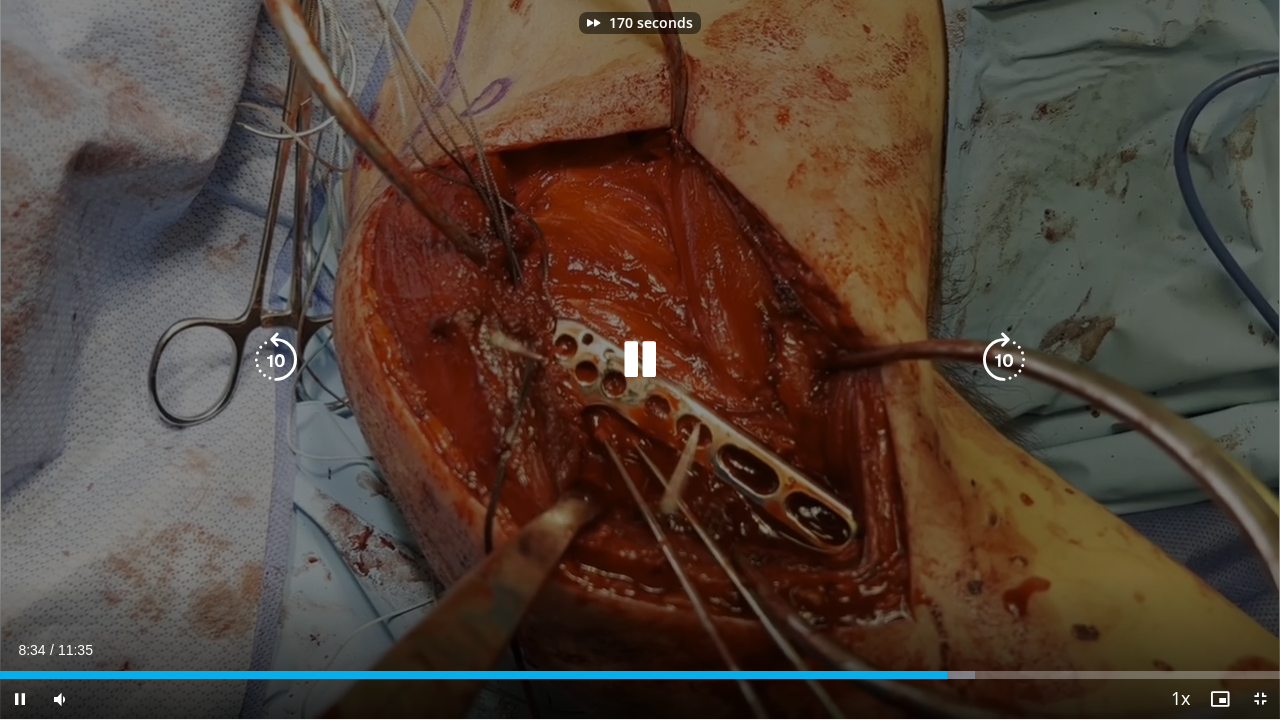 click at bounding box center [1004, 360] 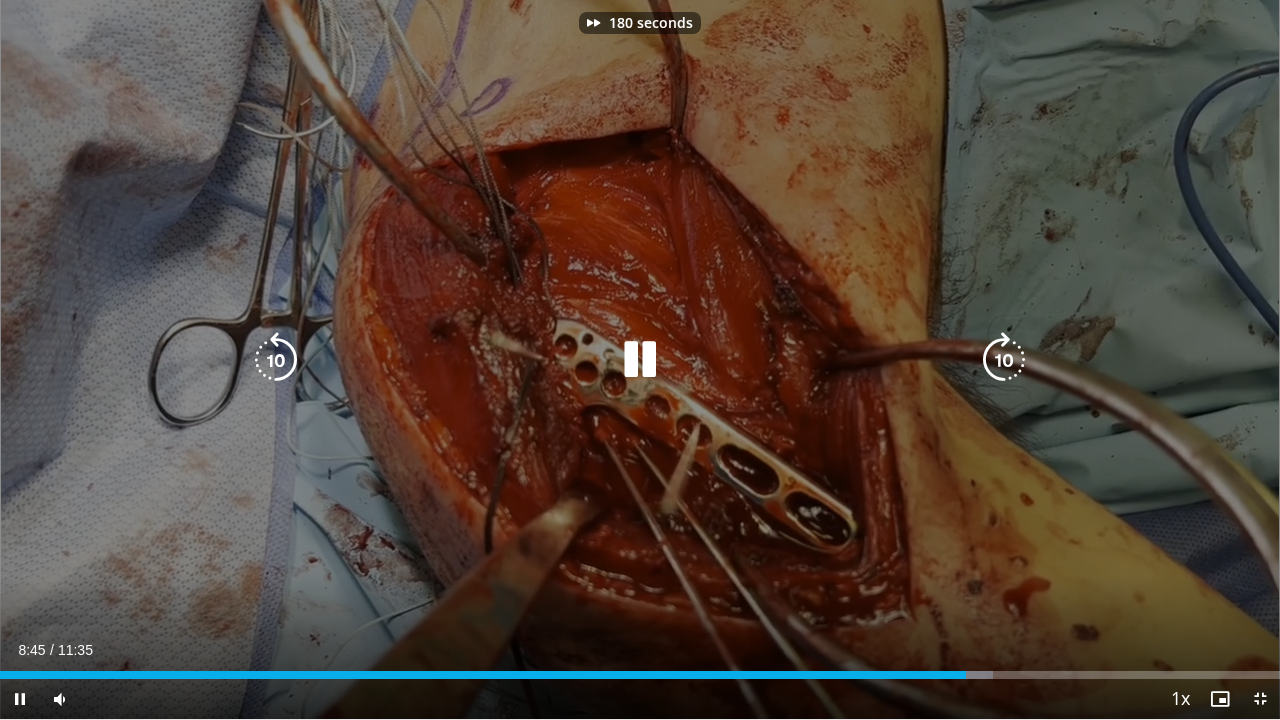 click at bounding box center (1004, 360) 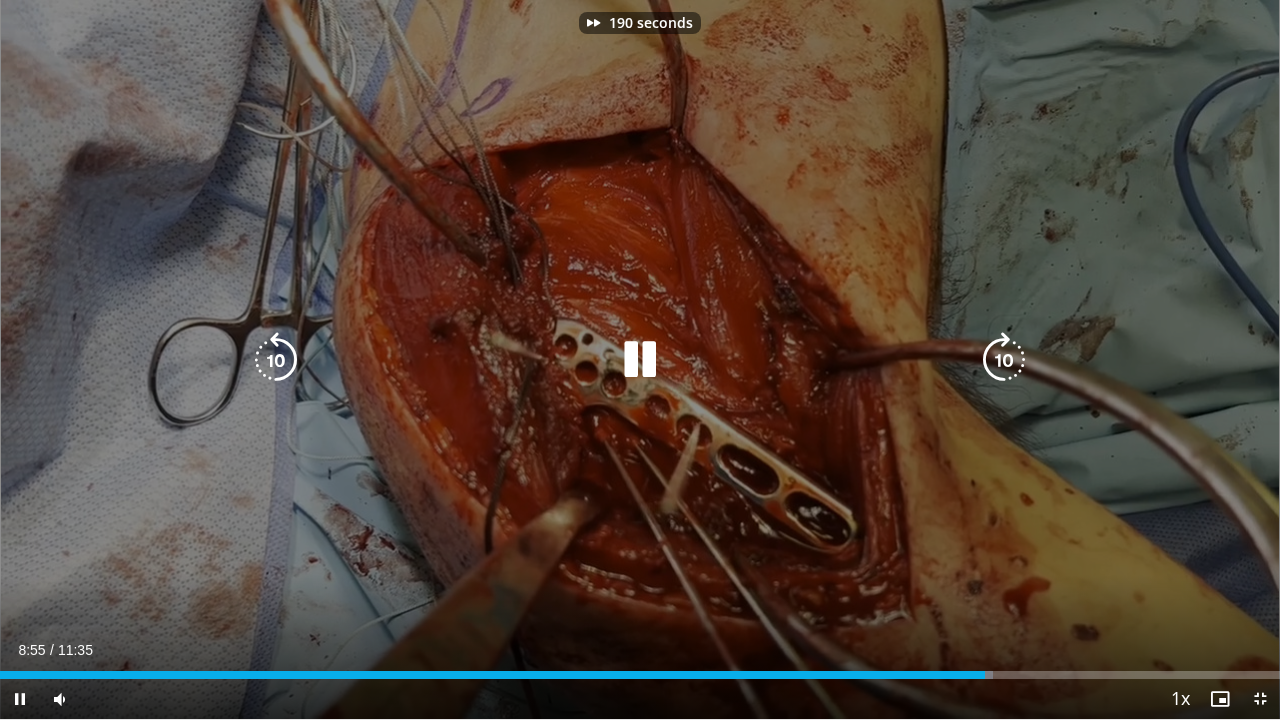 click at bounding box center [1004, 360] 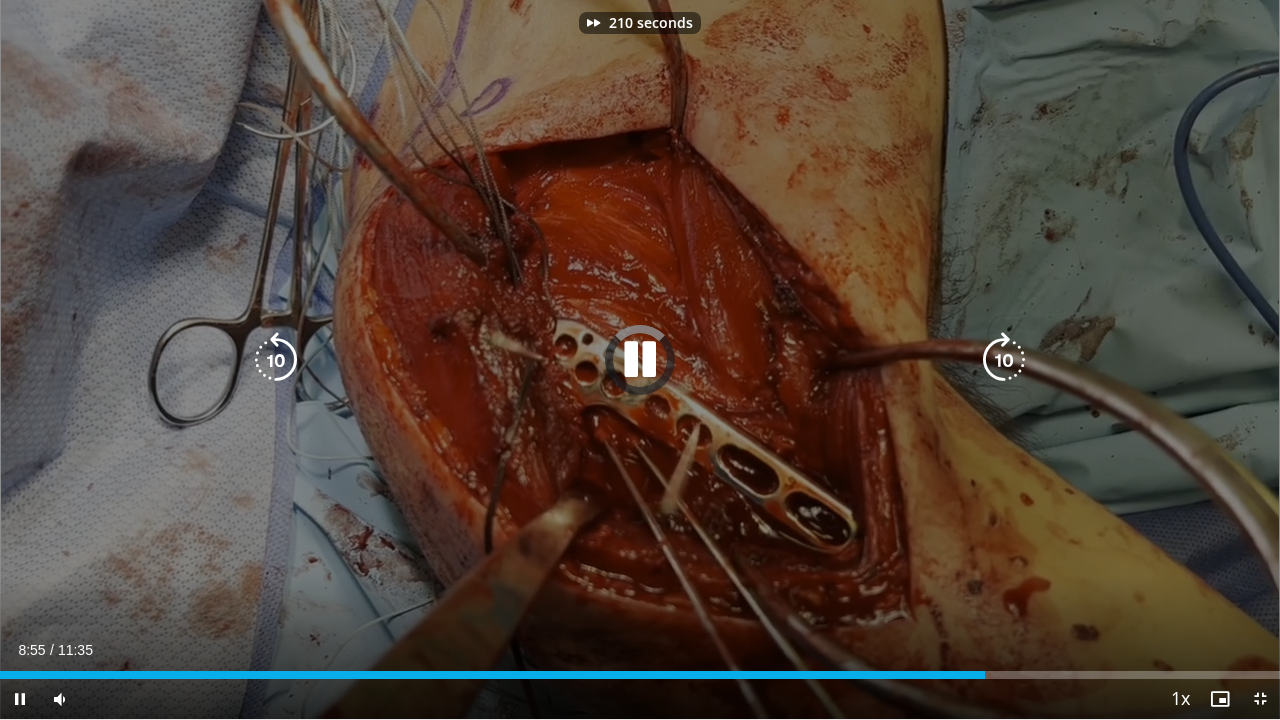 click at bounding box center [1004, 360] 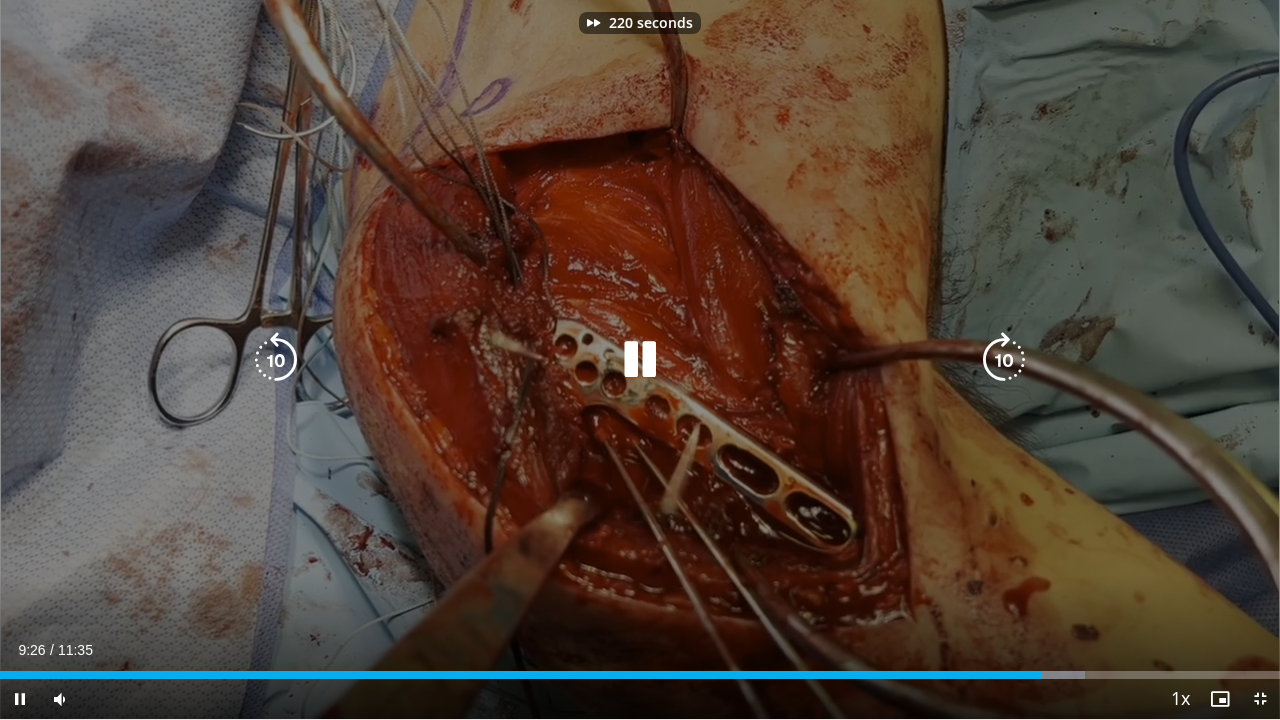 click at bounding box center (1004, 360) 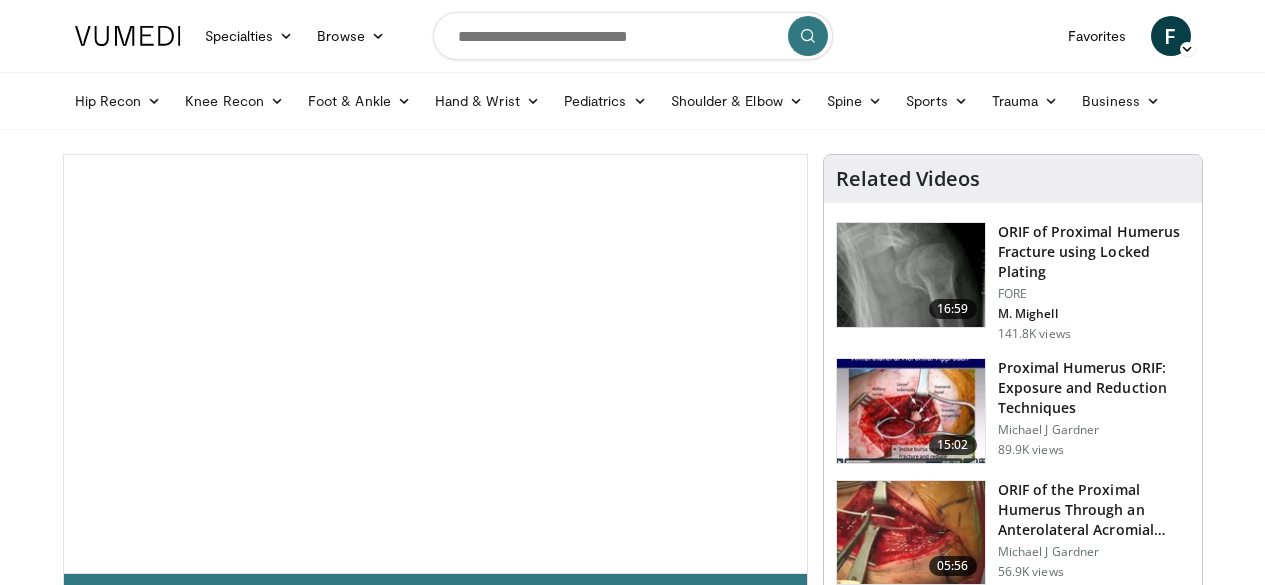 scroll, scrollTop: 0, scrollLeft: 0, axis: both 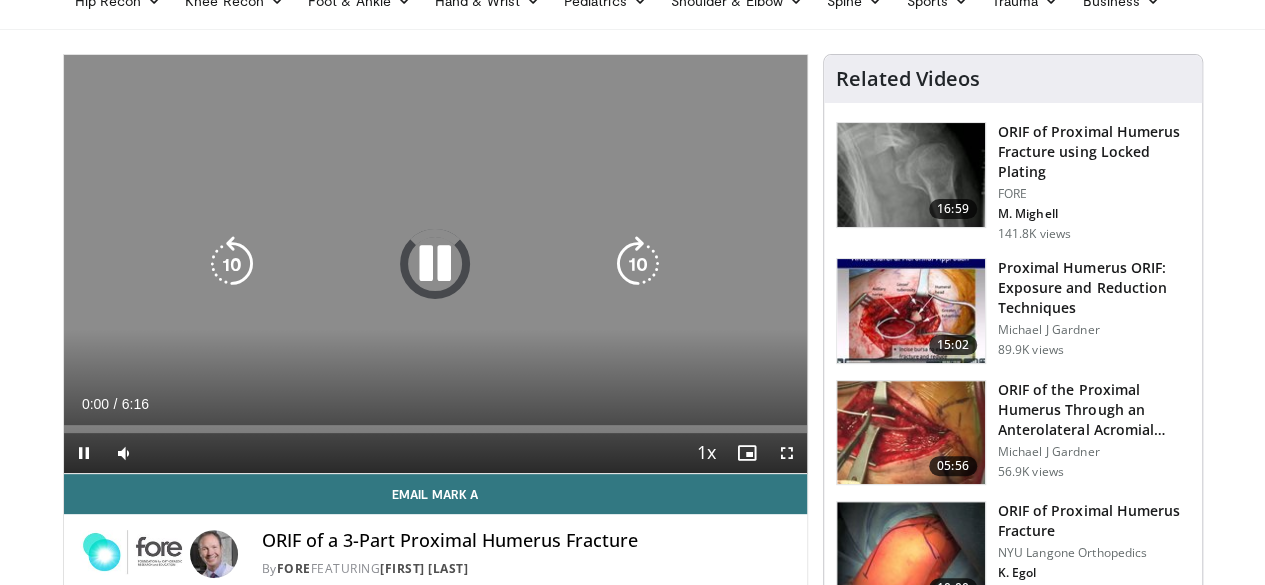 click on "Loaded :  0% 0:10 0:00" at bounding box center (435, 423) 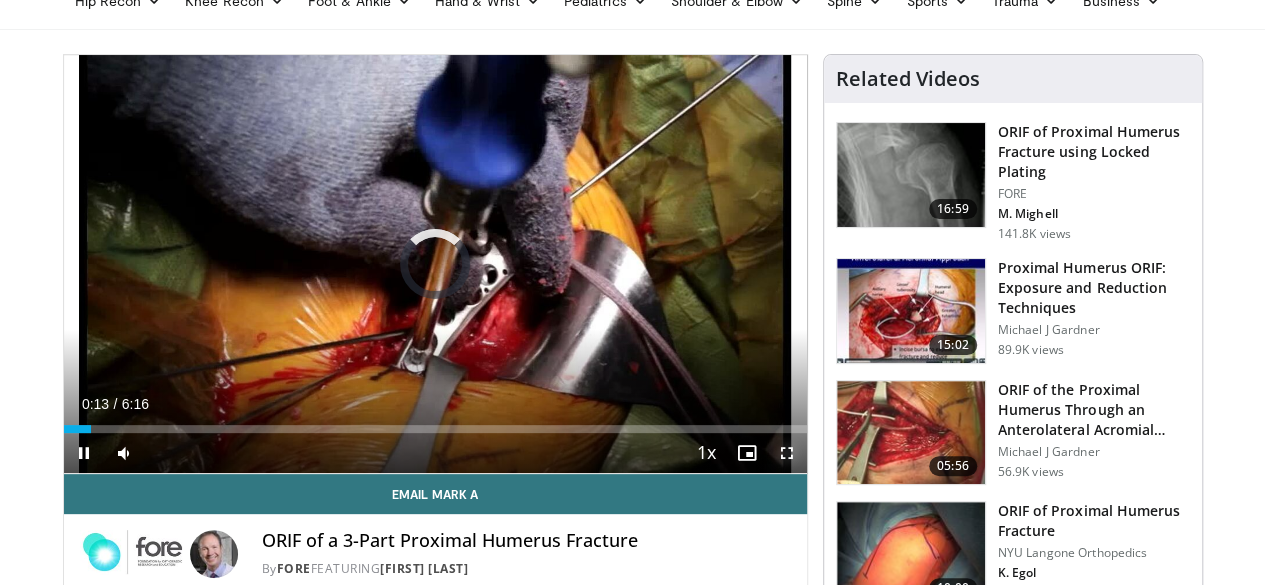 click at bounding box center (787, 453) 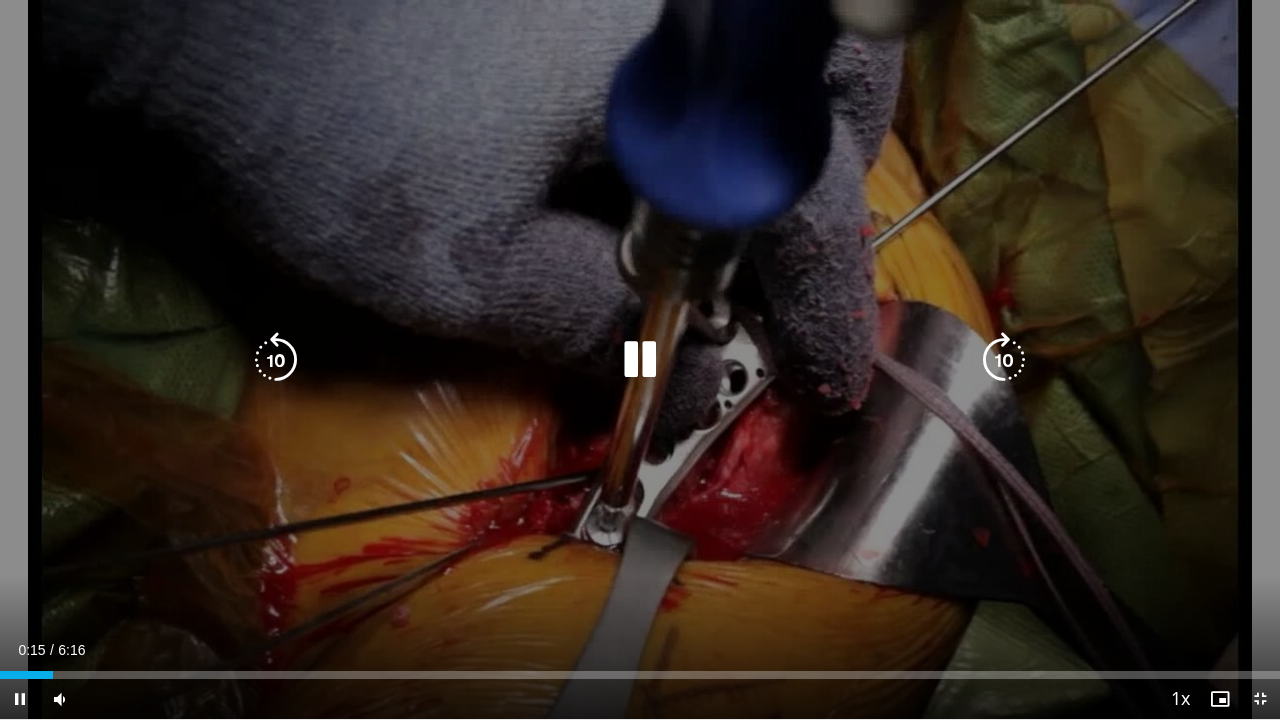 click at bounding box center [1004, 360] 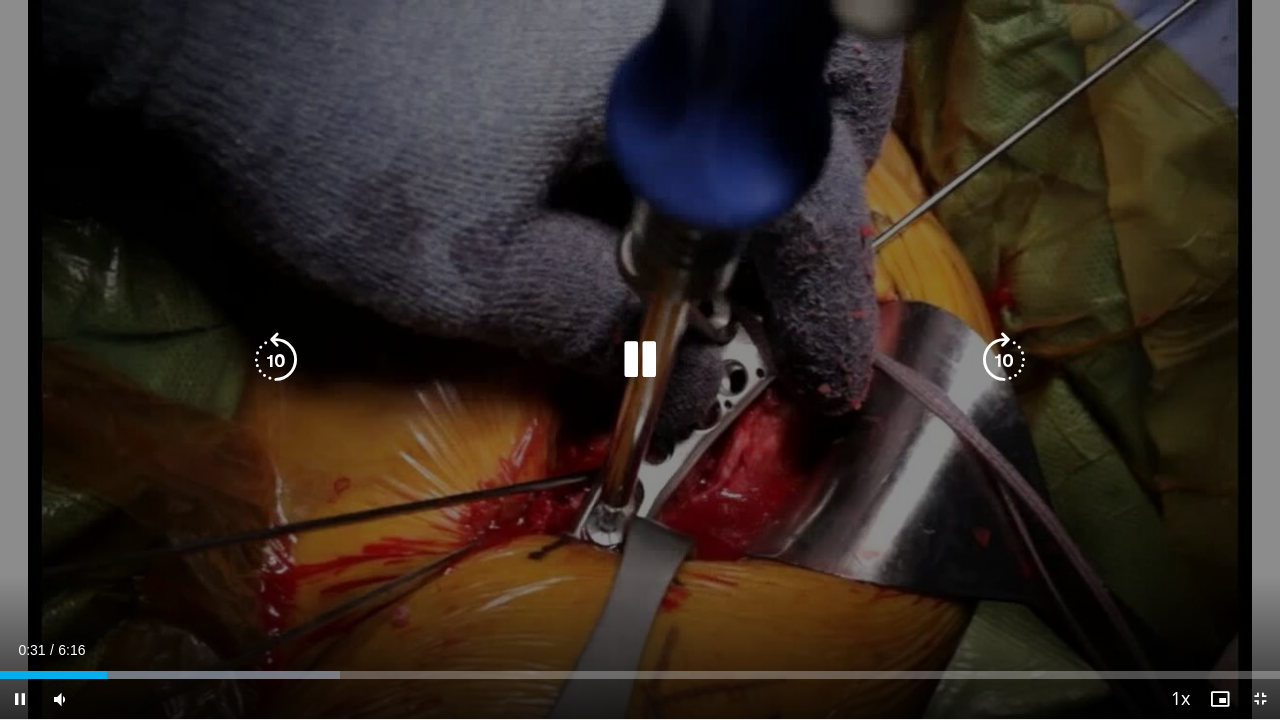 click at bounding box center (1004, 360) 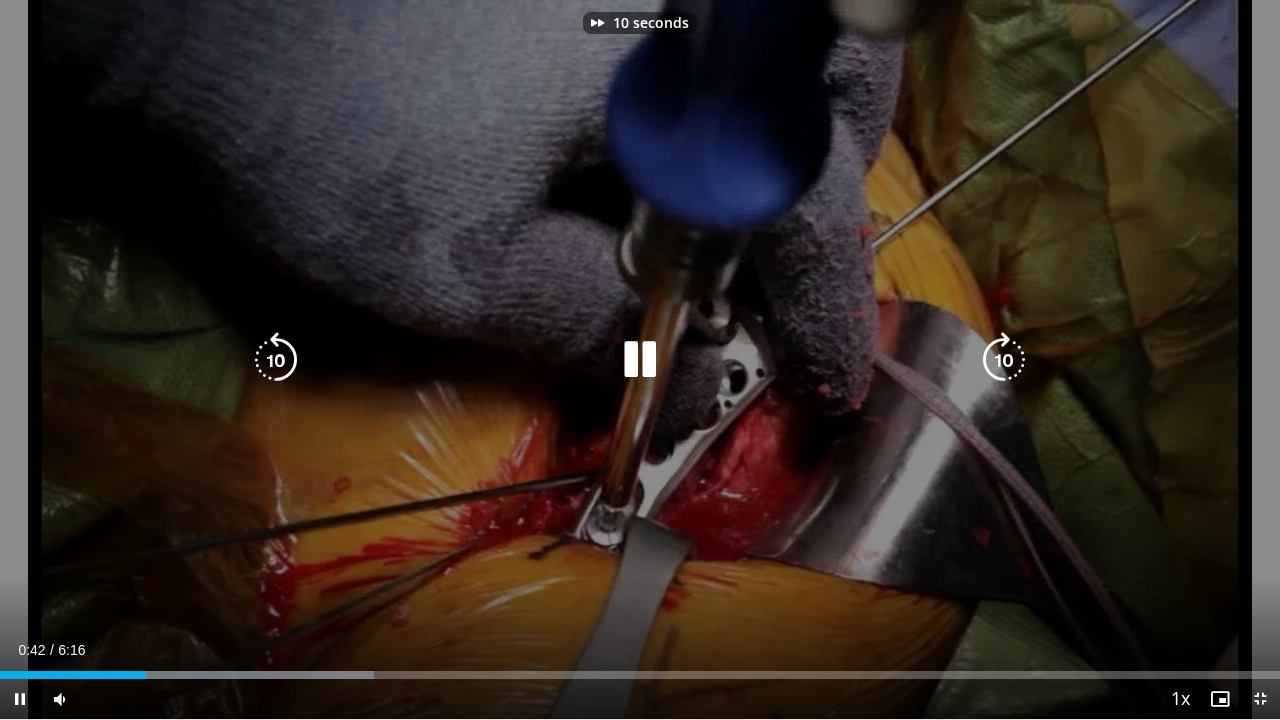 click at bounding box center [1004, 360] 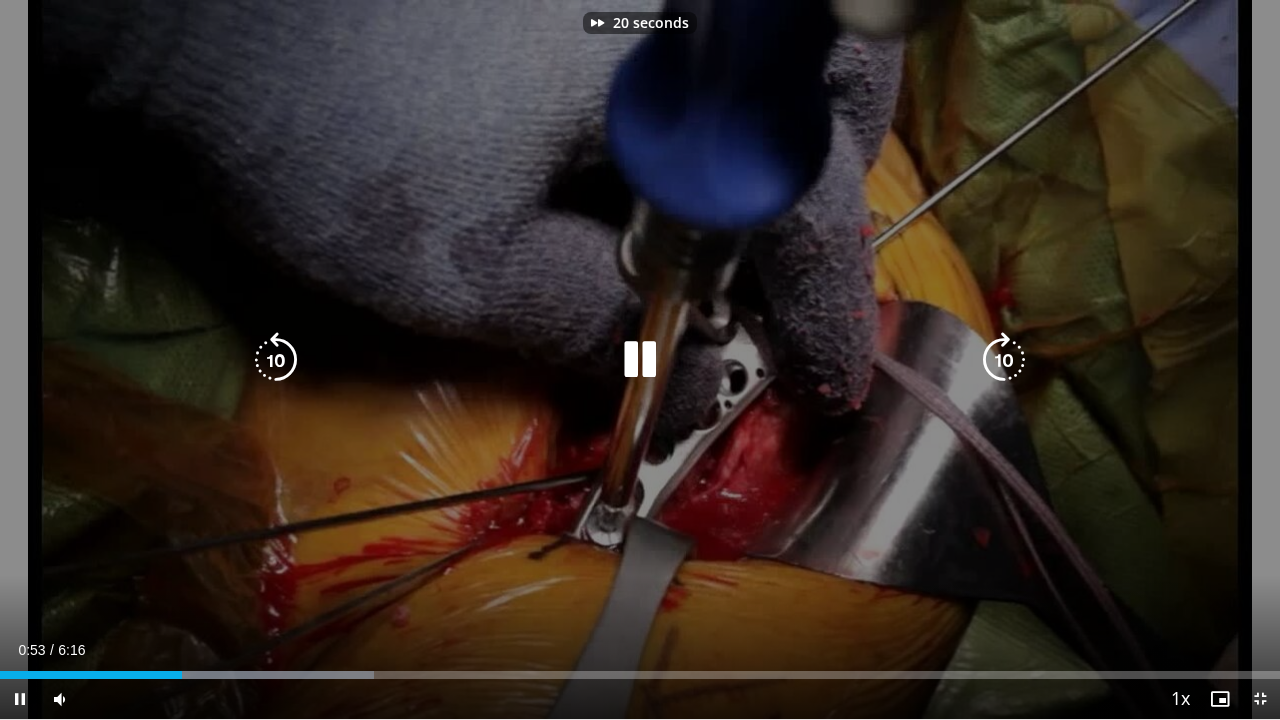 click at bounding box center [1004, 360] 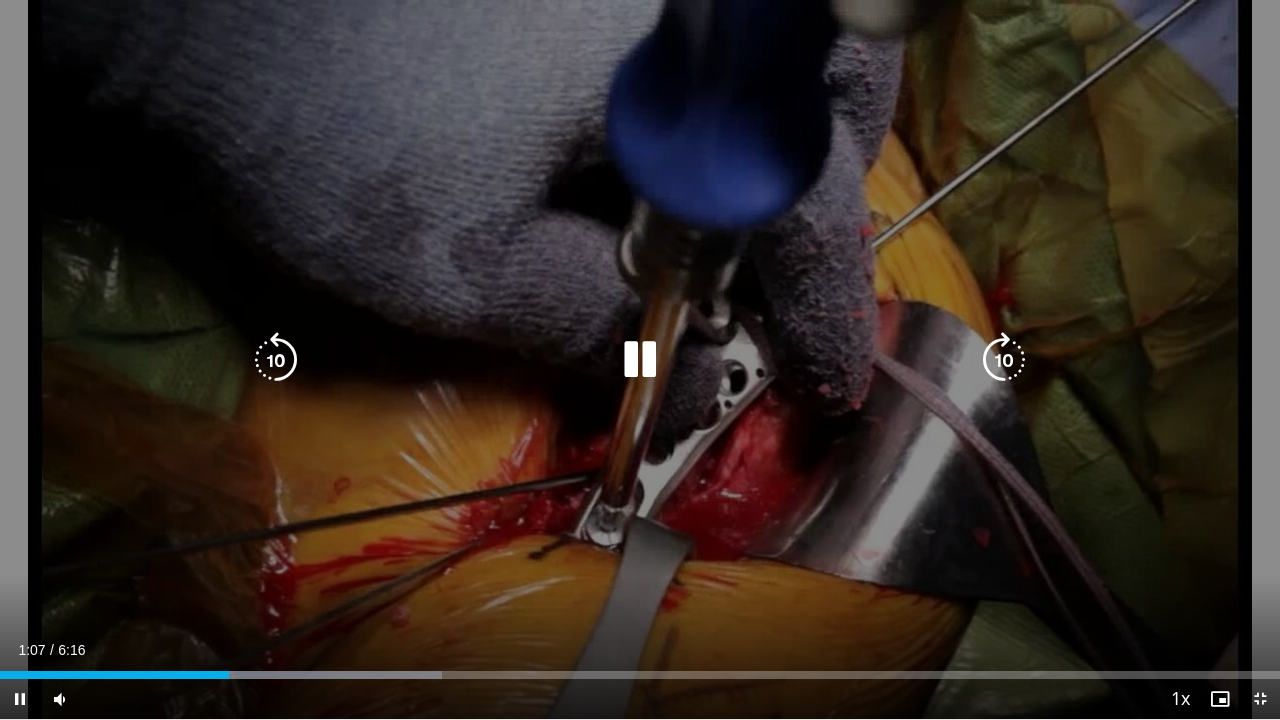 click at bounding box center (276, 360) 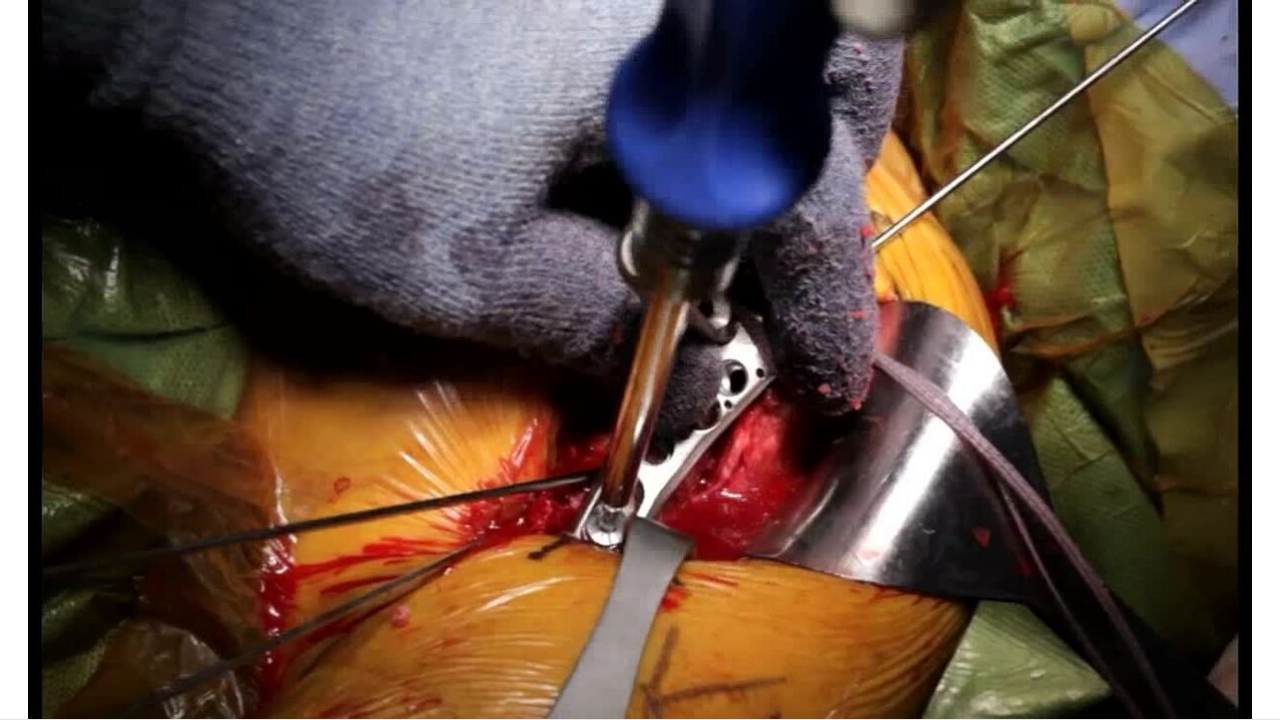 click on "10 seconds
Tap to unmute" at bounding box center (640, 359) 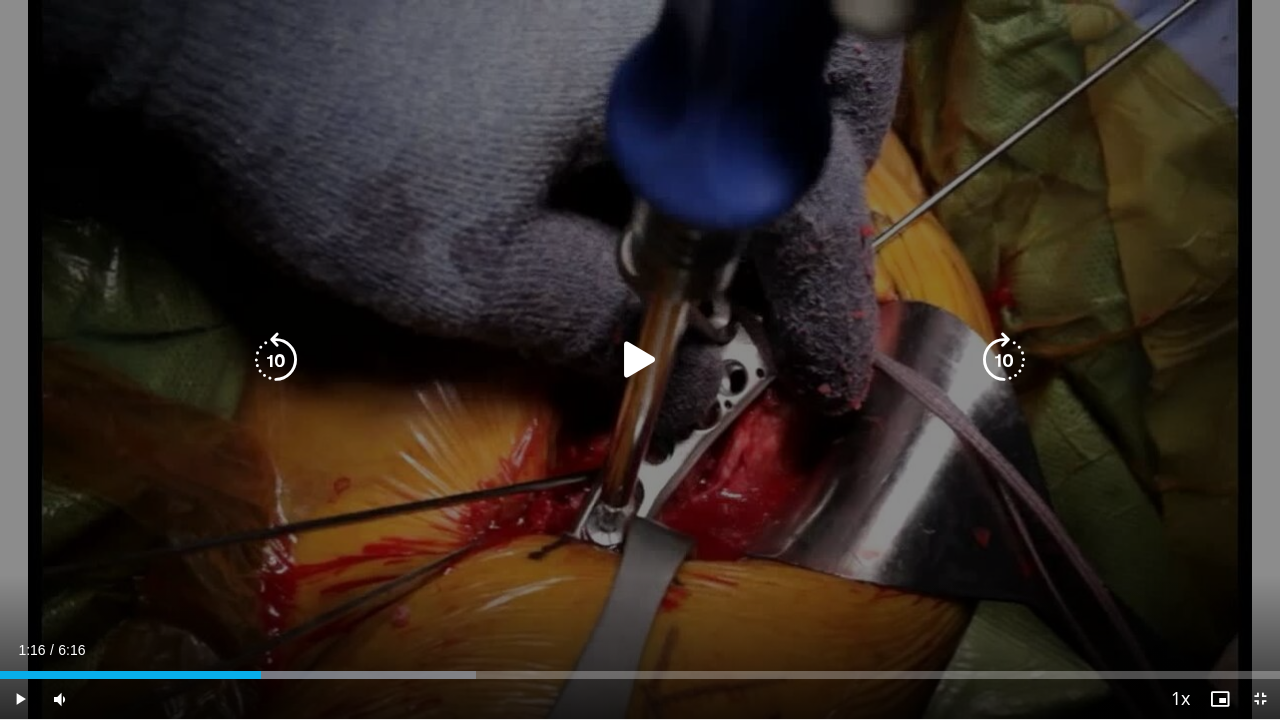 click at bounding box center [1004, 360] 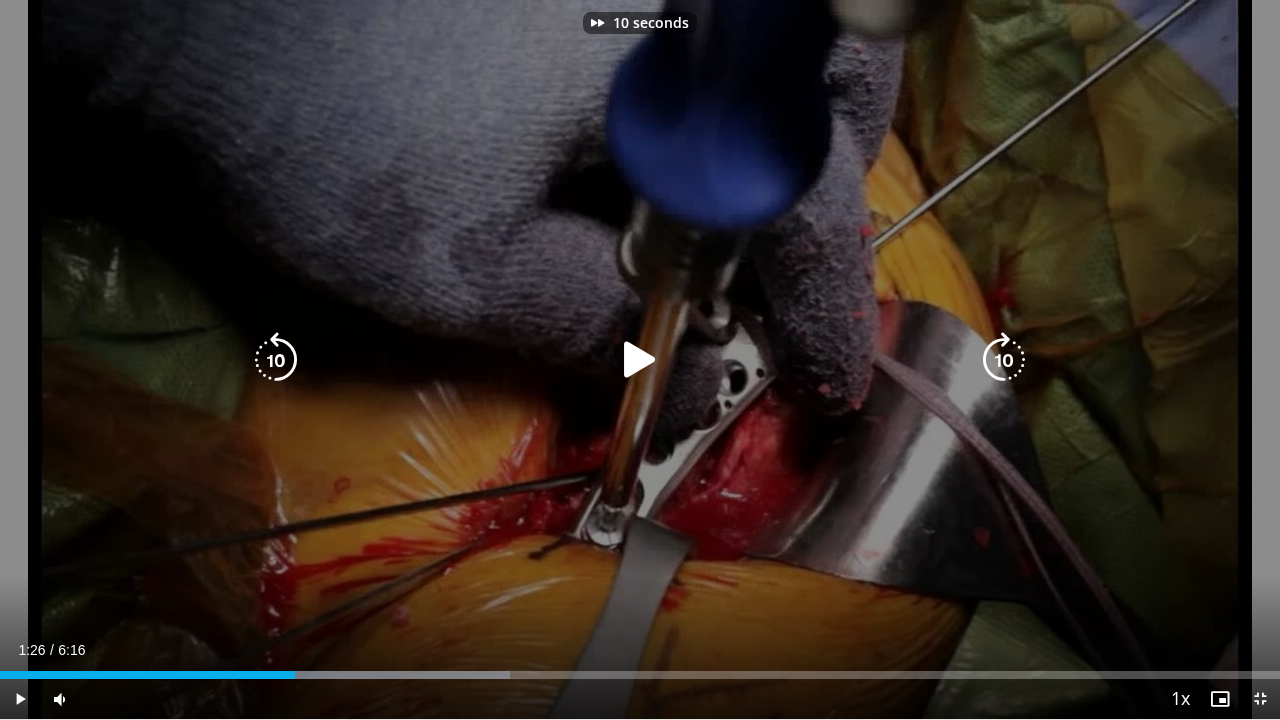 click at bounding box center (640, 360) 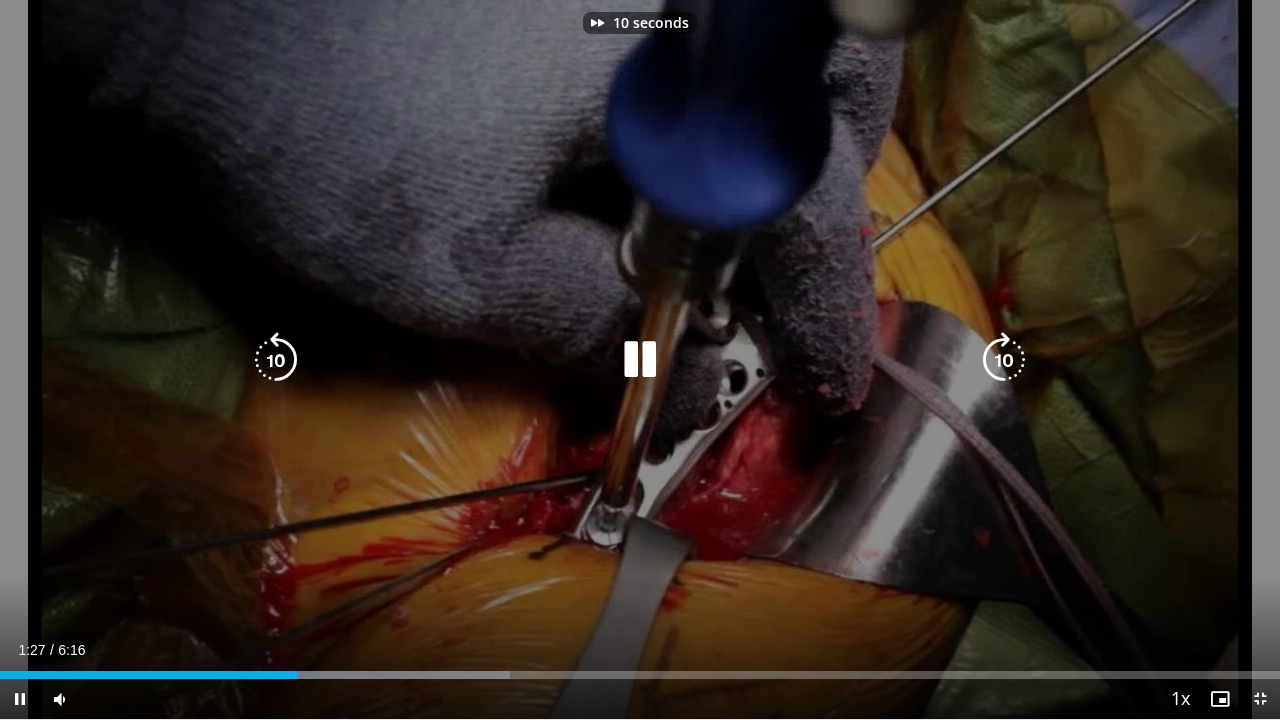 click at bounding box center [1004, 360] 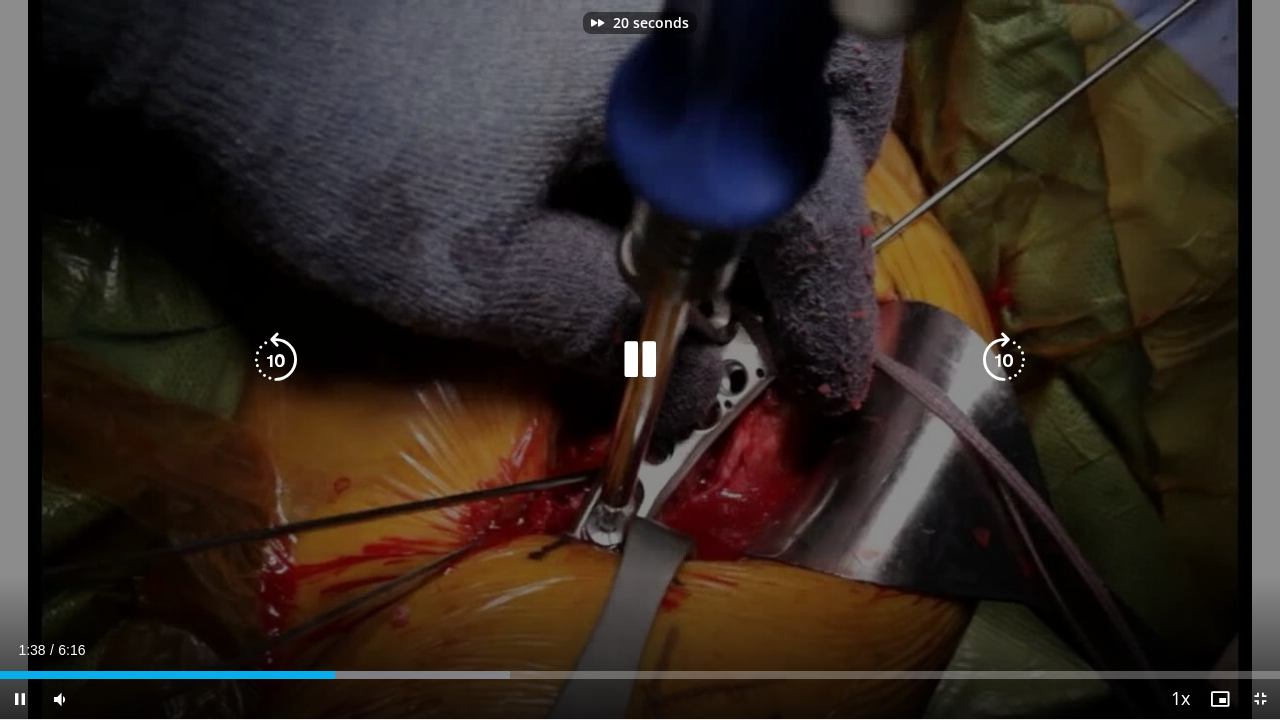 click at bounding box center [1004, 360] 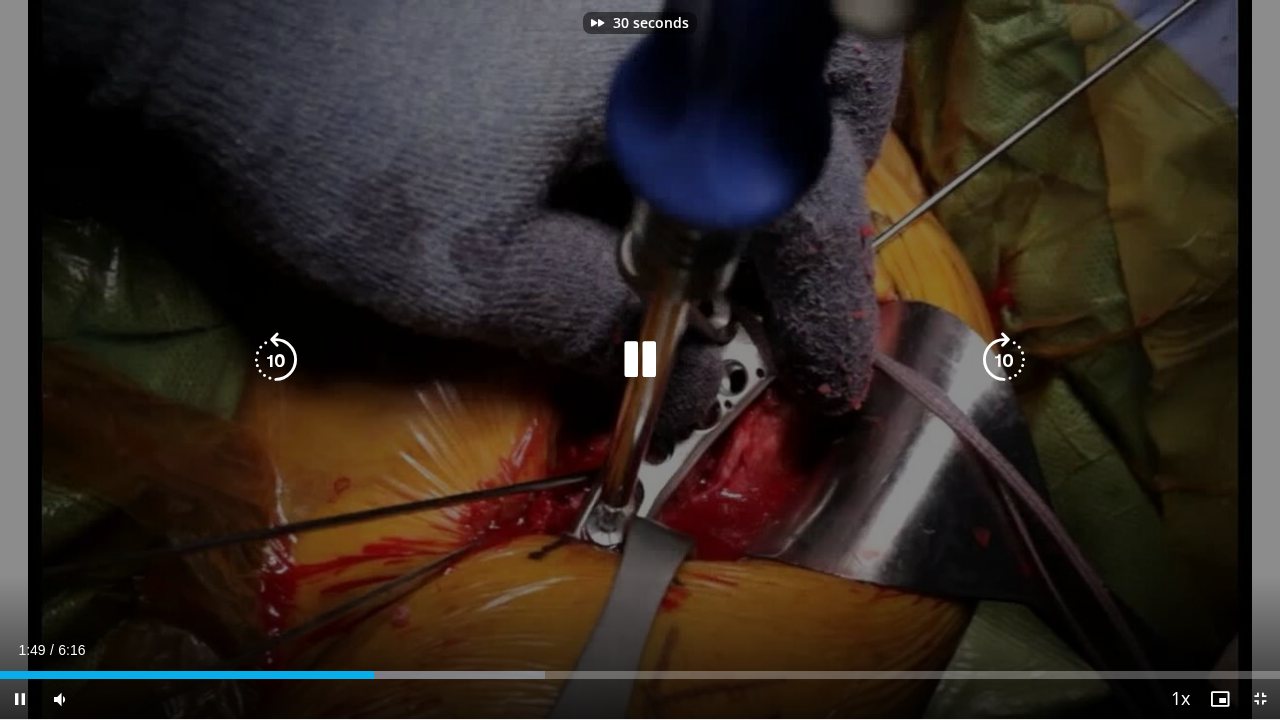 click at bounding box center [1004, 360] 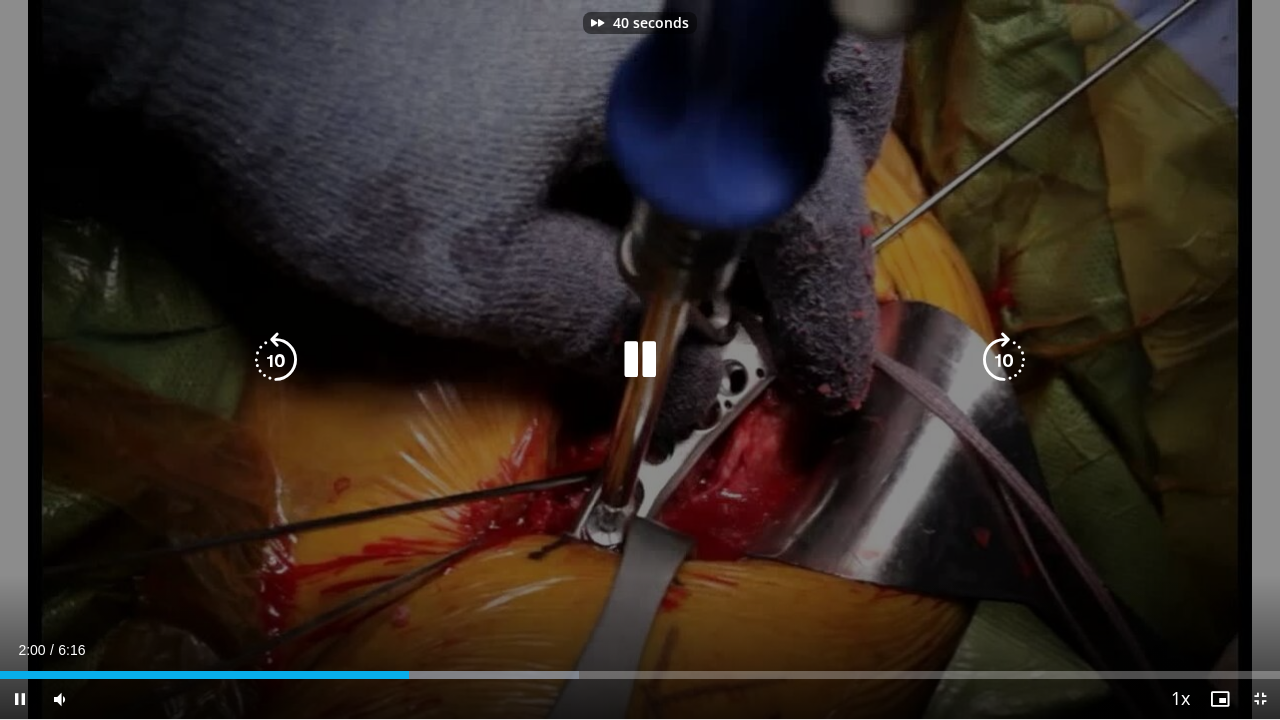 click at bounding box center [1004, 360] 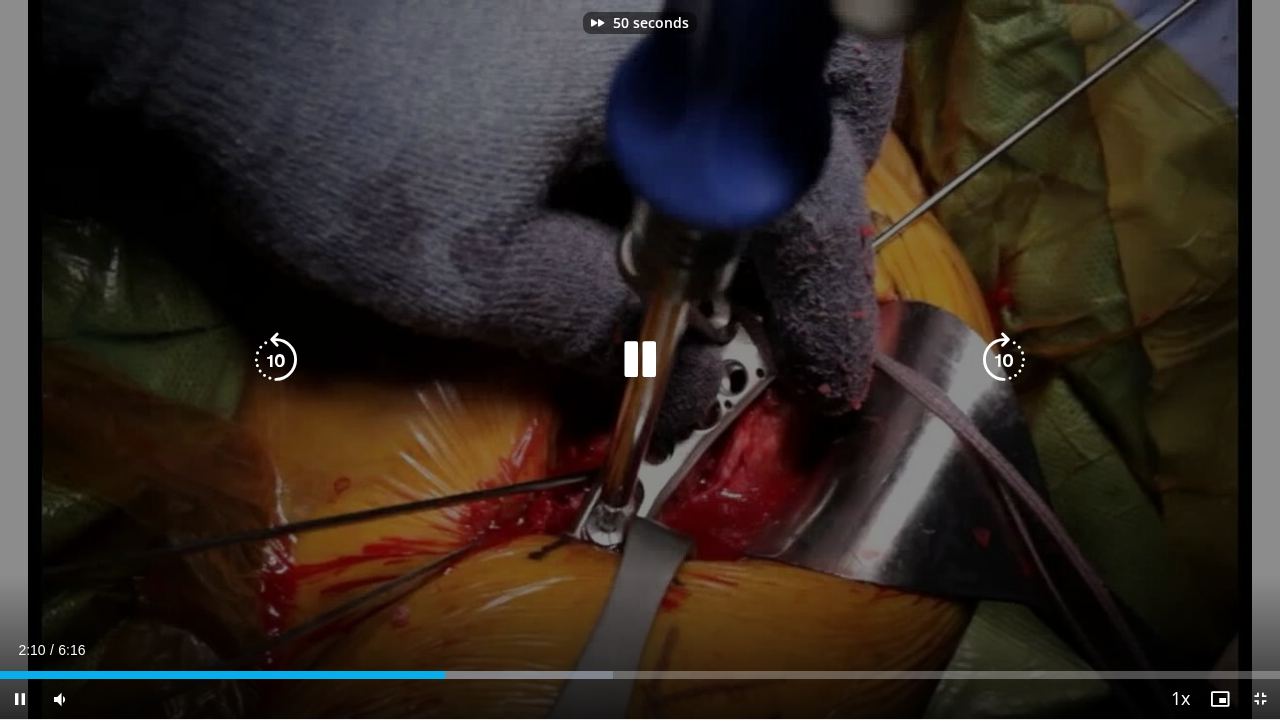 click at bounding box center [1004, 360] 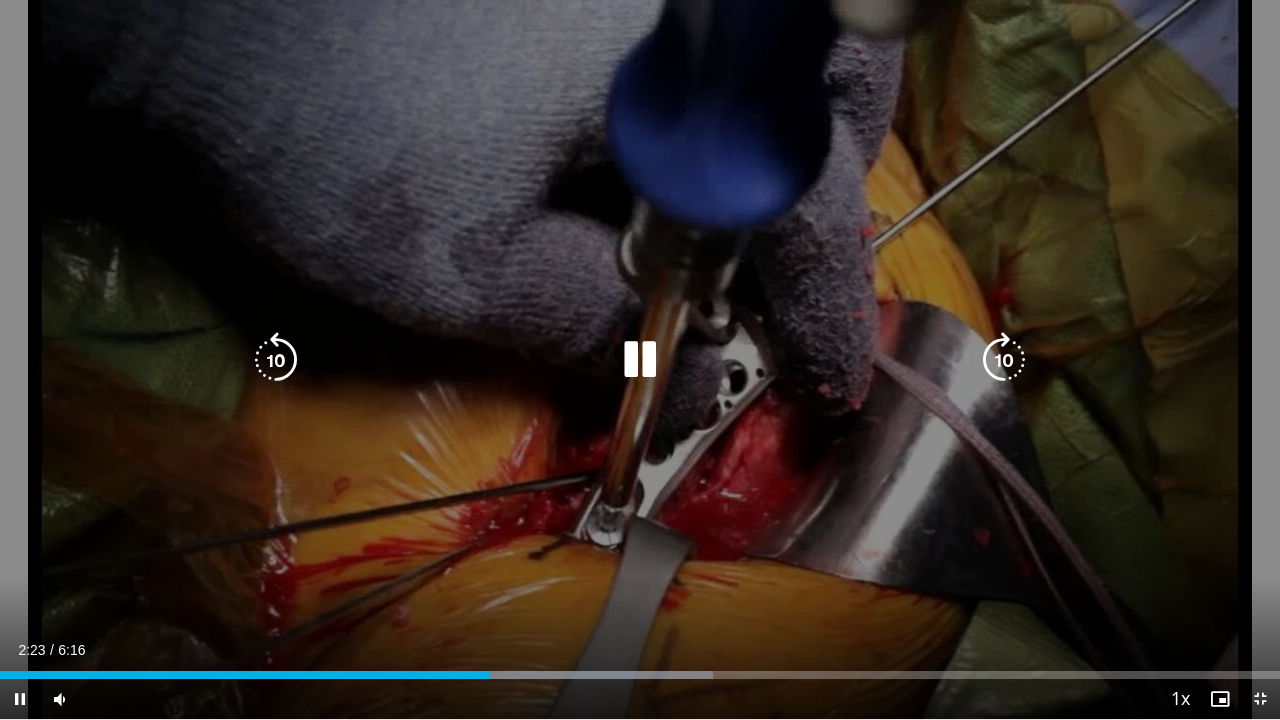 click at bounding box center (1004, 360) 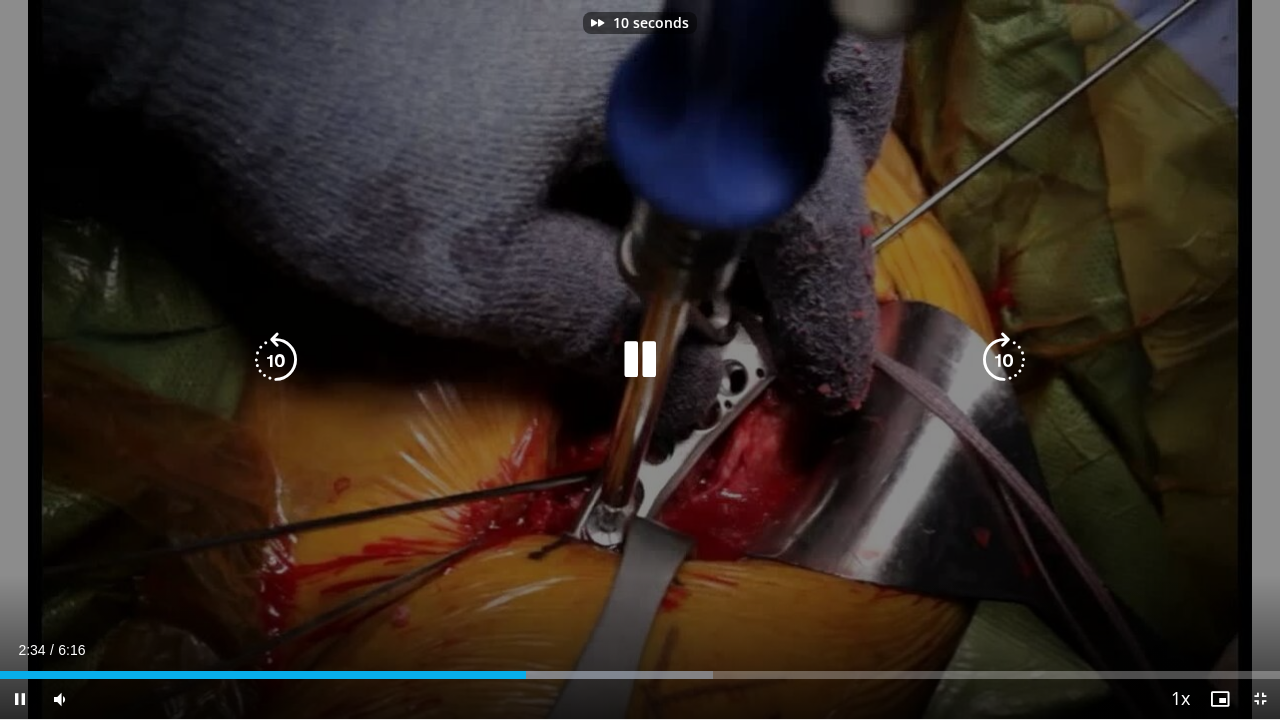 click at bounding box center [1004, 360] 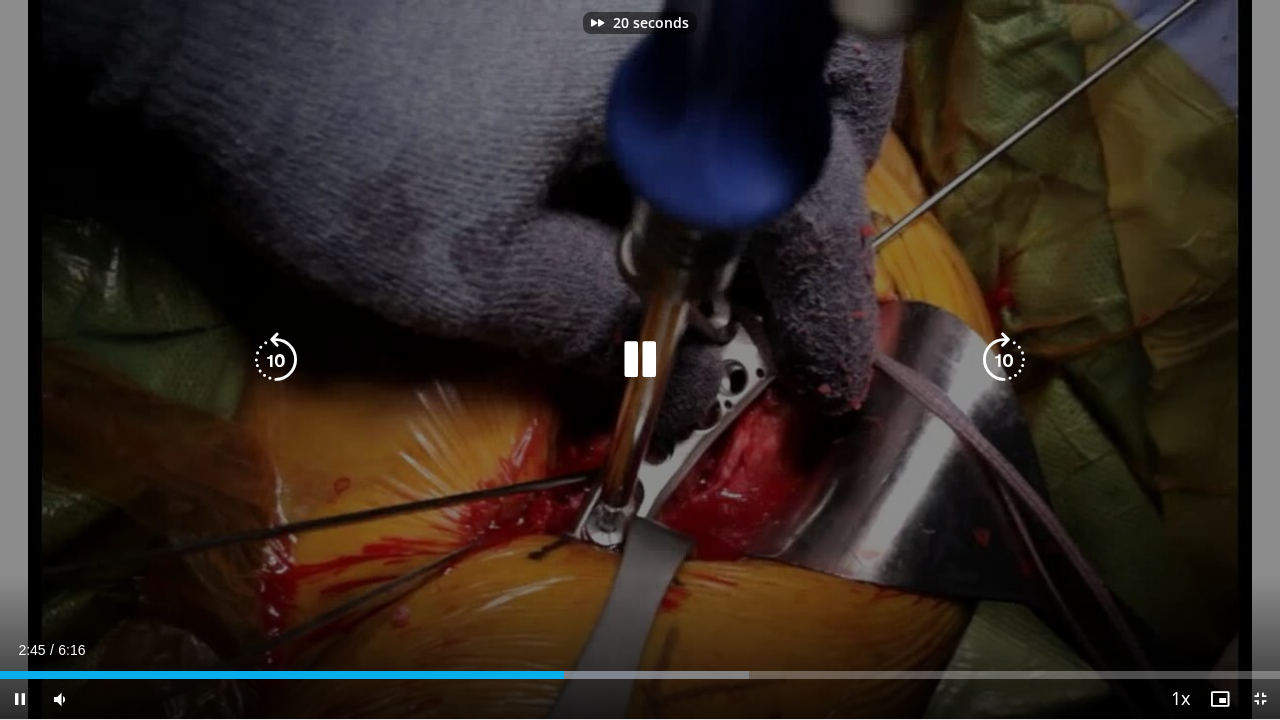 click at bounding box center (1004, 360) 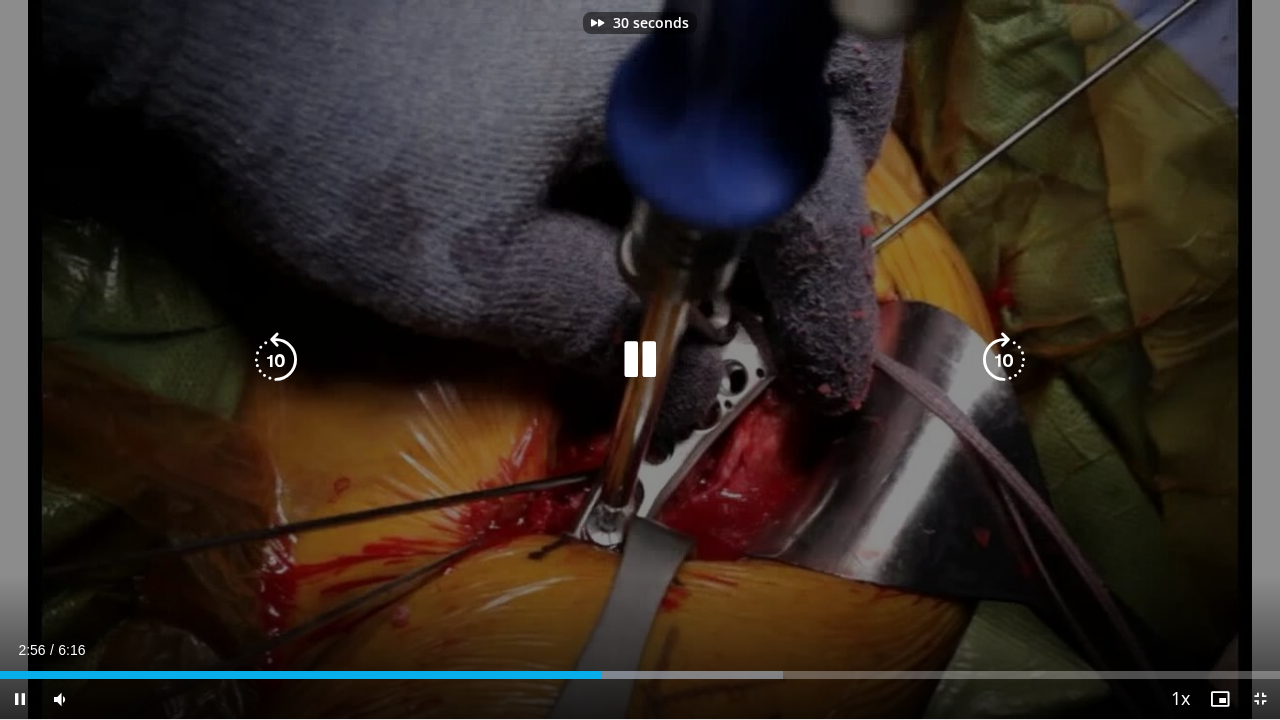 click at bounding box center (1004, 360) 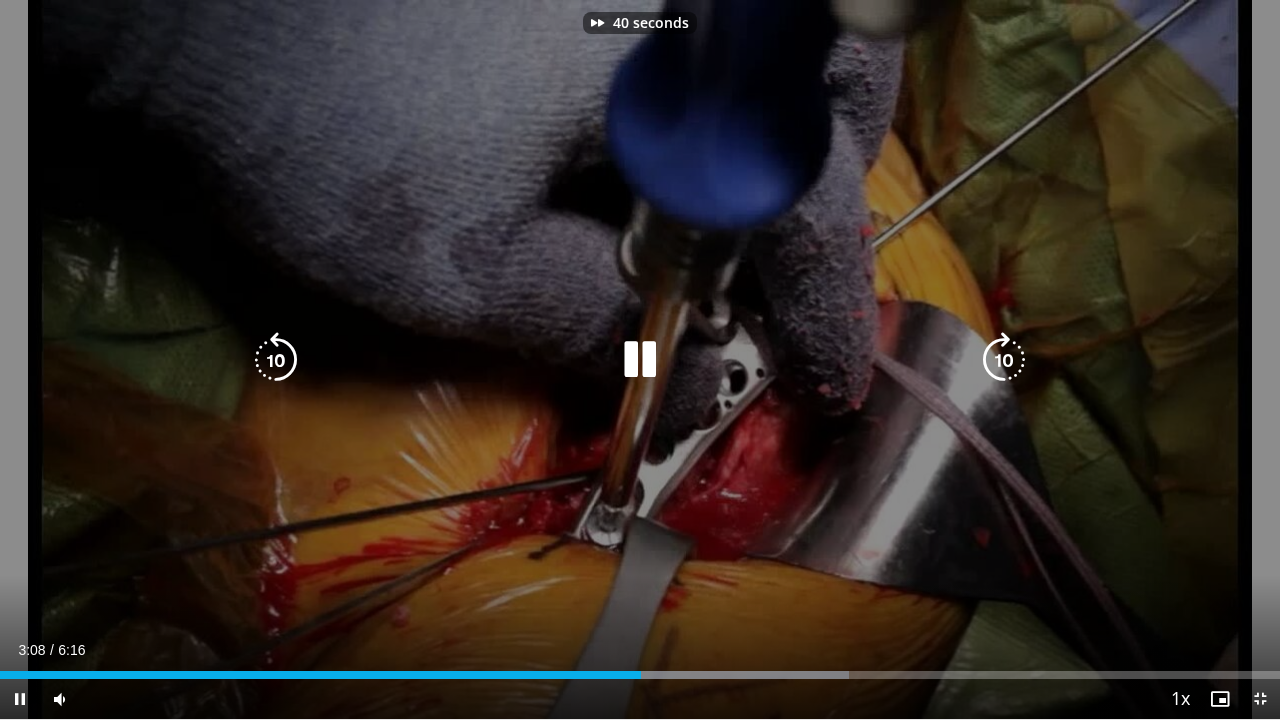 click at bounding box center [276, 360] 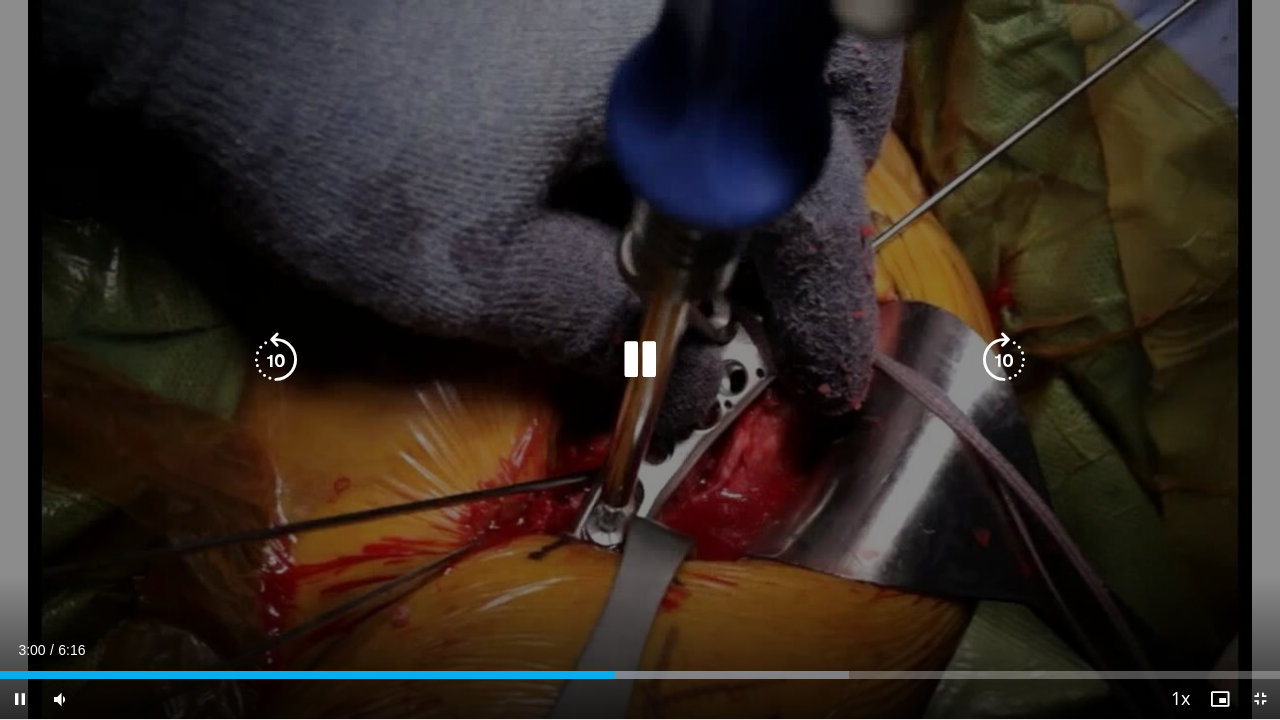 click at bounding box center (1004, 360) 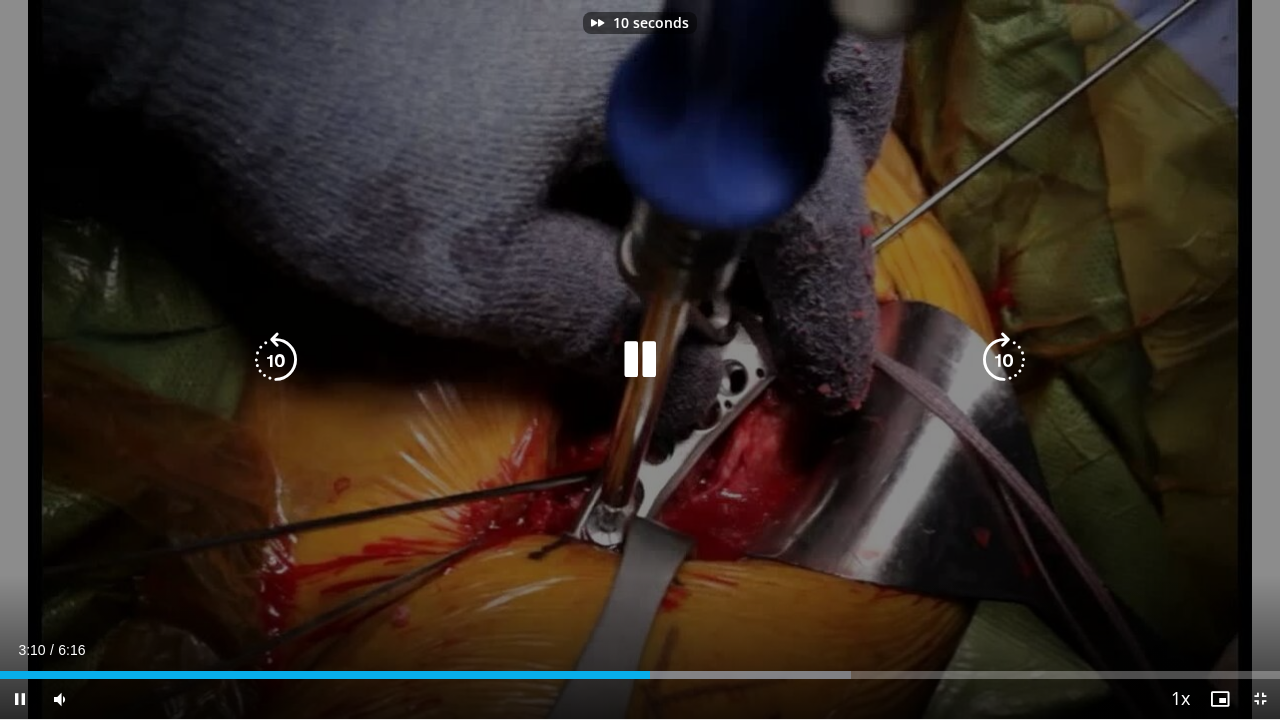 click at bounding box center (1004, 360) 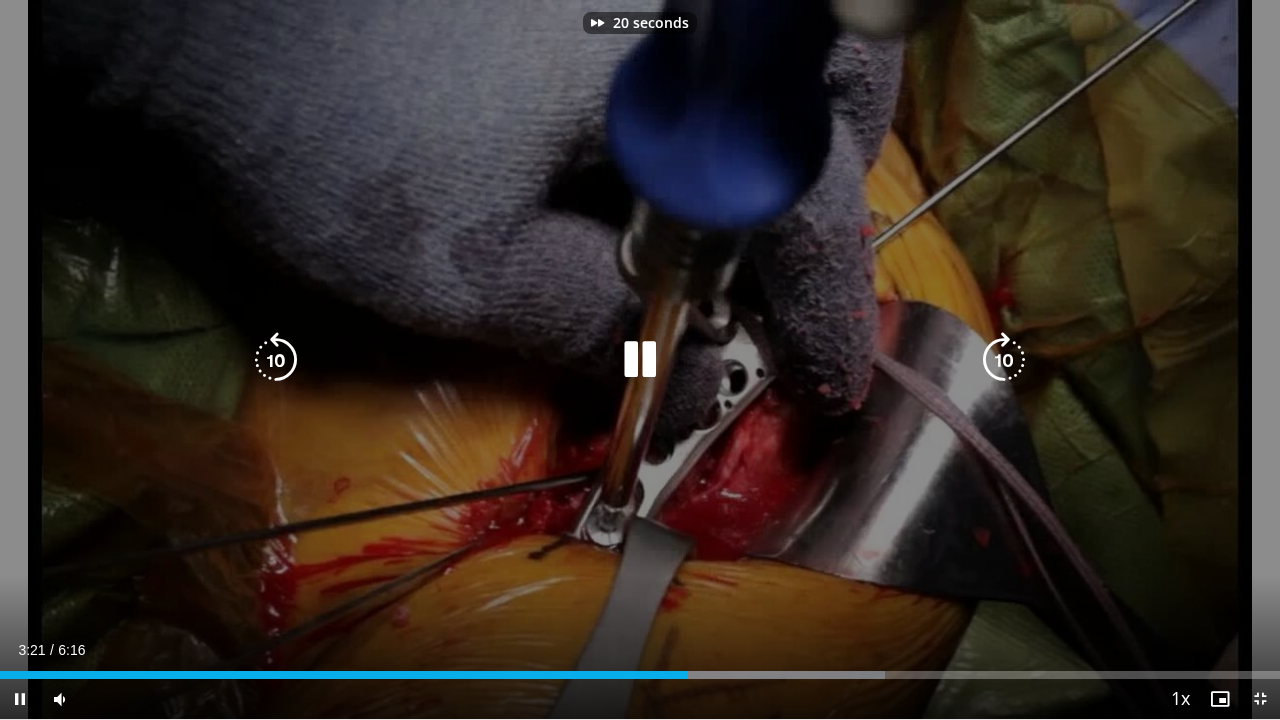 click at bounding box center [1004, 360] 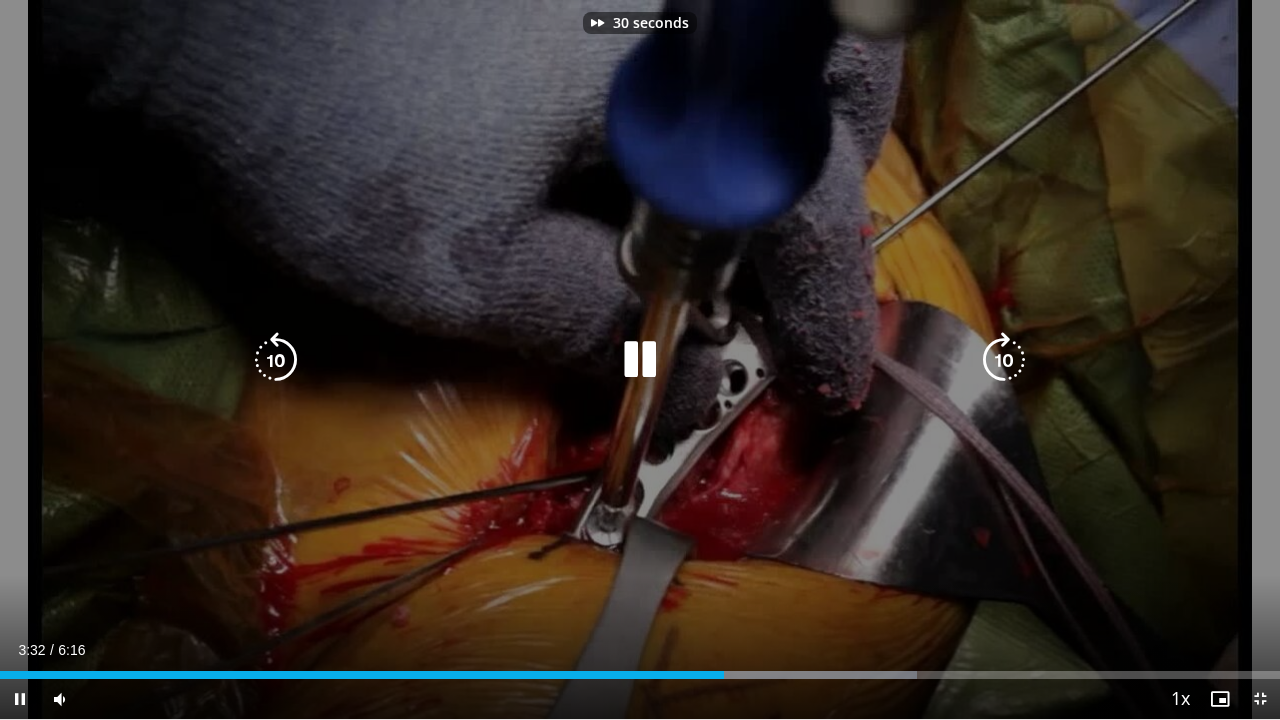 click at bounding box center [1004, 360] 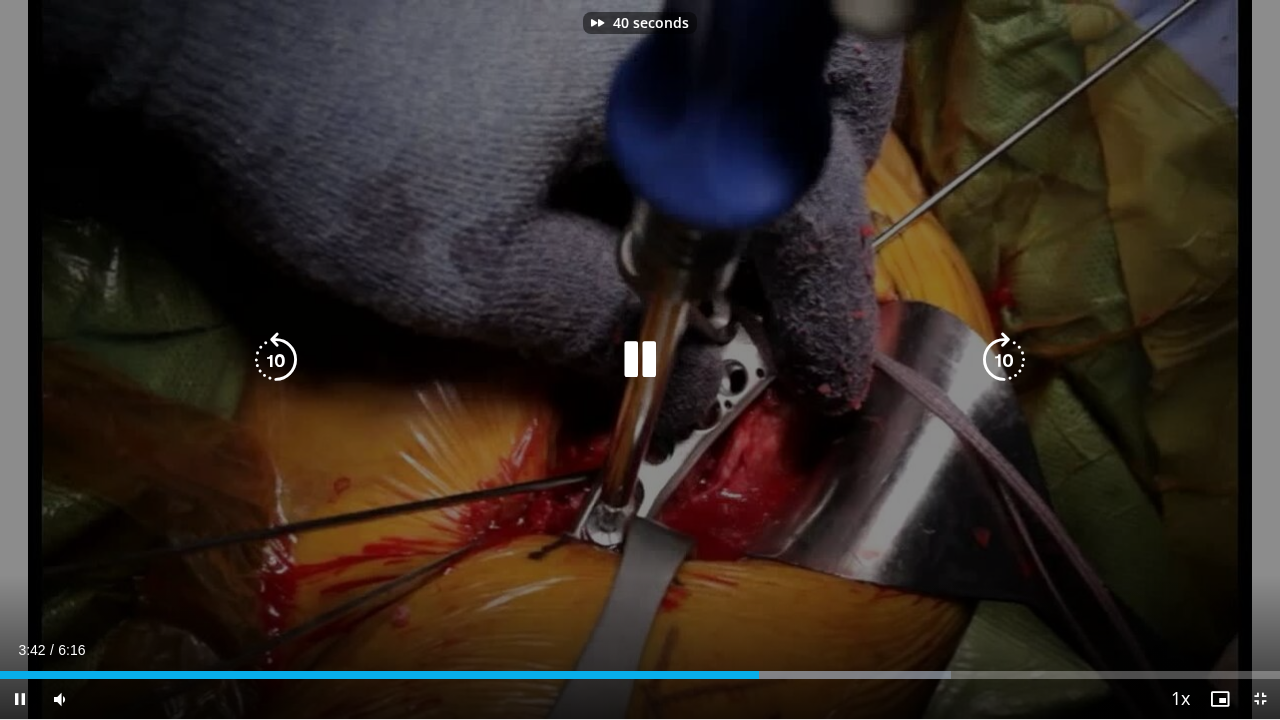 click at bounding box center [1004, 360] 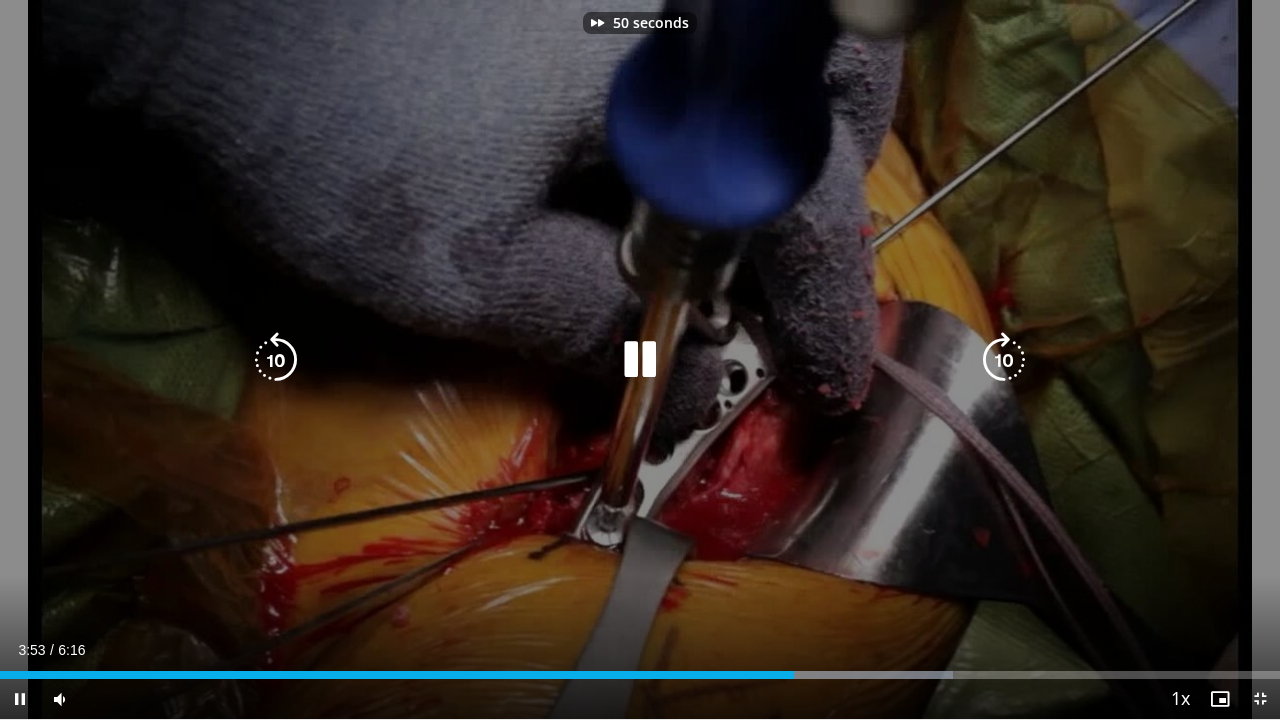 click at bounding box center (1004, 360) 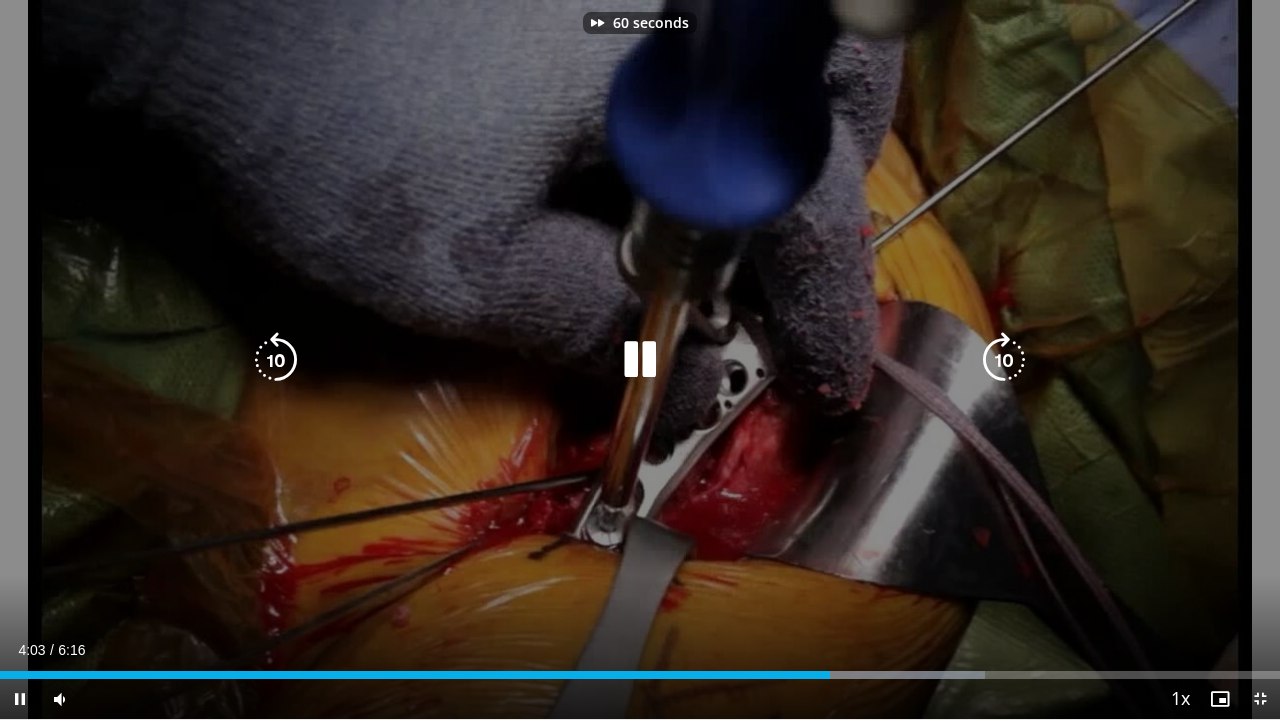 click at bounding box center [1004, 360] 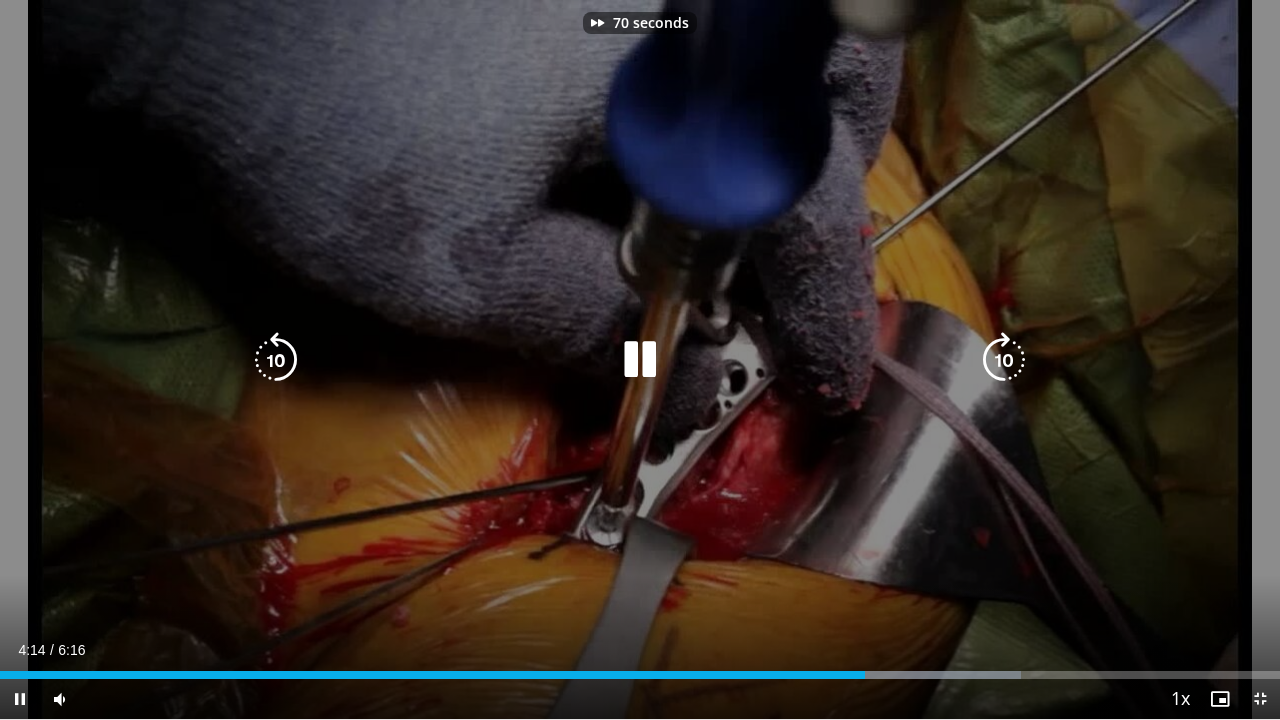 click at bounding box center [1004, 360] 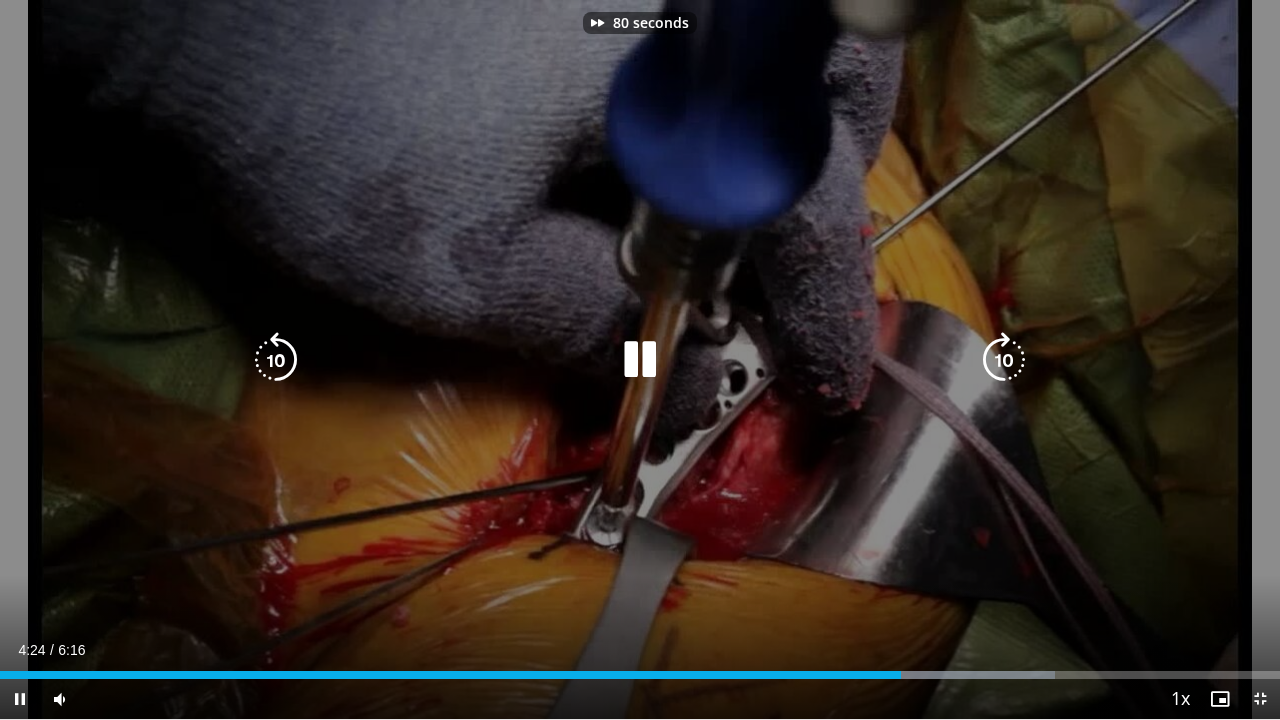 click at bounding box center [1004, 360] 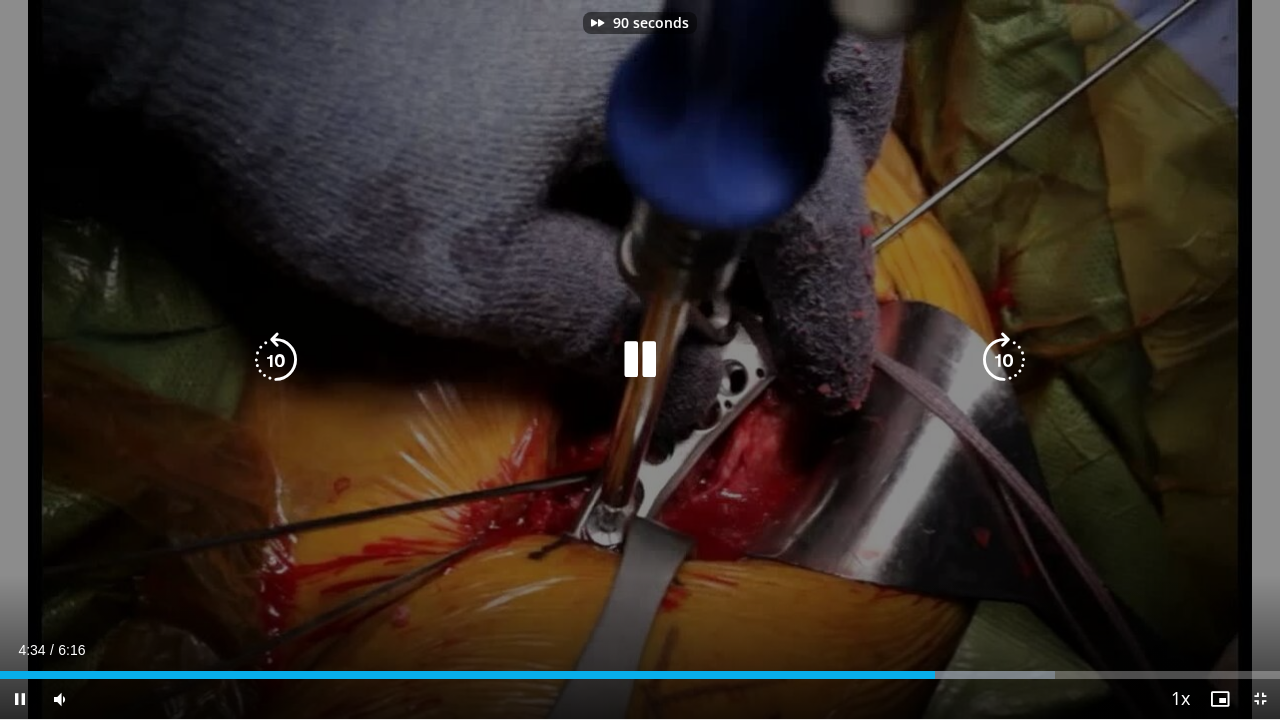 click at bounding box center [1004, 360] 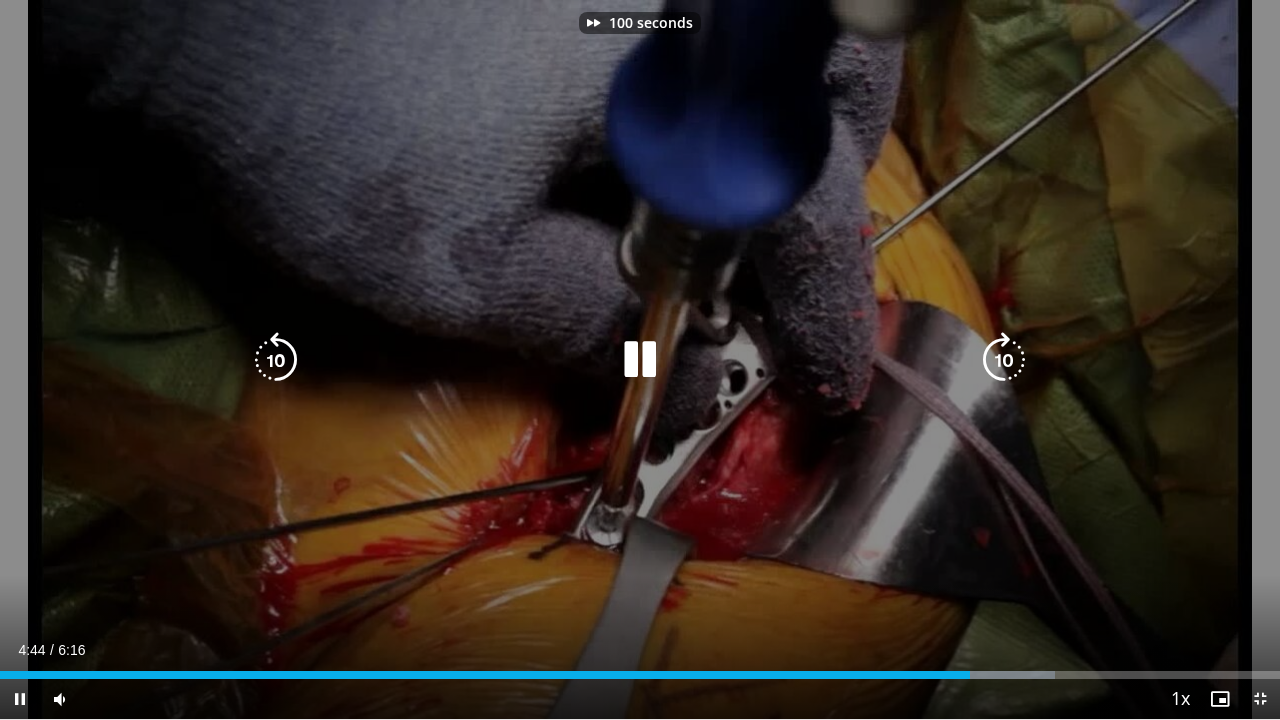 click at bounding box center [1004, 360] 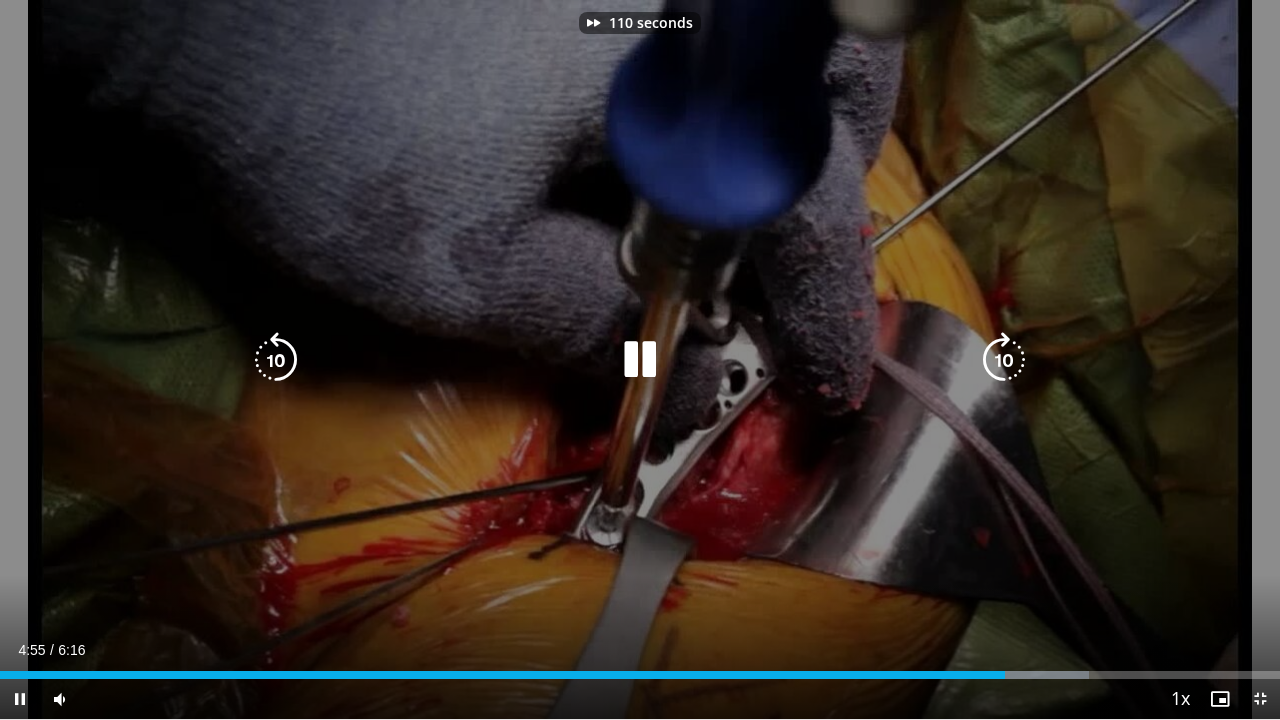 click at bounding box center (1004, 360) 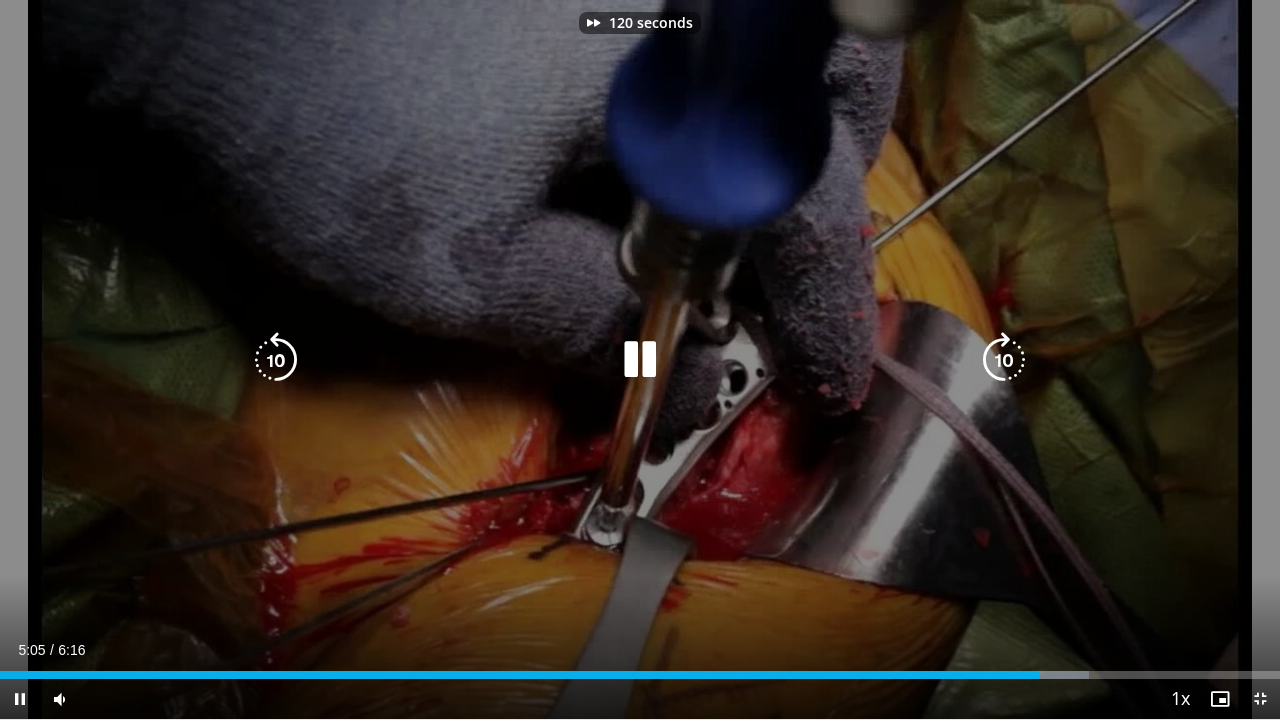 click at bounding box center (1004, 360) 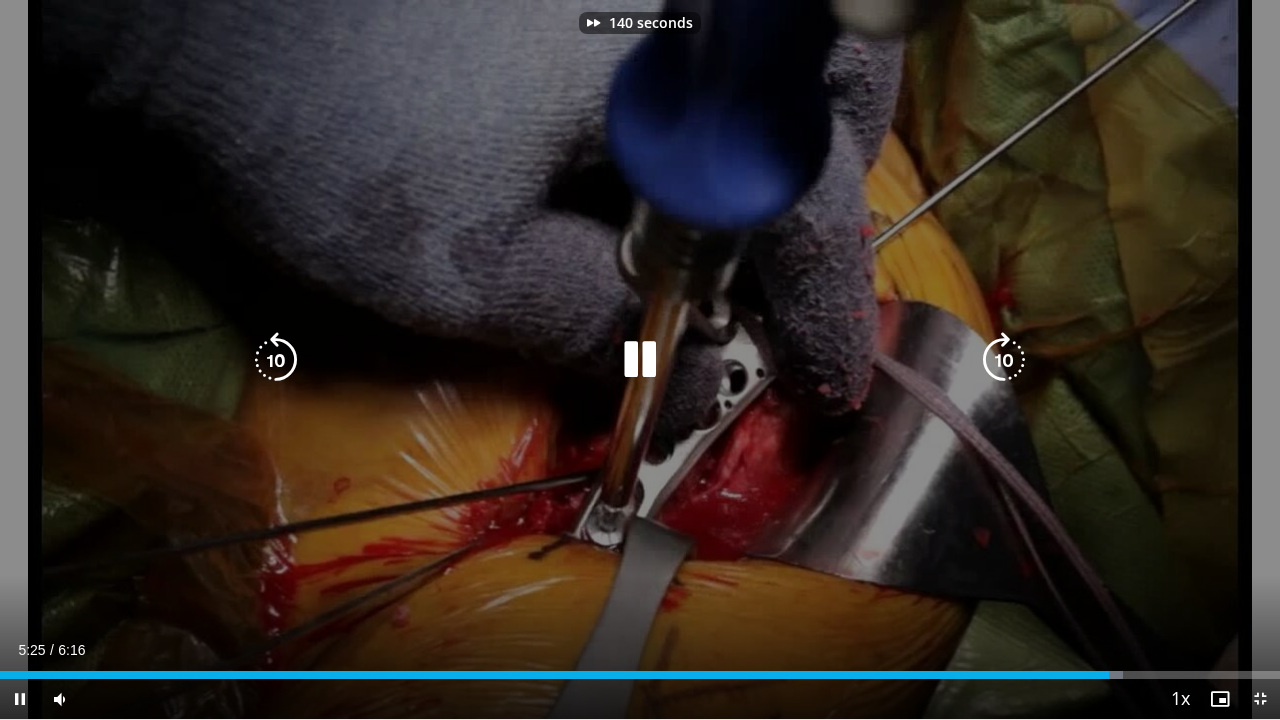 click at bounding box center (1004, 360) 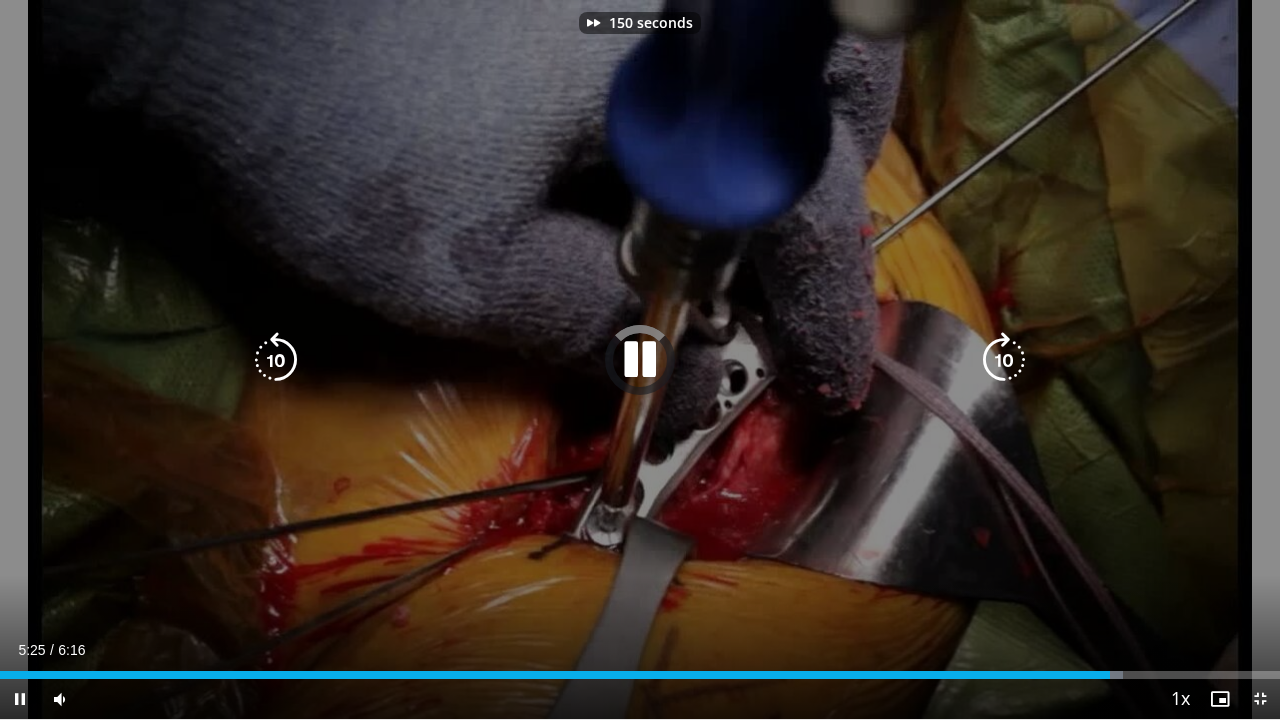 click at bounding box center (1004, 360) 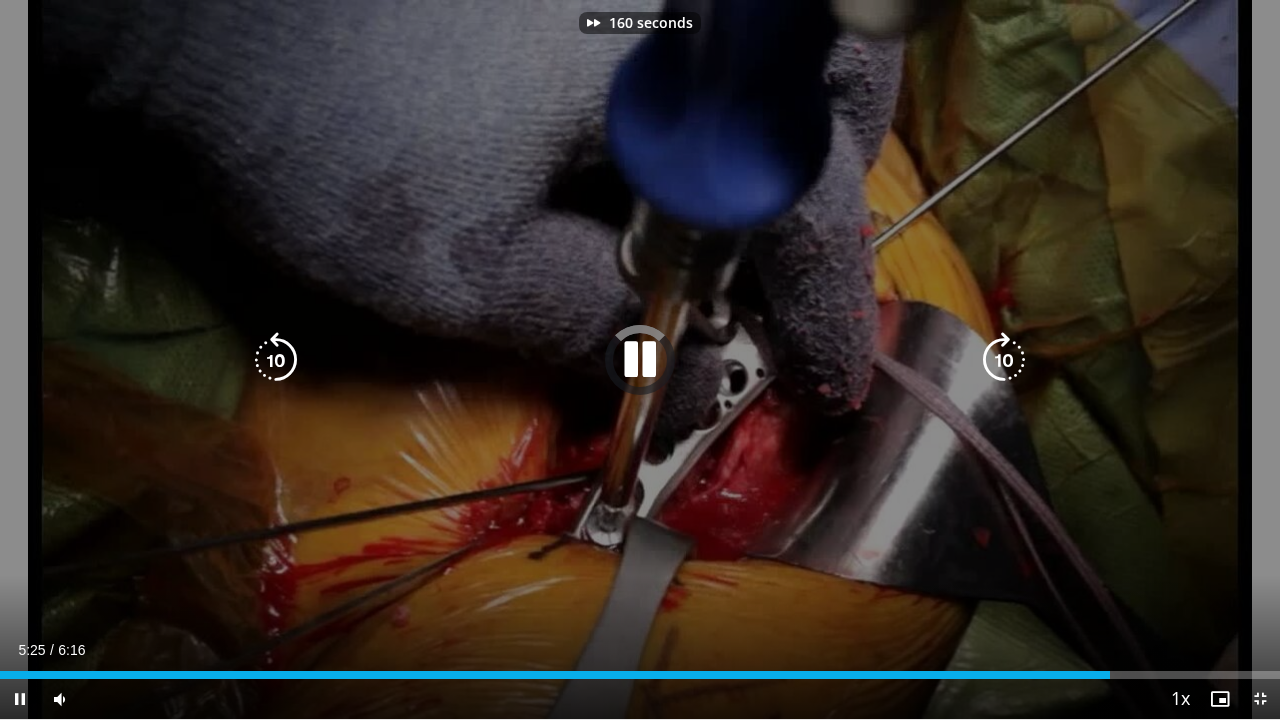 click at bounding box center [1004, 360] 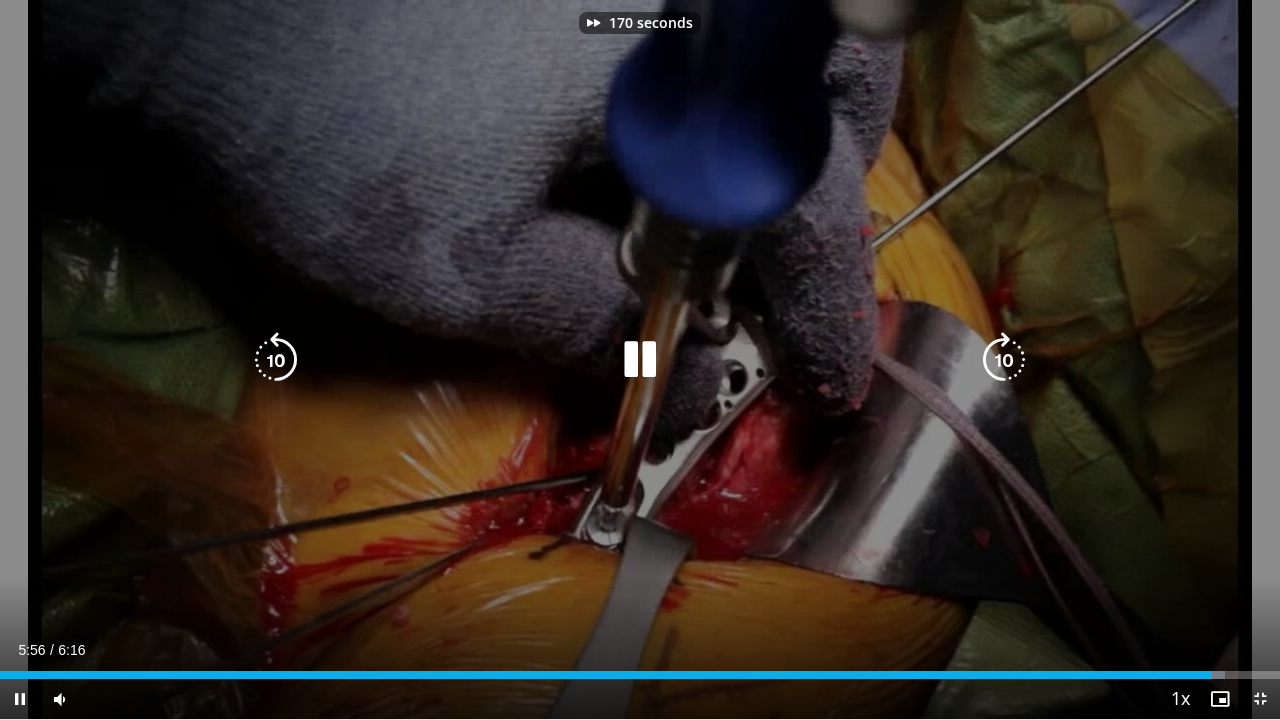 type 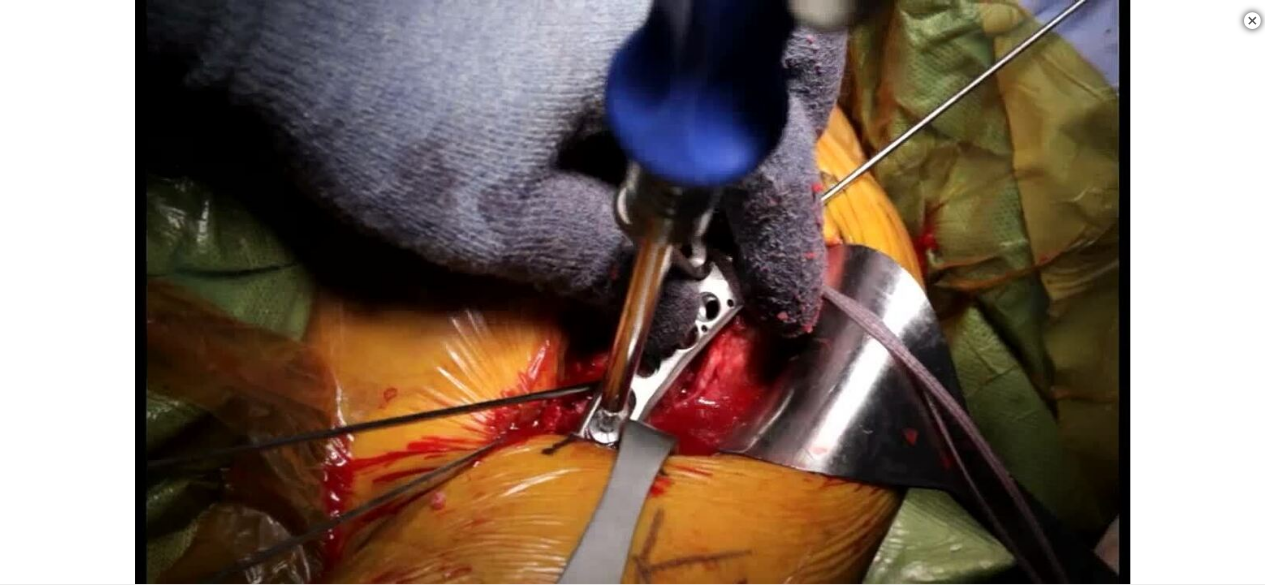 scroll, scrollTop: 500, scrollLeft: 0, axis: vertical 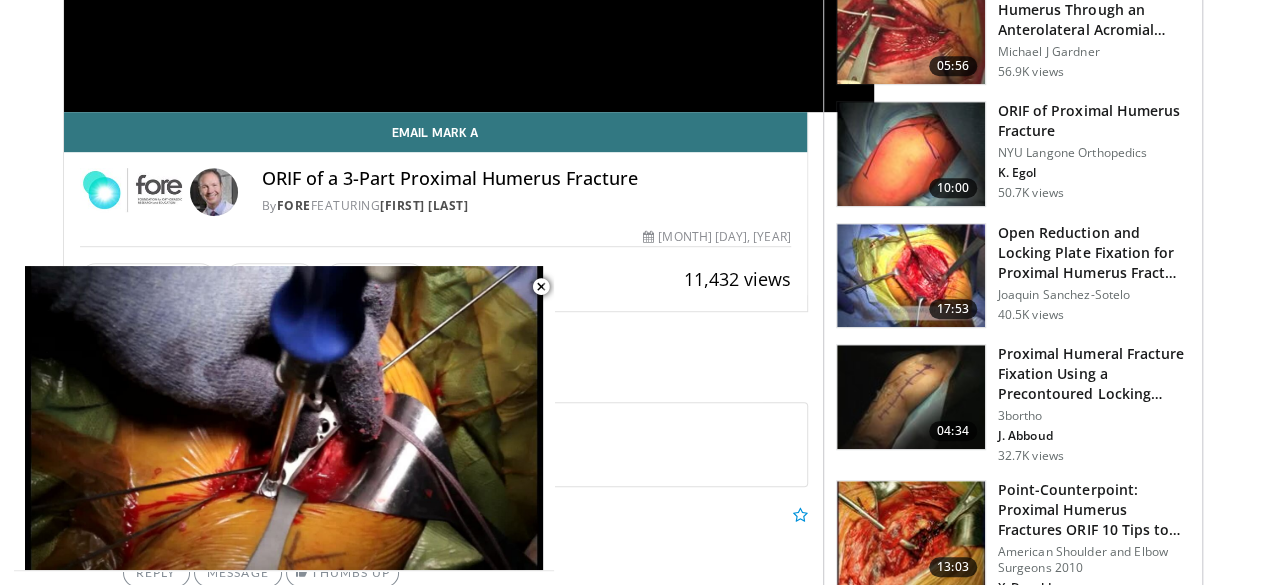 click at bounding box center [911, 397] 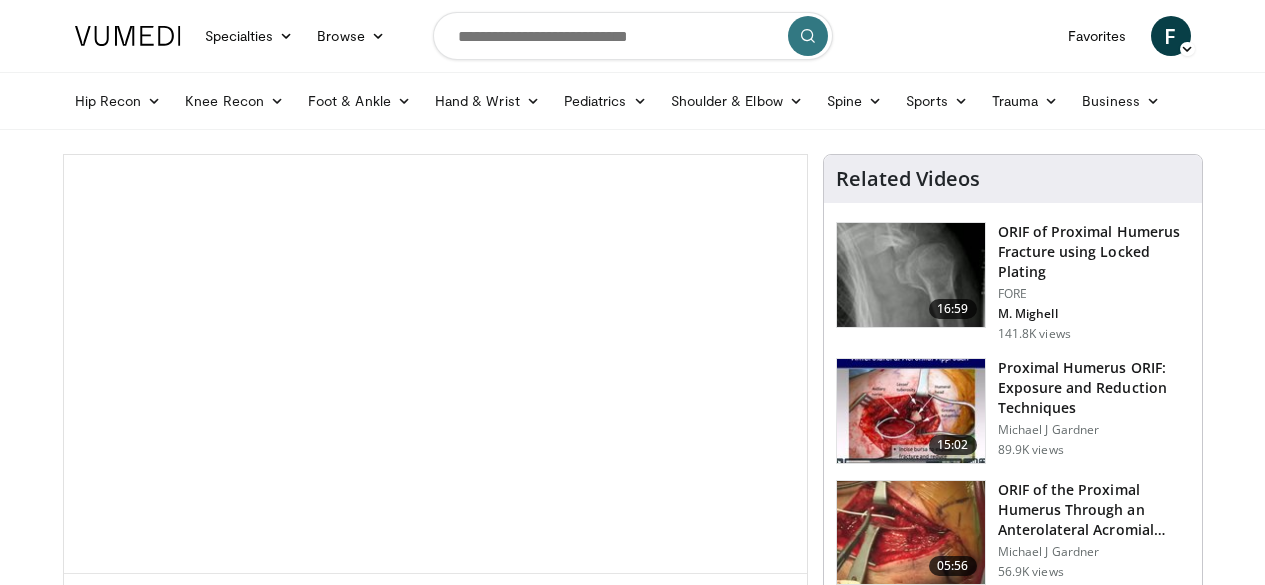 scroll, scrollTop: 0, scrollLeft: 0, axis: both 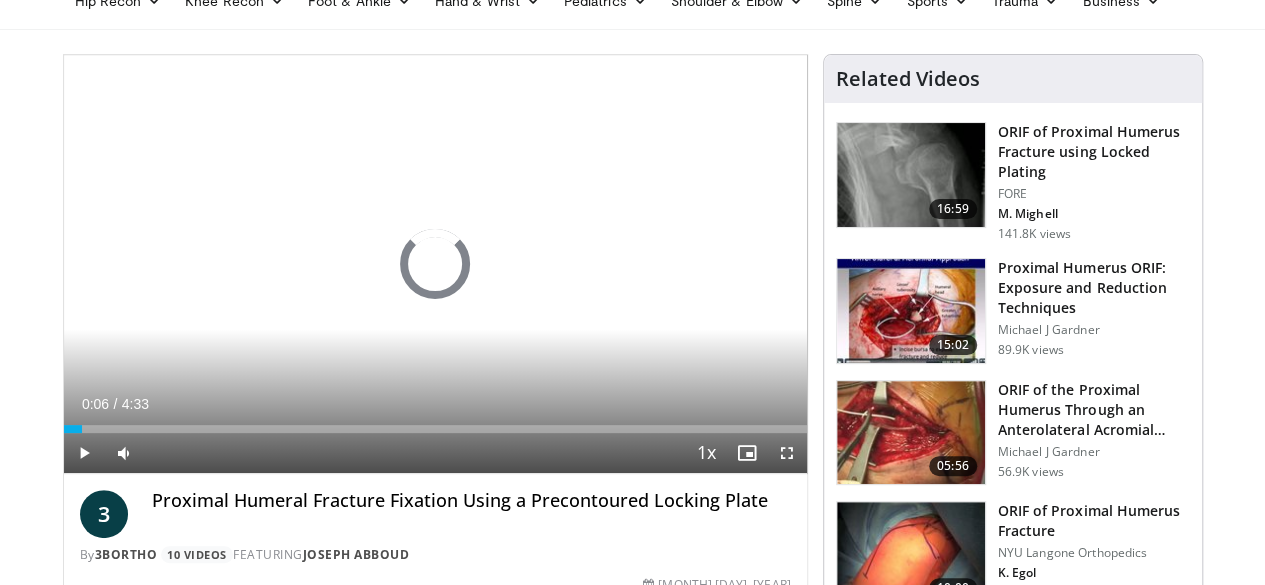 click on "Loaded :  0.00% 0:06 0:00" at bounding box center [435, 423] 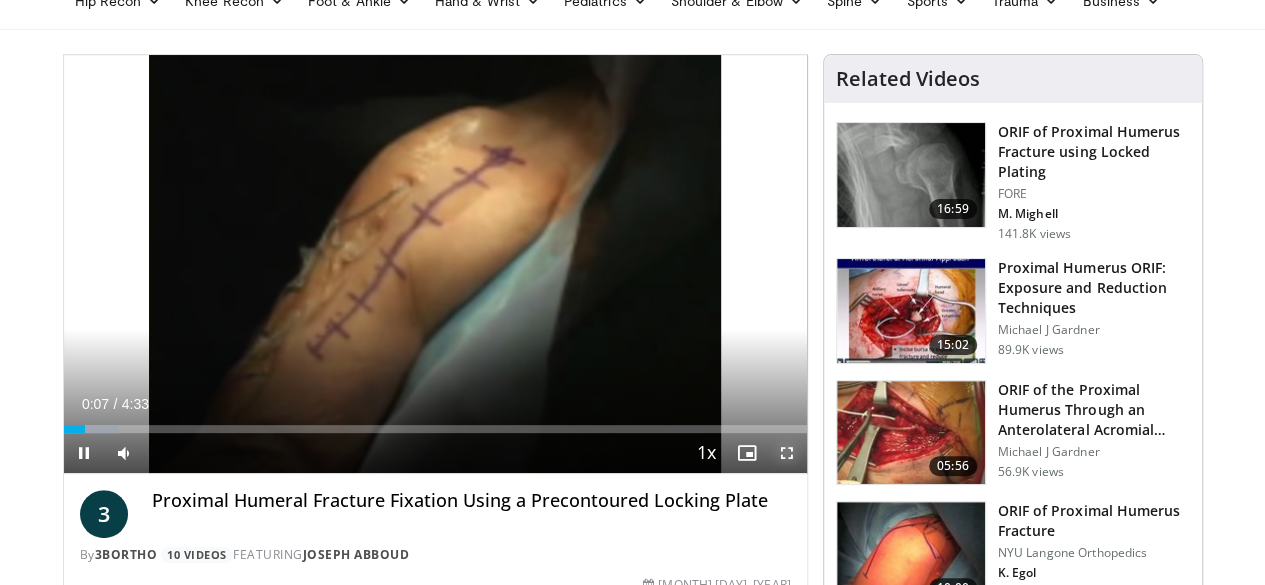 click at bounding box center [787, 453] 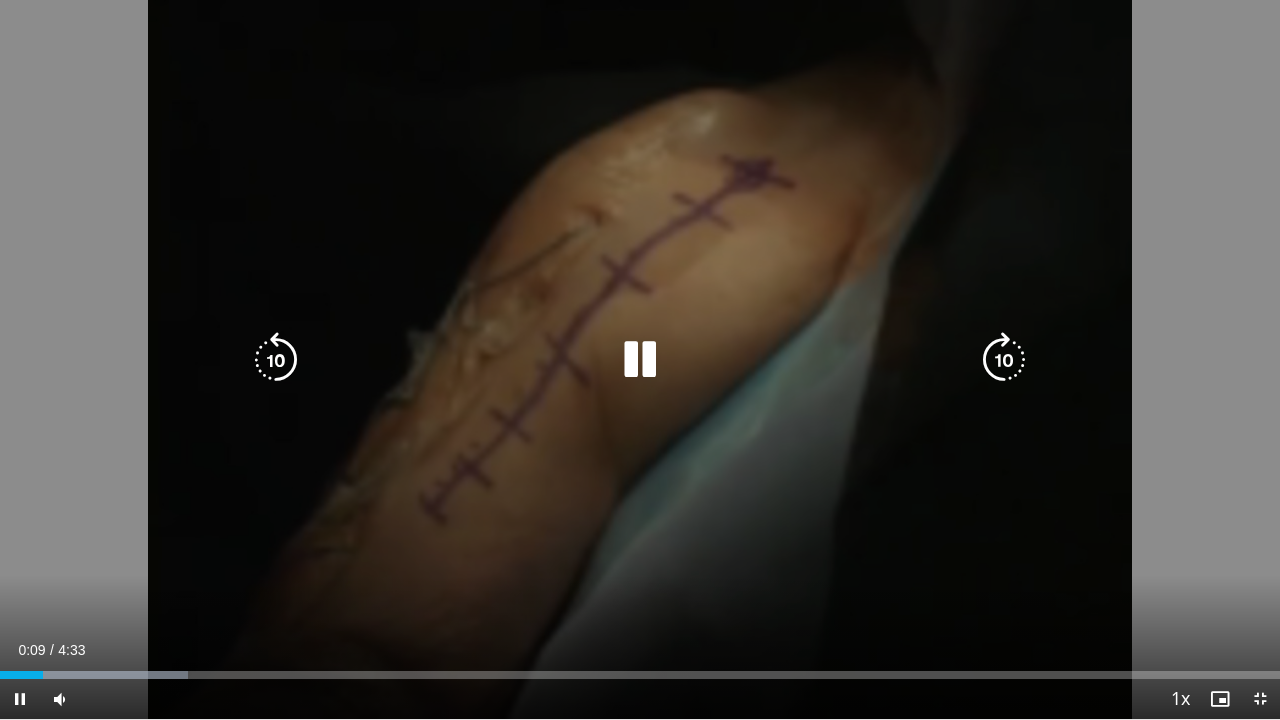 click on "Loaded :  14.66% 0:09 0:12" at bounding box center (640, 669) 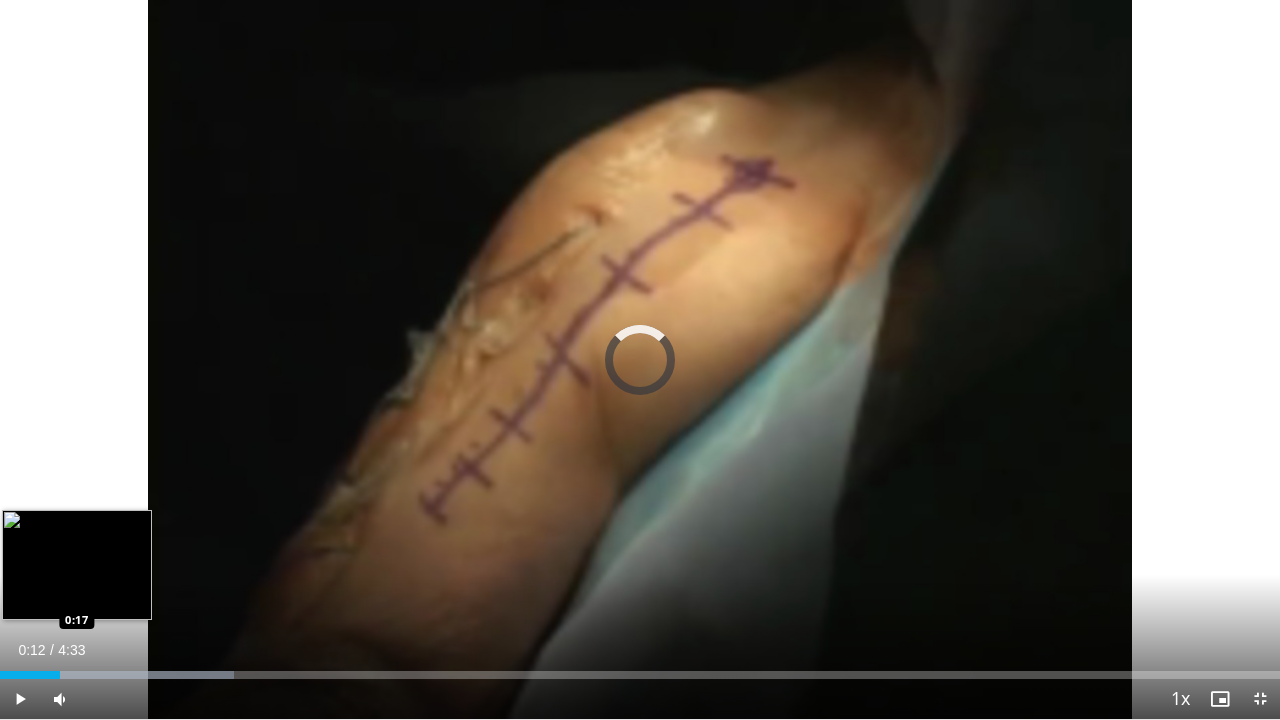 click on "Loaded :  18.32% 0:12 0:17" at bounding box center (640, 669) 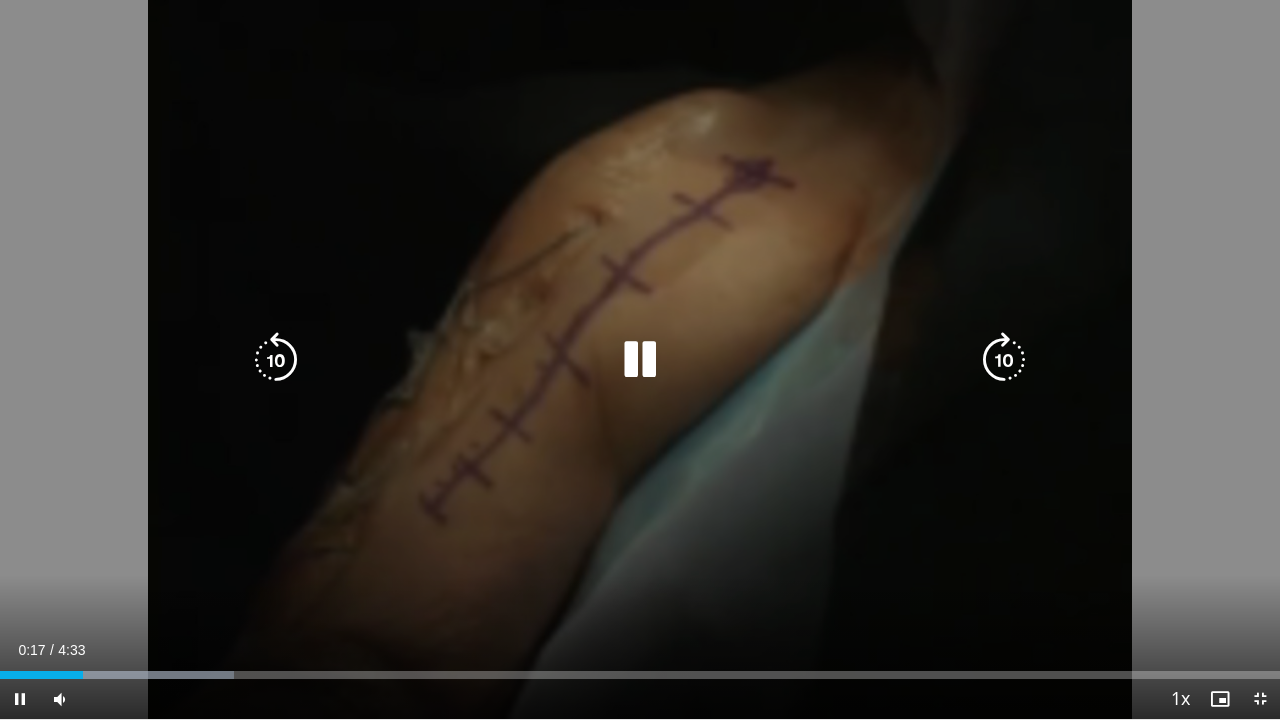 click on "Loaded :  18.32% 0:17 0:17" at bounding box center [640, 675] 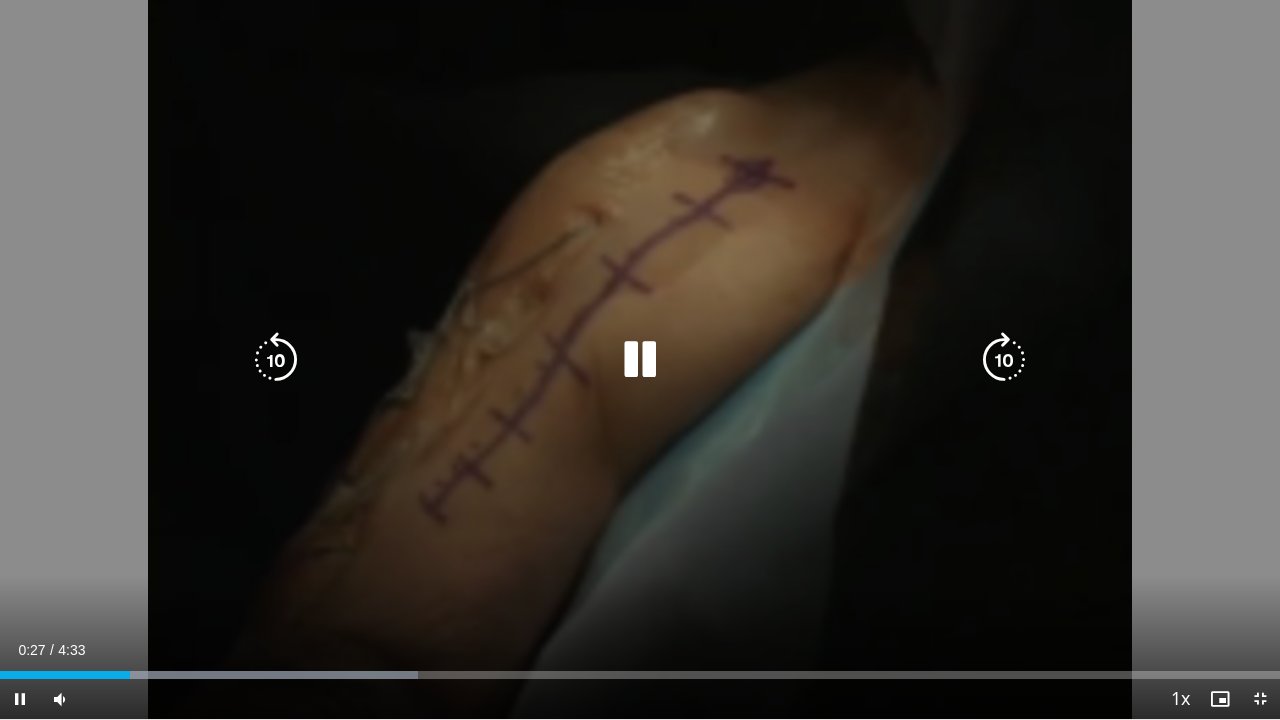 click on "10 seconds
Tap to unmute" at bounding box center [640, 359] 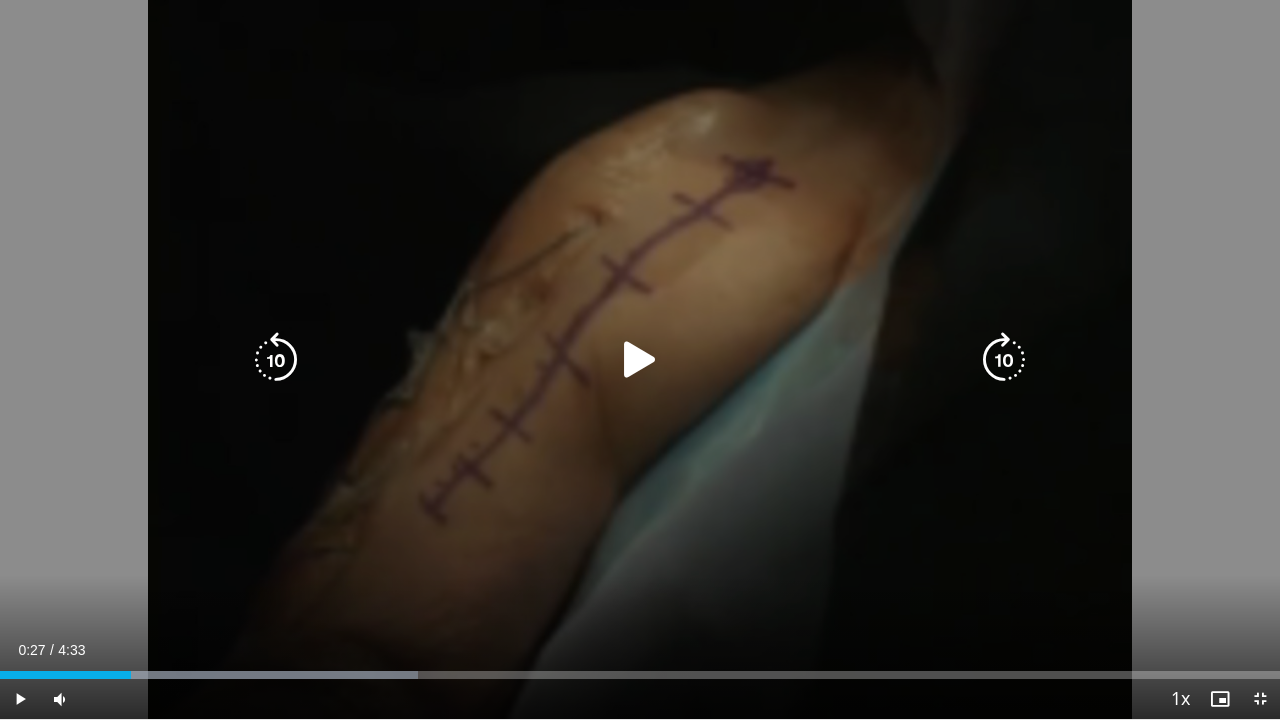 click on "10 seconds
Tap to unmute" at bounding box center [640, 359] 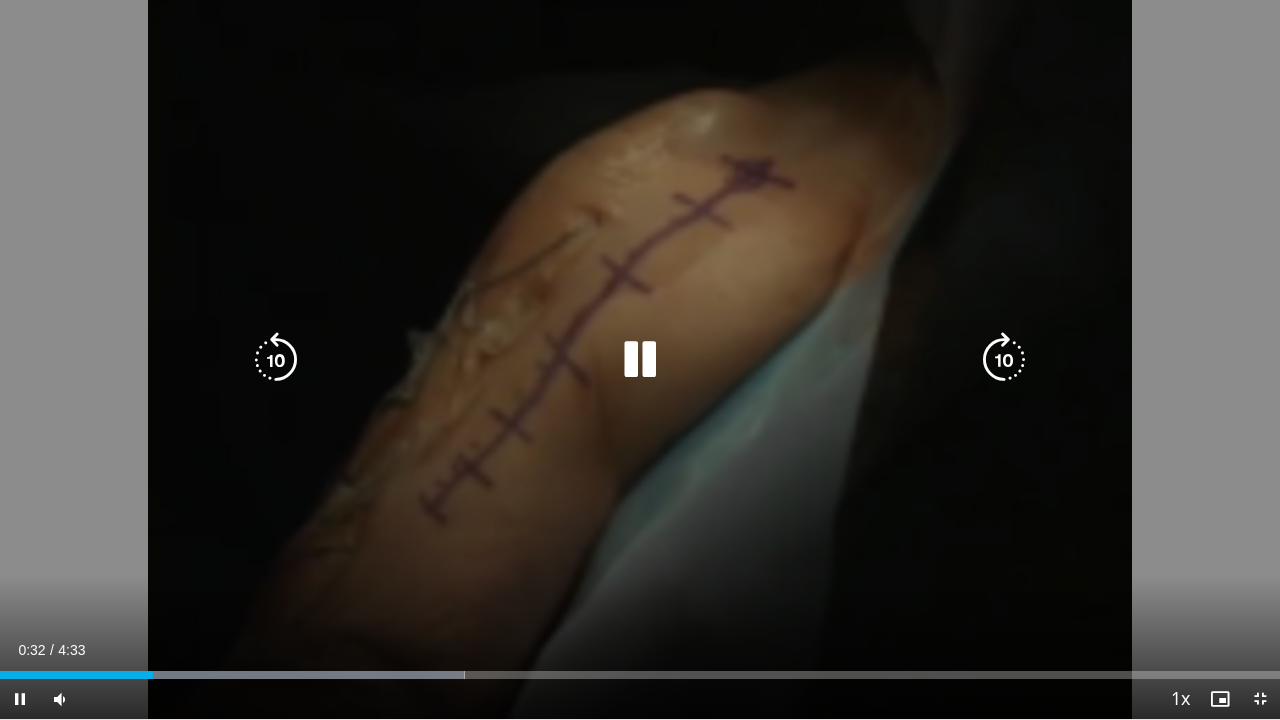click at bounding box center [1004, 360] 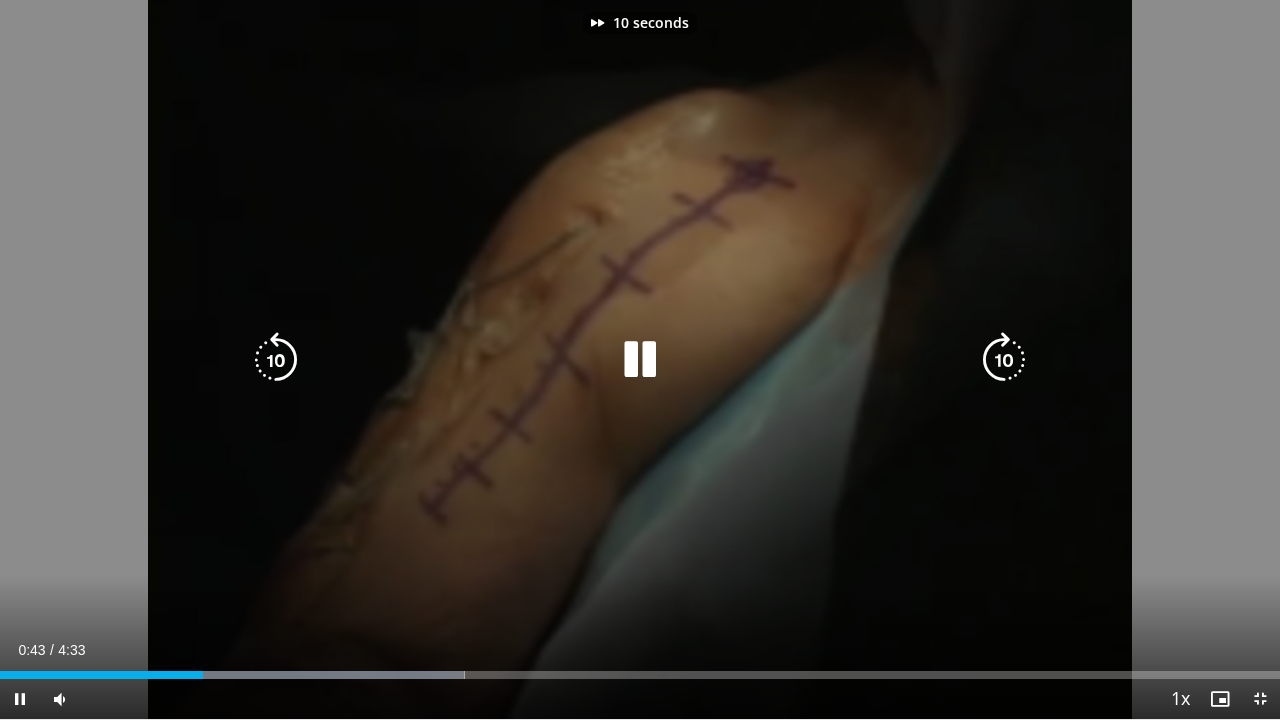 click at bounding box center [1004, 360] 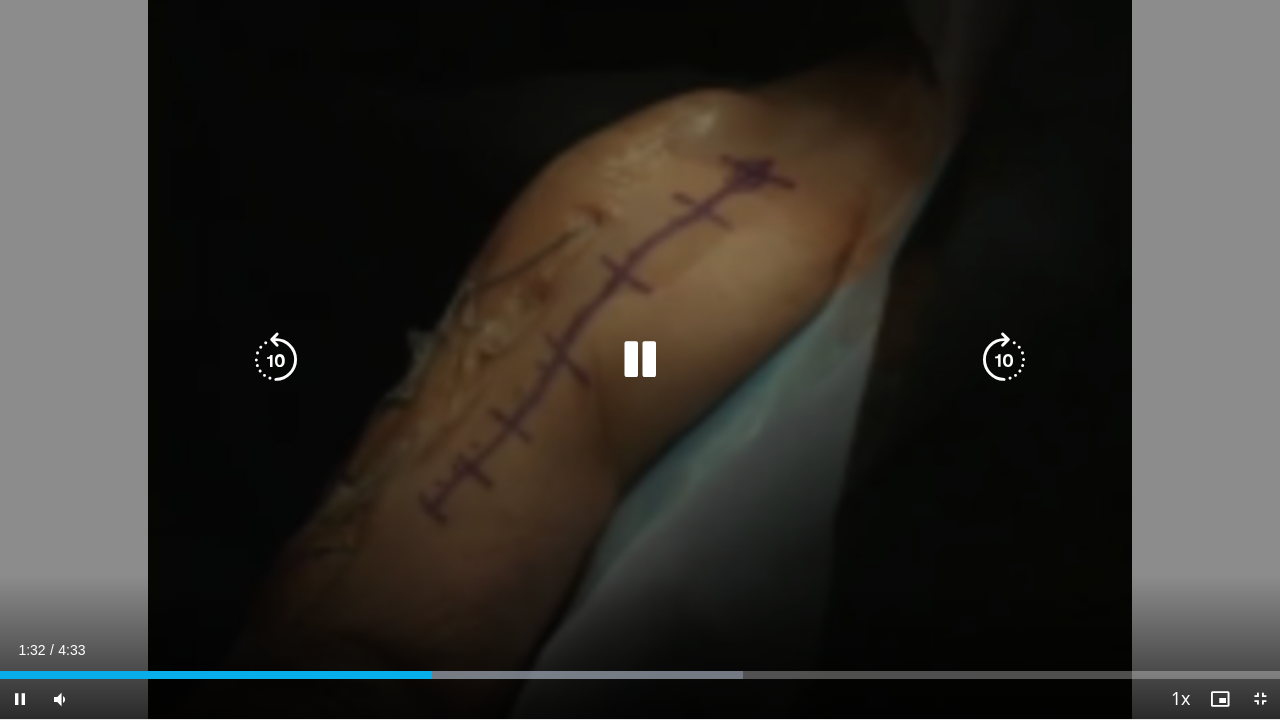 click at bounding box center (1004, 360) 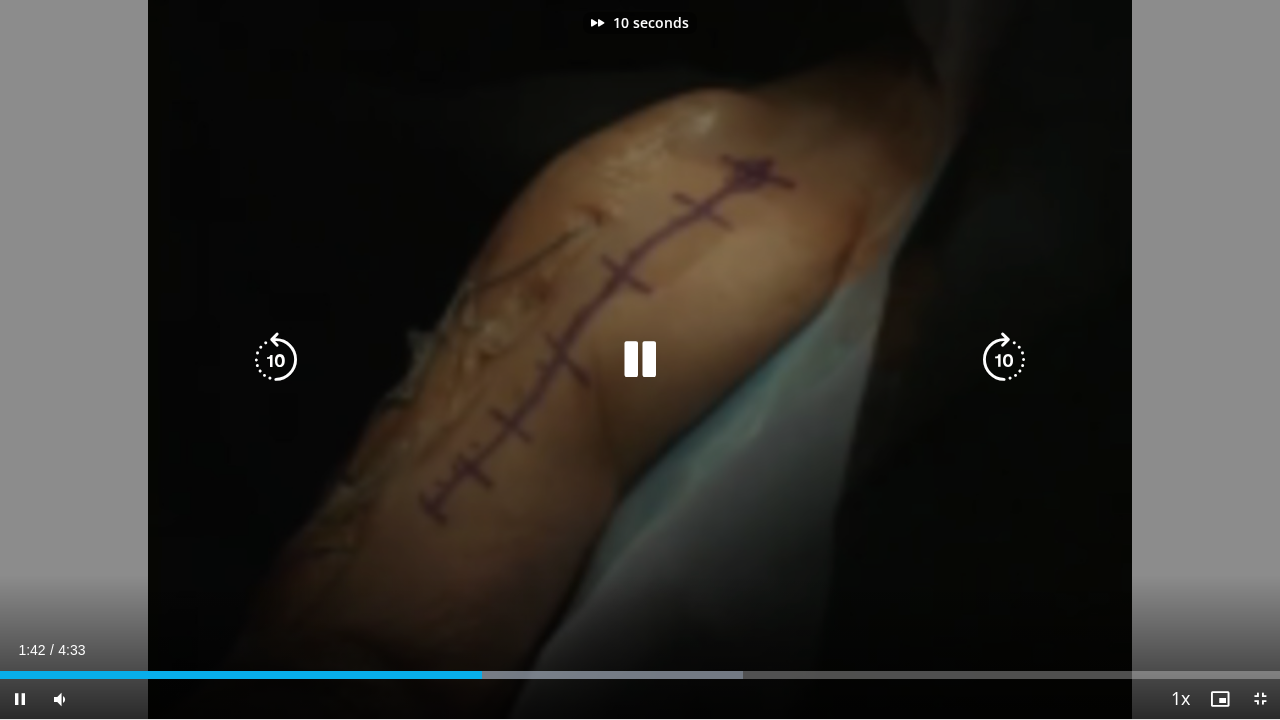 click at bounding box center (1004, 360) 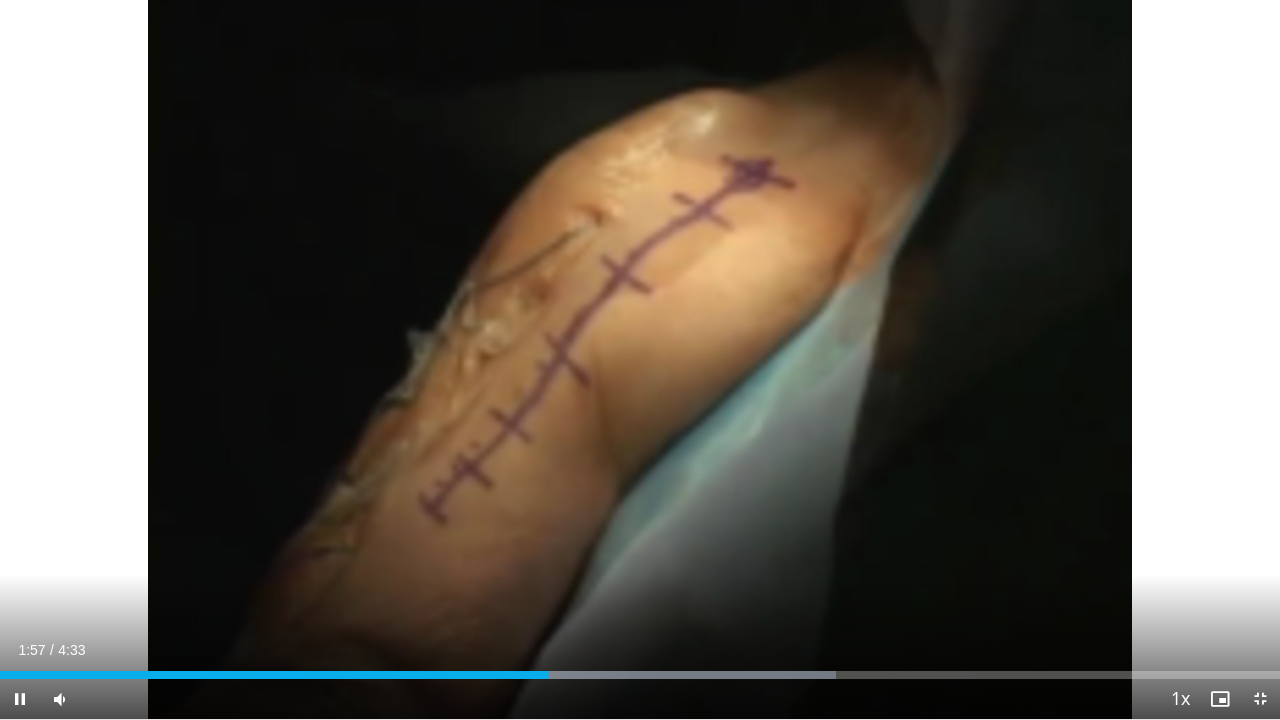 click on "20 seconds
Tap to unmute" at bounding box center (640, 359) 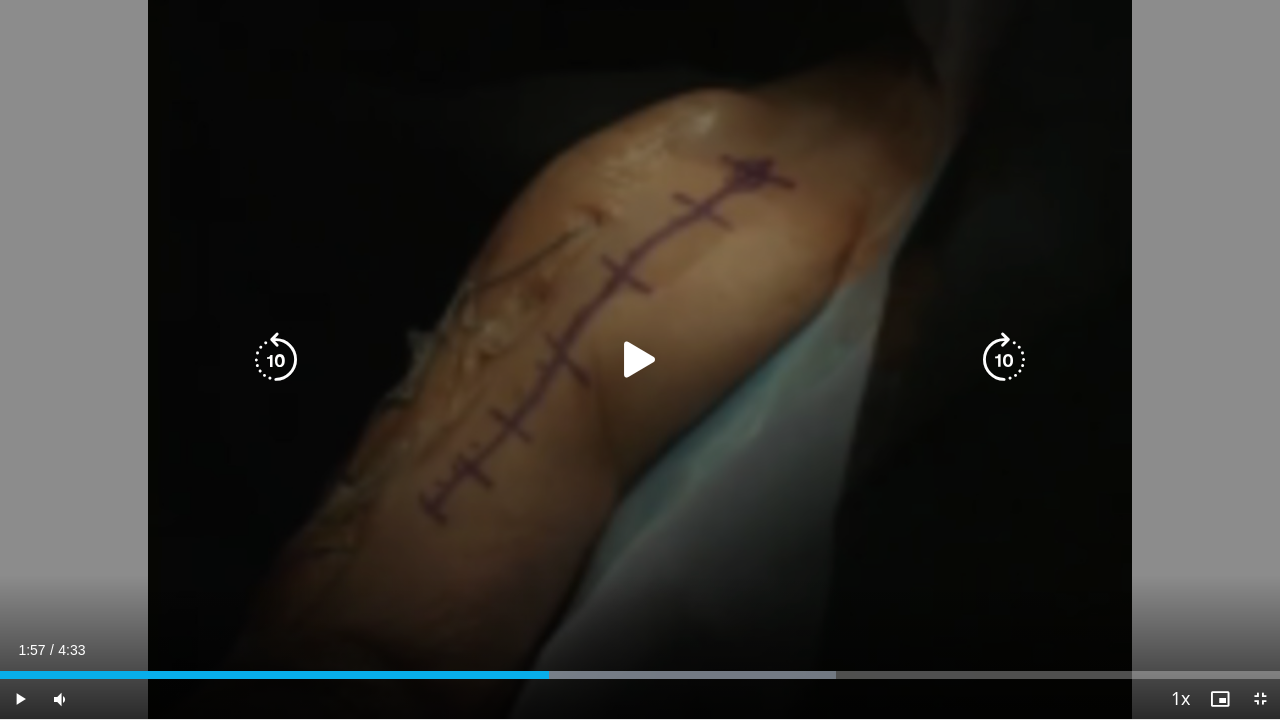 click at bounding box center [1004, 360] 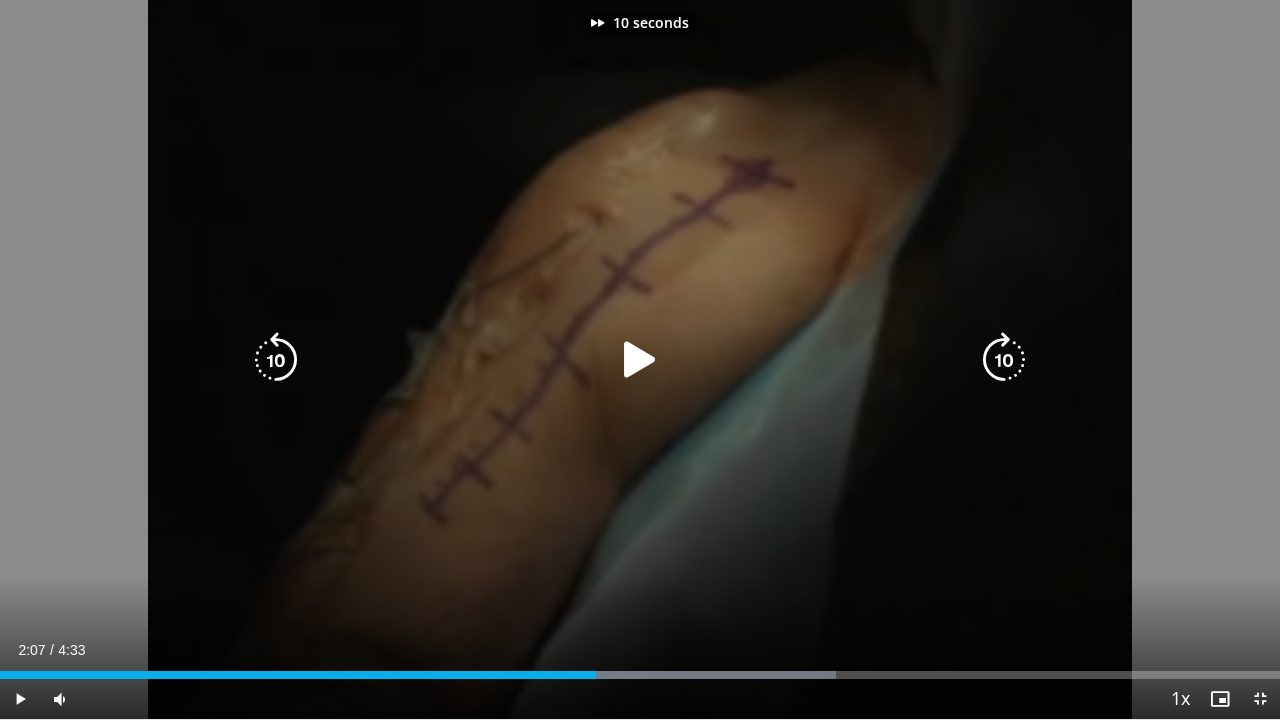 click at bounding box center [1004, 360] 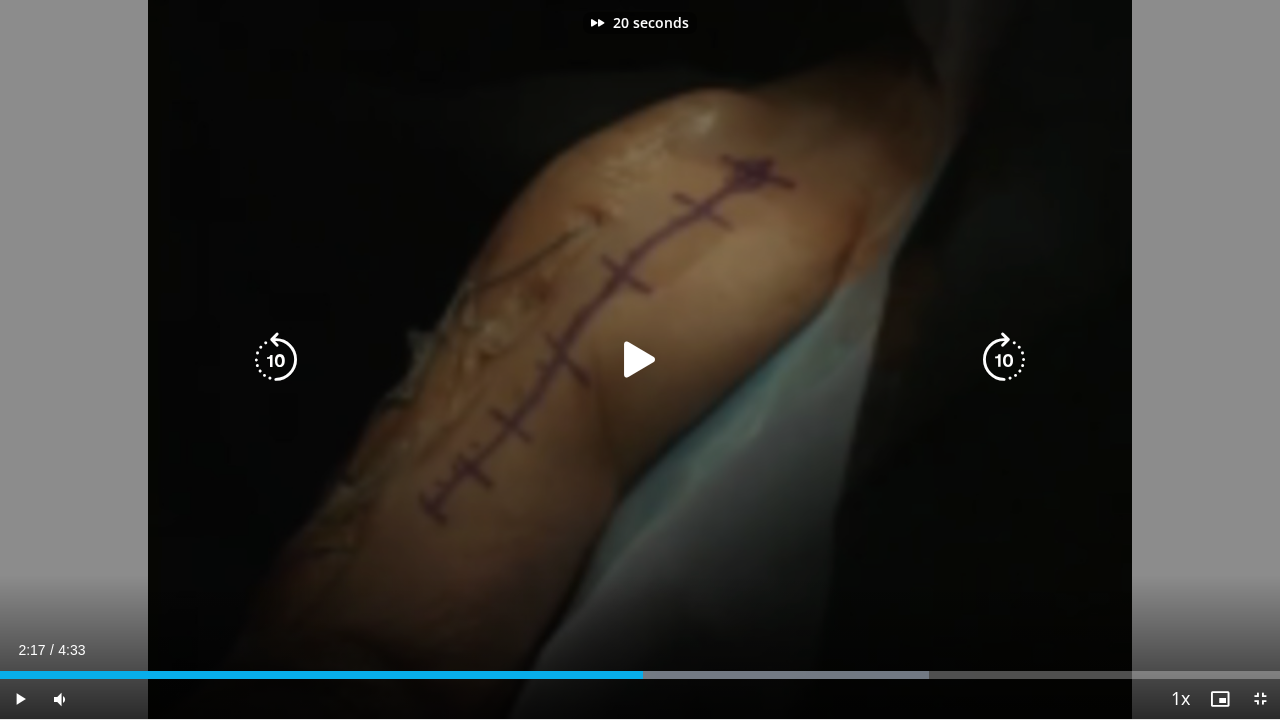 click at bounding box center (640, 360) 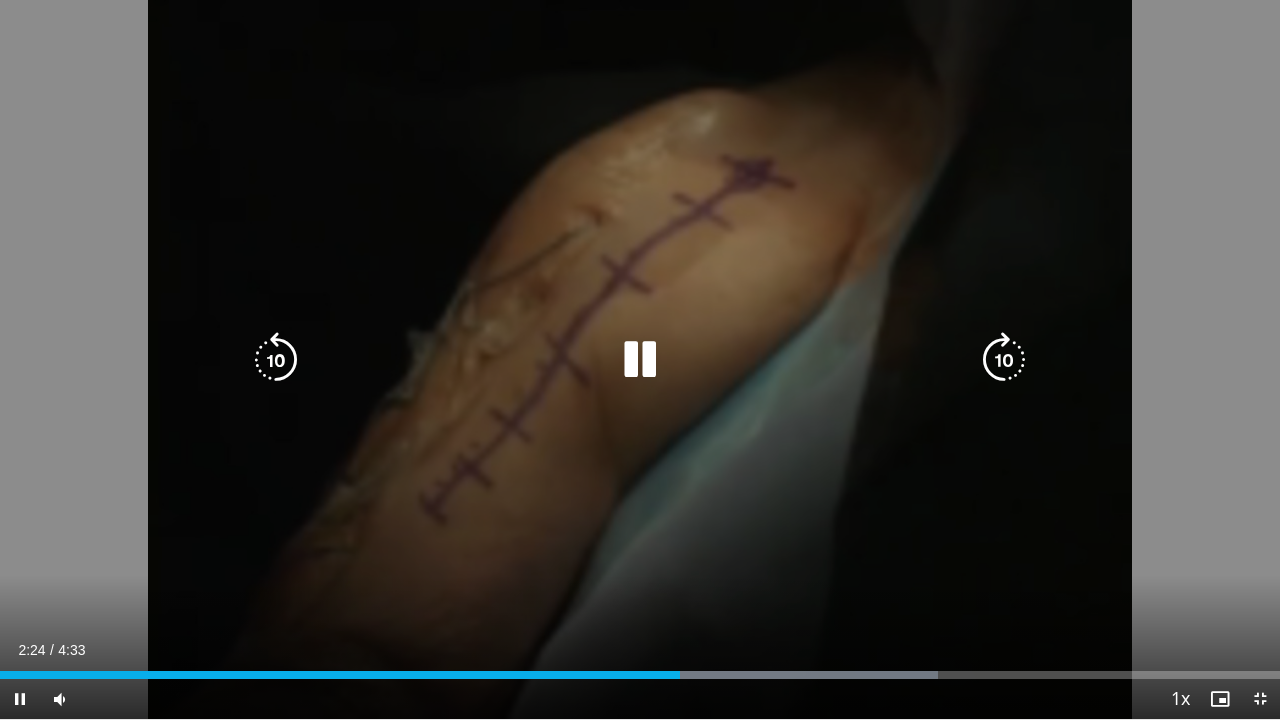 click at bounding box center [1004, 360] 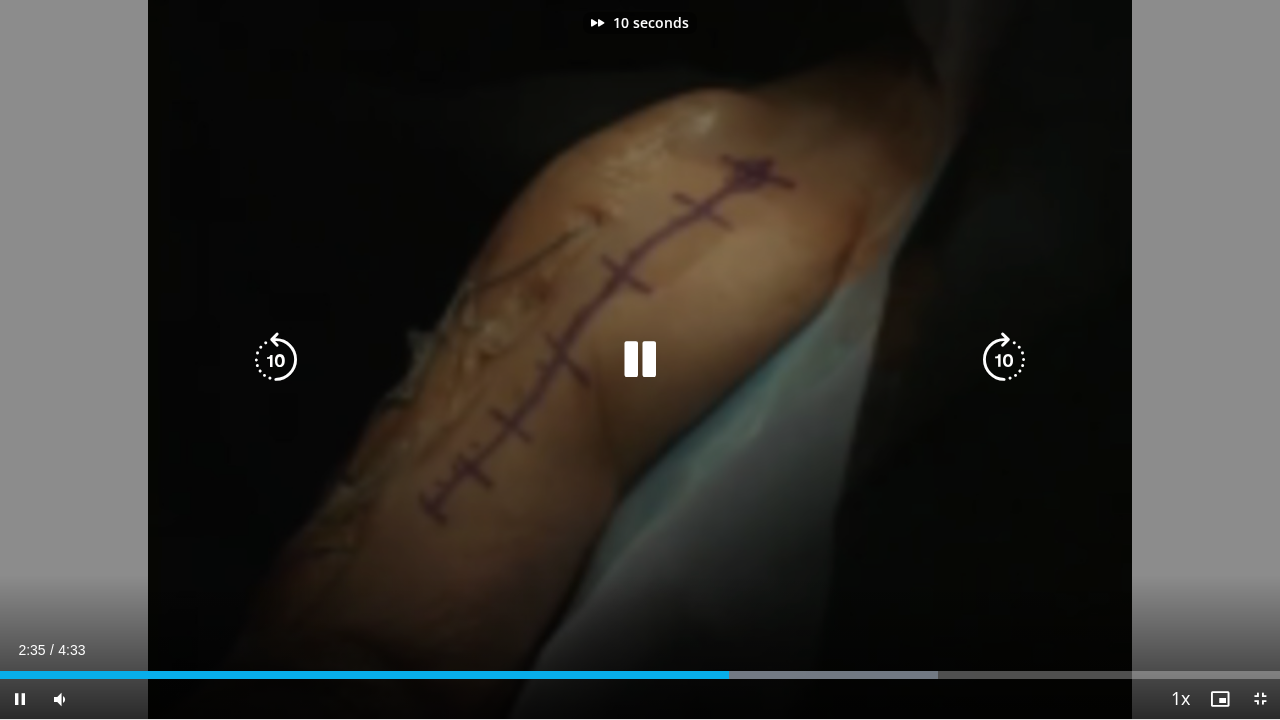 click at bounding box center (1004, 360) 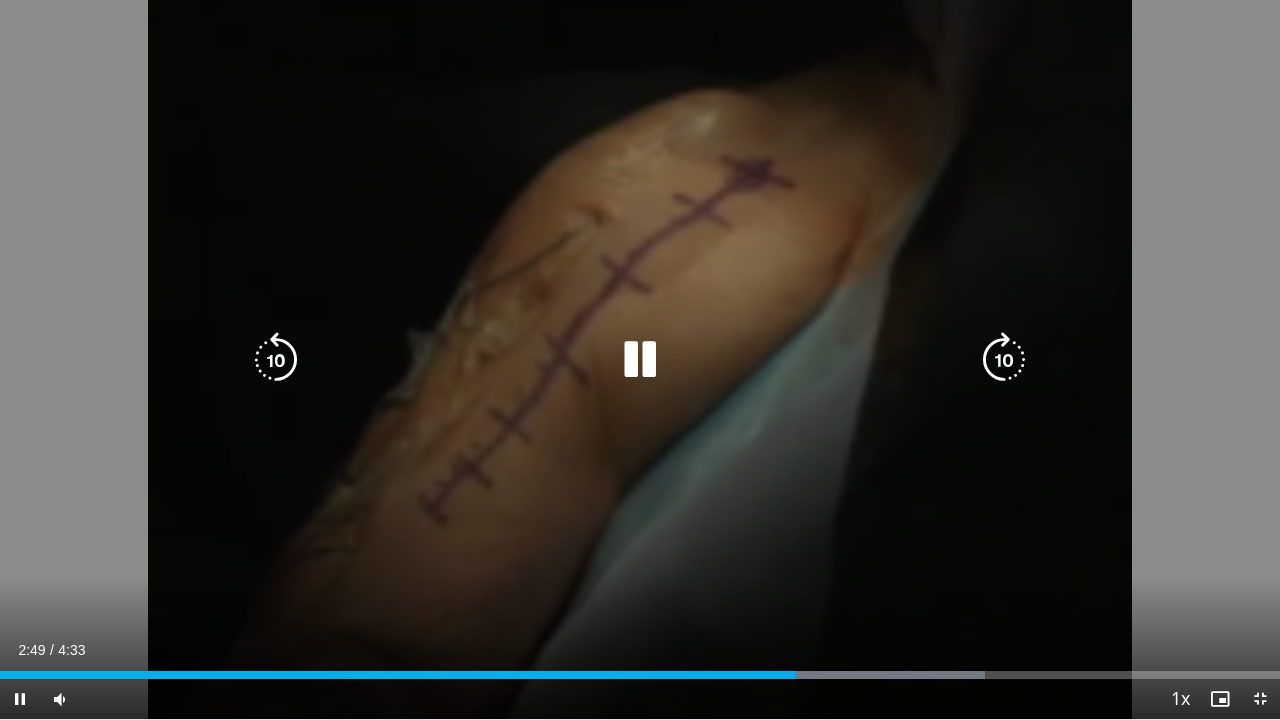 click at bounding box center (276, 360) 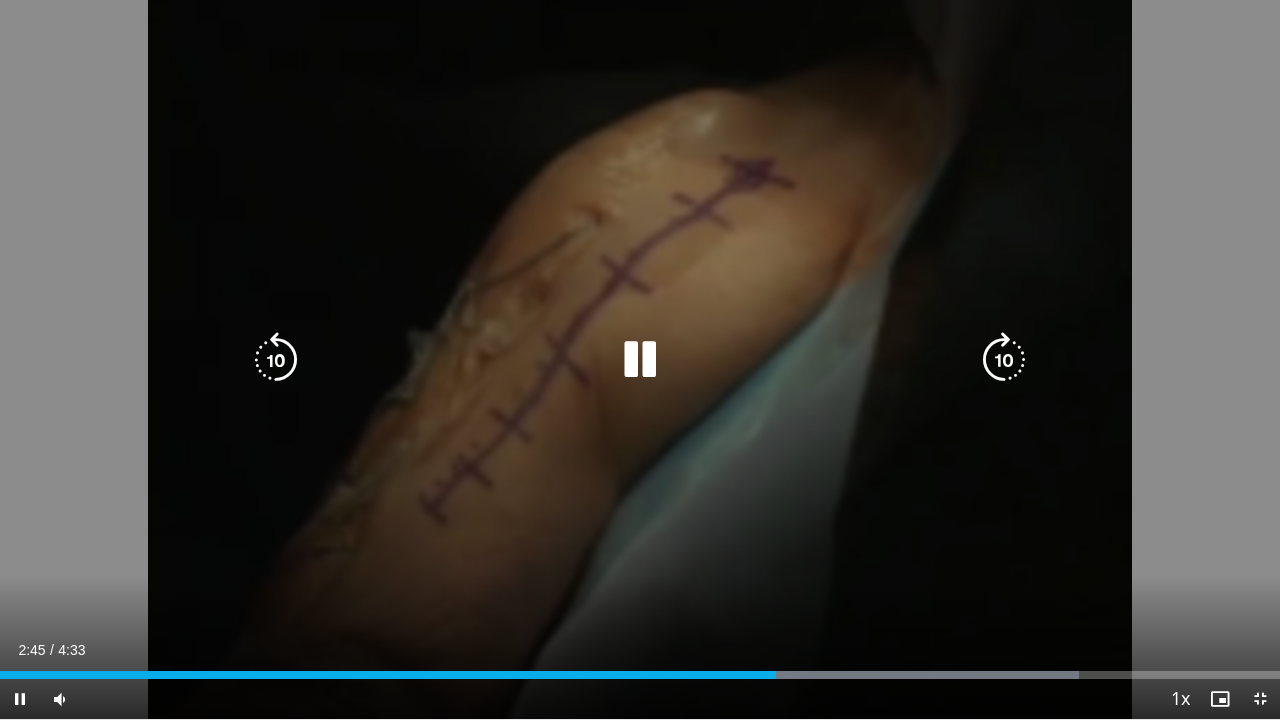 click at bounding box center [640, 360] 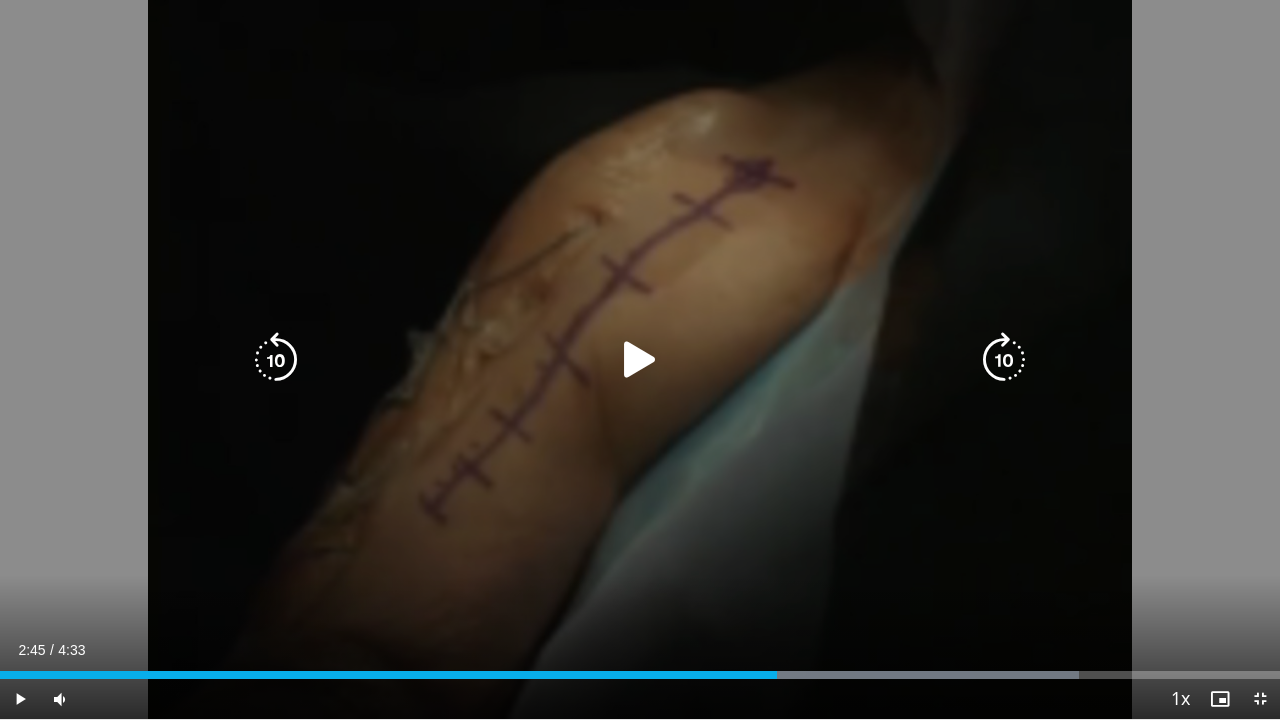 click at bounding box center (640, 360) 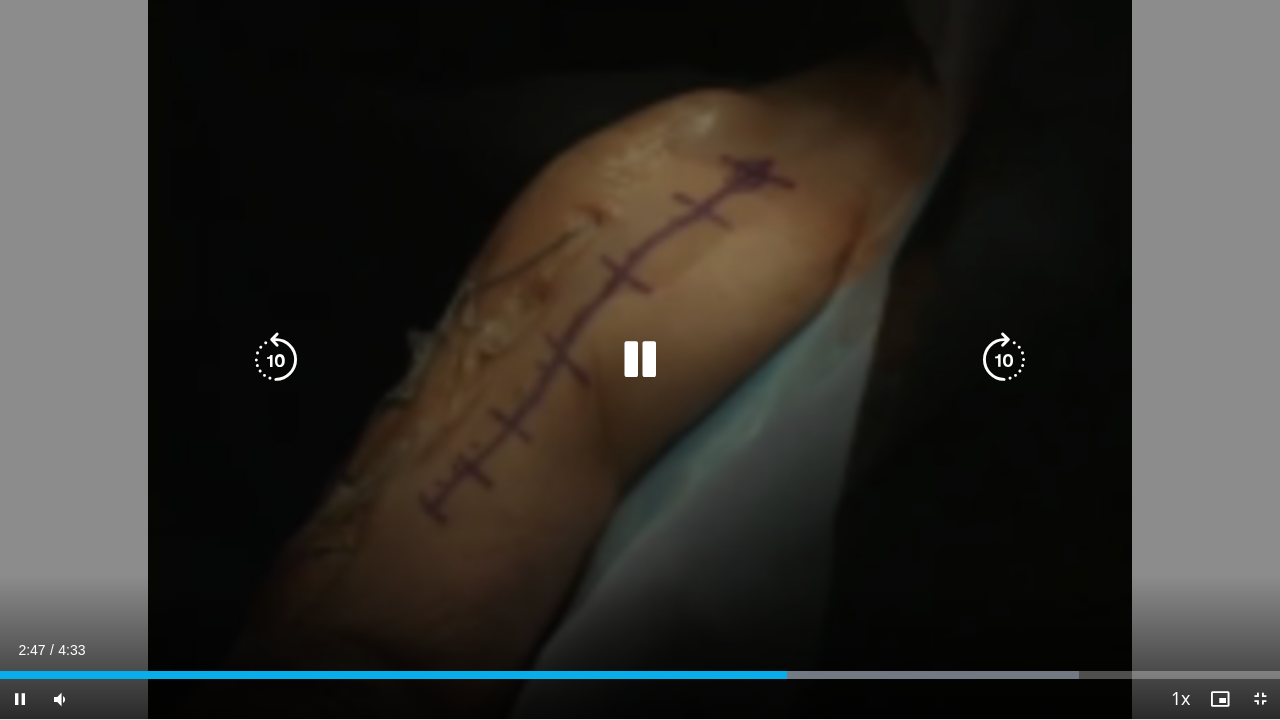 click at bounding box center [1004, 360] 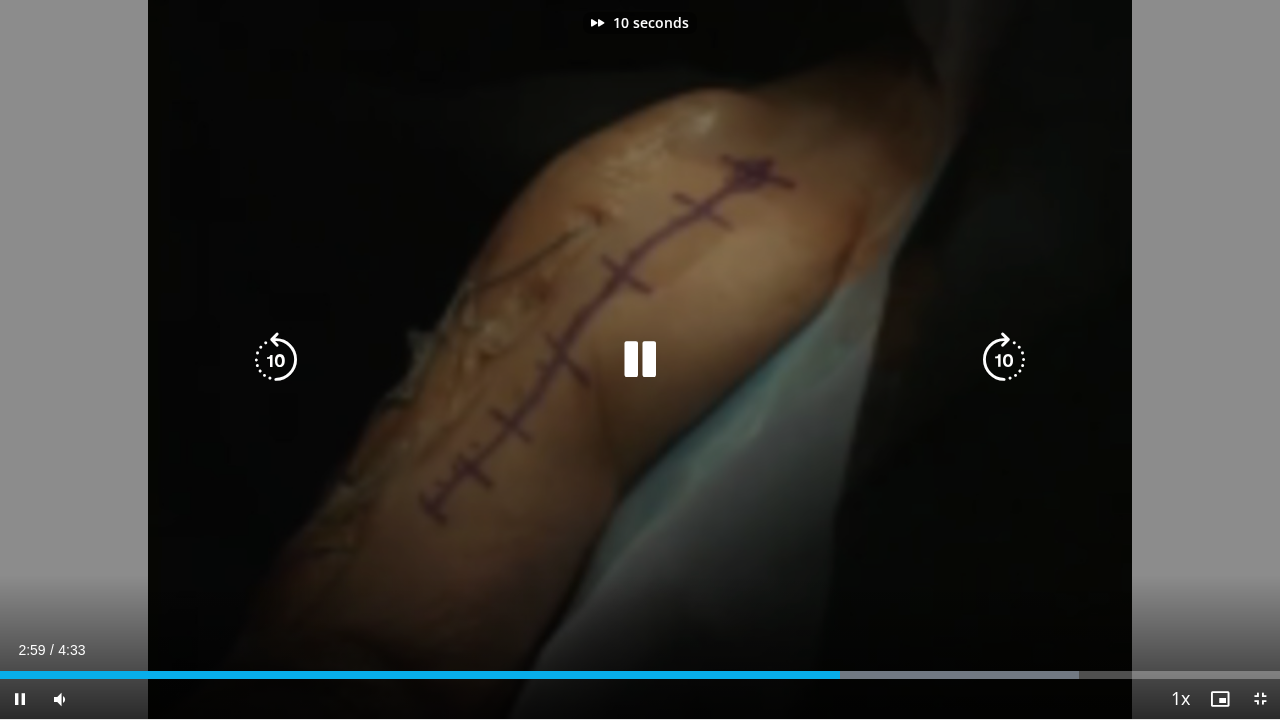 click at bounding box center (1004, 360) 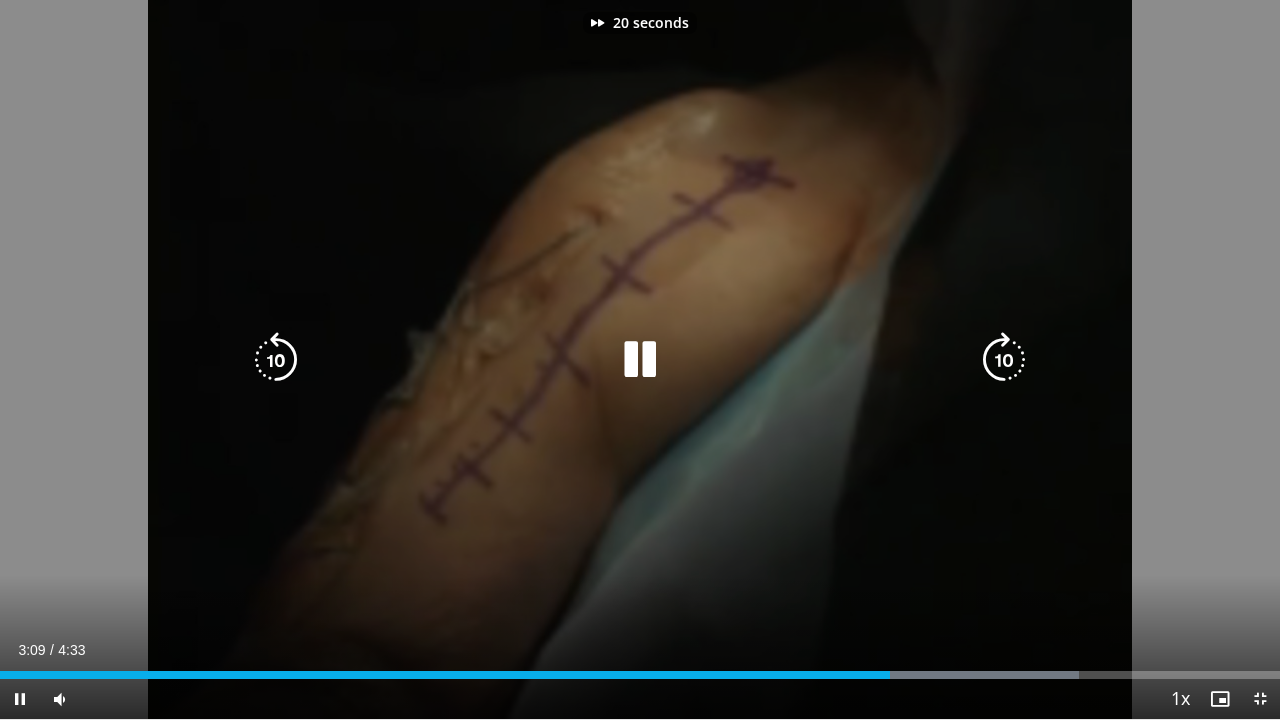 click at bounding box center (1004, 360) 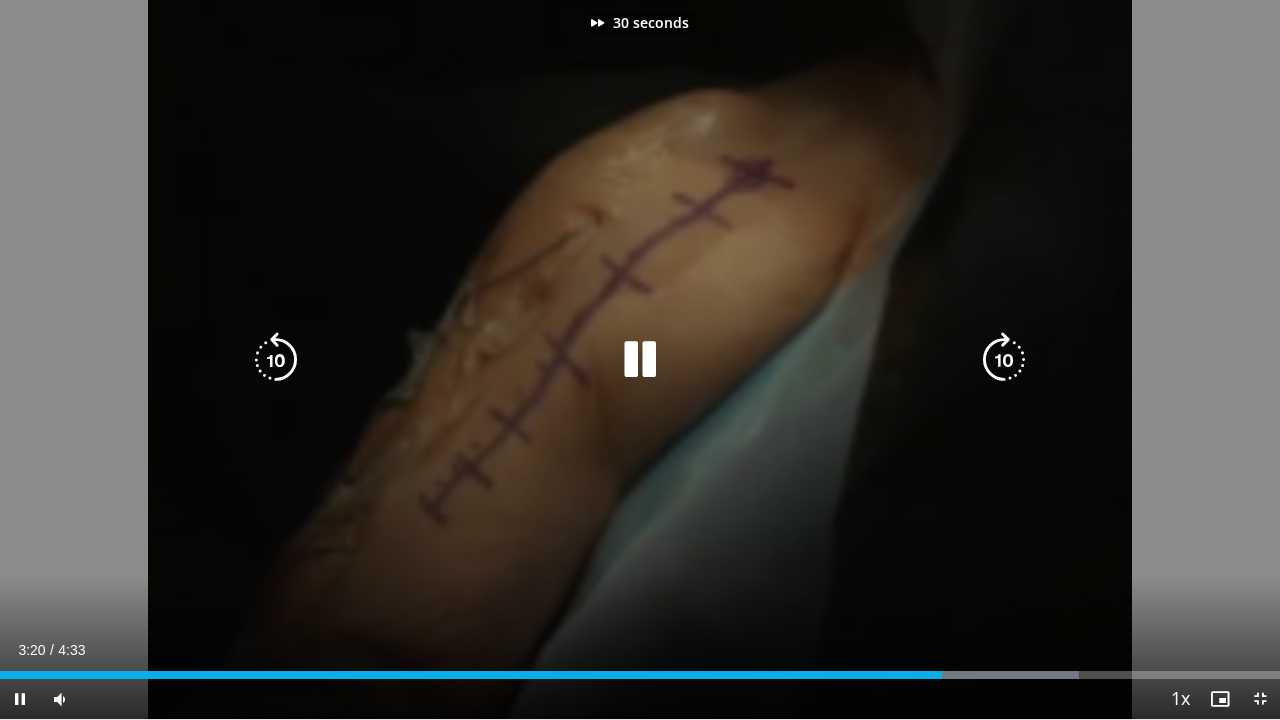 click at bounding box center [1004, 360] 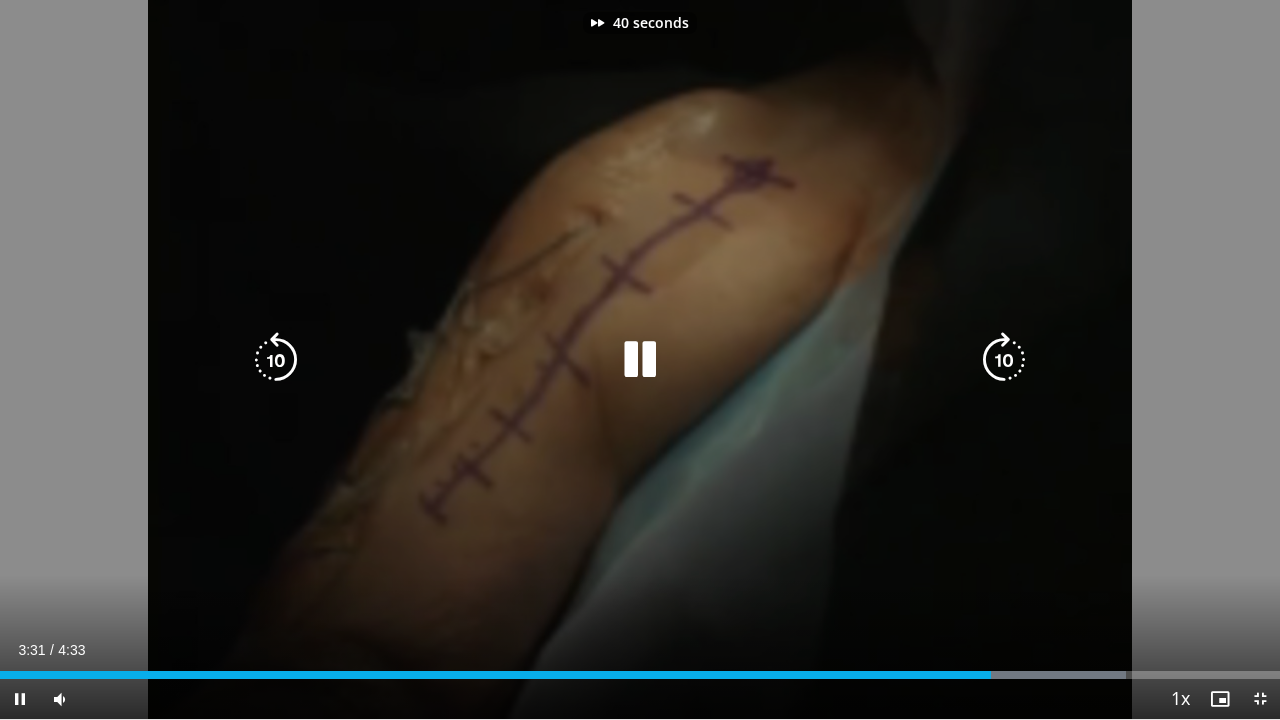 click at bounding box center [1004, 360] 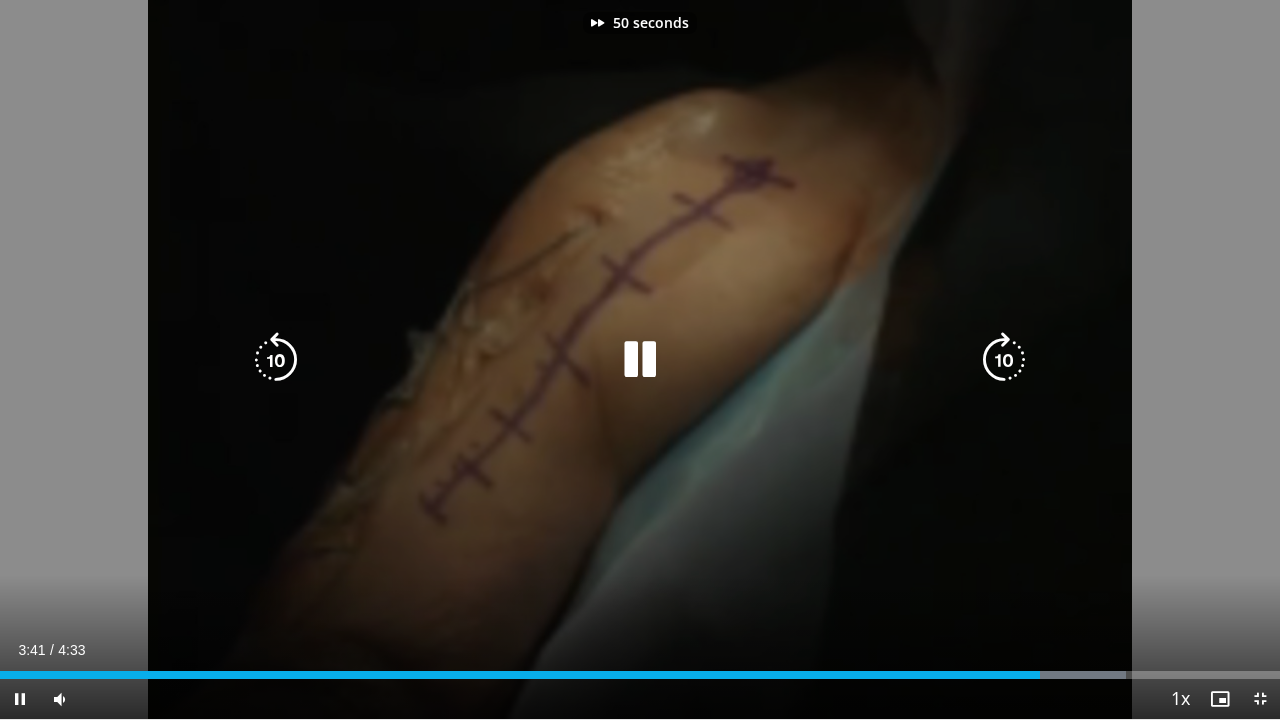click at bounding box center [1004, 360] 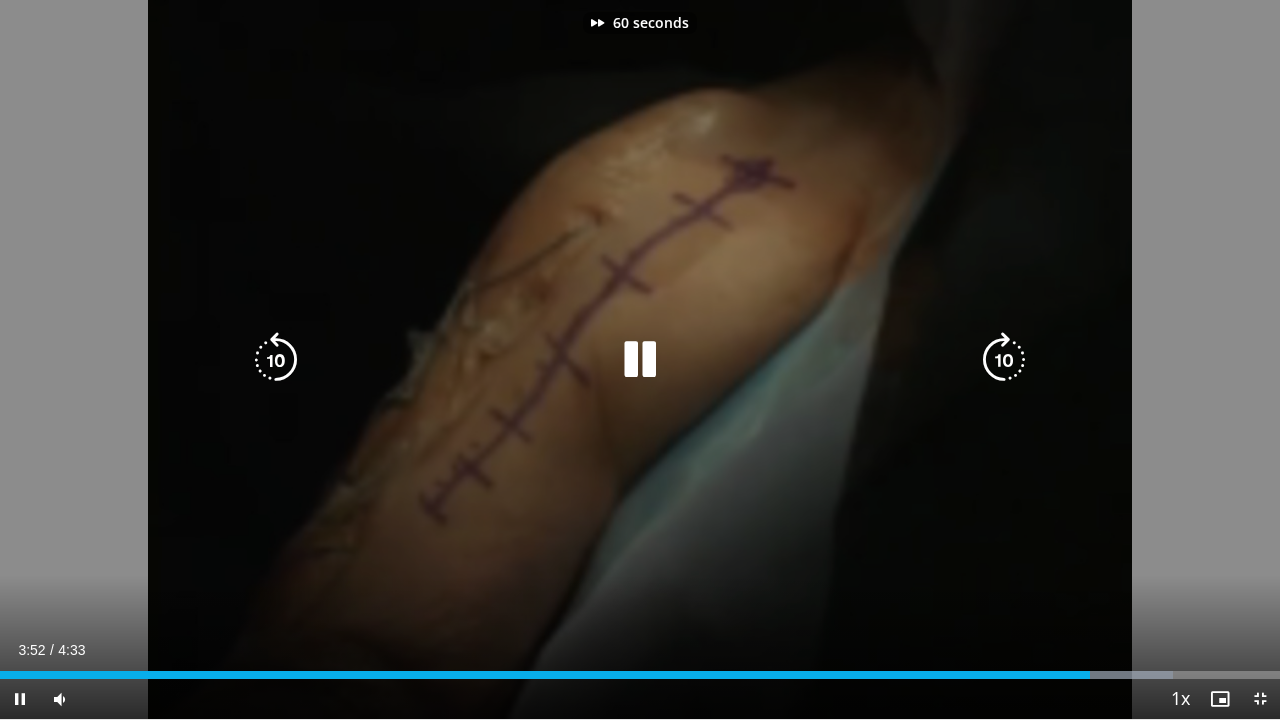 click at bounding box center [1004, 360] 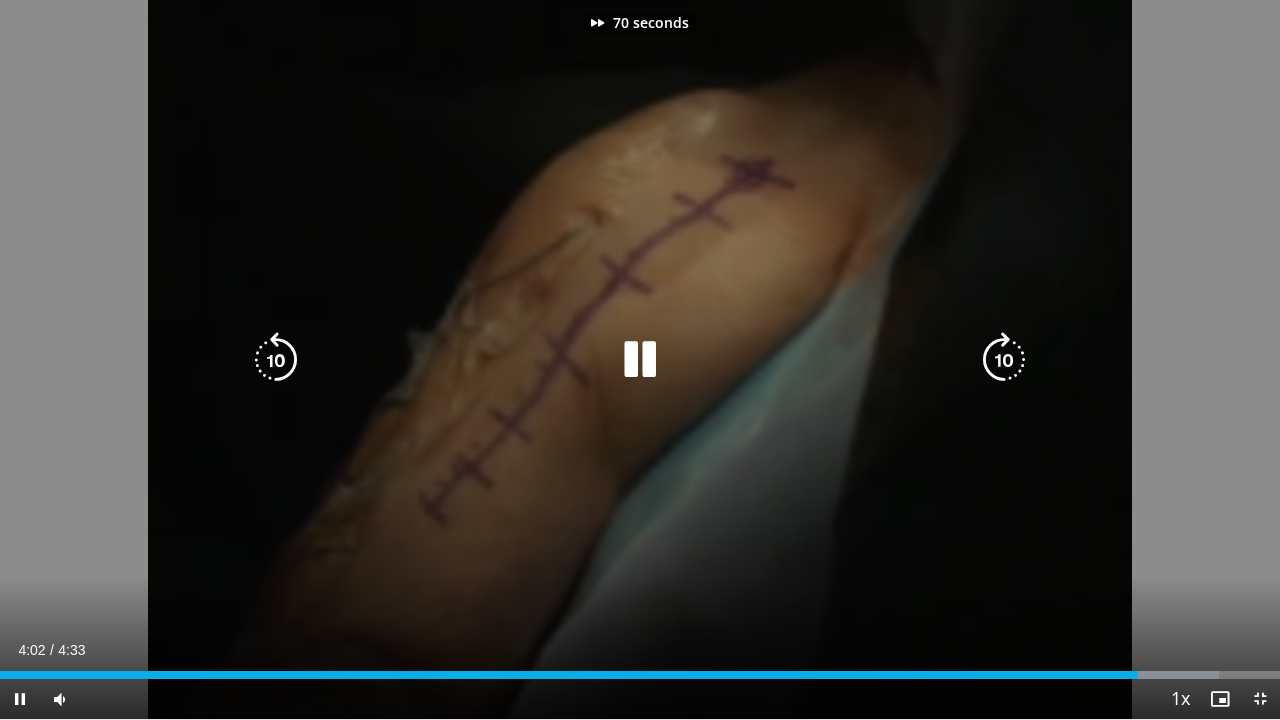 click at bounding box center (1004, 360) 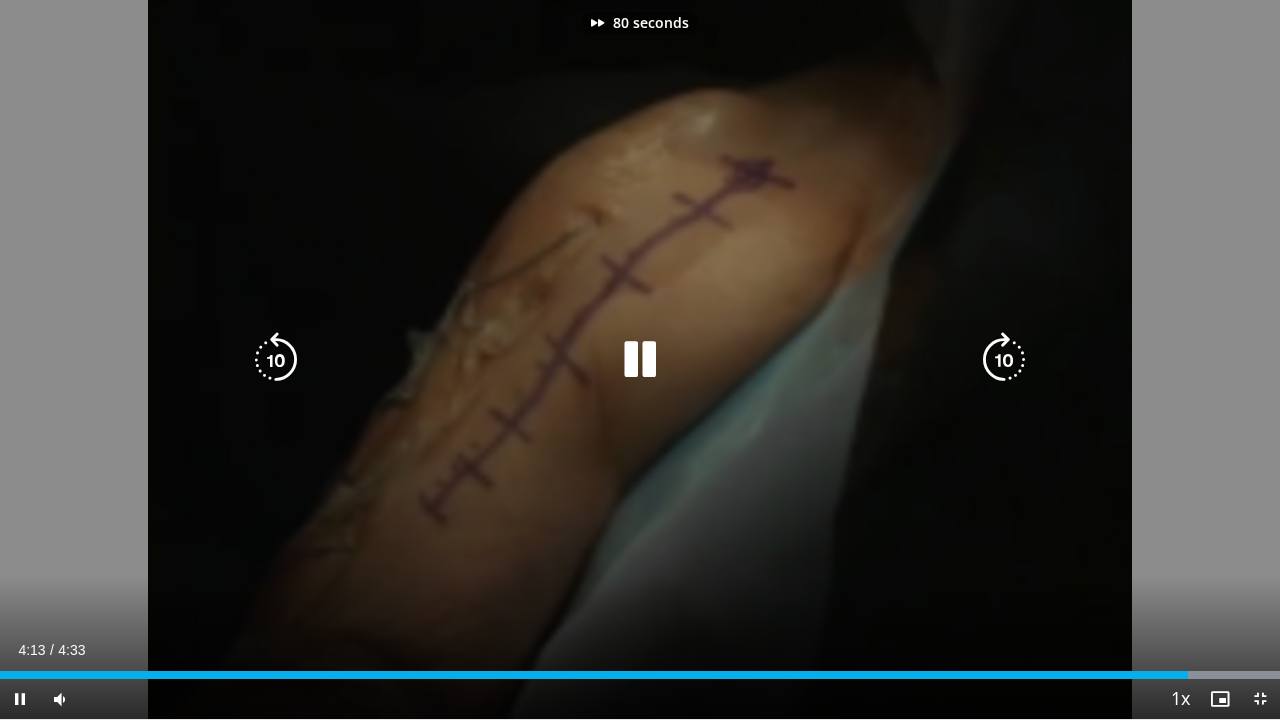 click at bounding box center (1004, 360) 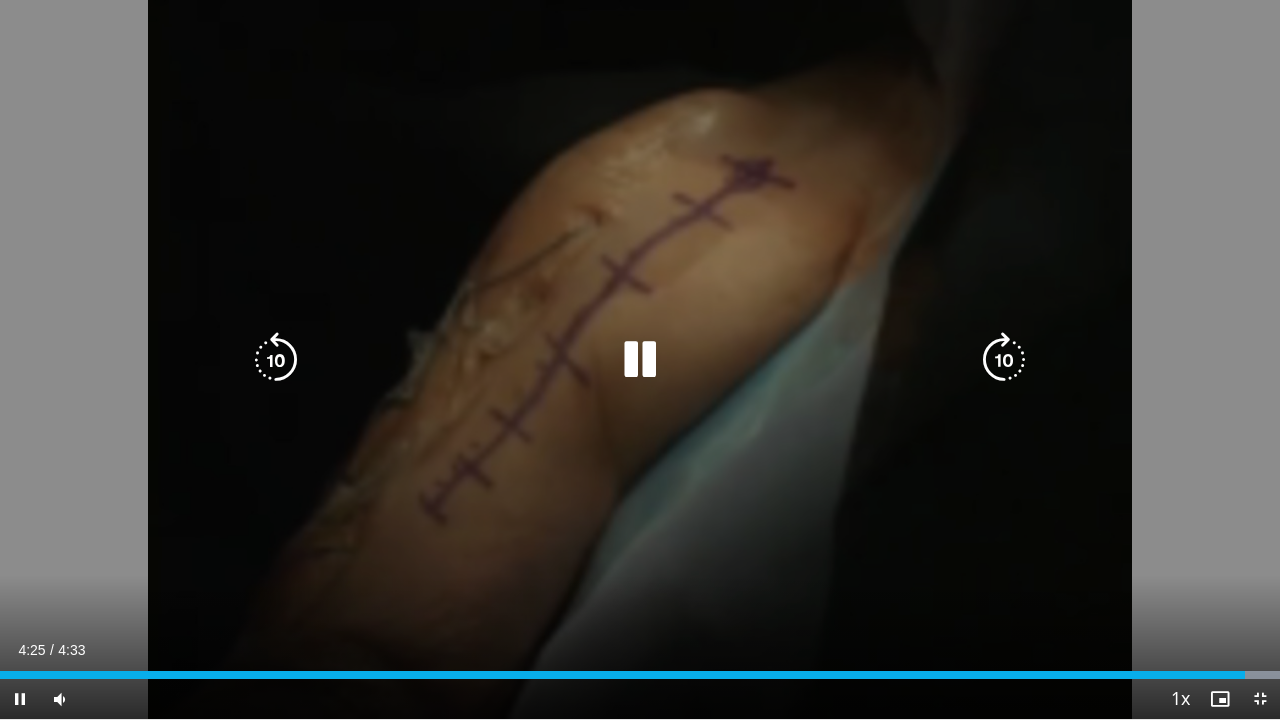 click at bounding box center (1004, 360) 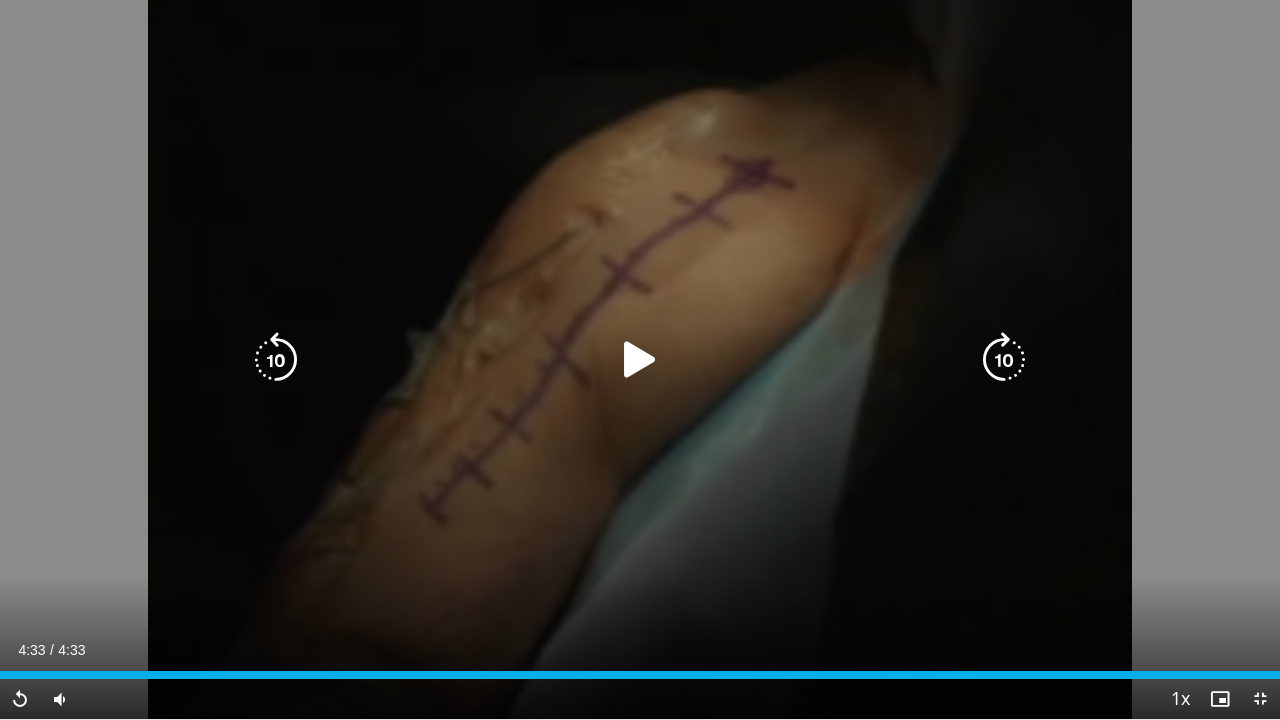 click at bounding box center [1004, 360] 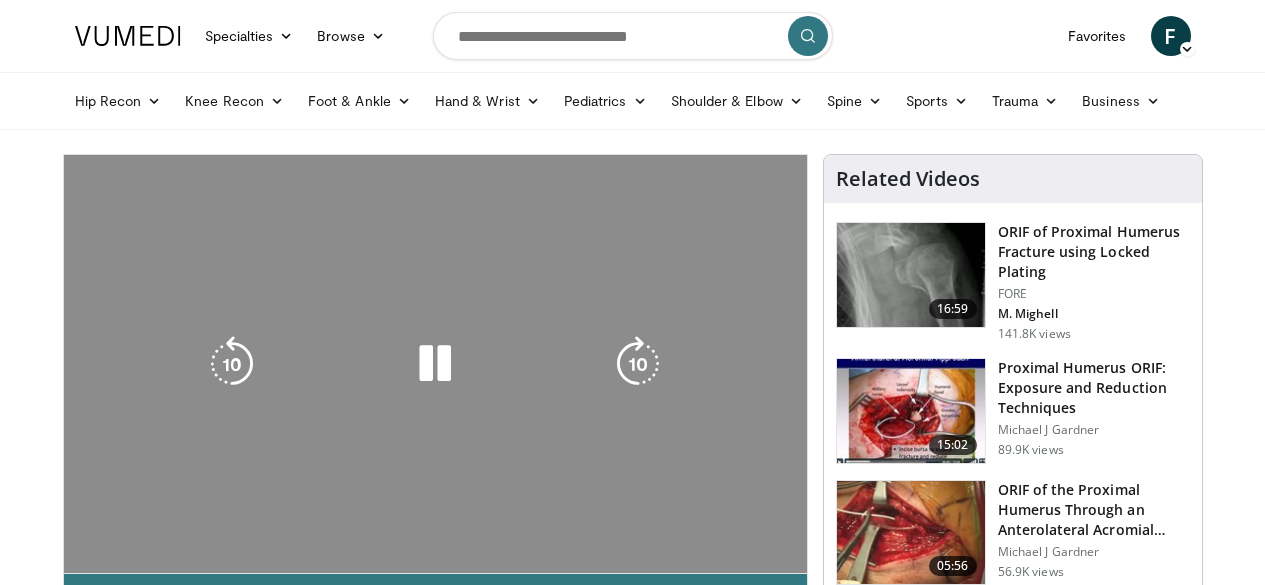 scroll, scrollTop: 0, scrollLeft: 0, axis: both 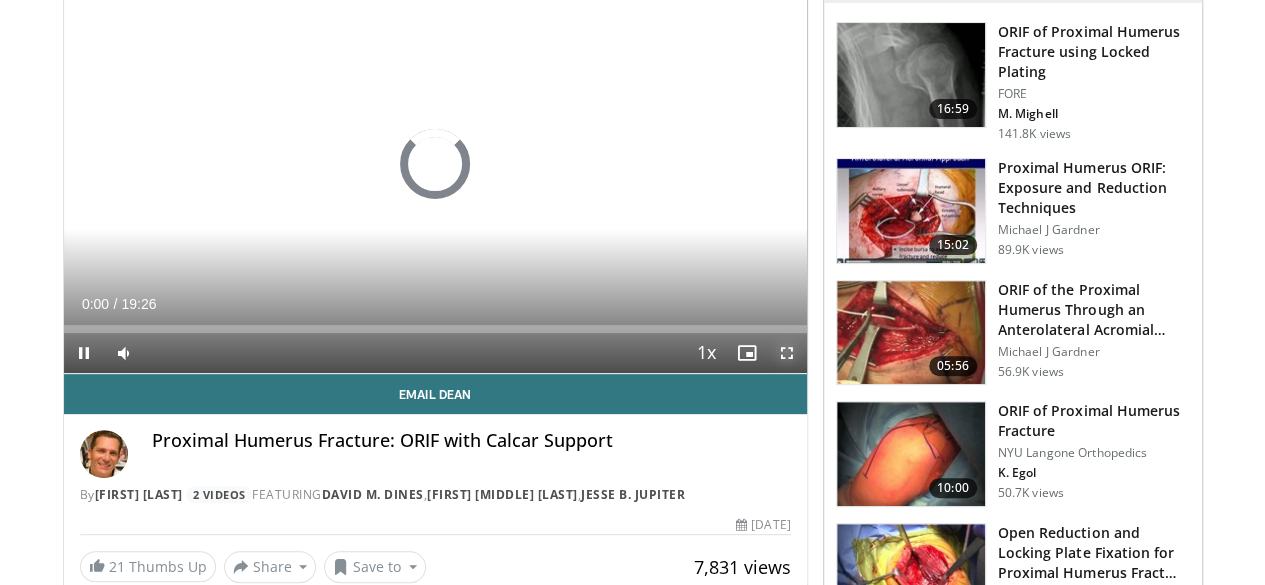 click at bounding box center [787, 353] 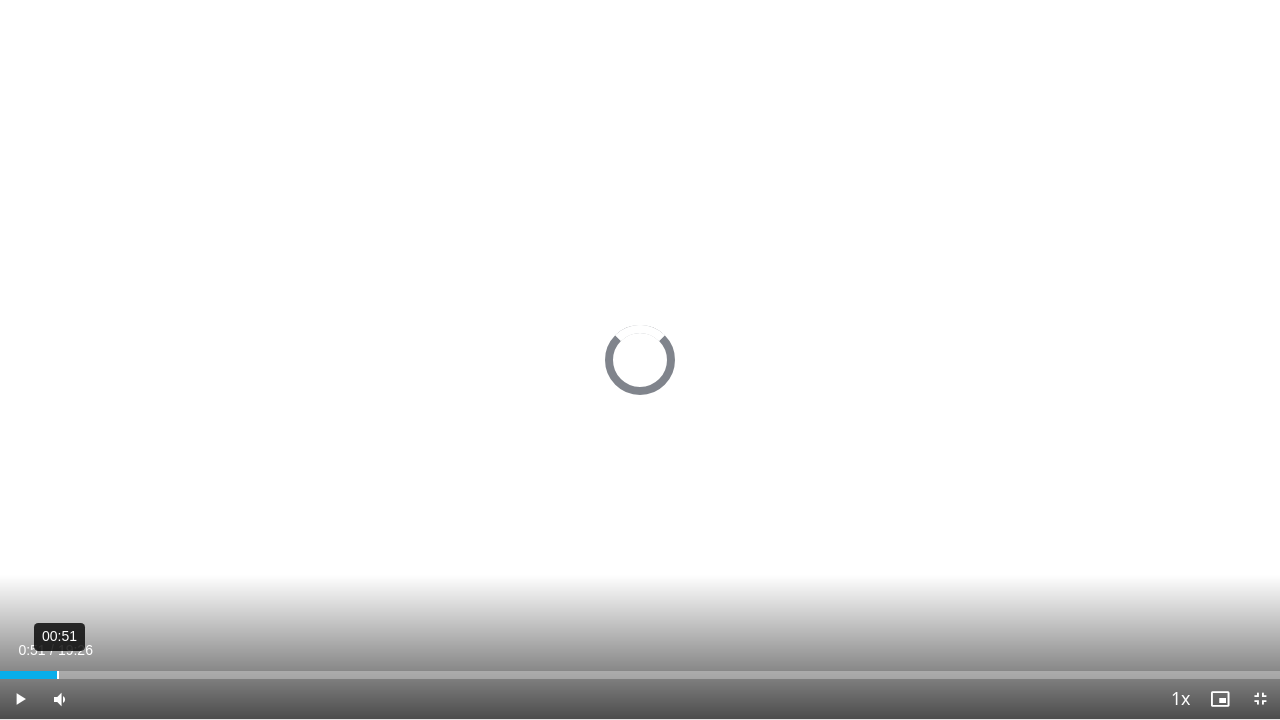 click on "Loaded :  0.00% 00:51 00:51" at bounding box center (640, 669) 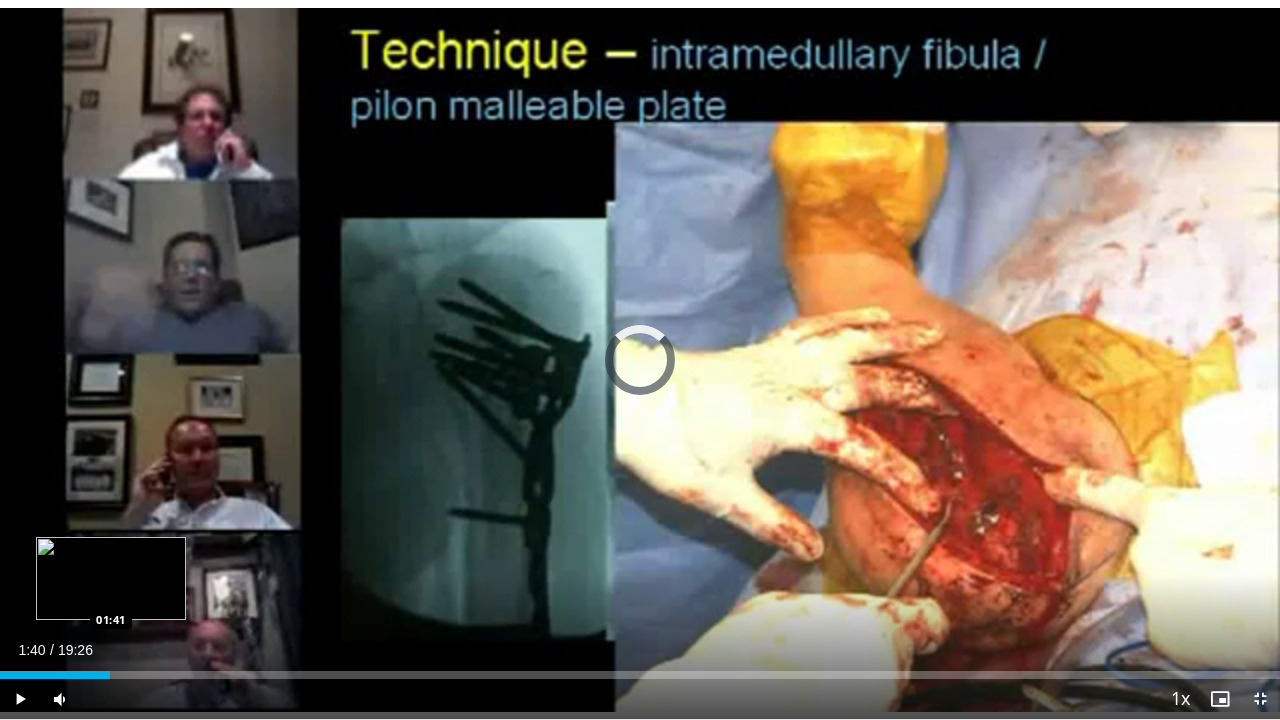 click on "Loaded :  5.13% 01:40 01:41" at bounding box center (640, 675) 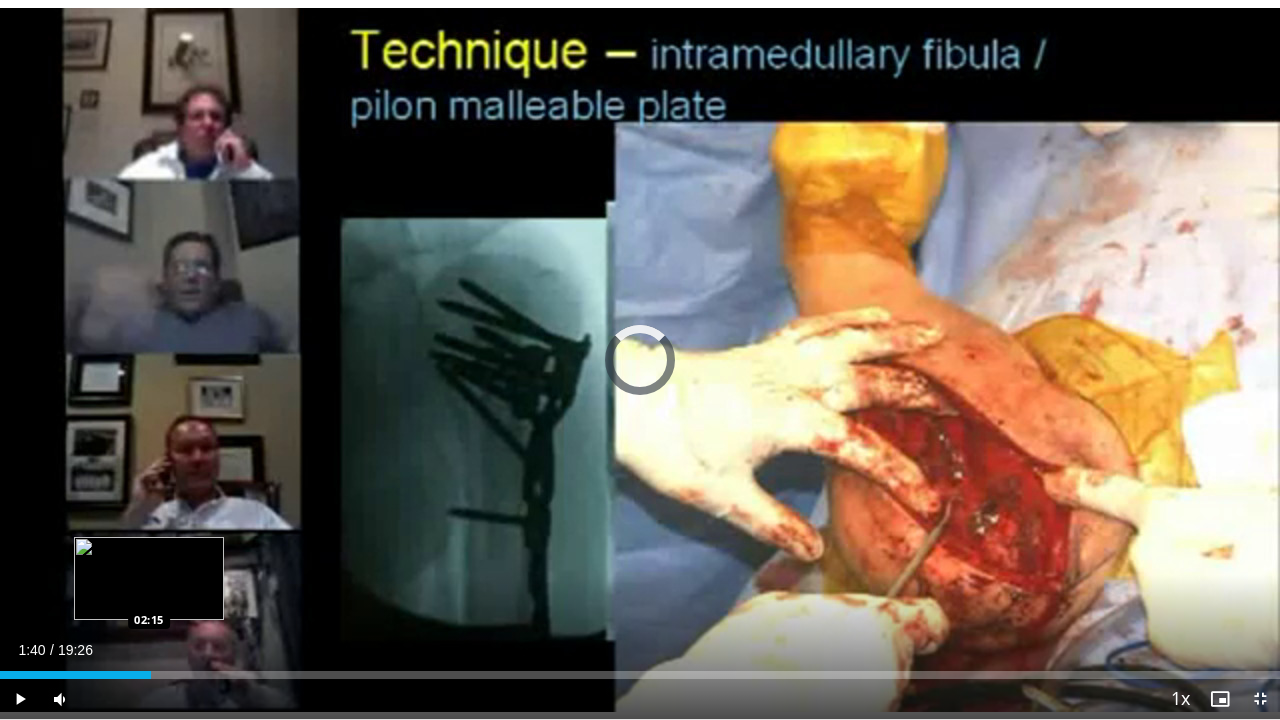 click on "Loaded :  10.30% 01:40 02:15" at bounding box center [640, 675] 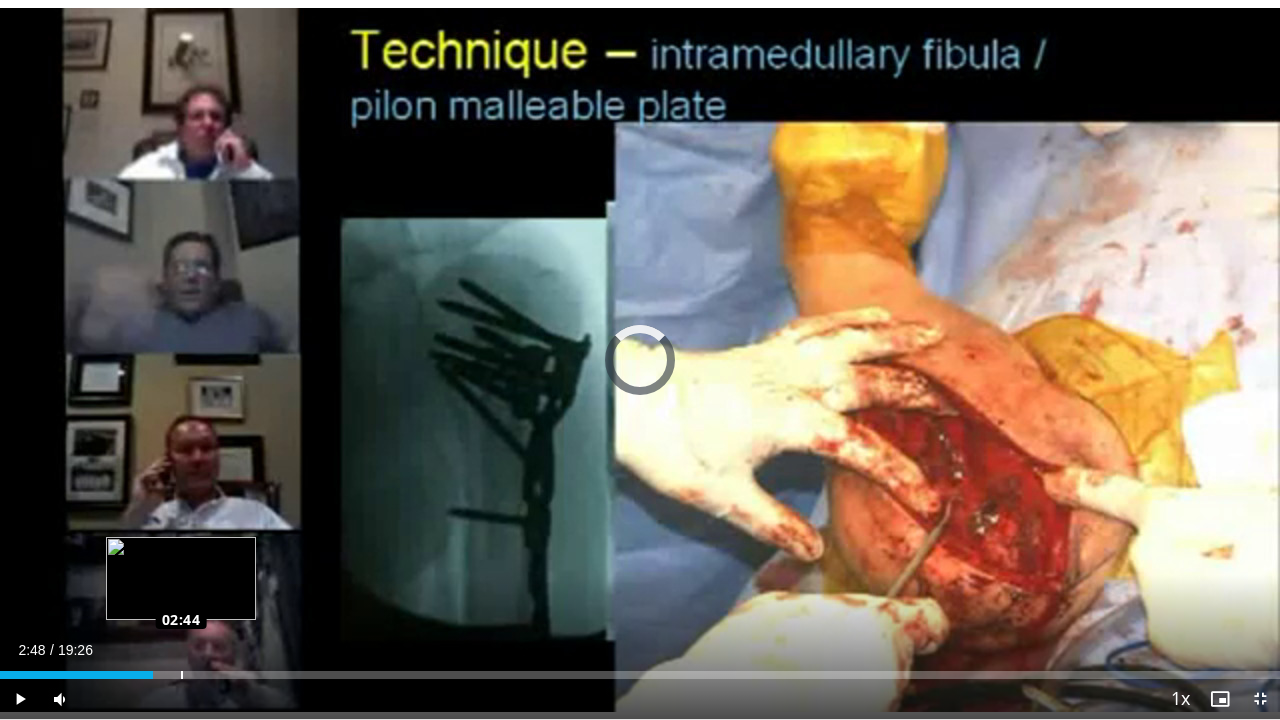 click on "Loaded :  0.00% 02:46 02:44" at bounding box center (640, 675) 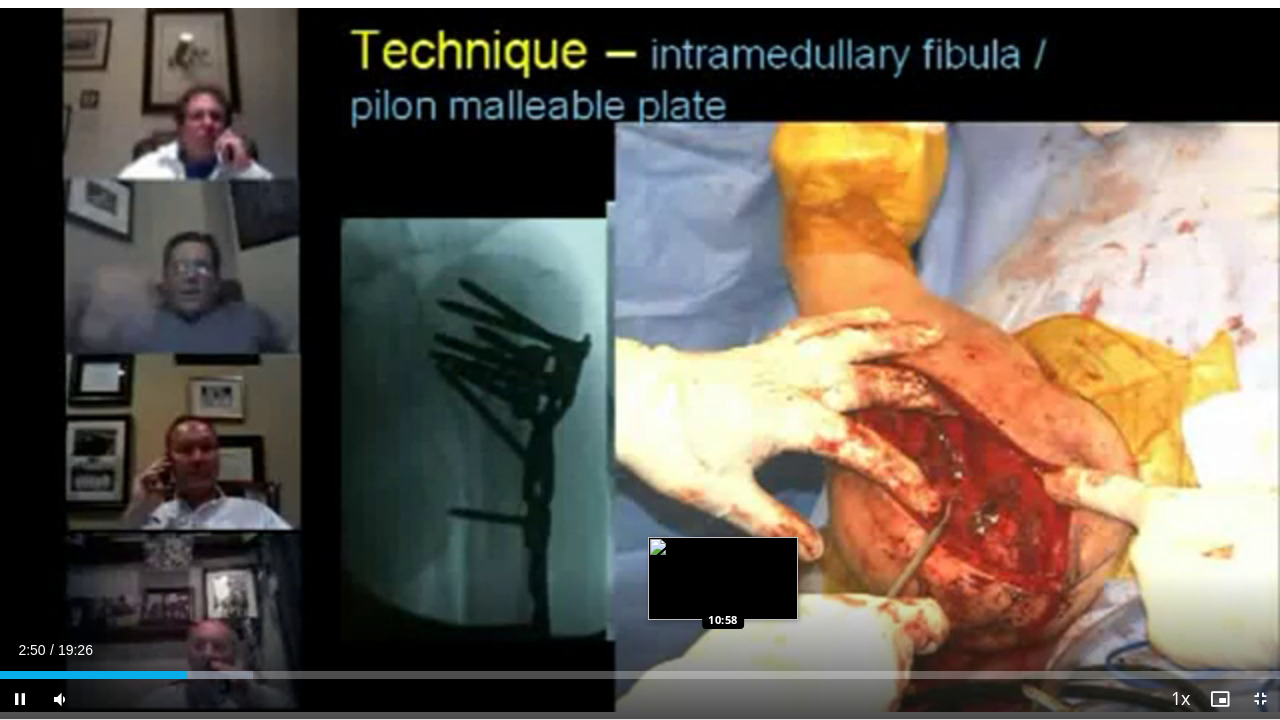 click on "Loaded :  19.74% 02:50 10:58" at bounding box center [640, 669] 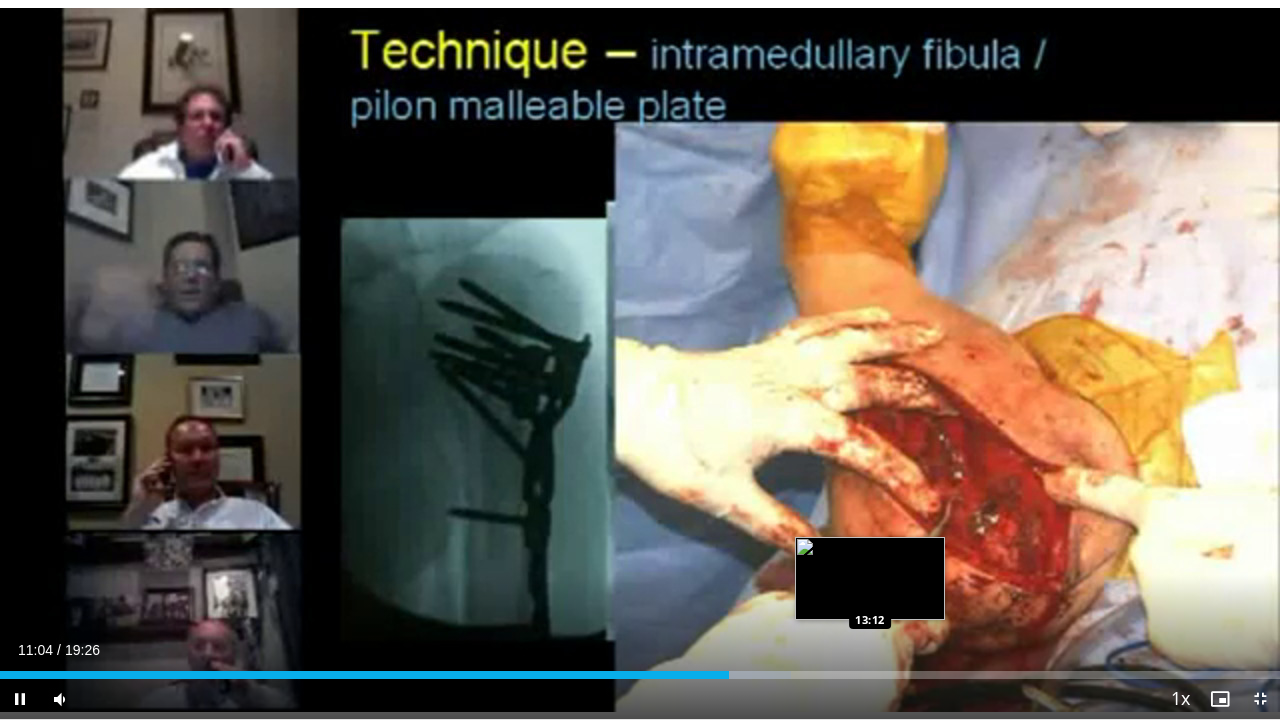 click on "**********" at bounding box center [640, 360] 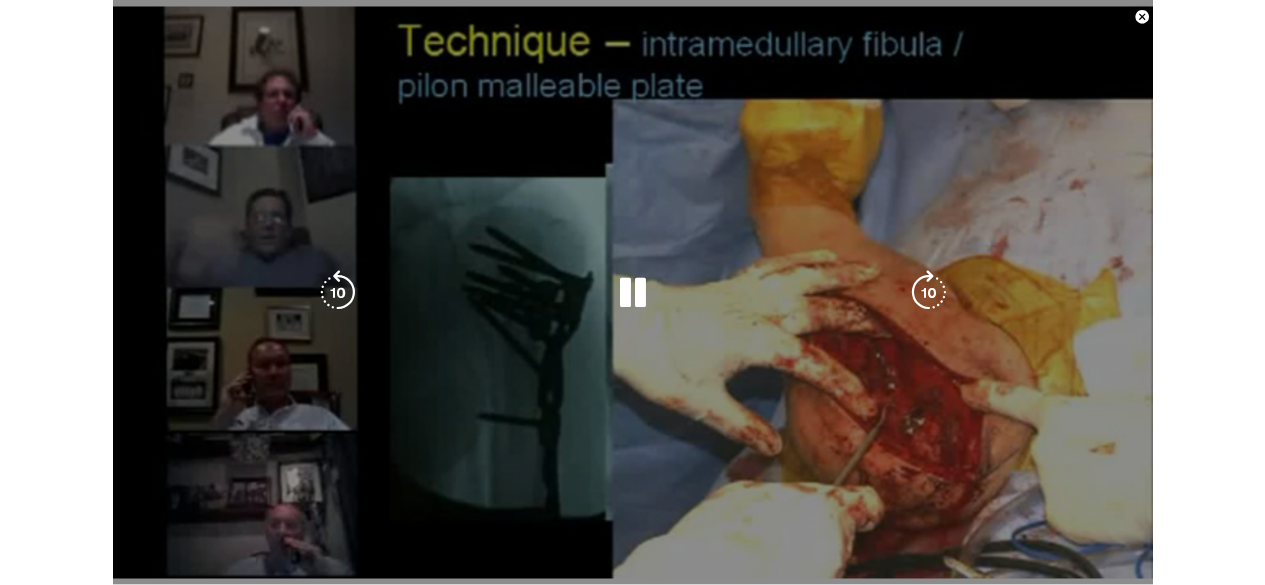 scroll, scrollTop: 656, scrollLeft: 0, axis: vertical 